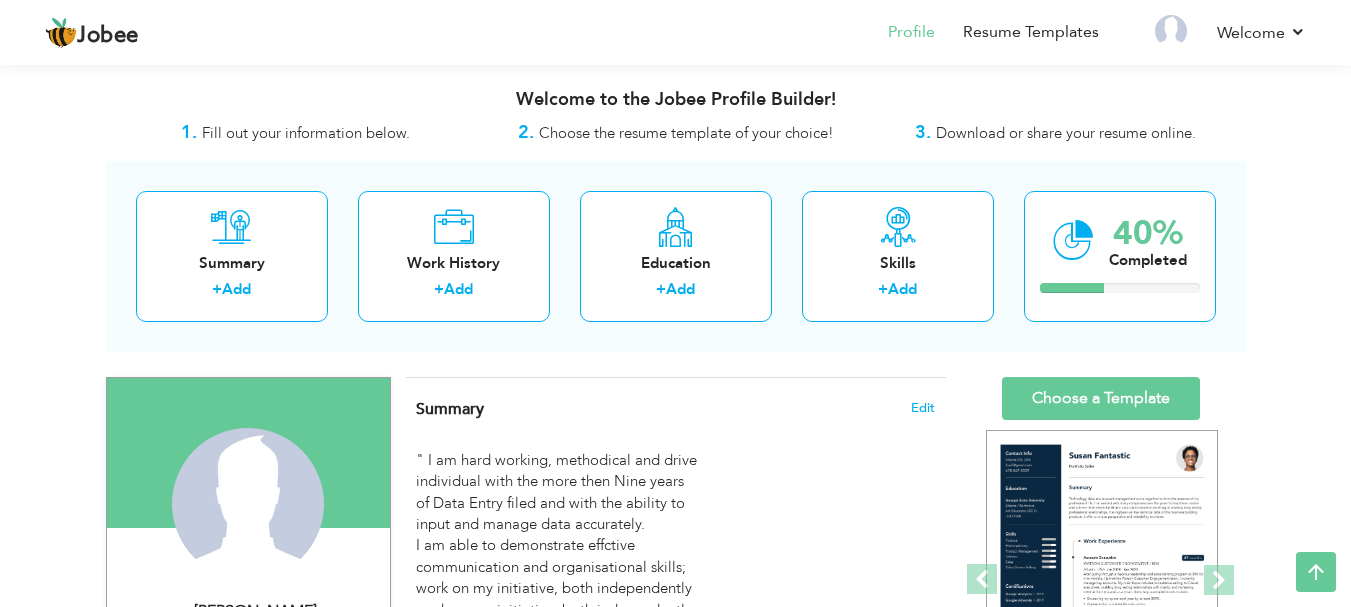 scroll, scrollTop: 404, scrollLeft: 0, axis: vertical 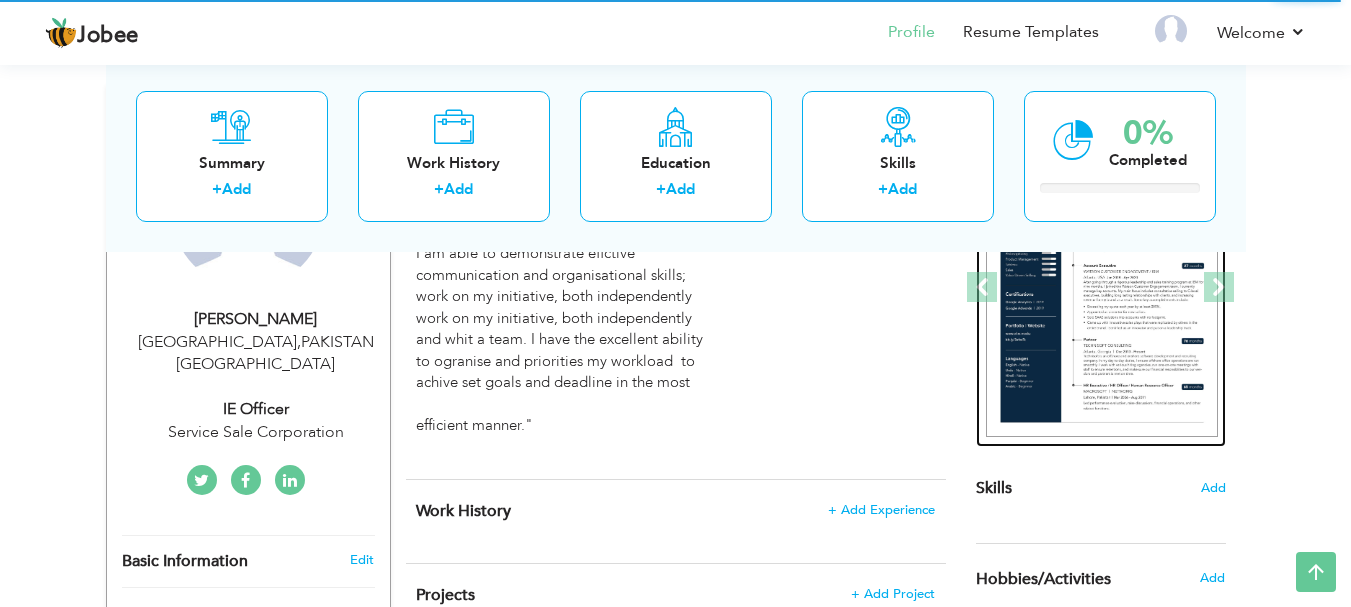 click at bounding box center (1102, 288) 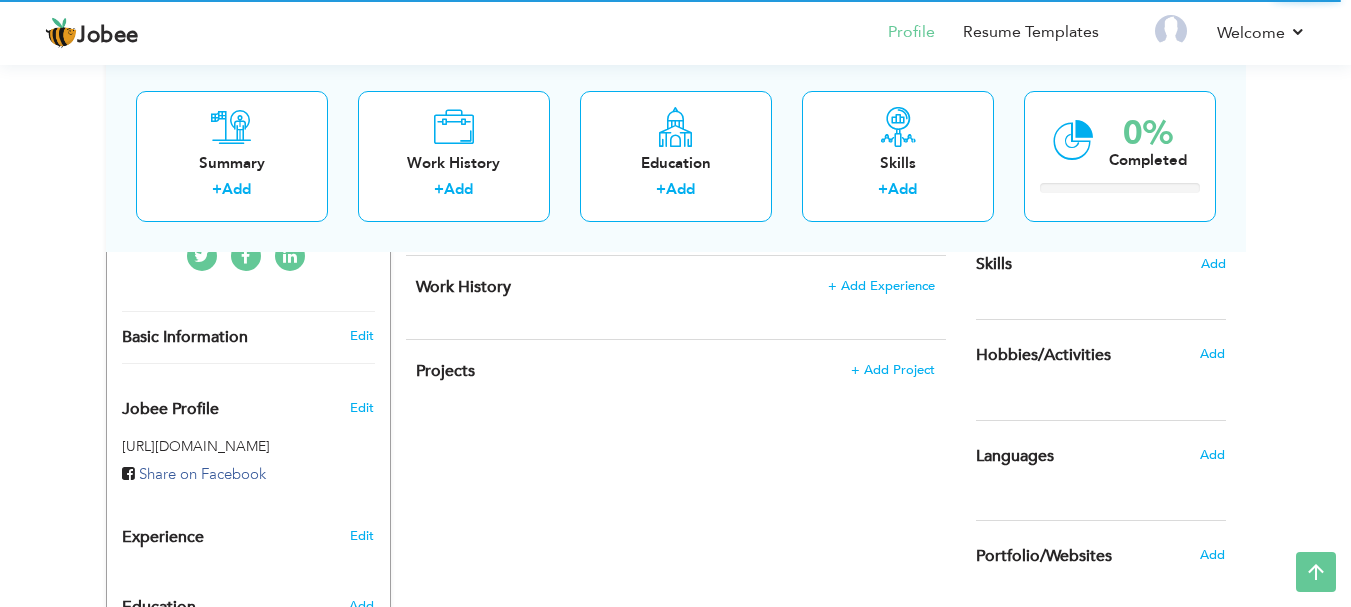 scroll, scrollTop: 518, scrollLeft: 0, axis: vertical 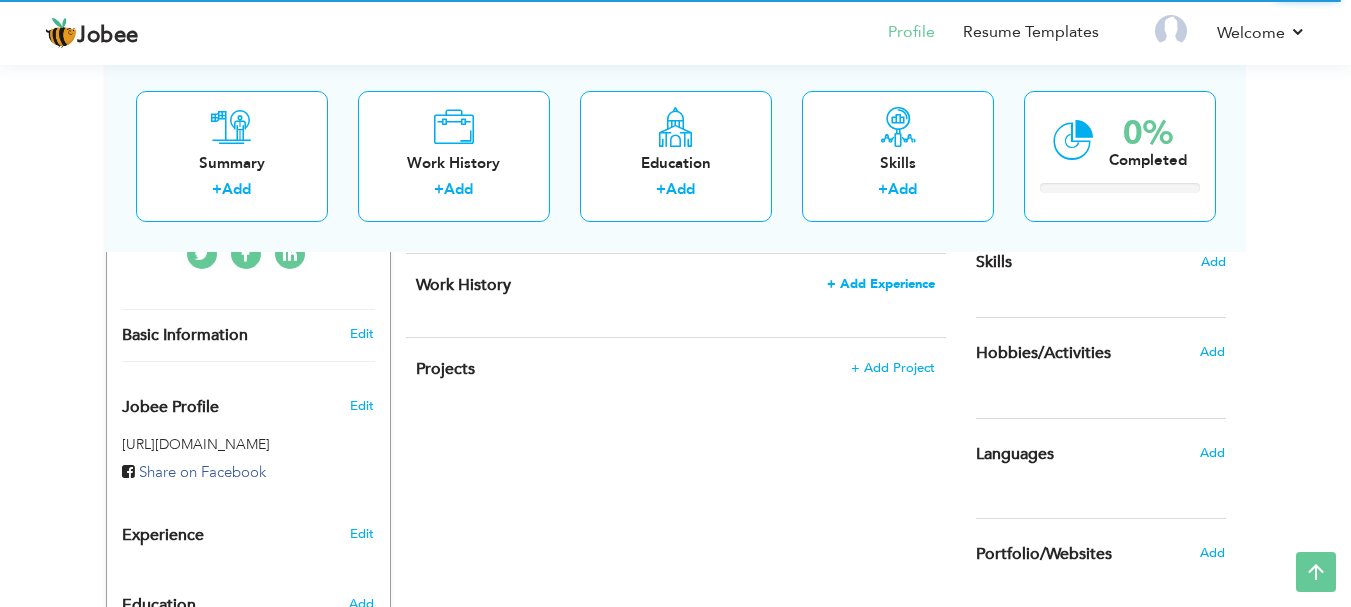 click on "+ Add Experience" at bounding box center [881, 284] 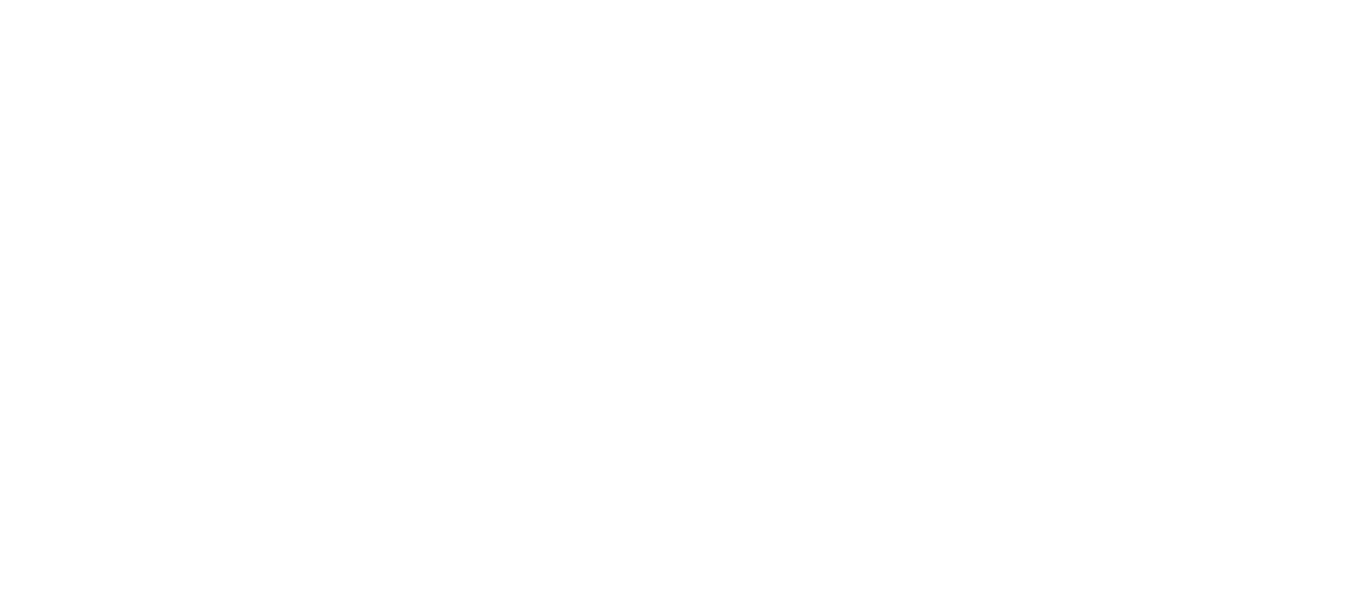 scroll, scrollTop: 0, scrollLeft: 0, axis: both 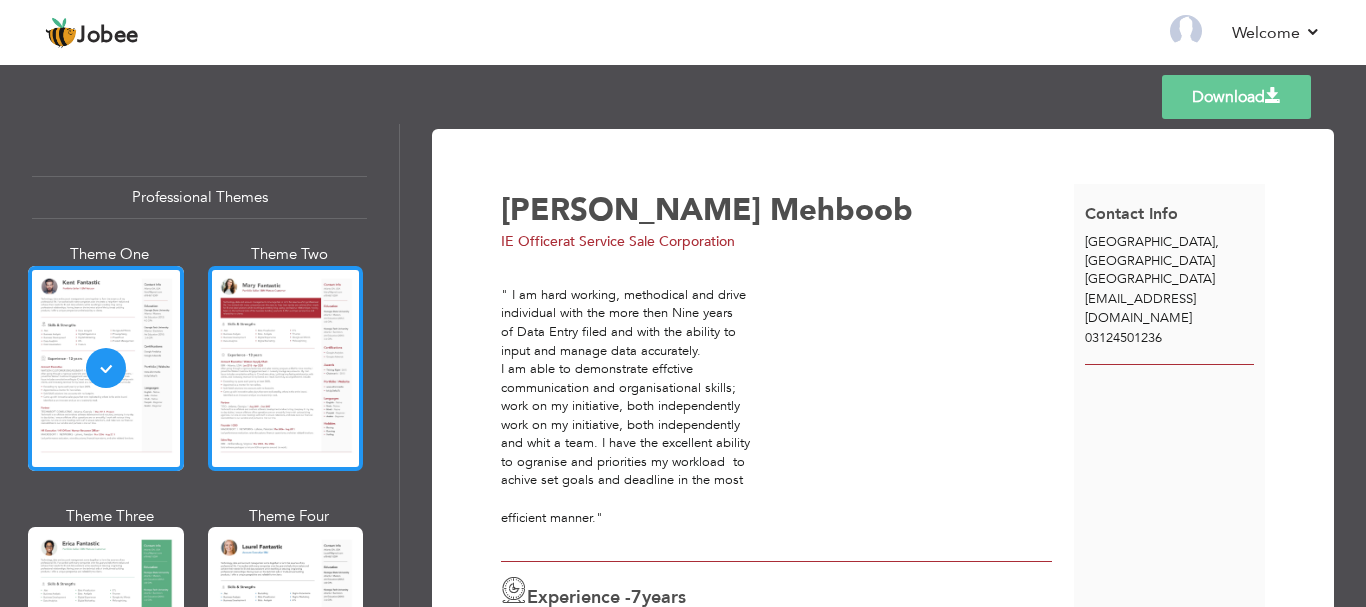 click at bounding box center [286, 368] 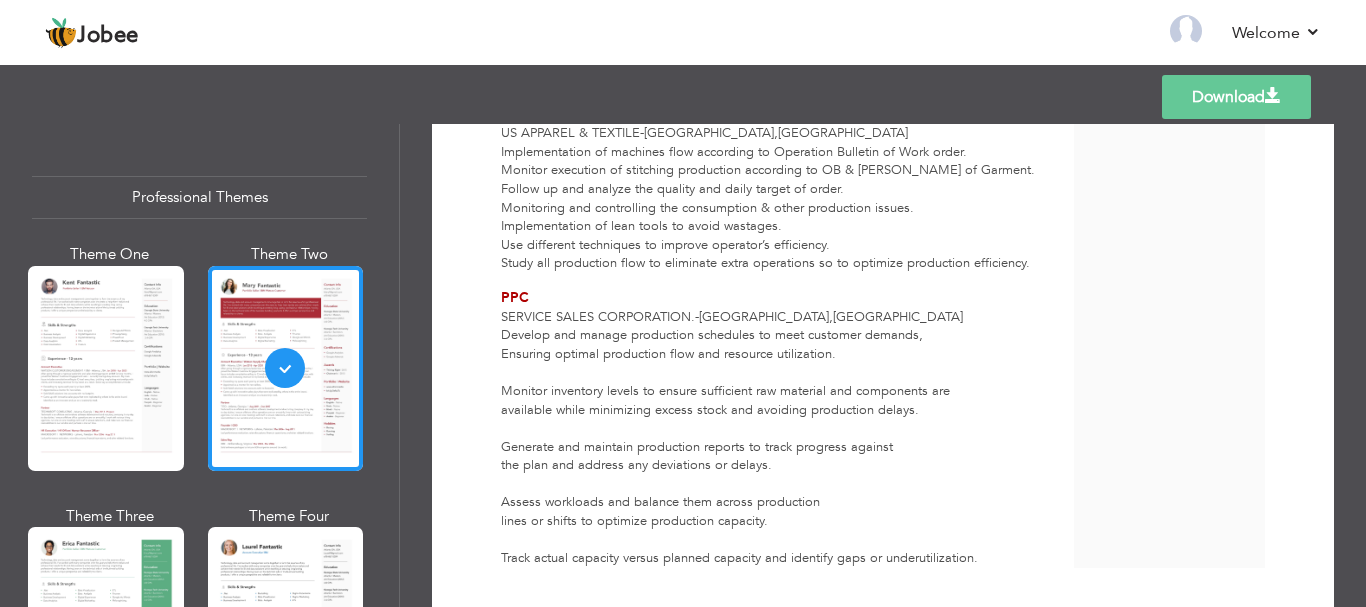 scroll, scrollTop: 964, scrollLeft: 0, axis: vertical 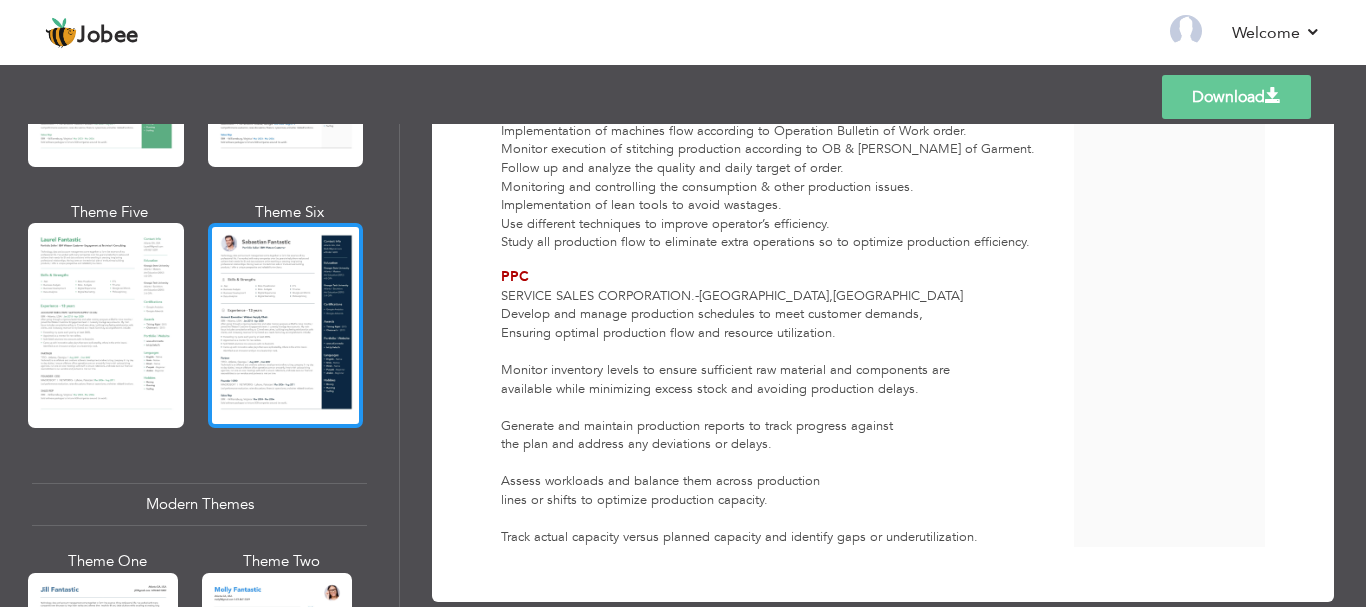 click at bounding box center (286, 325) 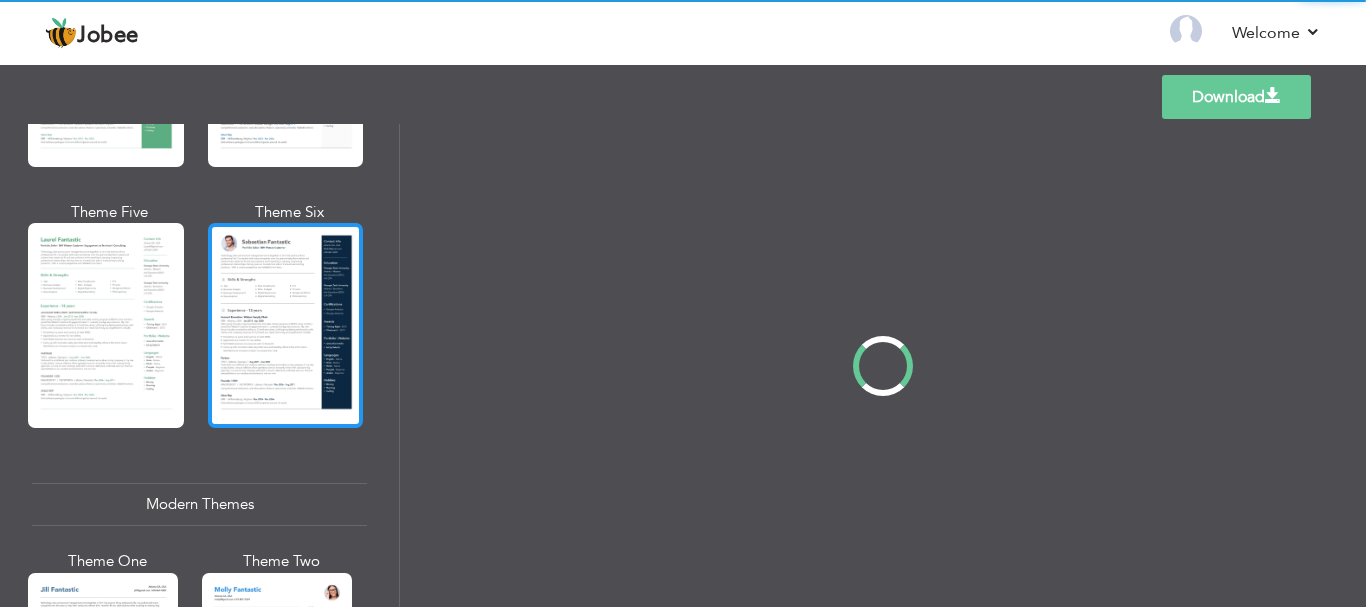 scroll, scrollTop: 0, scrollLeft: 0, axis: both 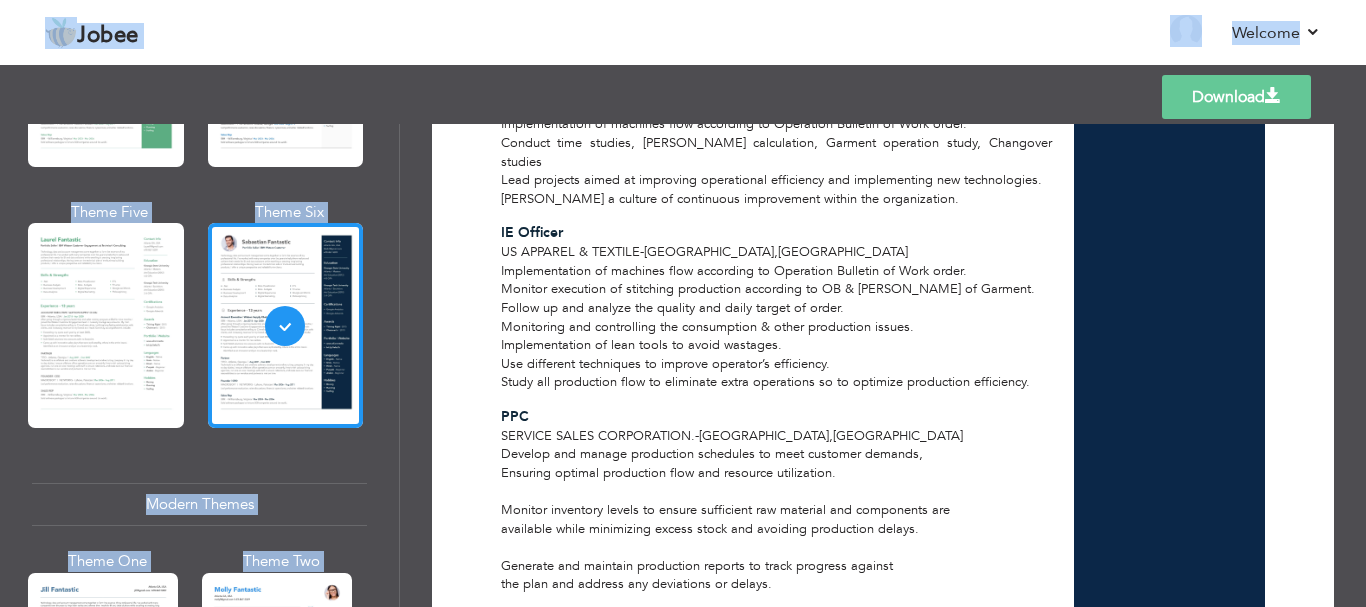 drag, startPoint x: 1330, startPoint y: 500, endPoint x: 1343, endPoint y: 614, distance: 114.73883 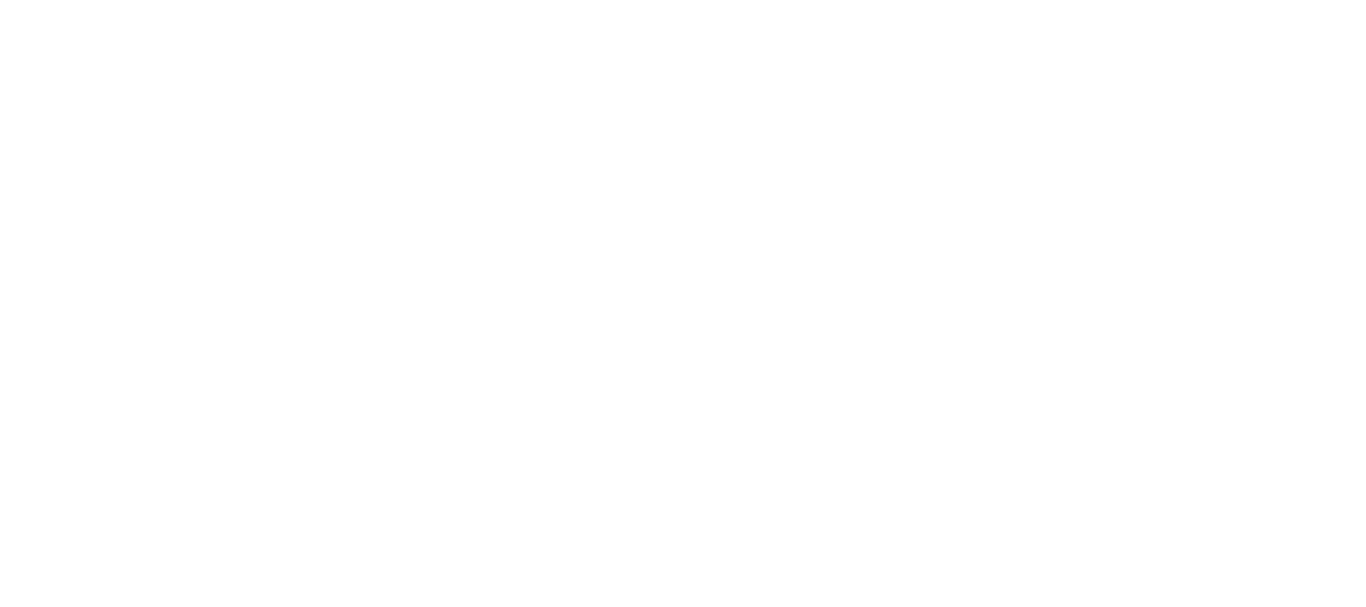 scroll, scrollTop: 0, scrollLeft: 0, axis: both 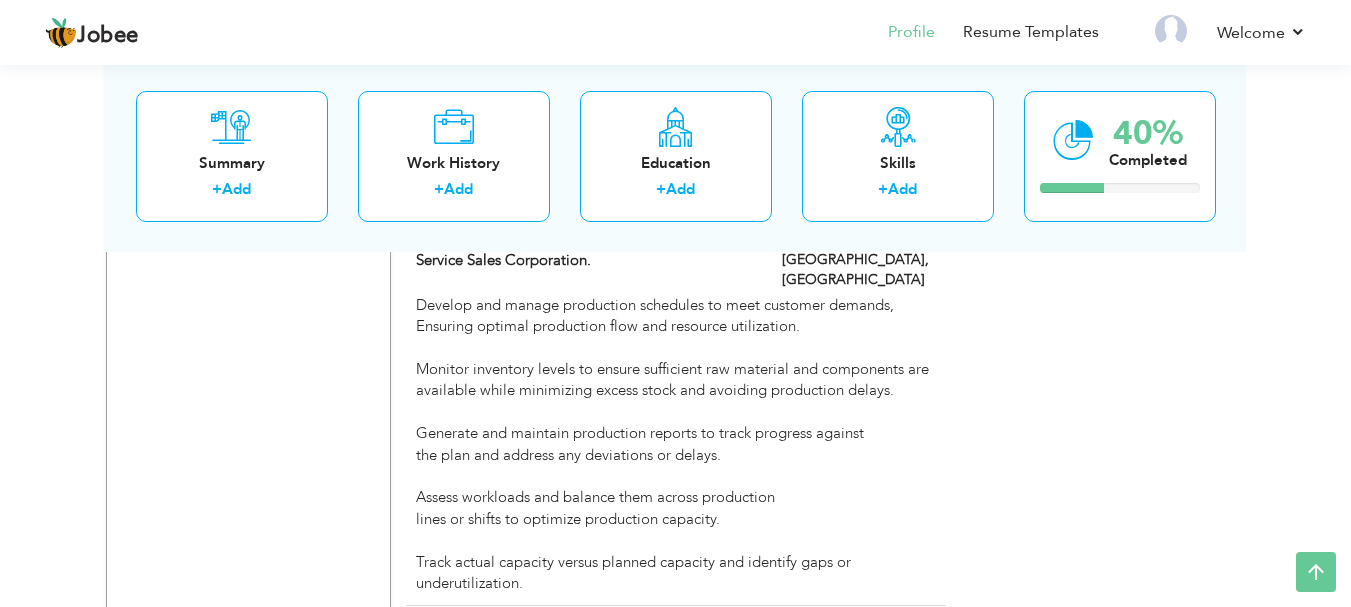 click on "+ Add Project" at bounding box center (892, 636) 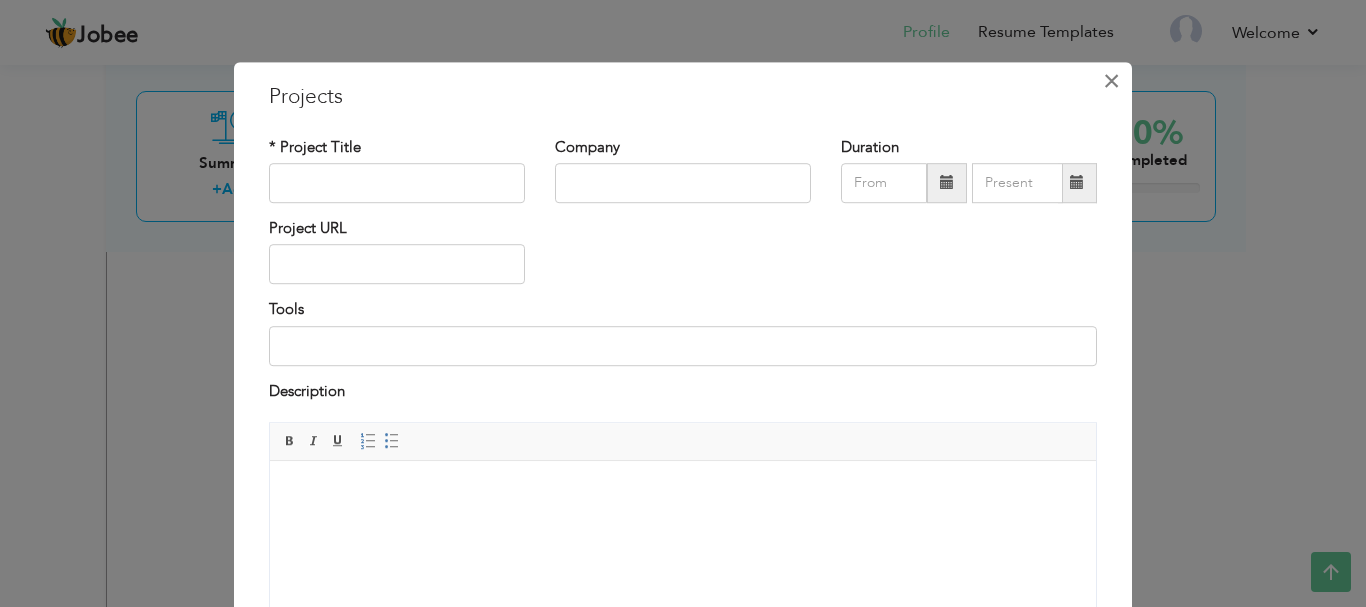 click on "×" at bounding box center [1111, 81] 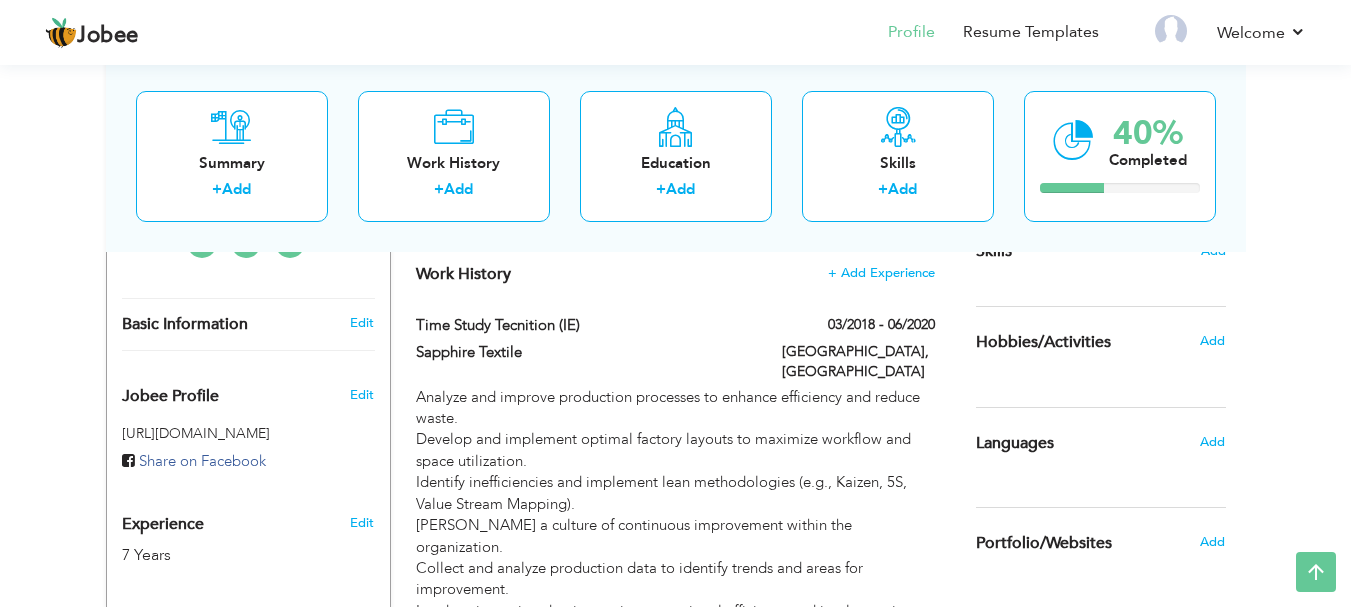scroll, scrollTop: 533, scrollLeft: 0, axis: vertical 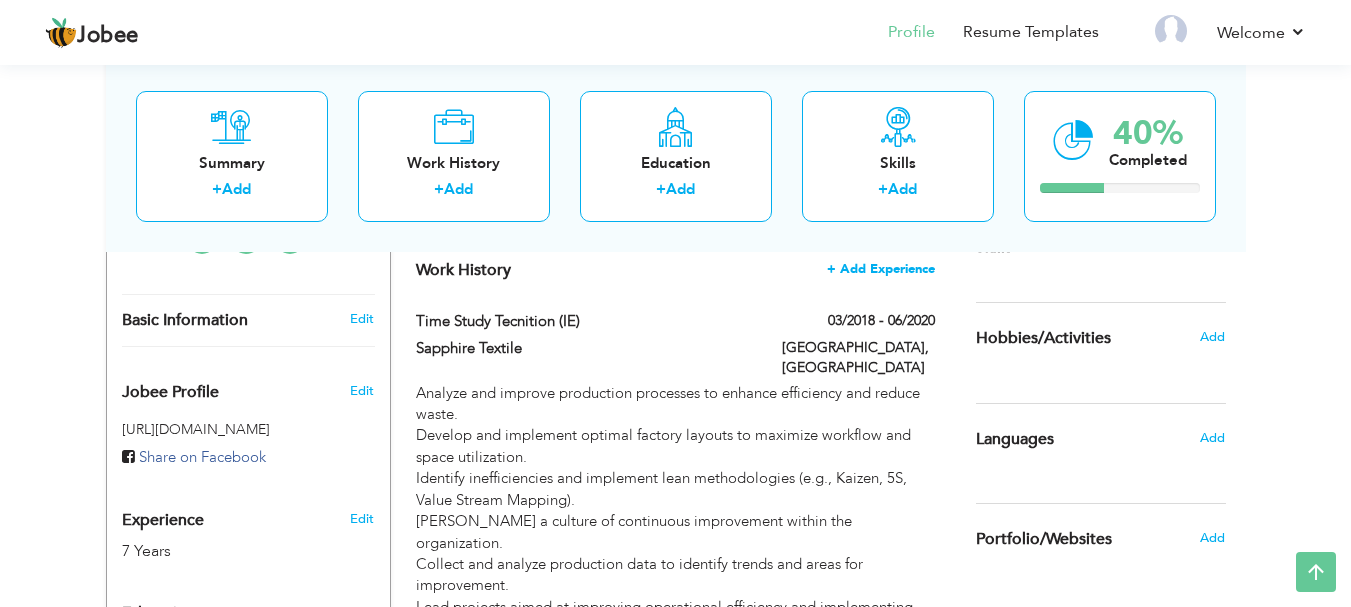 click on "+ Add Experience" at bounding box center (881, 269) 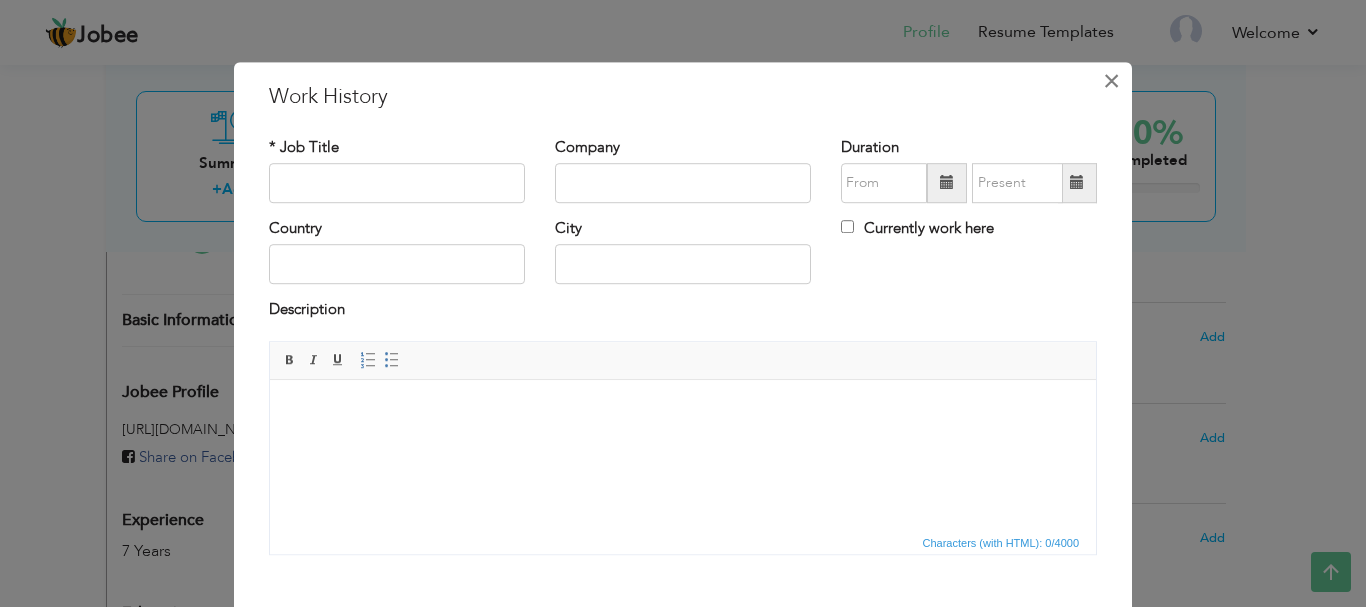 click on "×" at bounding box center (1111, 81) 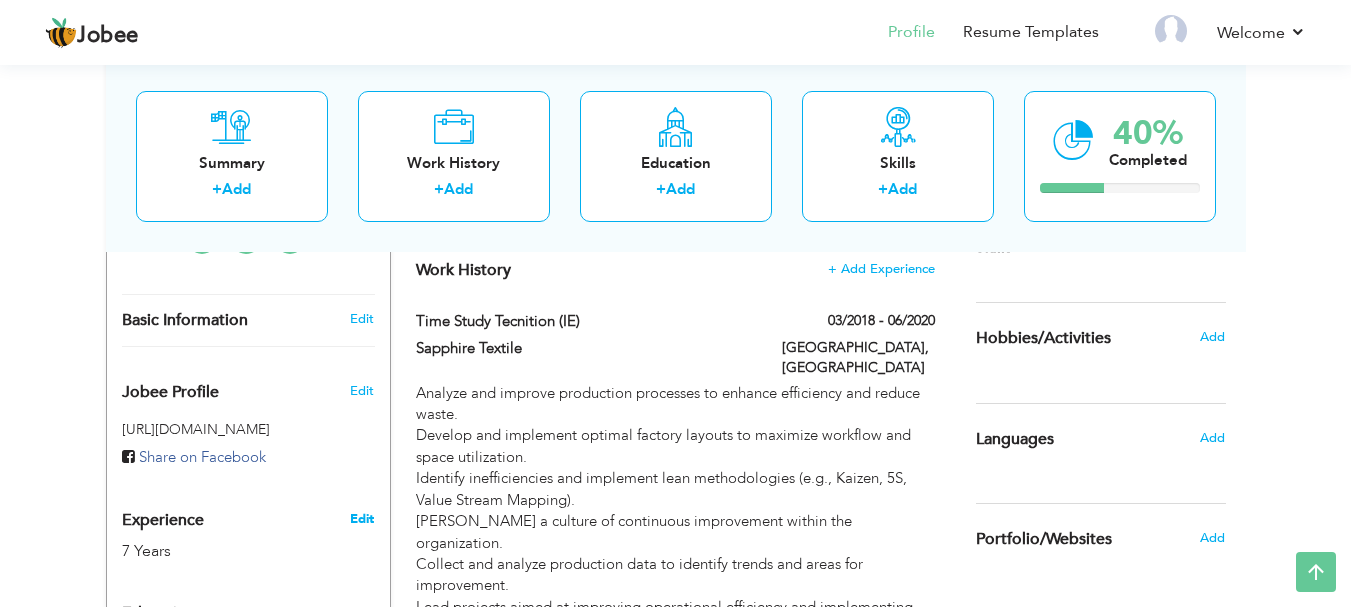 click on "Edit" at bounding box center (362, 519) 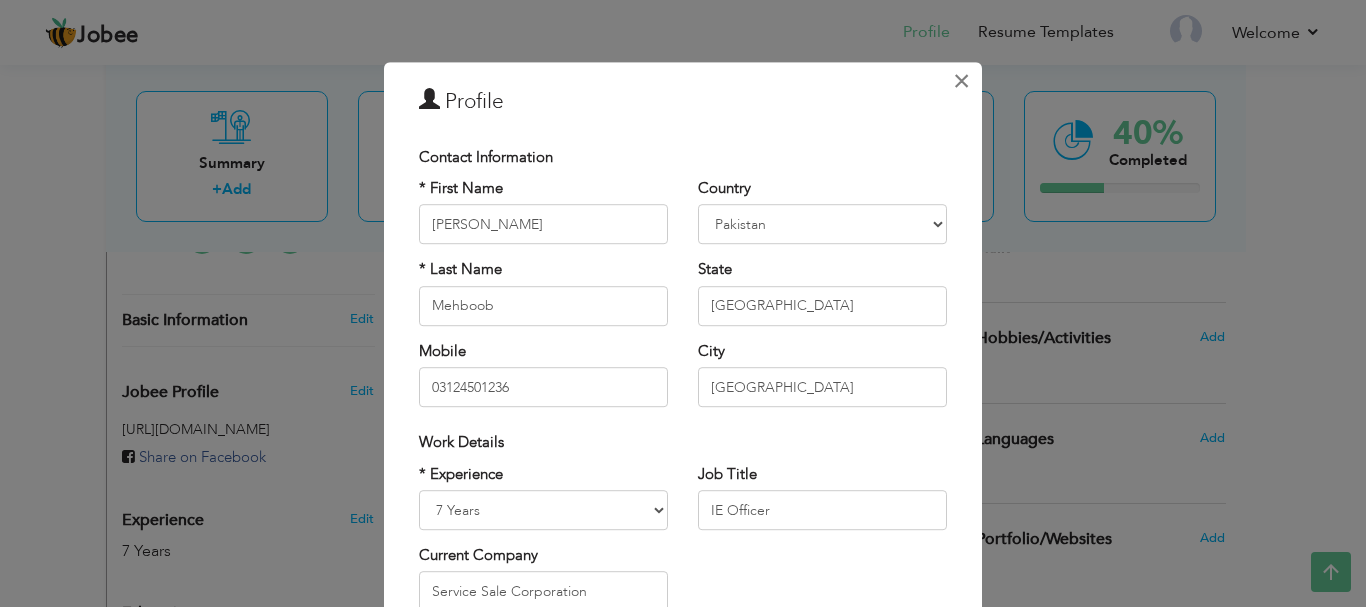 click on "×" at bounding box center (961, 81) 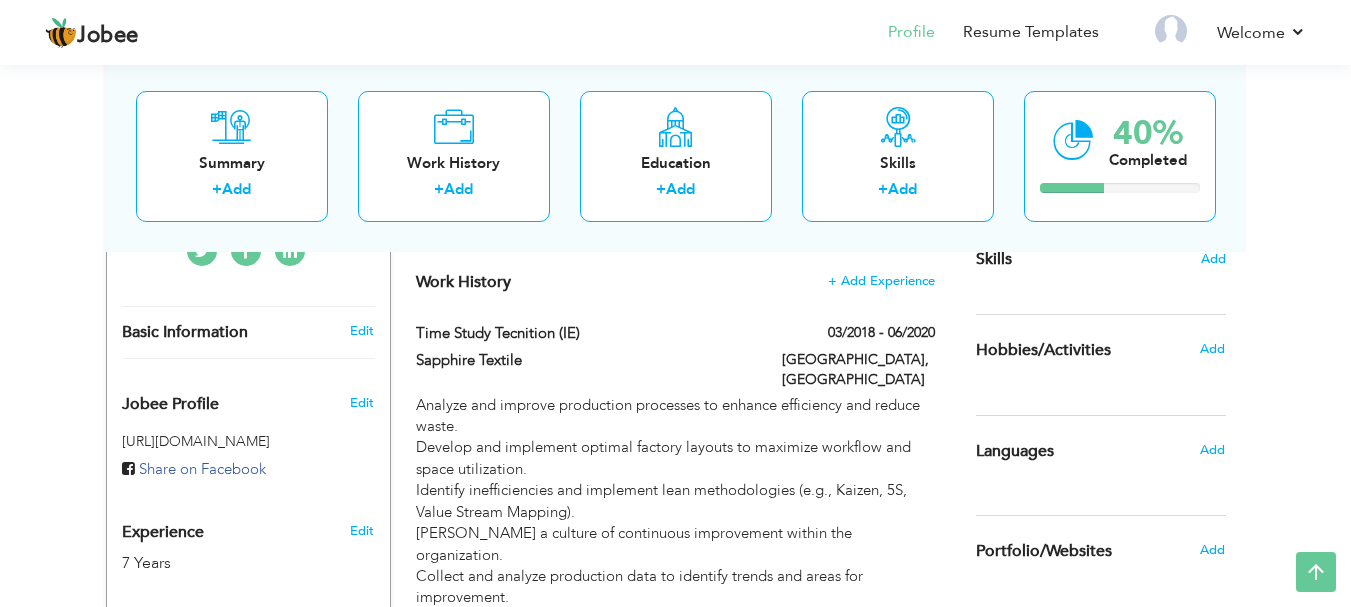scroll, scrollTop: 467, scrollLeft: 0, axis: vertical 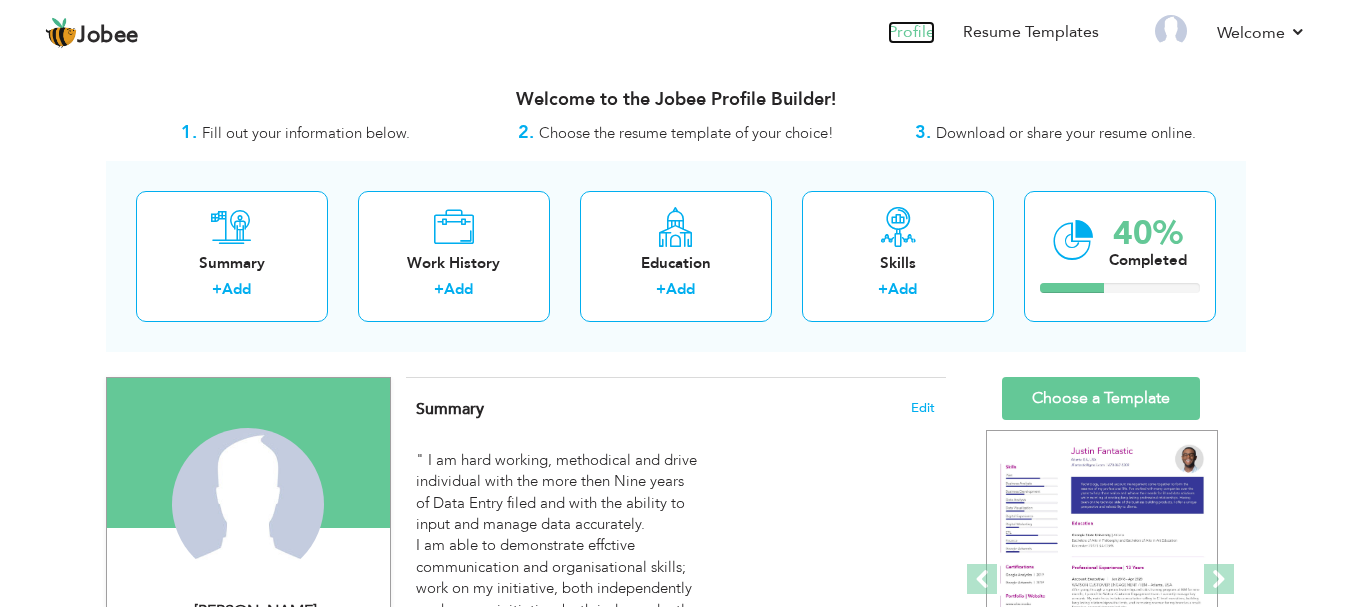 click on "Profile" at bounding box center [911, 32] 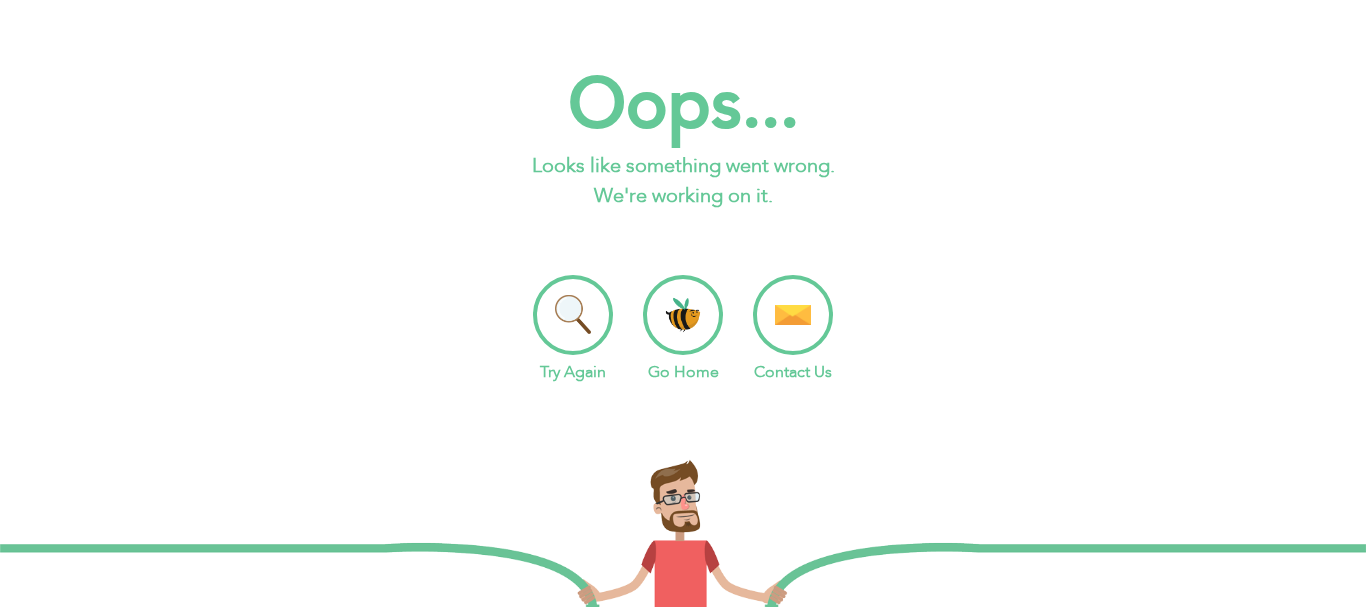 scroll, scrollTop: 0, scrollLeft: 0, axis: both 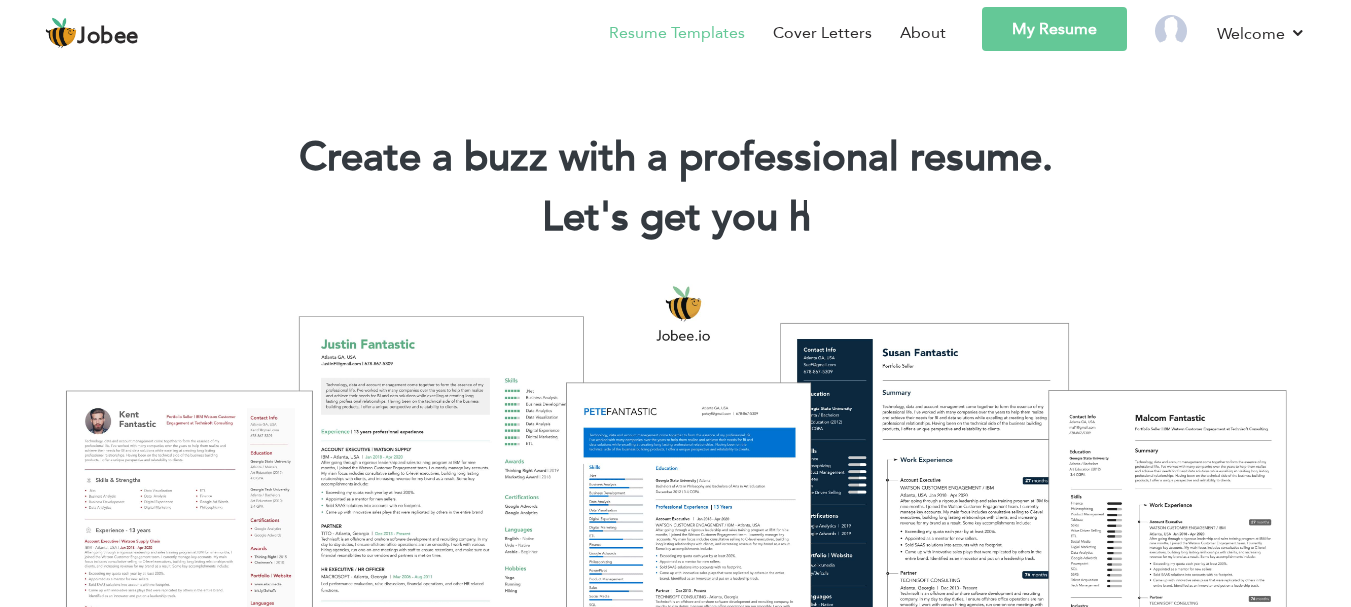 click on "Resume Templates" at bounding box center [663, 36] 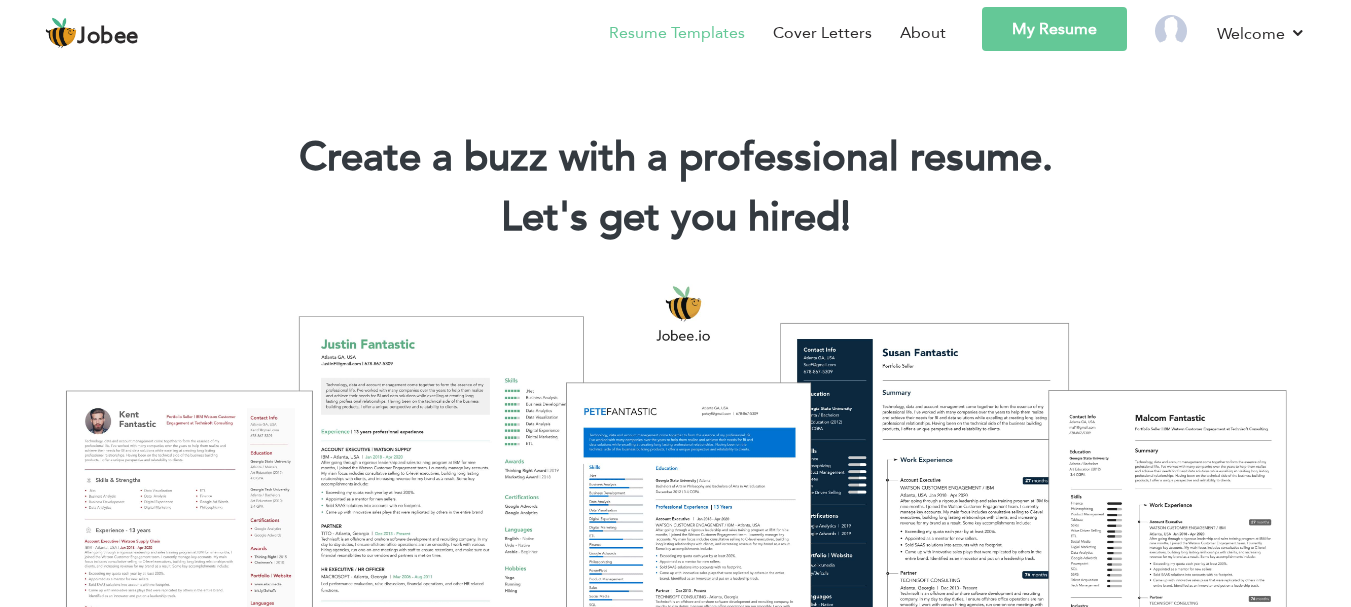click on "Resume Templates" at bounding box center (677, 33) 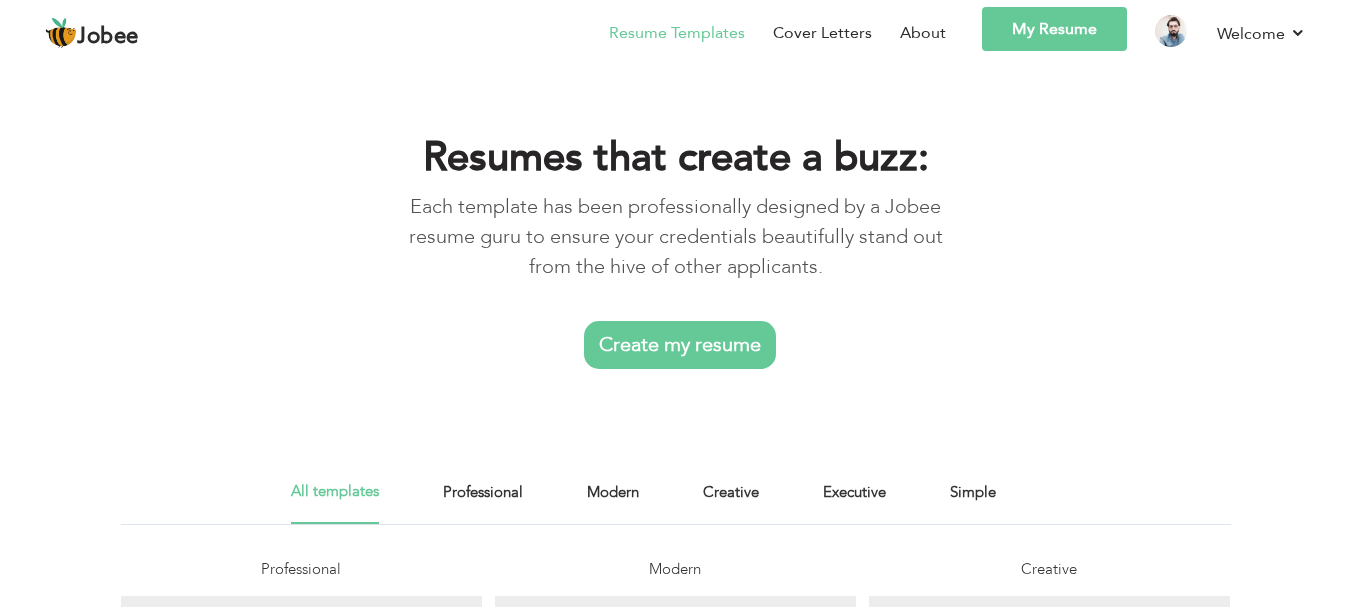 scroll, scrollTop: 0, scrollLeft: 0, axis: both 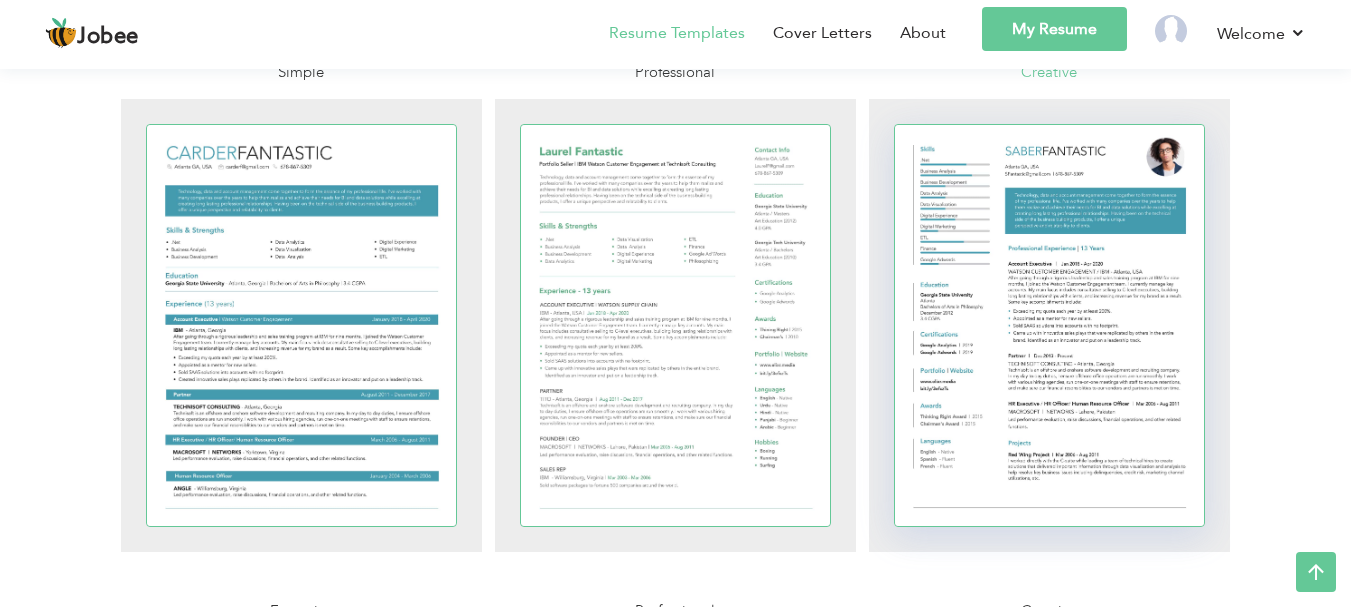 click at bounding box center (1050, 325) 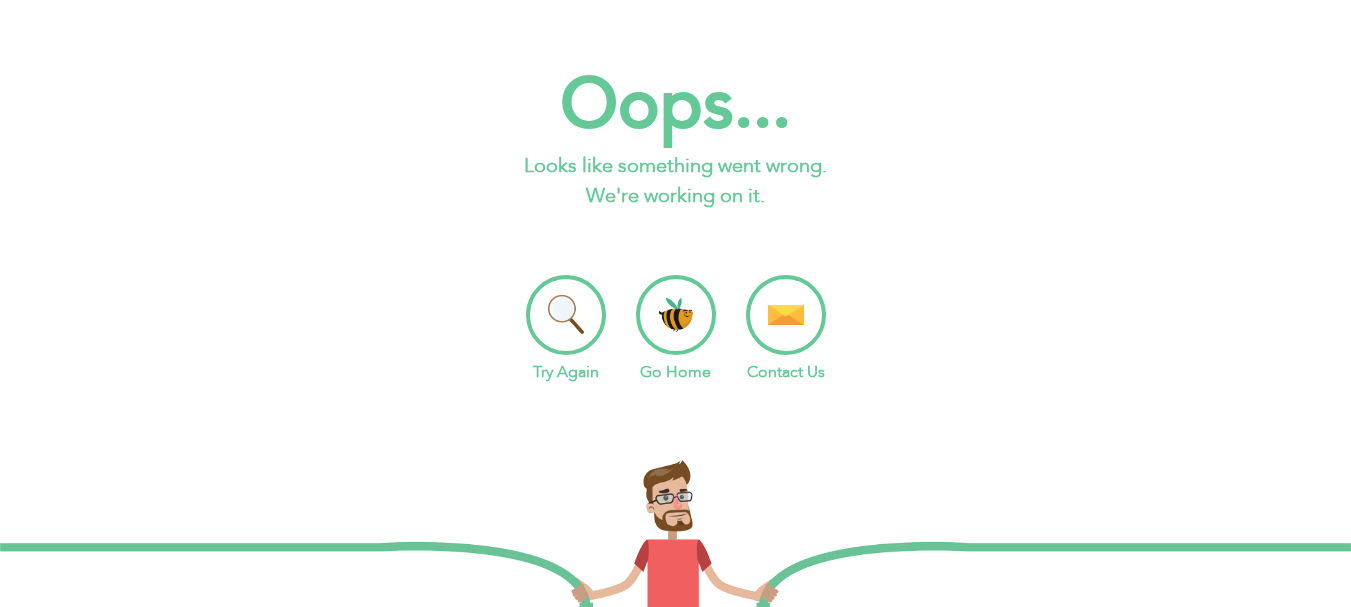 scroll, scrollTop: 0, scrollLeft: 0, axis: both 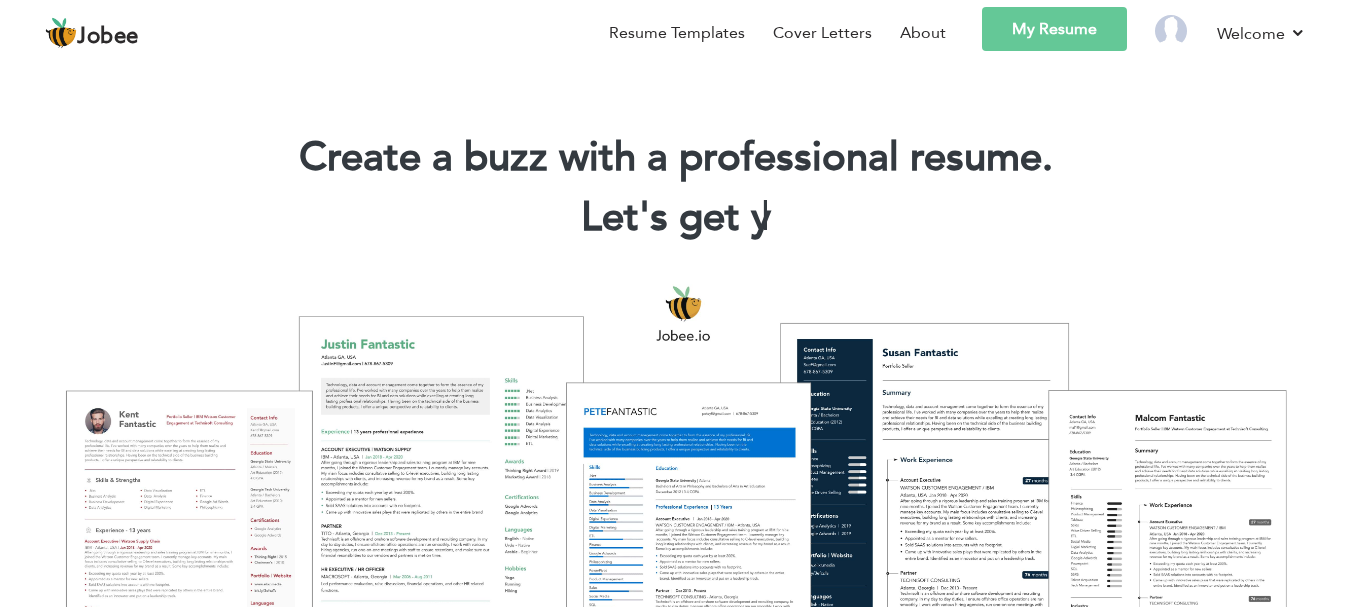 click on "My Resume" at bounding box center (1054, 29) 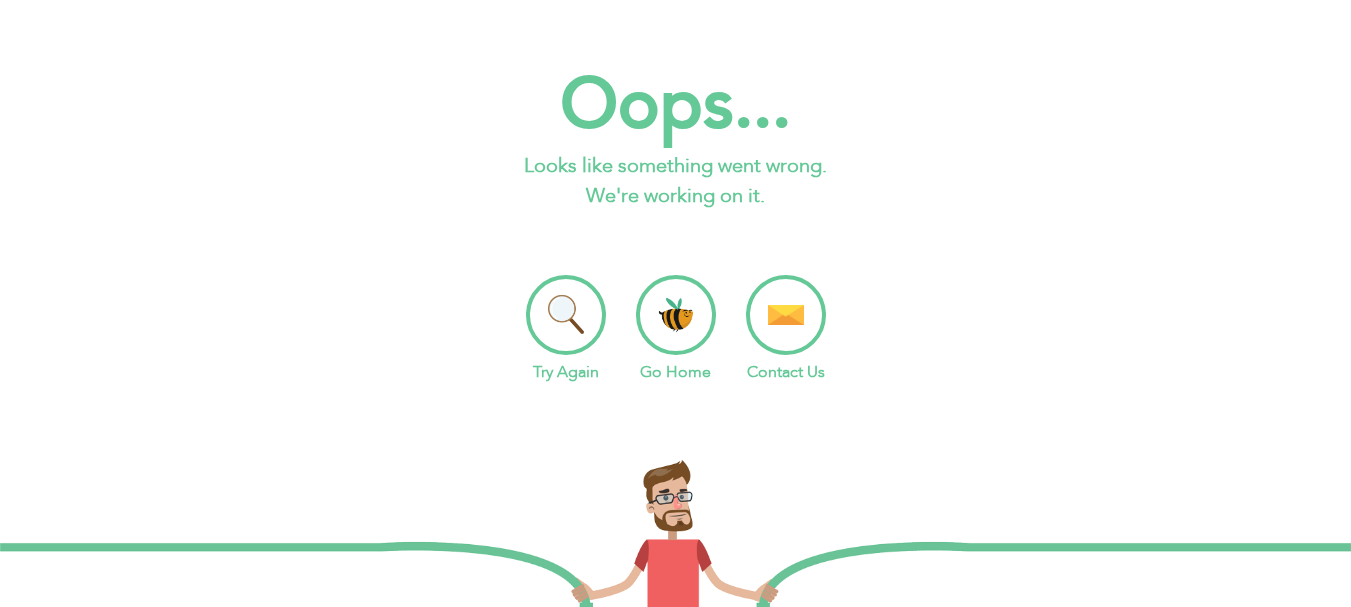 scroll, scrollTop: 0, scrollLeft: 0, axis: both 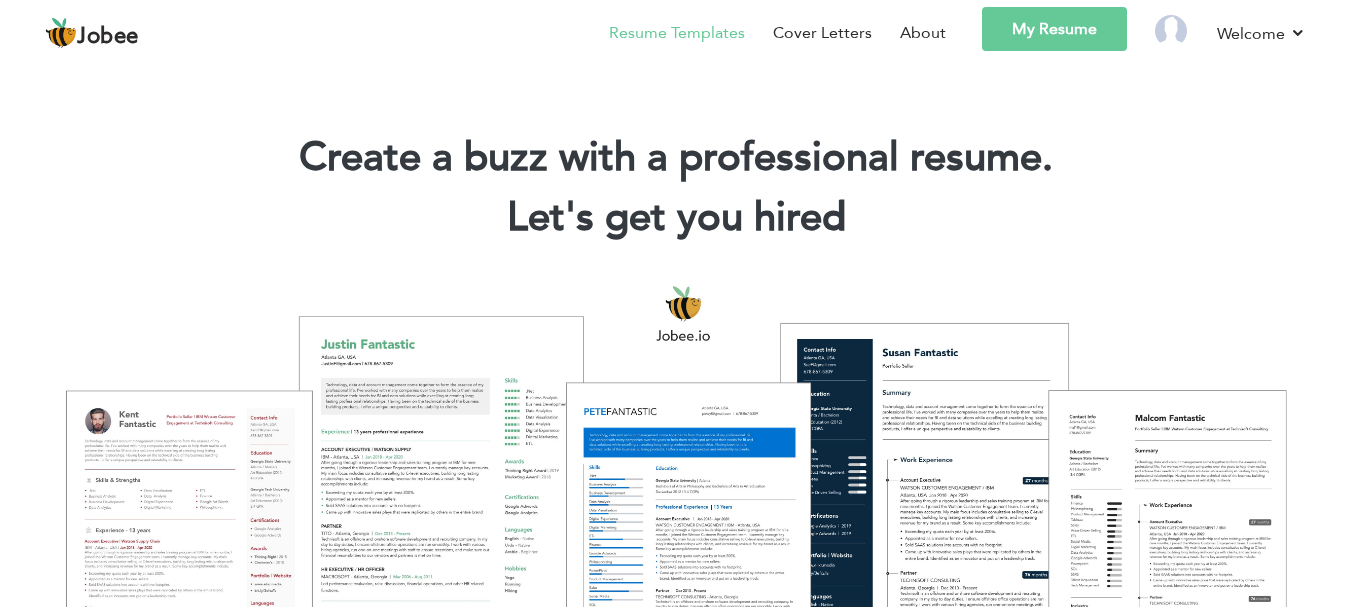 click on "Resume Templates" at bounding box center (677, 33) 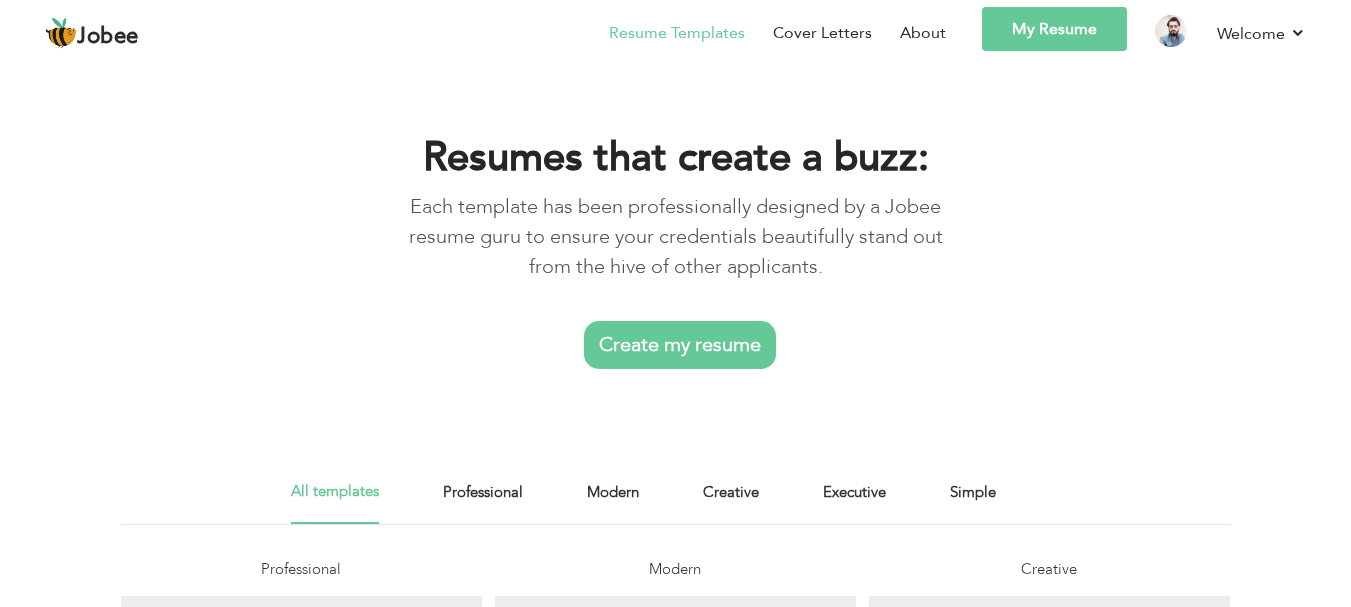 scroll, scrollTop: 0, scrollLeft: 0, axis: both 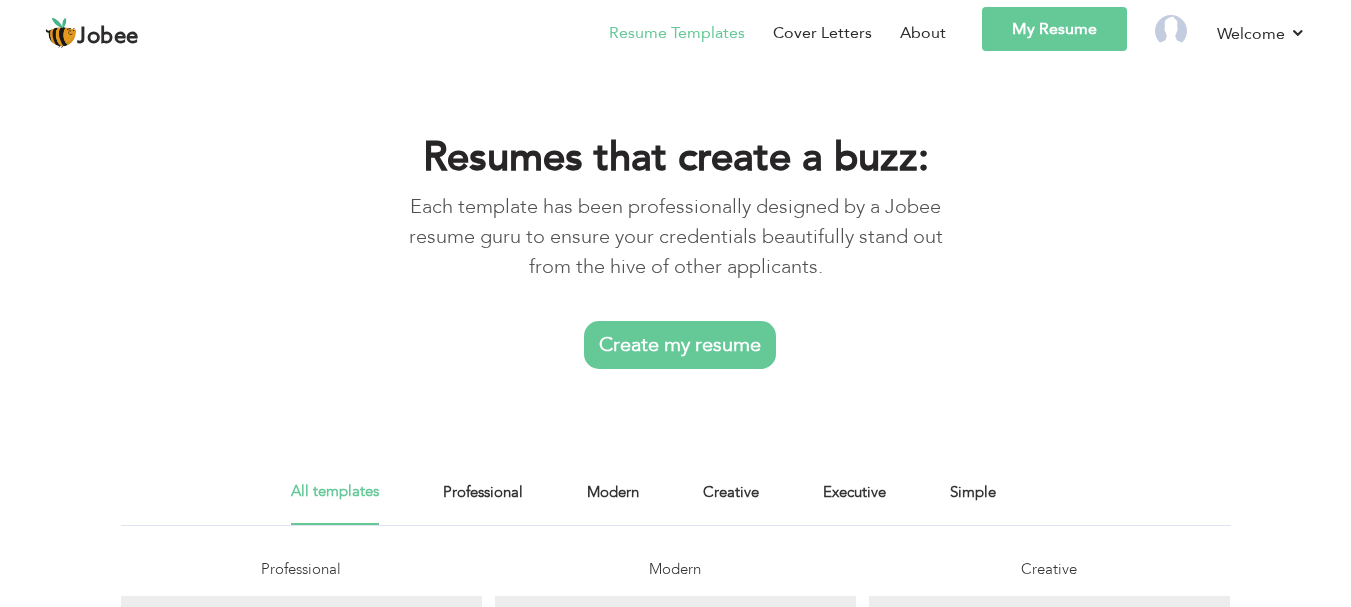 click on "Create my resume" at bounding box center (680, 345) 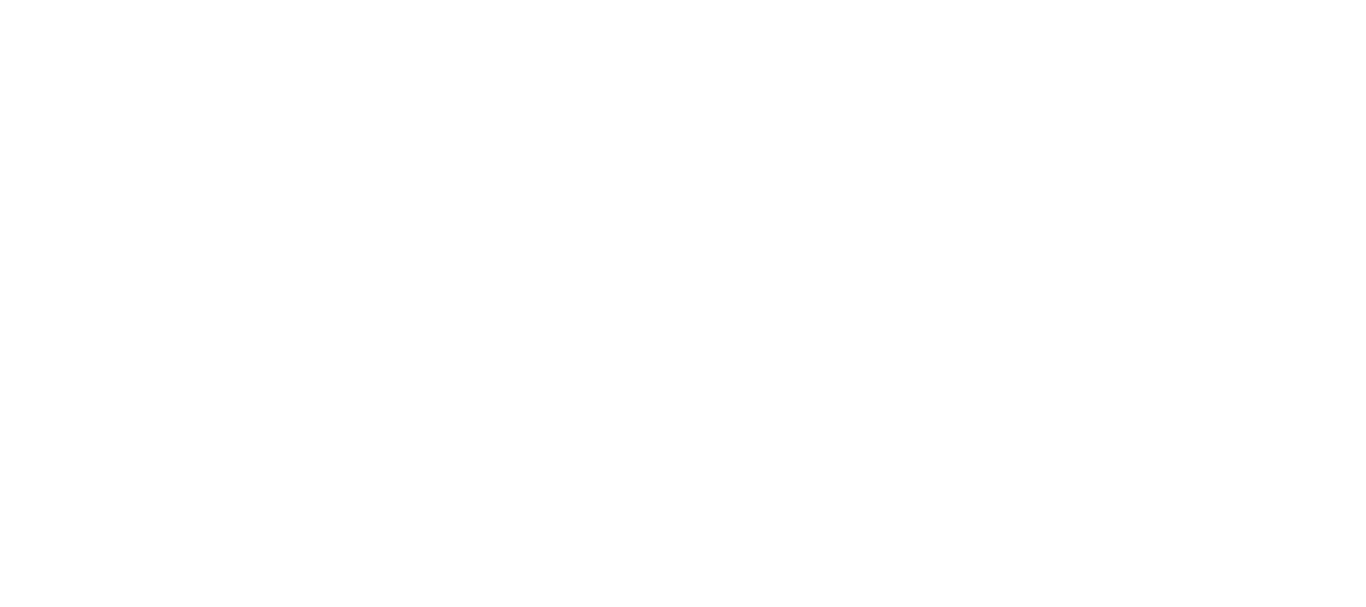 scroll, scrollTop: 0, scrollLeft: 0, axis: both 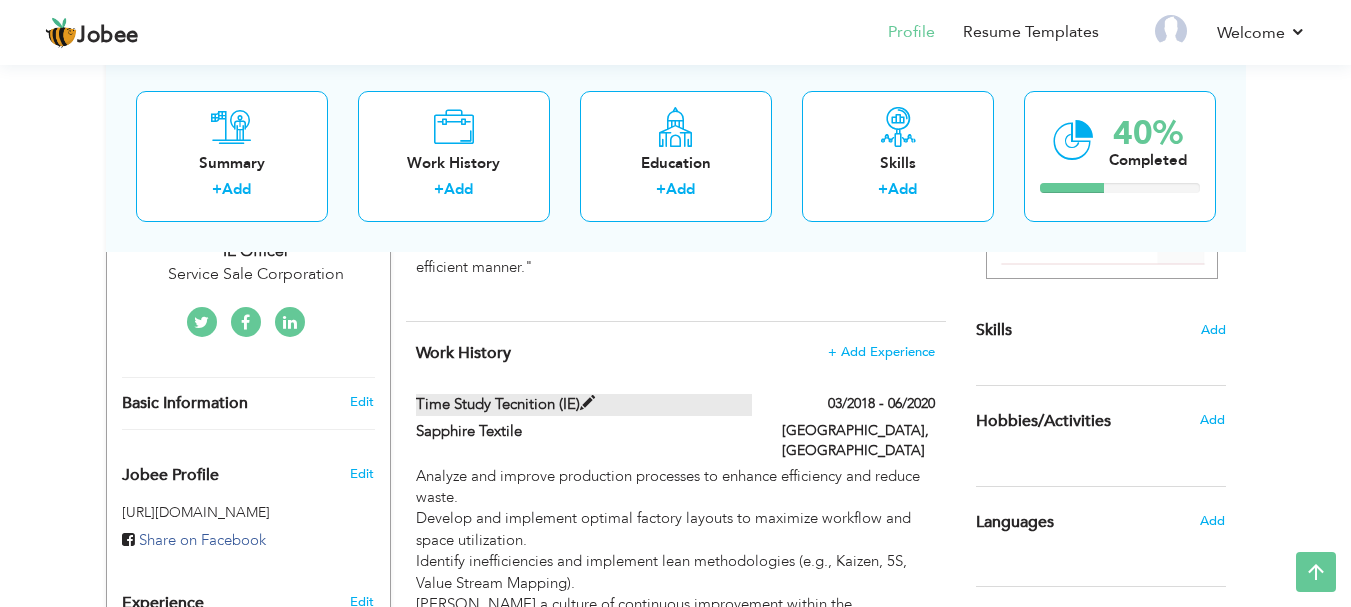 click at bounding box center (587, 403) 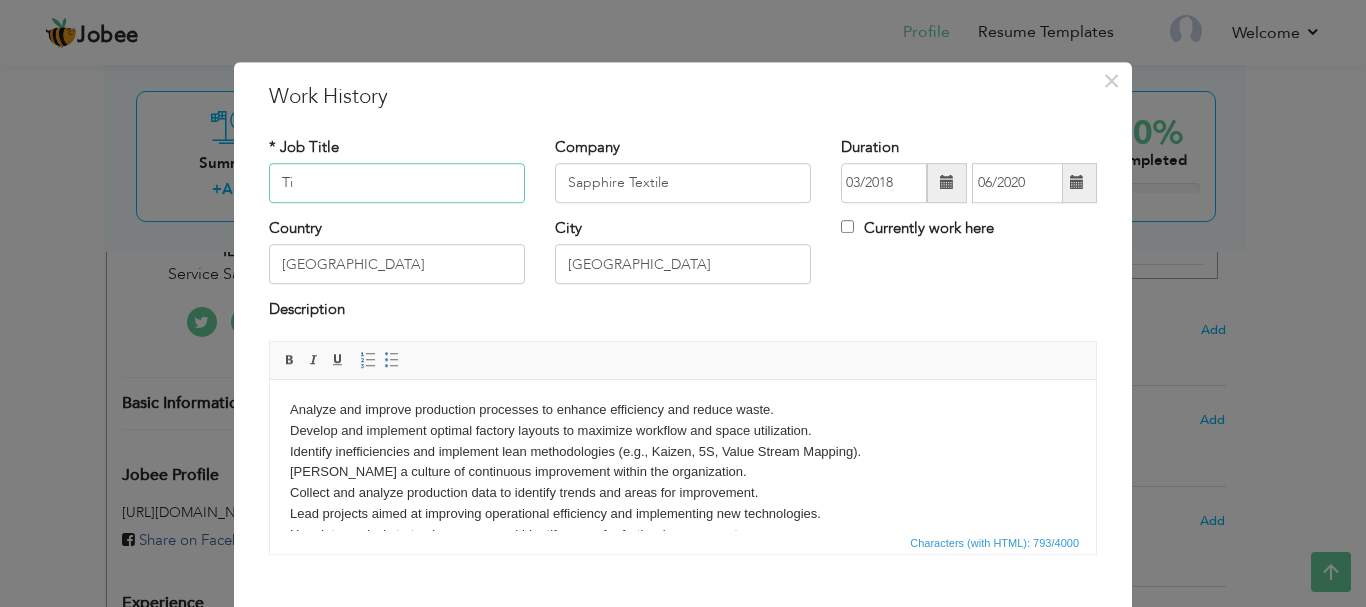 type on "T" 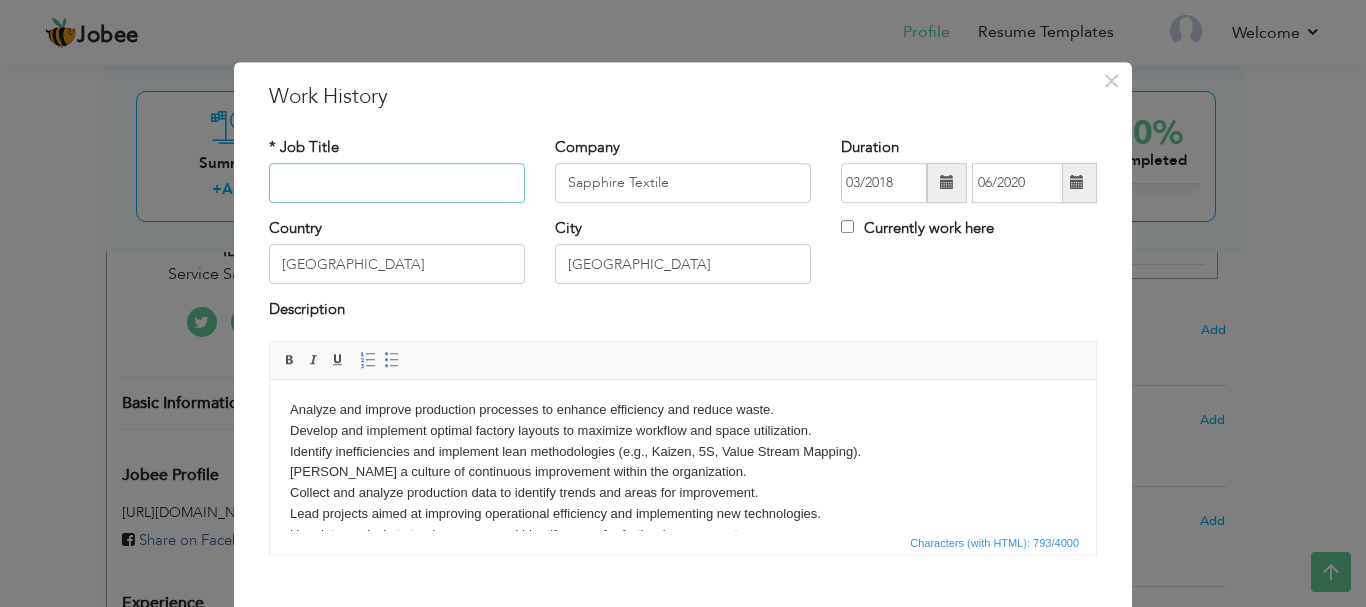 paste on "Executive PPC" 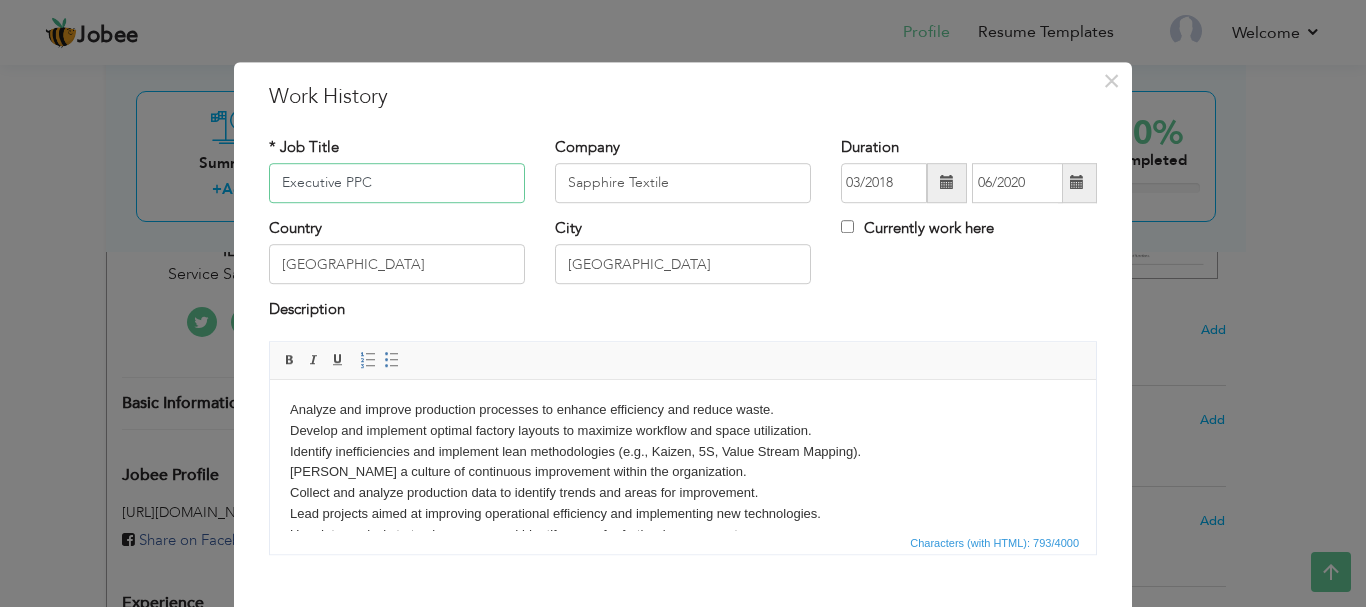 type on "Executive PPC" 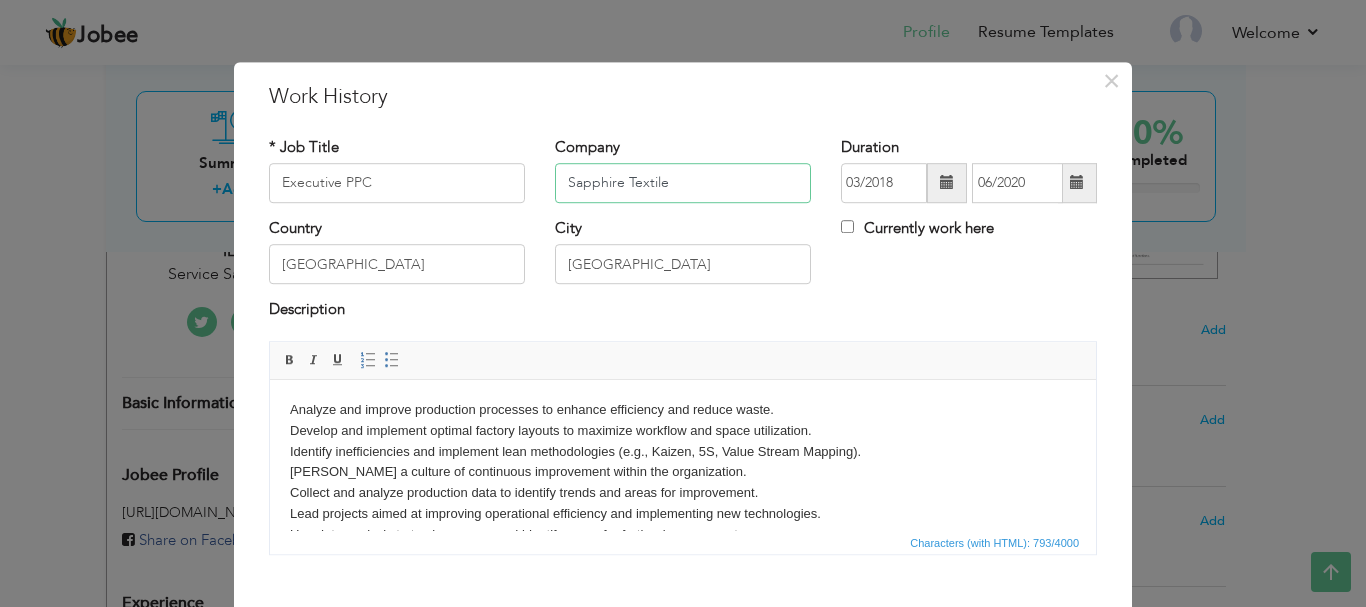 click on "Sapphire Textile" at bounding box center [683, 183] 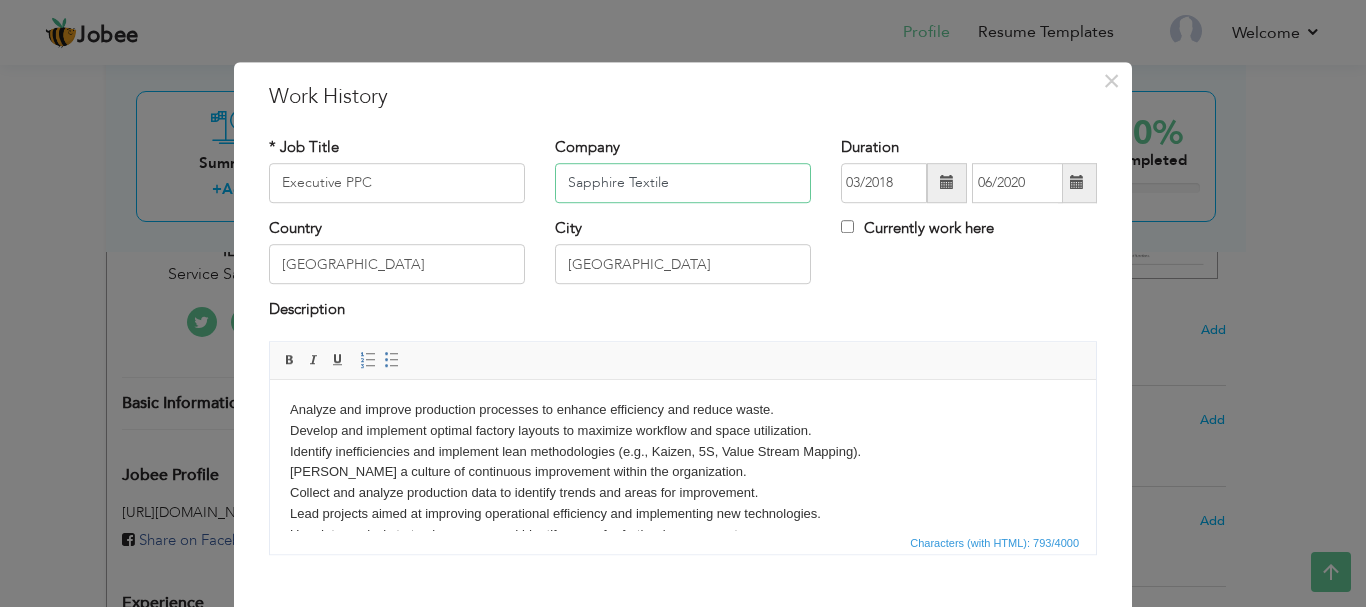 click on "Sapphire Textile" at bounding box center [683, 183] 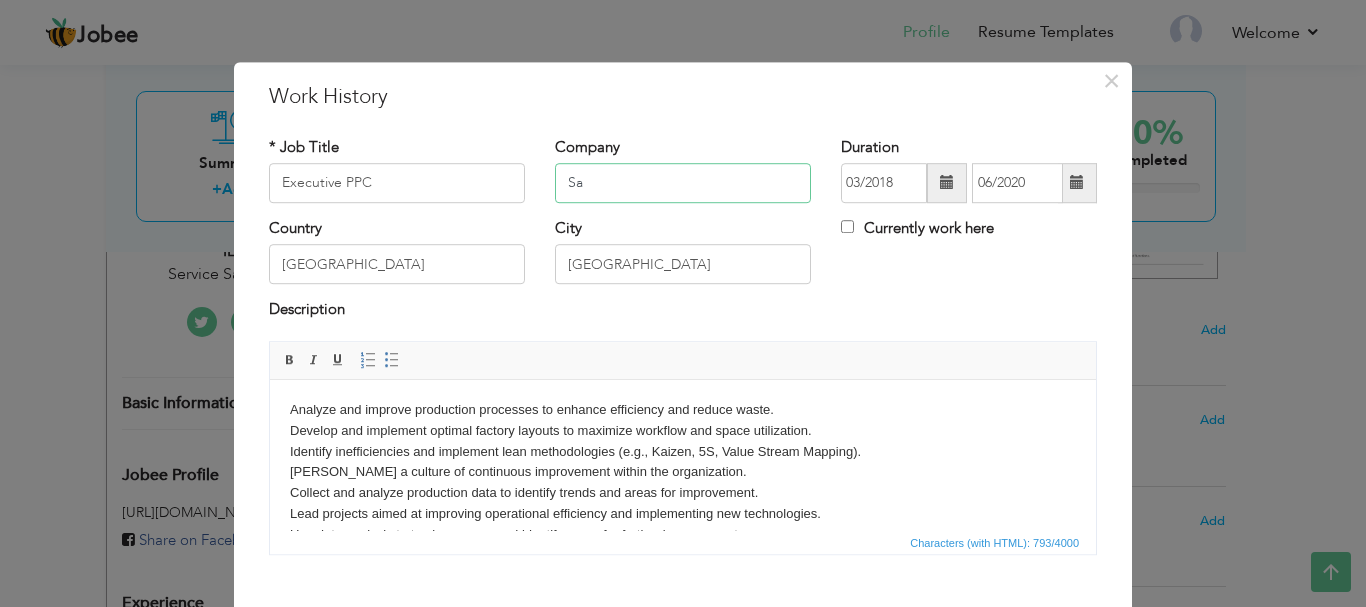 type on "S" 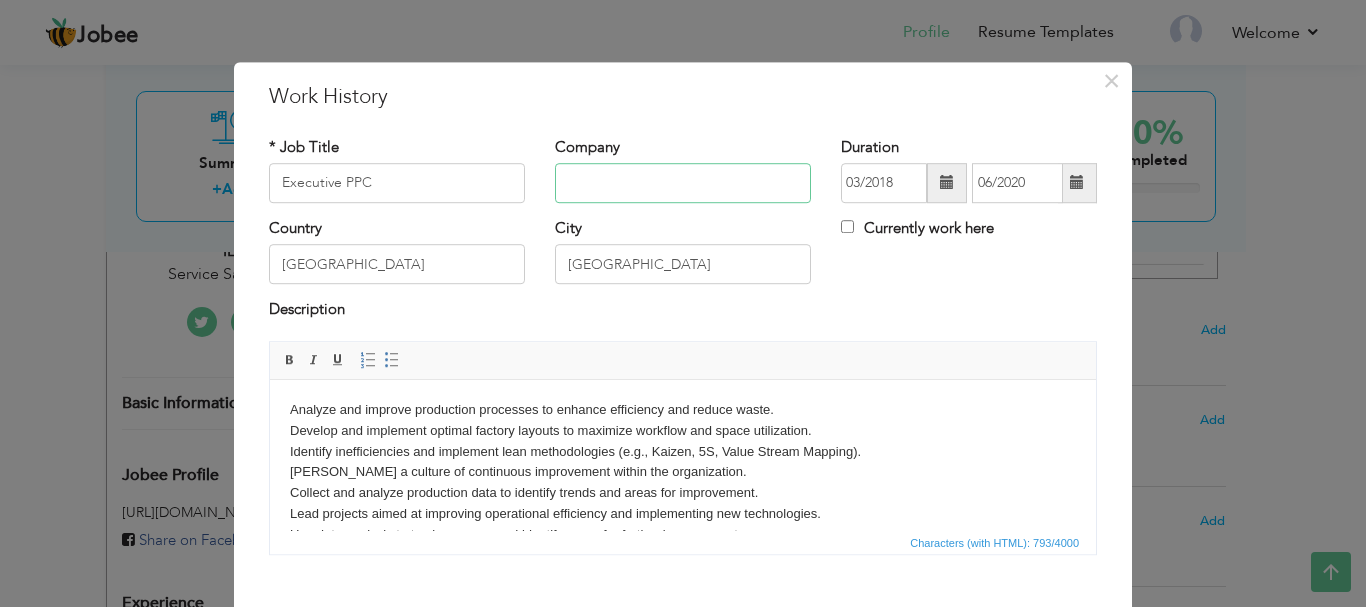 paste on "Service Sales Corporation." 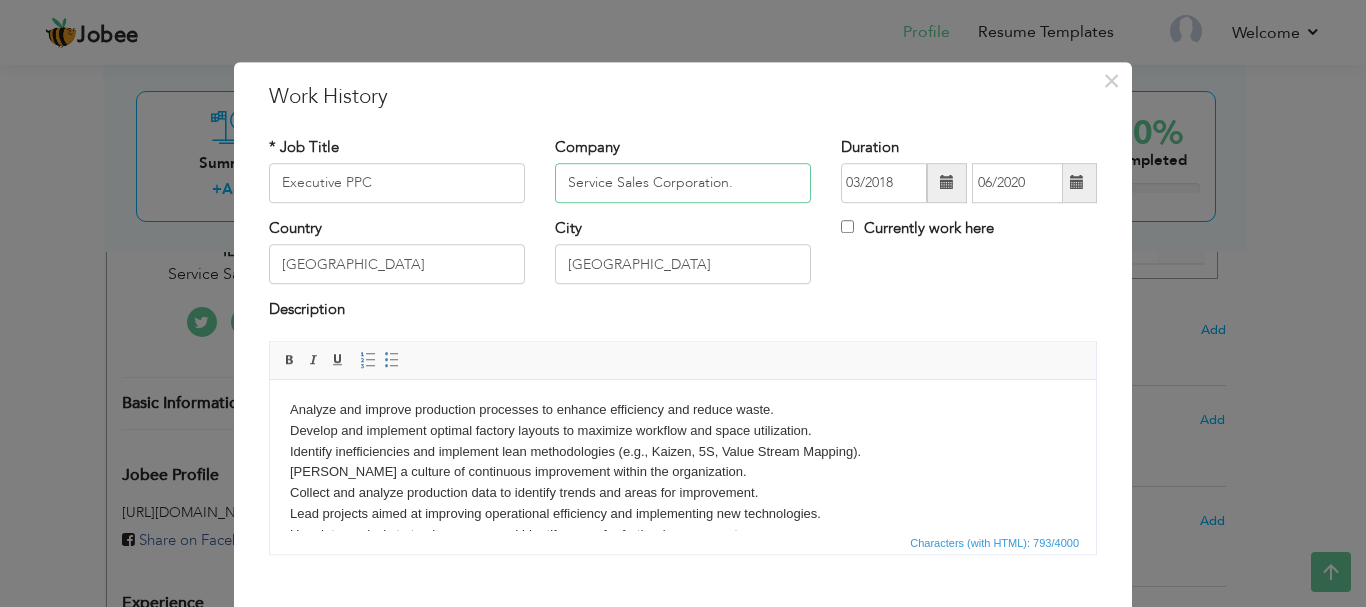 type on "Service Sales Corporation." 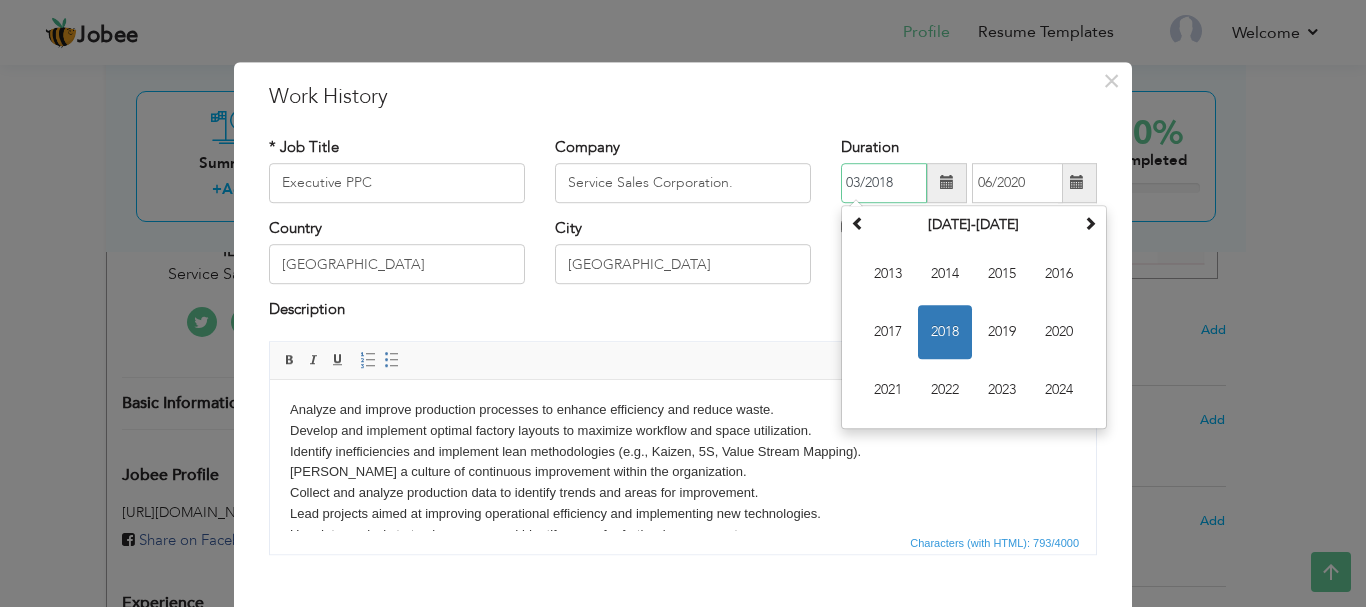click on "03/2018" at bounding box center (884, 183) 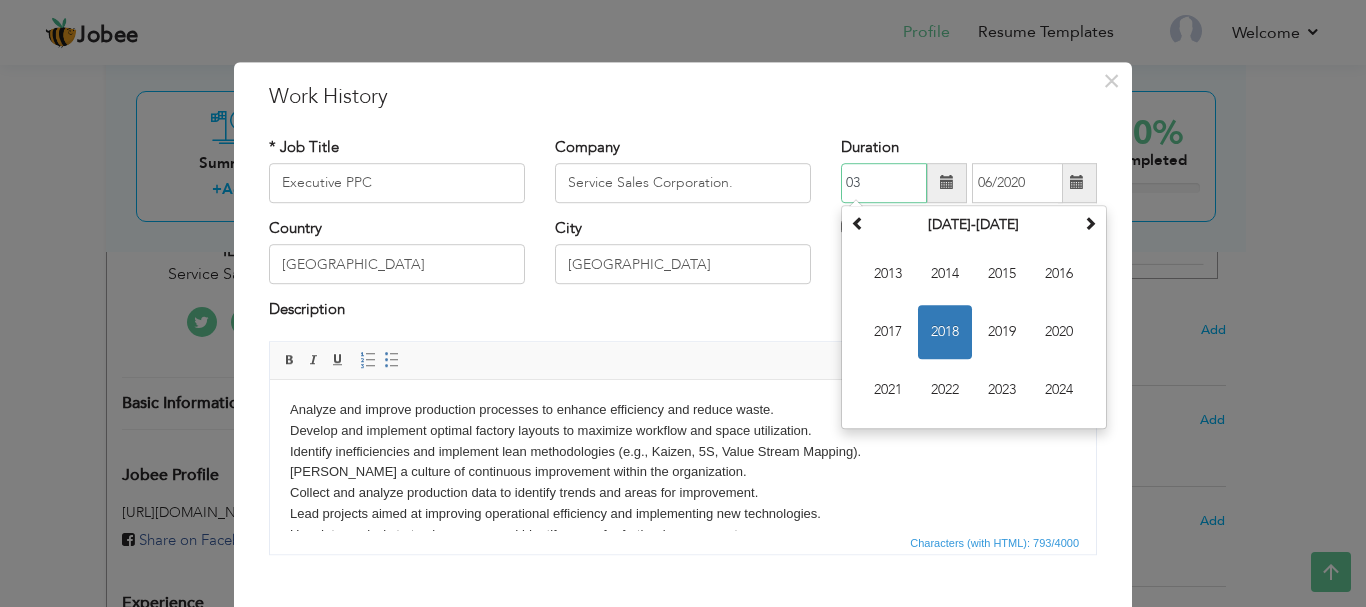 type on "0" 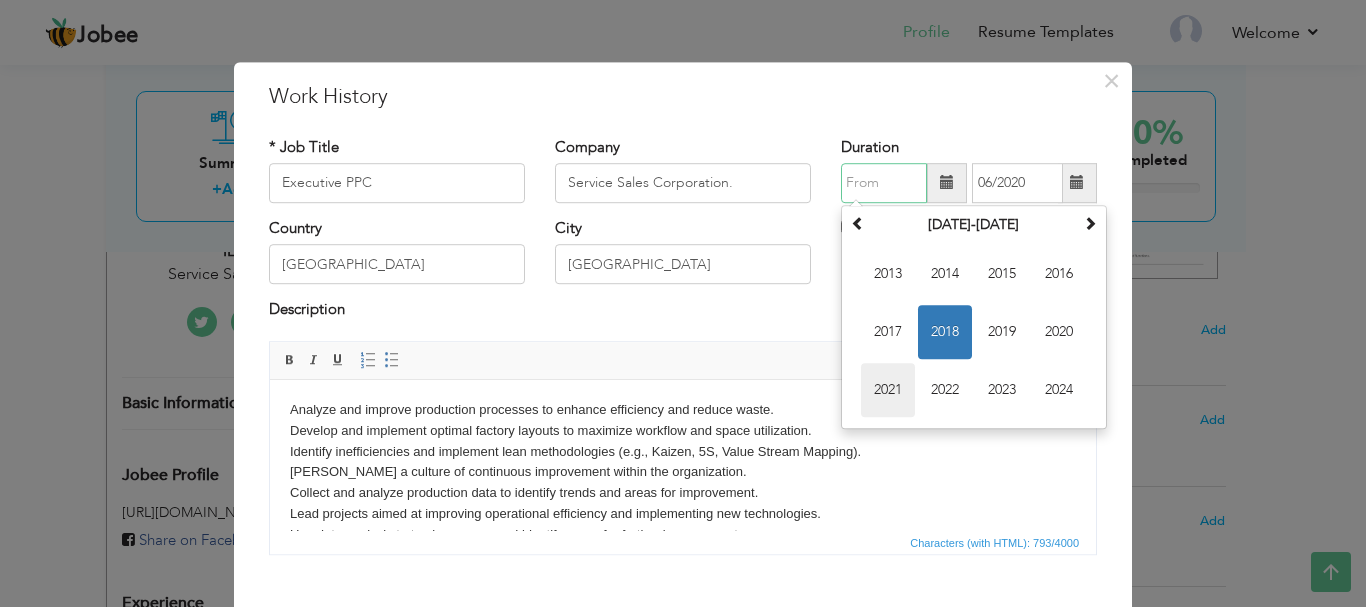 click on "2021" at bounding box center (888, 390) 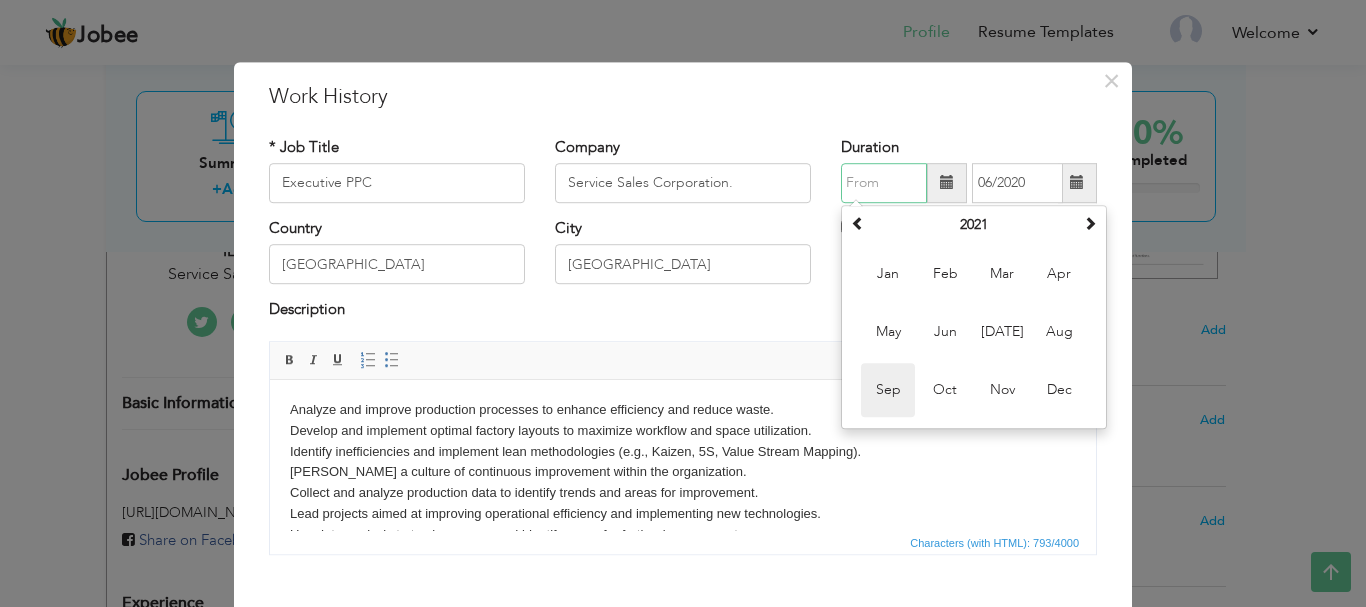 click on "Sep" at bounding box center (888, 390) 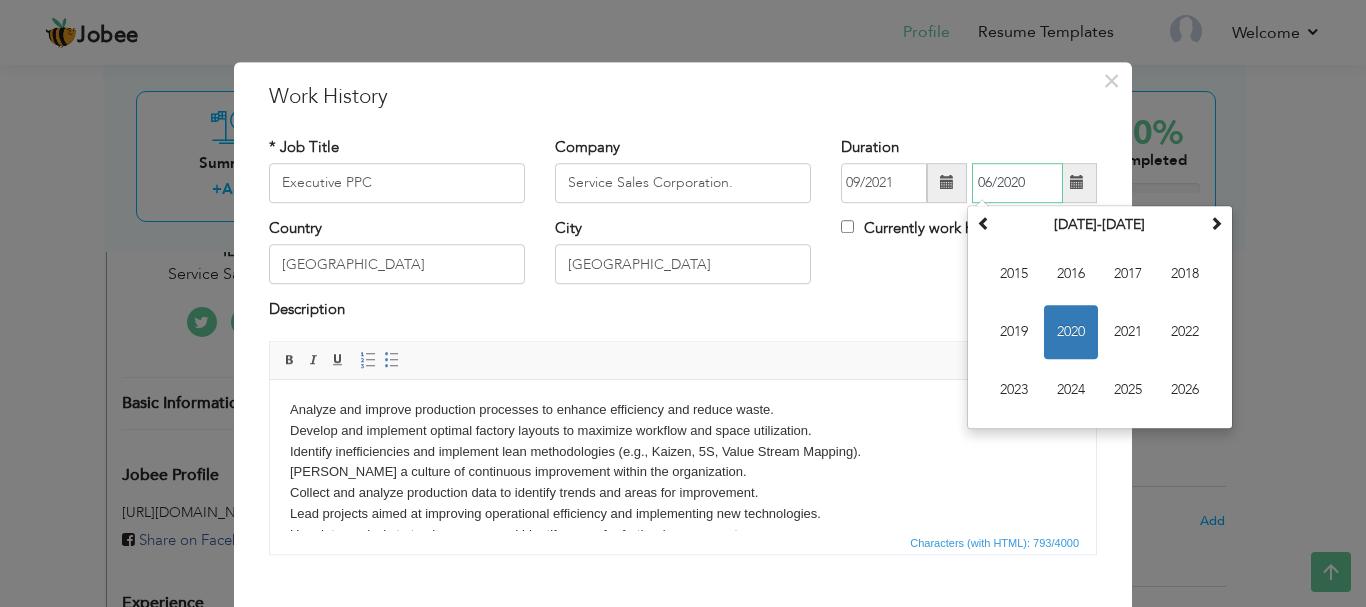 click on "06/2020" at bounding box center [1017, 183] 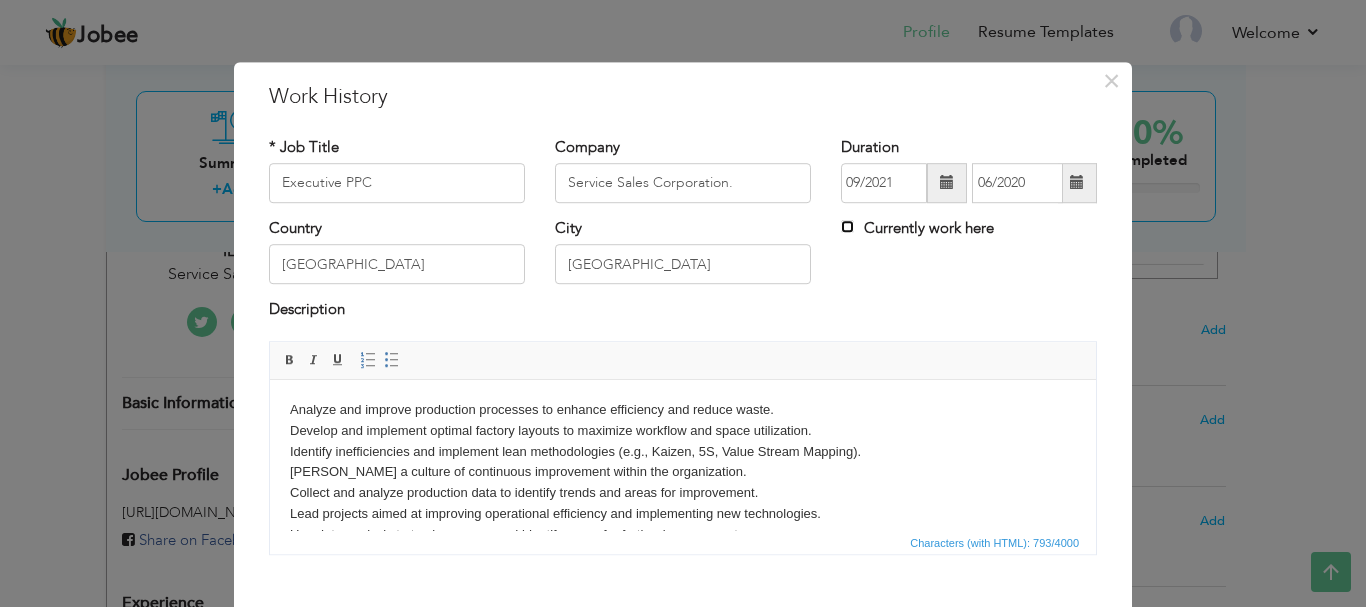 click on "Currently work here" at bounding box center (847, 226) 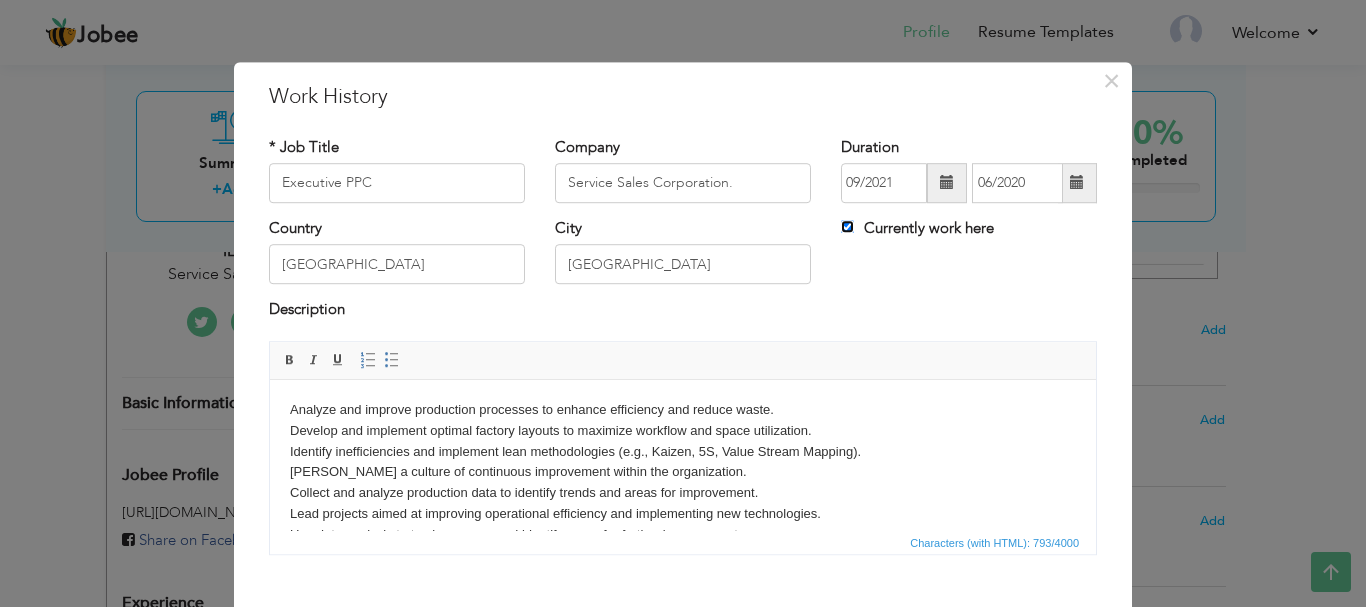 type 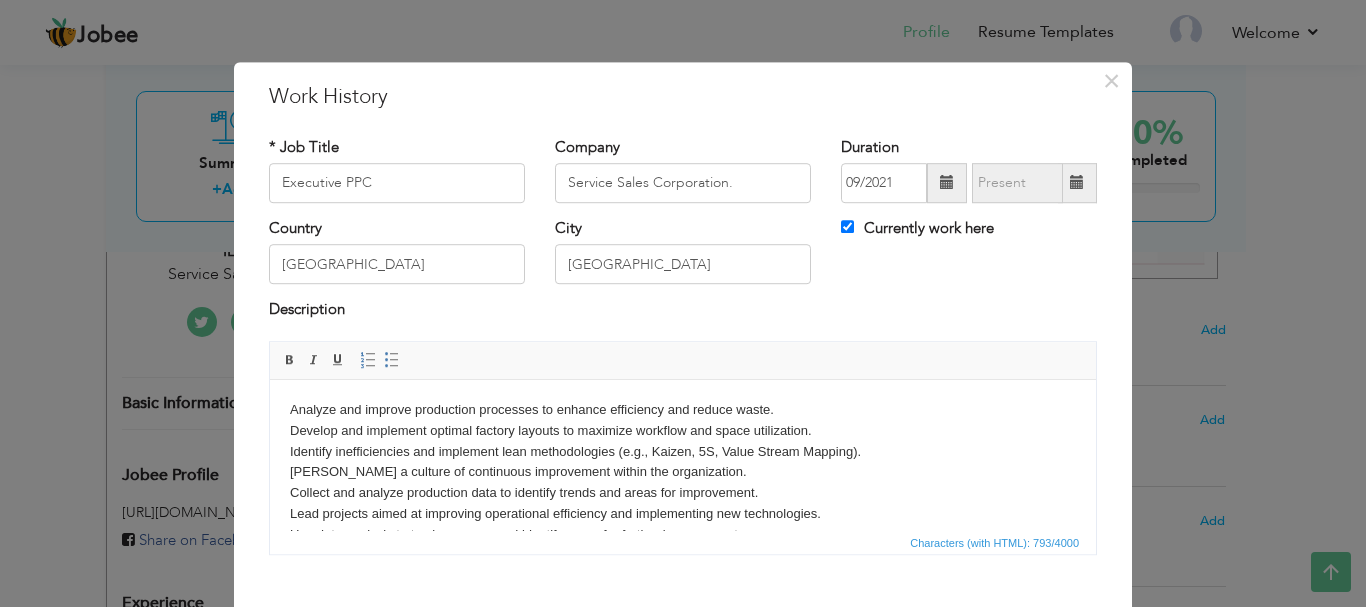 click on "Country
Pakistan
City
Lahore
Currently work here" at bounding box center (683, 258) 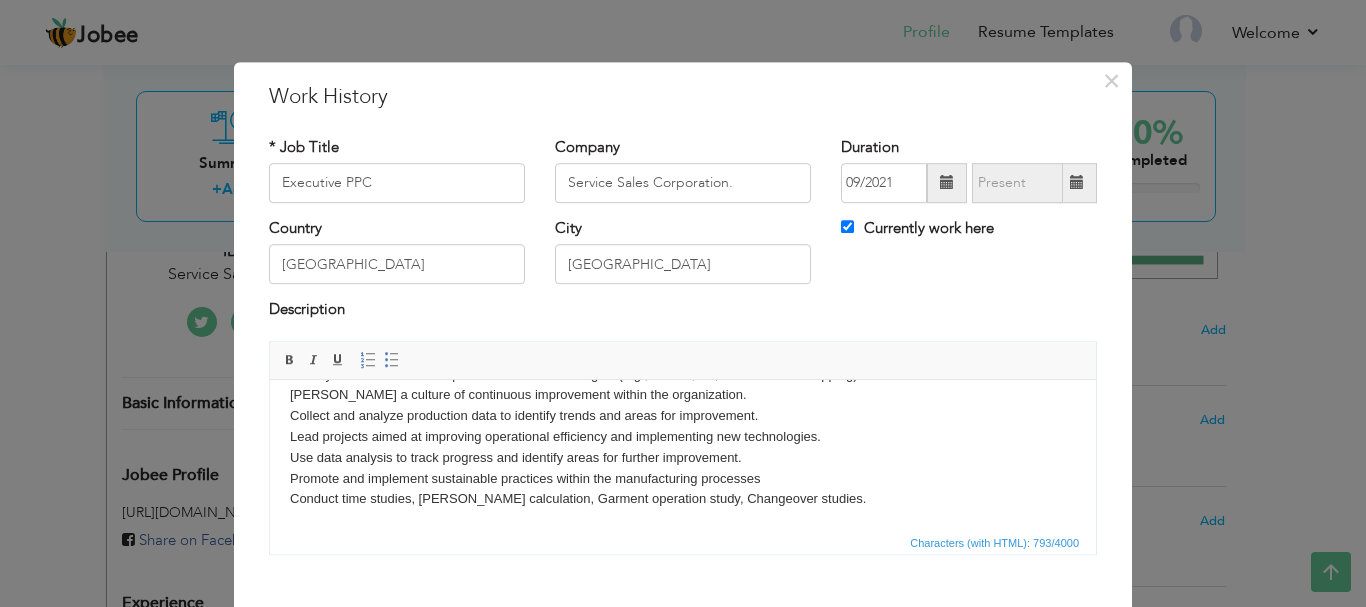 scroll, scrollTop: 0, scrollLeft: 0, axis: both 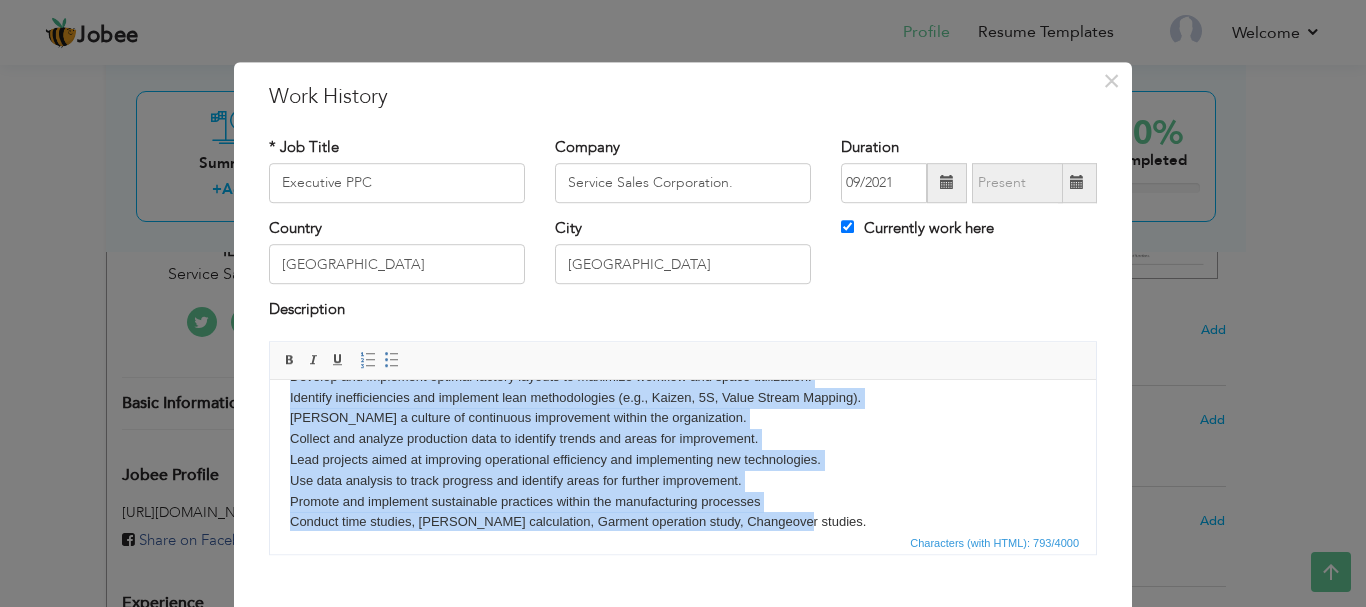 type 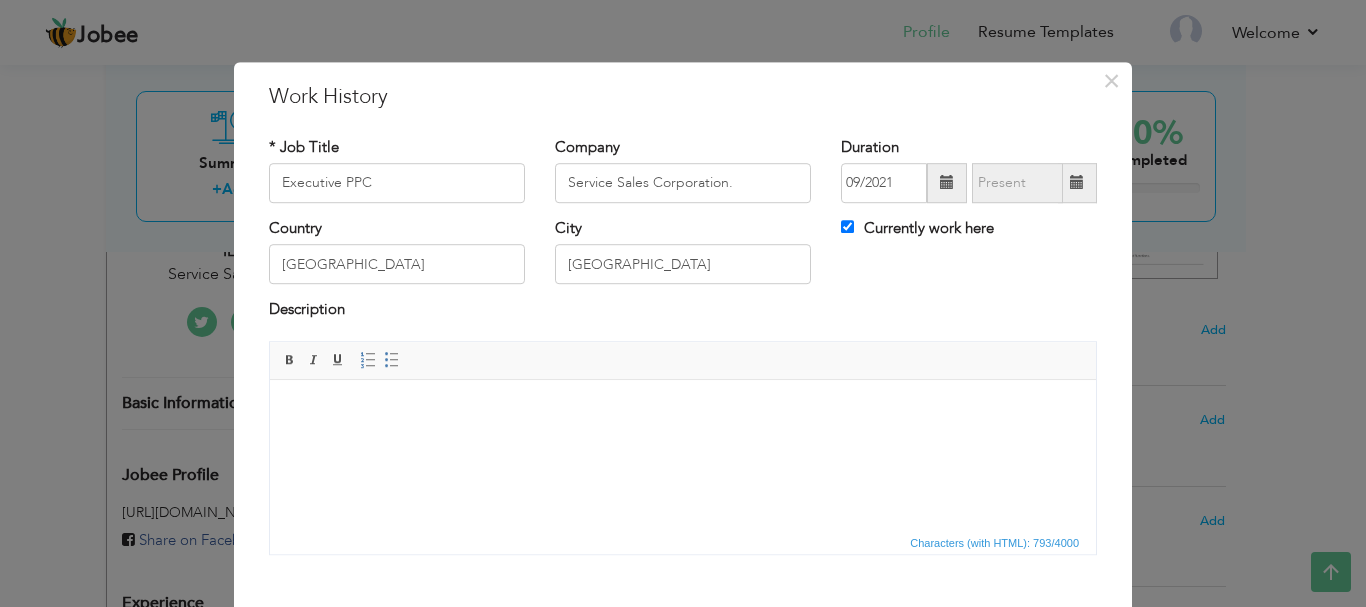 scroll, scrollTop: 0, scrollLeft: 0, axis: both 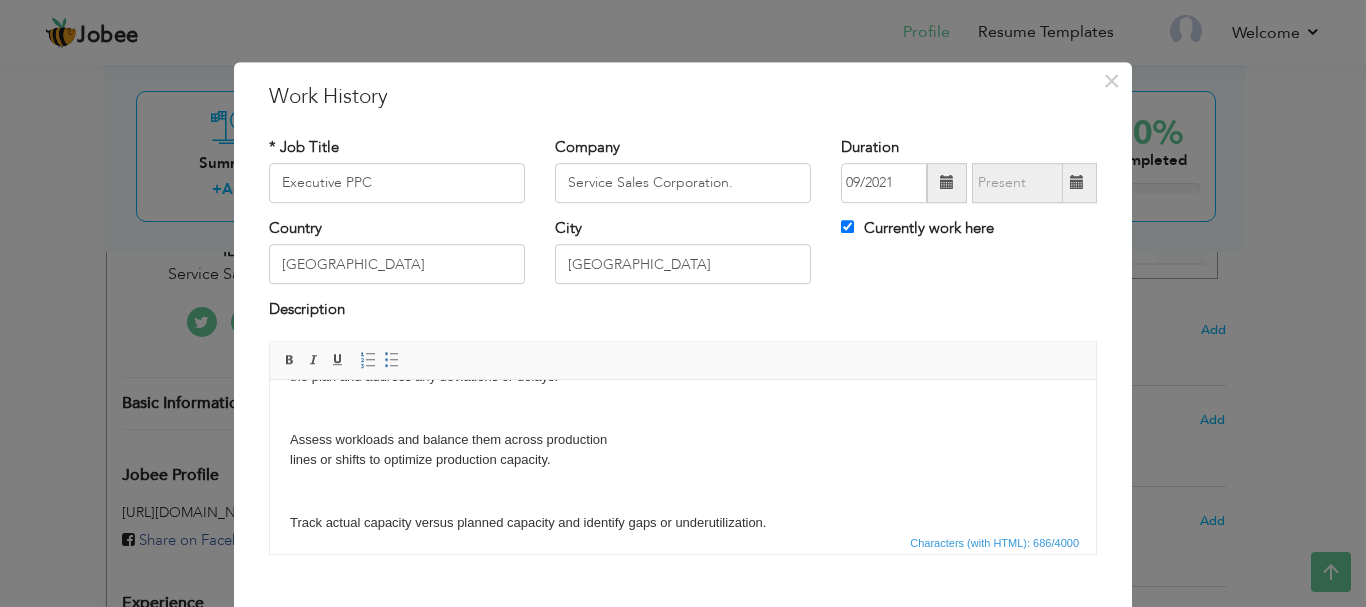 click on "Develop and manage production schedules to meet customer demands,  Ensuring optimal production flow and resource utilization. Monitor inventory levels to ensure sufficient raw material and components are  available while minimizing excess stock and avoiding production delays. Generate and maintain production reports to track progress against  the plan and address any deviations or delays. Assess workloads and balance them across production  lines or shifts to optimize production capacity. Track actual capacity versus planned capacity and identify gaps or underutilization." at bounding box center (683, 356) 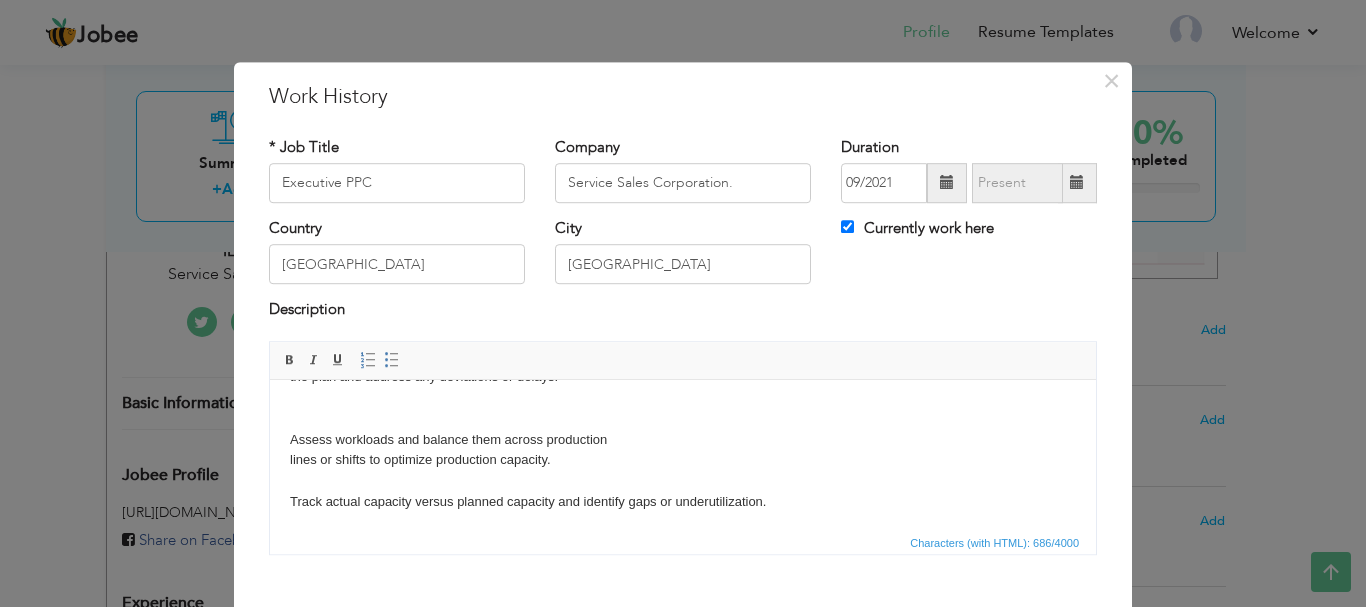 click on "Develop and manage production schedules to meet customer demands,  Ensuring optimal production flow and resource utilization. Monitor inventory levels to ensure sufficient raw material and components are  available while minimizing excess stock and avoiding production delays. Generate and maintain production reports to track progress against  the plan and address any deviations or delays. Assess workloads and balance them across production  lines or shifts to optimize production capacity. Track actual capacity versus planned capacity and identify gaps or underutilization." at bounding box center (683, 345) 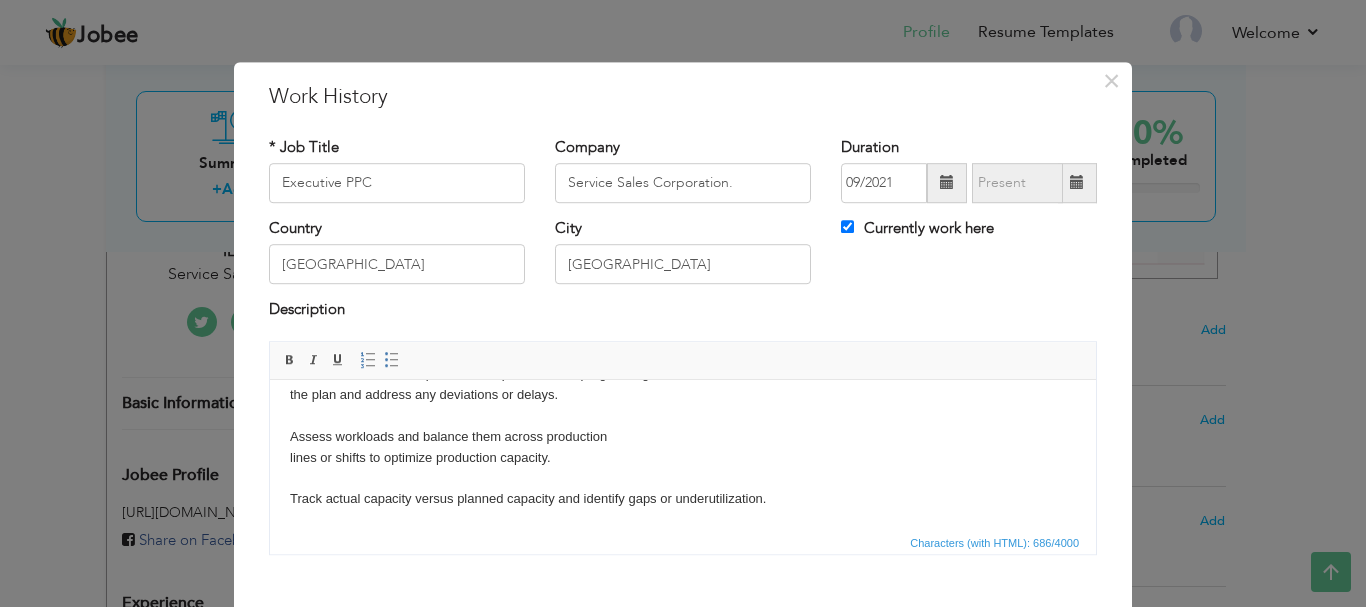 scroll, scrollTop: 202, scrollLeft: 0, axis: vertical 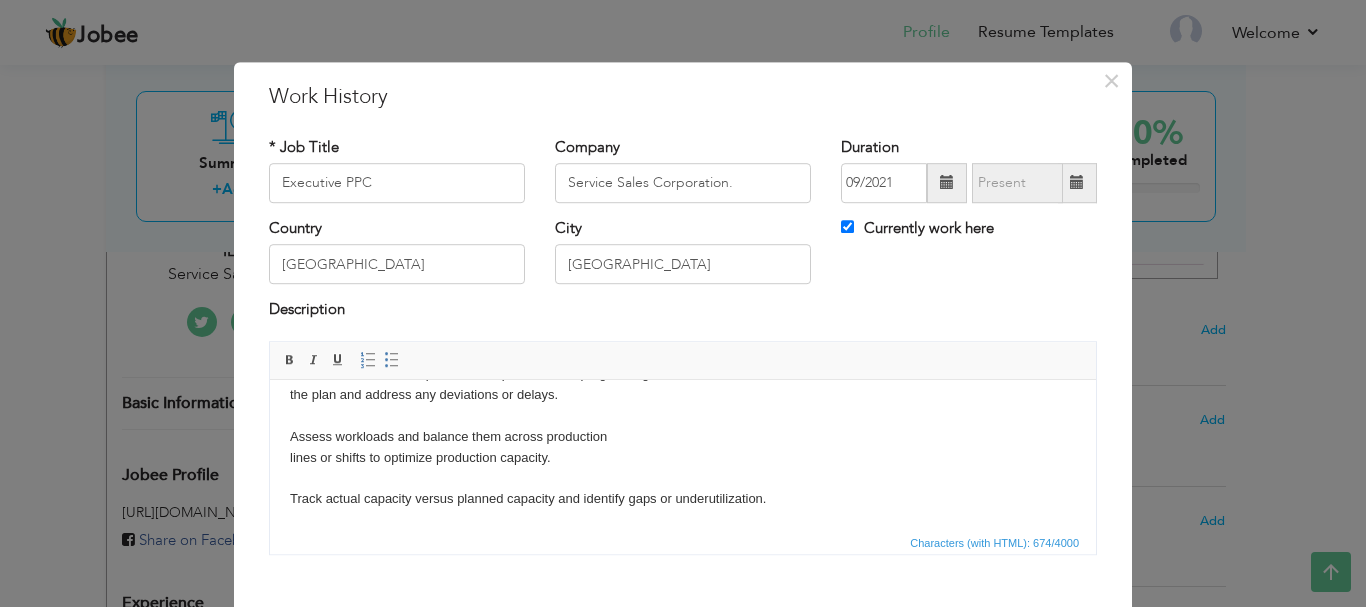 click on "Develop and manage production schedules to meet customer demands,  Ensuring optimal production flow and resource utilization. Monitor inventory levels to ensure sufficient raw material and components are  available while minimizing excess stock and avoiding production delays. Generate and maintain production reports to track progress against  the plan and address any deviations or delays. Assess workloads and balance them across production  lines or shifts to optimize production capacity. Track actual capacity versus planned capacity and identify gaps or underutilization." at bounding box center [683, 353] 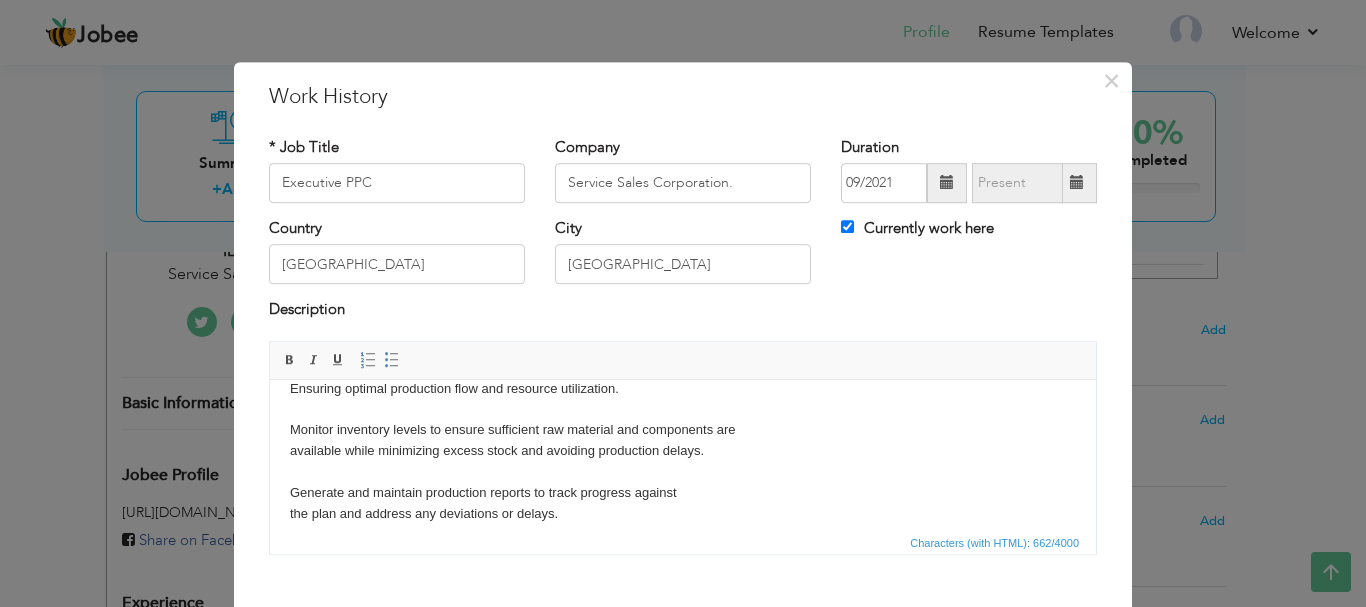 scroll, scrollTop: 22, scrollLeft: 0, axis: vertical 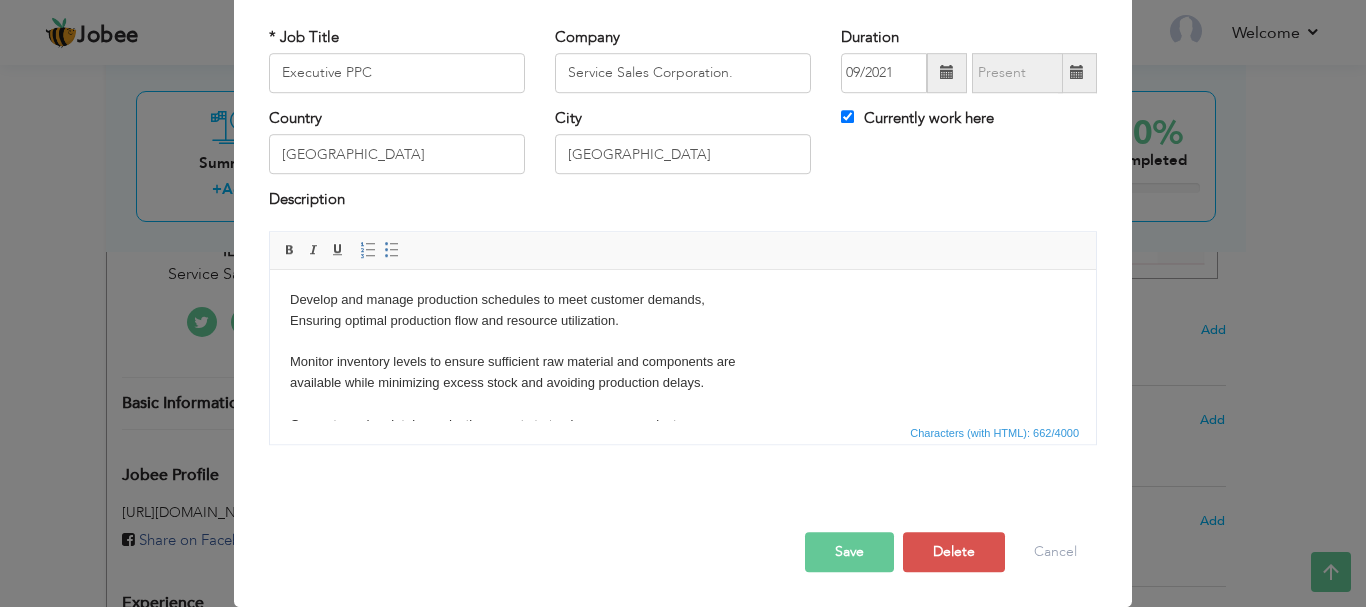 click on "Save" at bounding box center [849, 552] 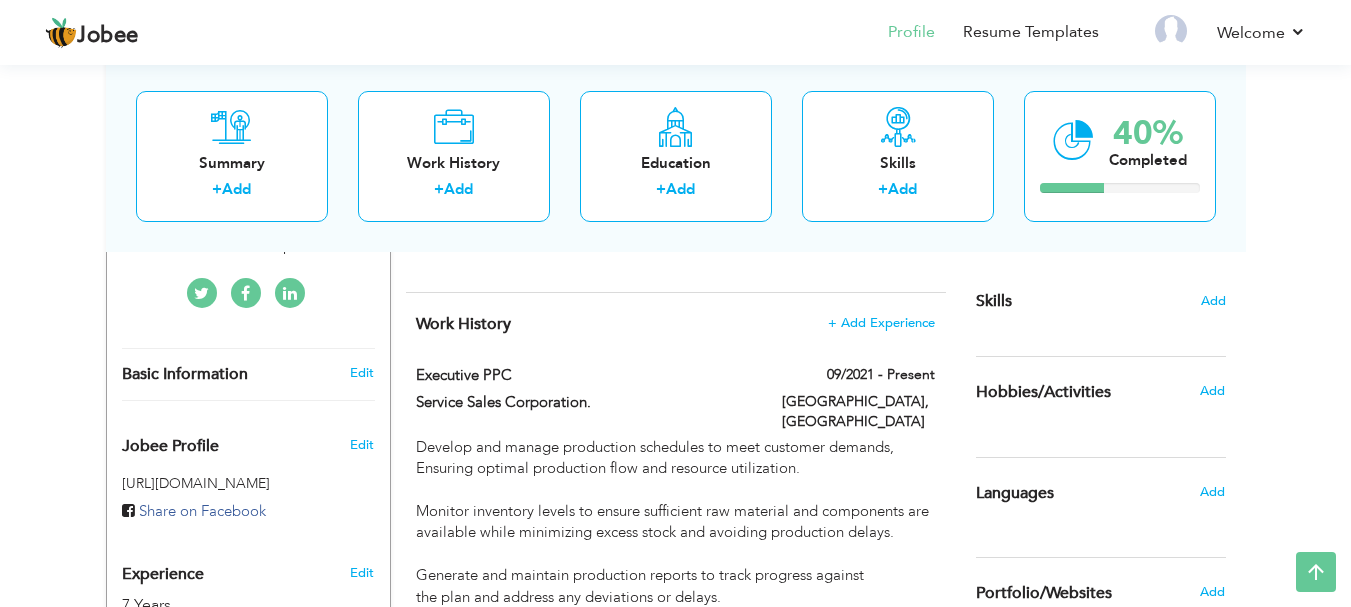 scroll, scrollTop: 490, scrollLeft: 0, axis: vertical 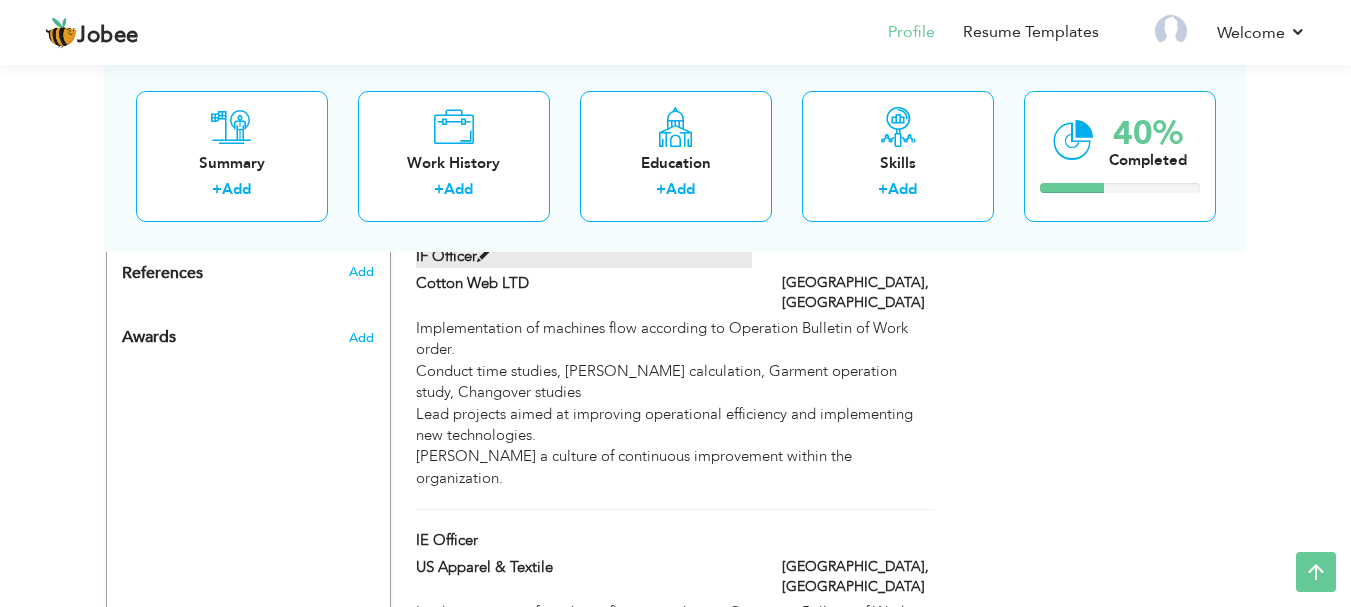 click at bounding box center [484, 255] 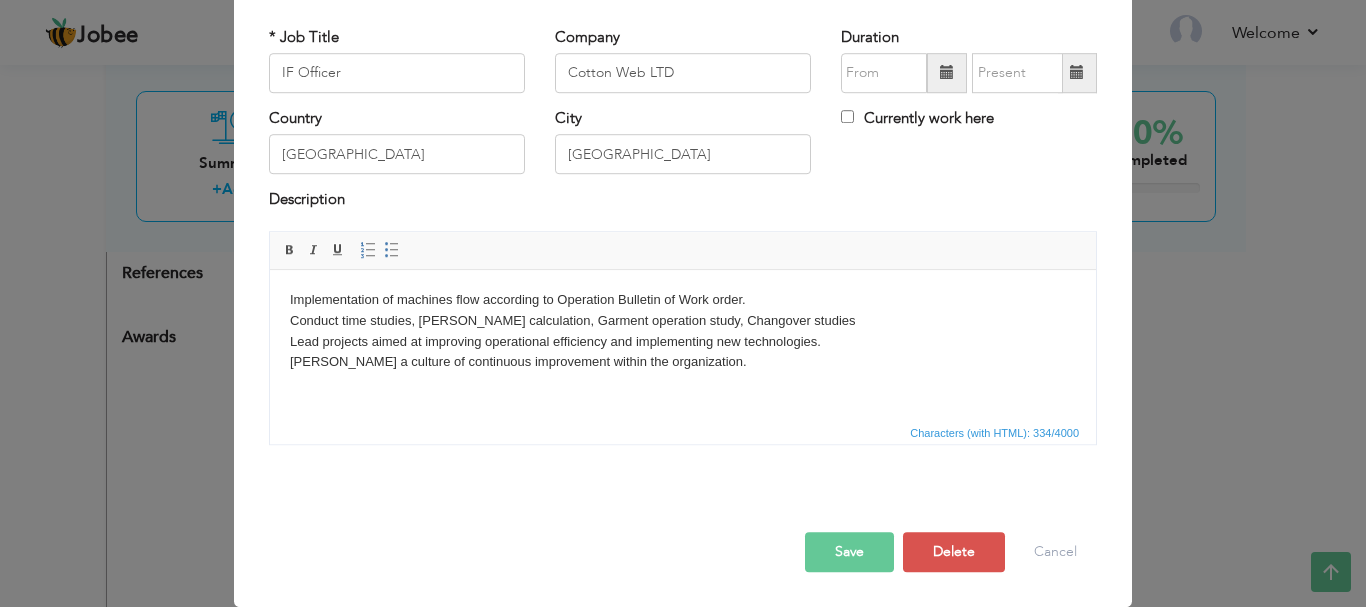 scroll, scrollTop: 0, scrollLeft: 0, axis: both 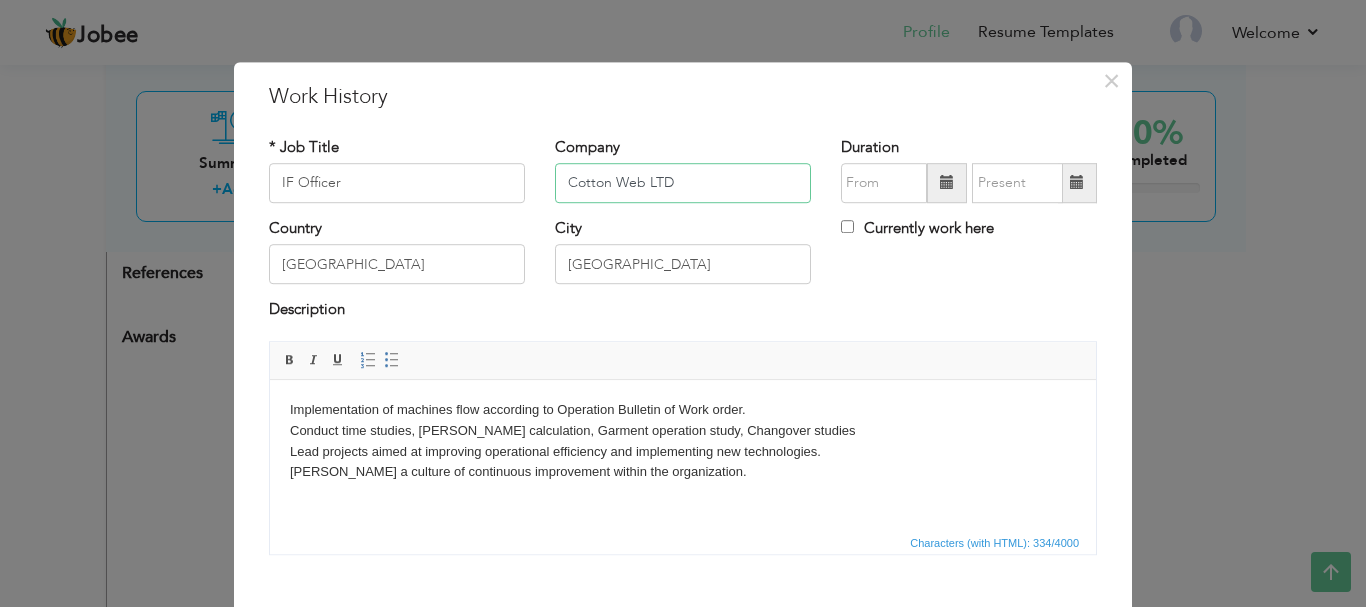 click on "Cotton Web LTD" at bounding box center [683, 183] 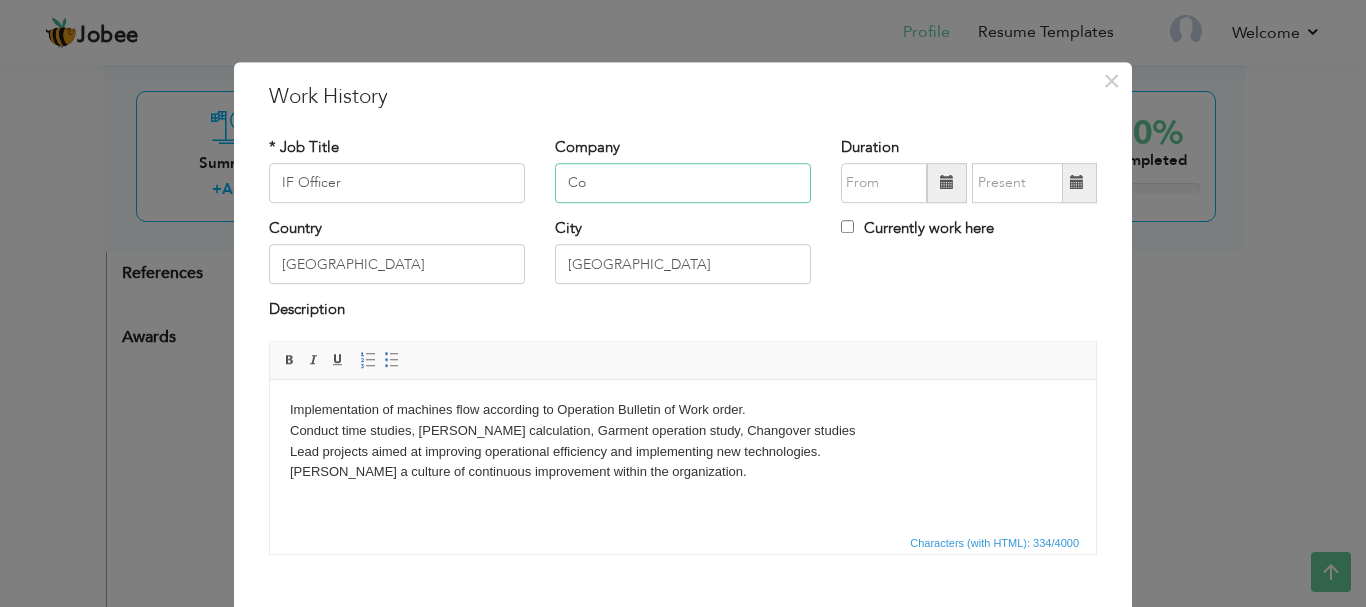 type on "C" 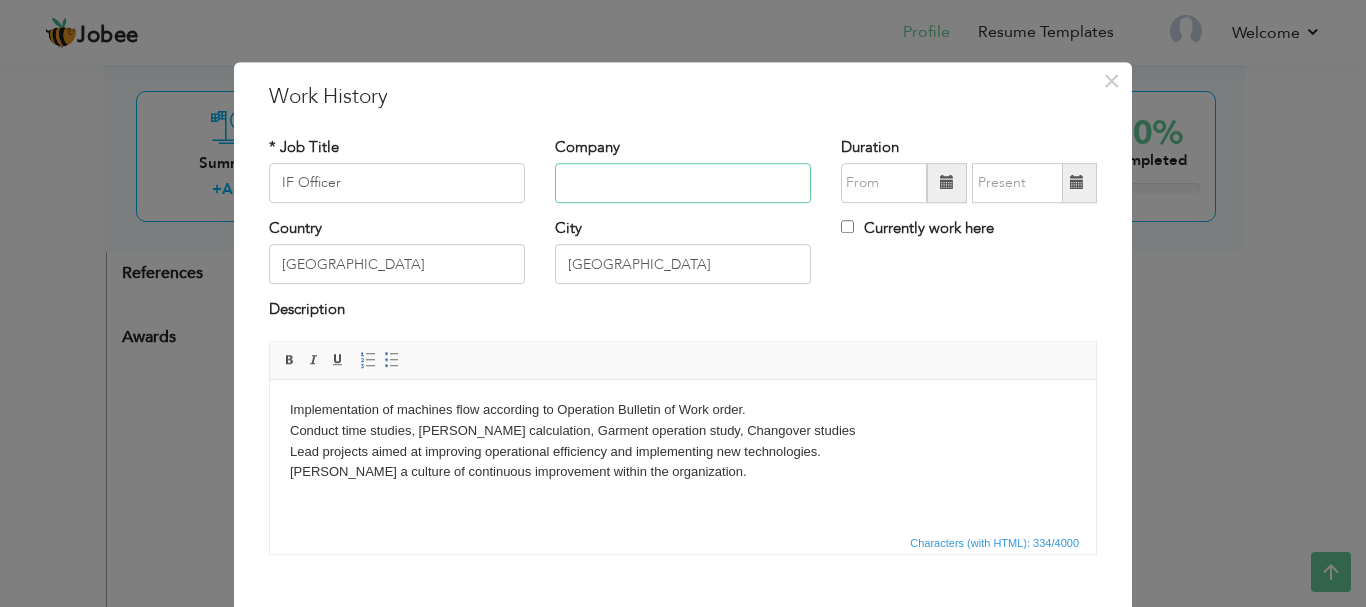 paste on "US Apparel & Textile" 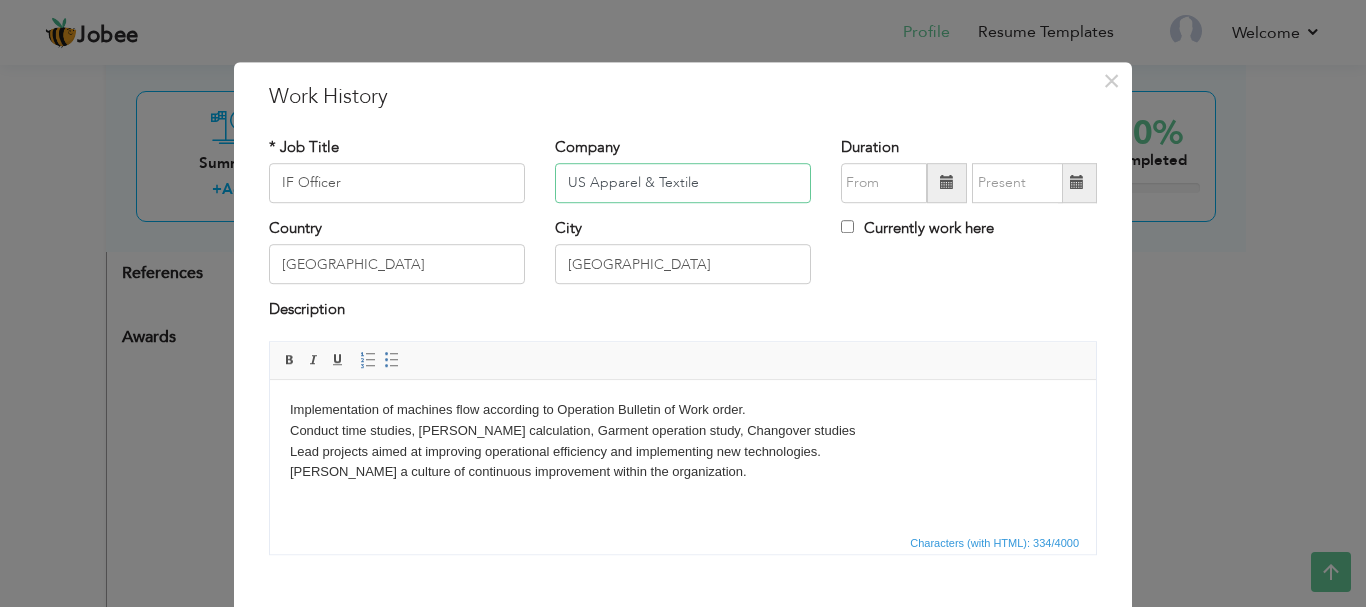 type on "US Apparel & Textile" 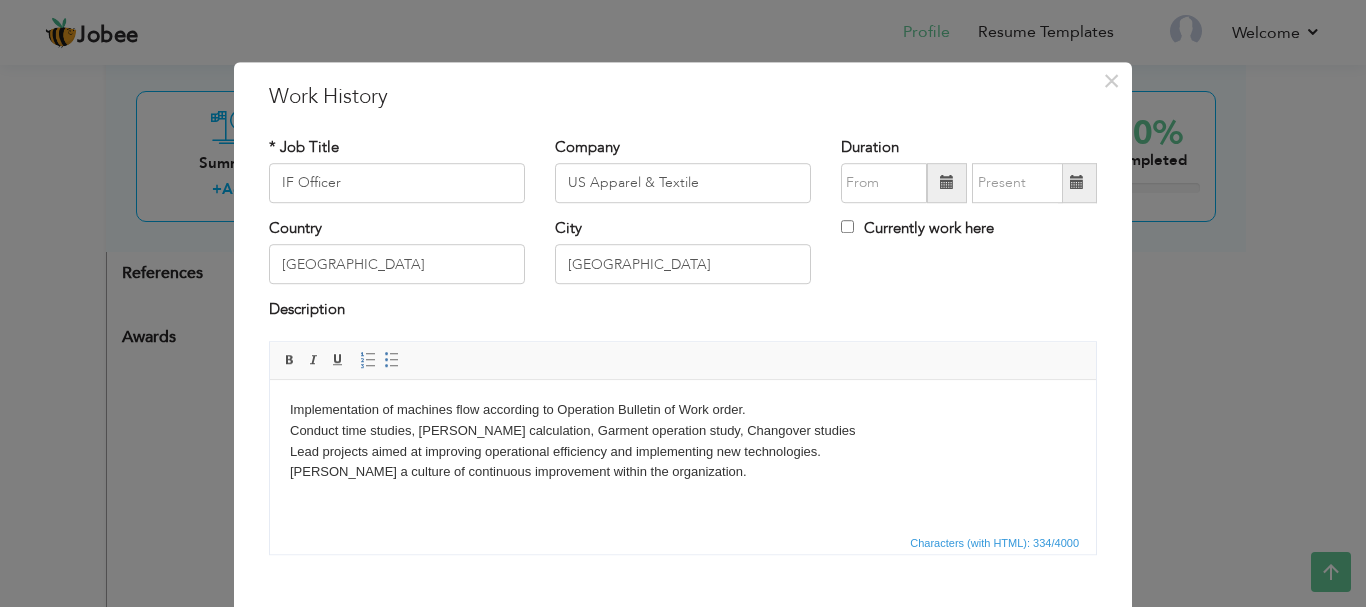 click at bounding box center (947, 183) 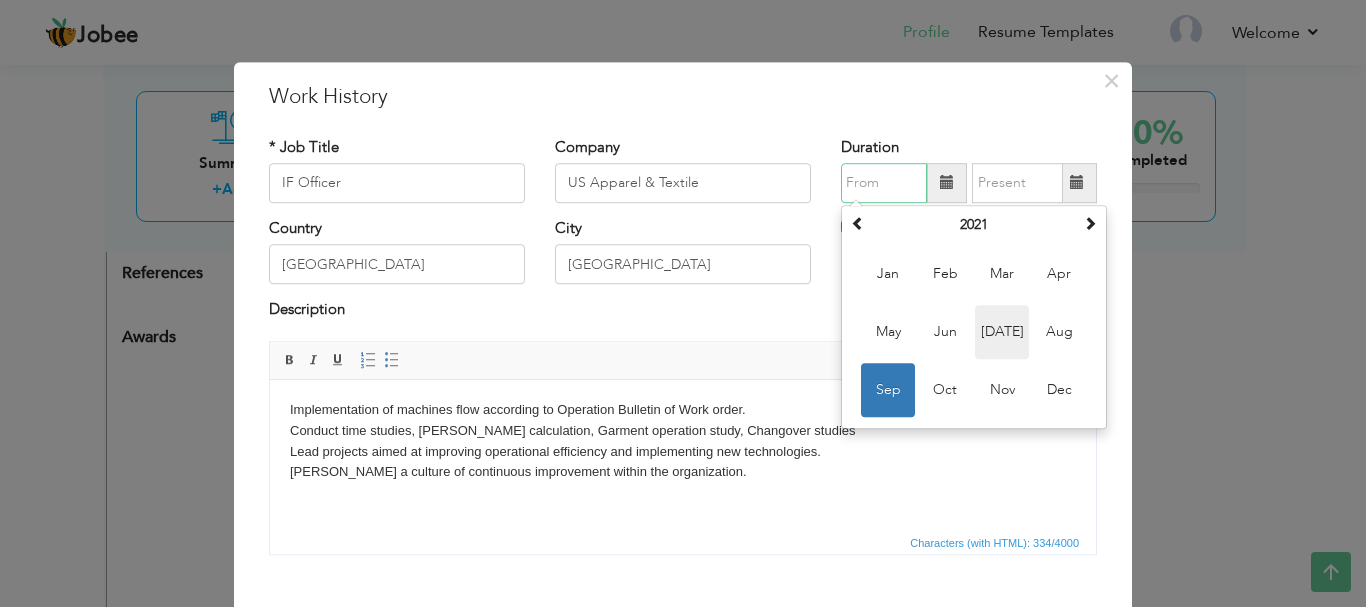 click on "Jul" at bounding box center (1002, 332) 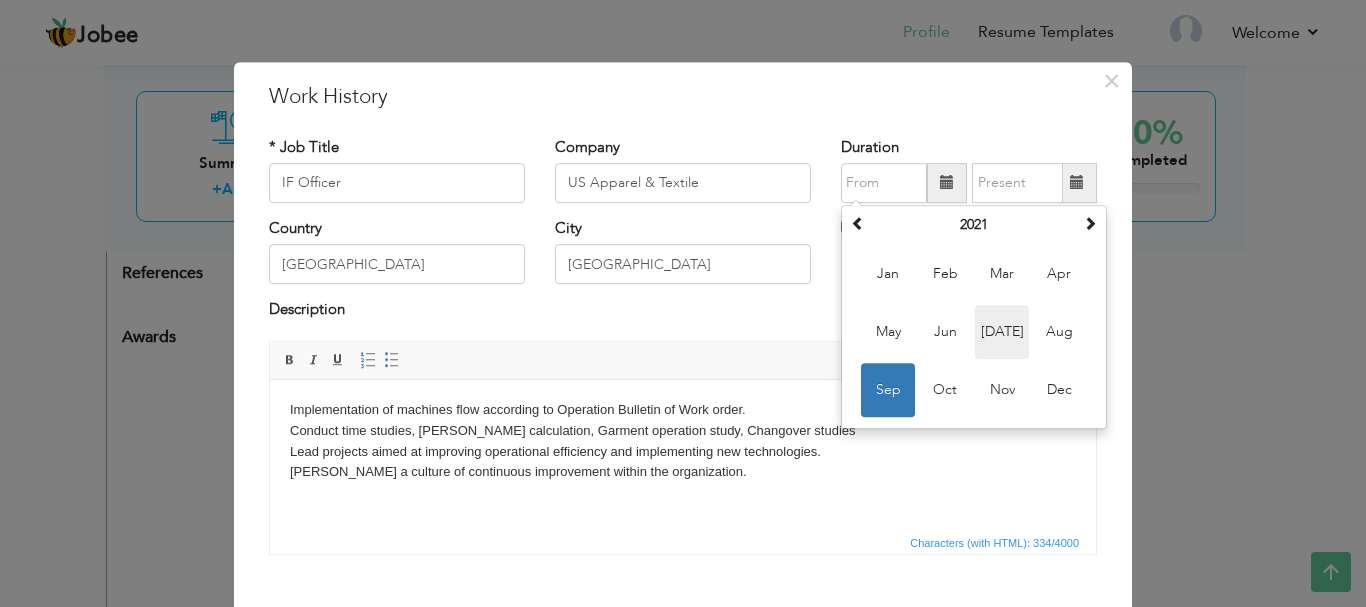 type on "07/2021" 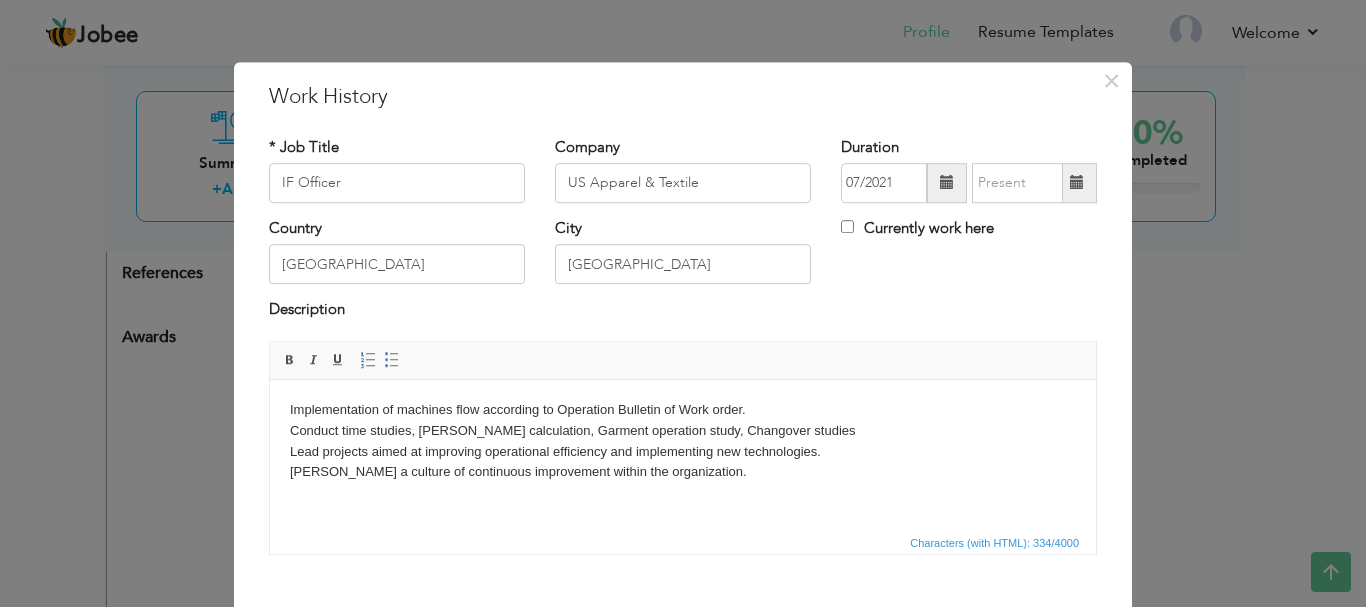 click on "Implementation of machines flow according to Operation Bulletin of Work order. Conduct time studies, SAM calculation, Garment operation study, Changover studies Lead projects aimed at improving operational efficiency and implementing new technologies. Foster a culture of continuous improvement within the organization." at bounding box center (683, 440) 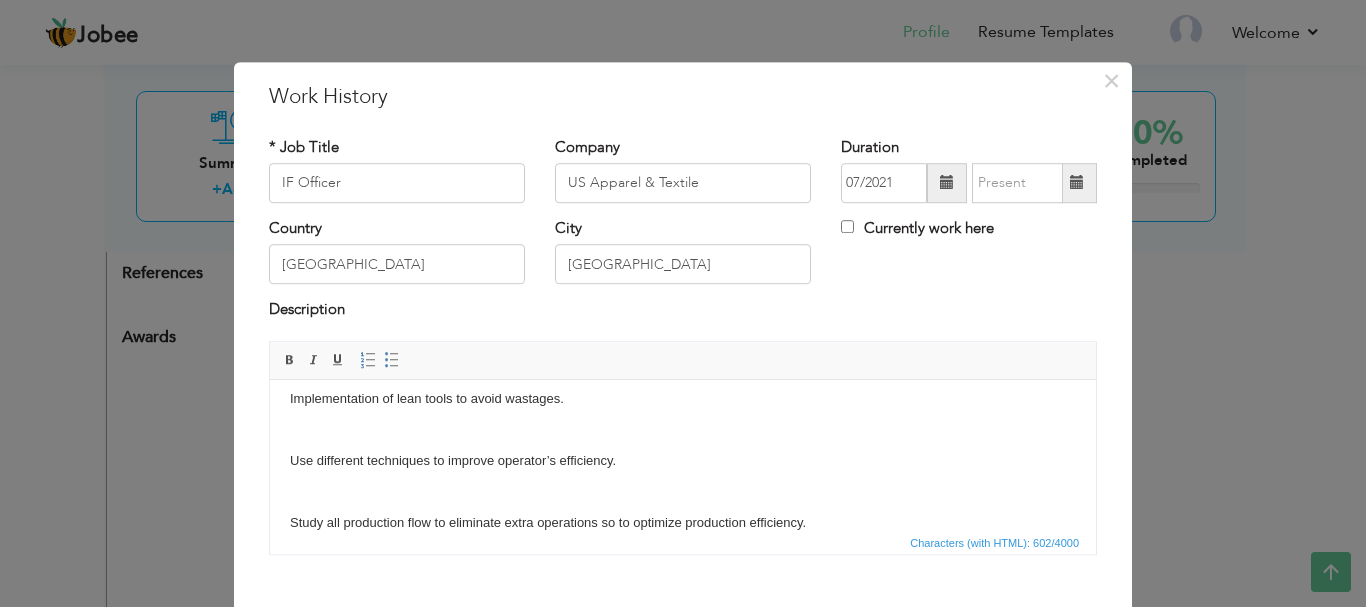 scroll, scrollTop: 262, scrollLeft: 0, axis: vertical 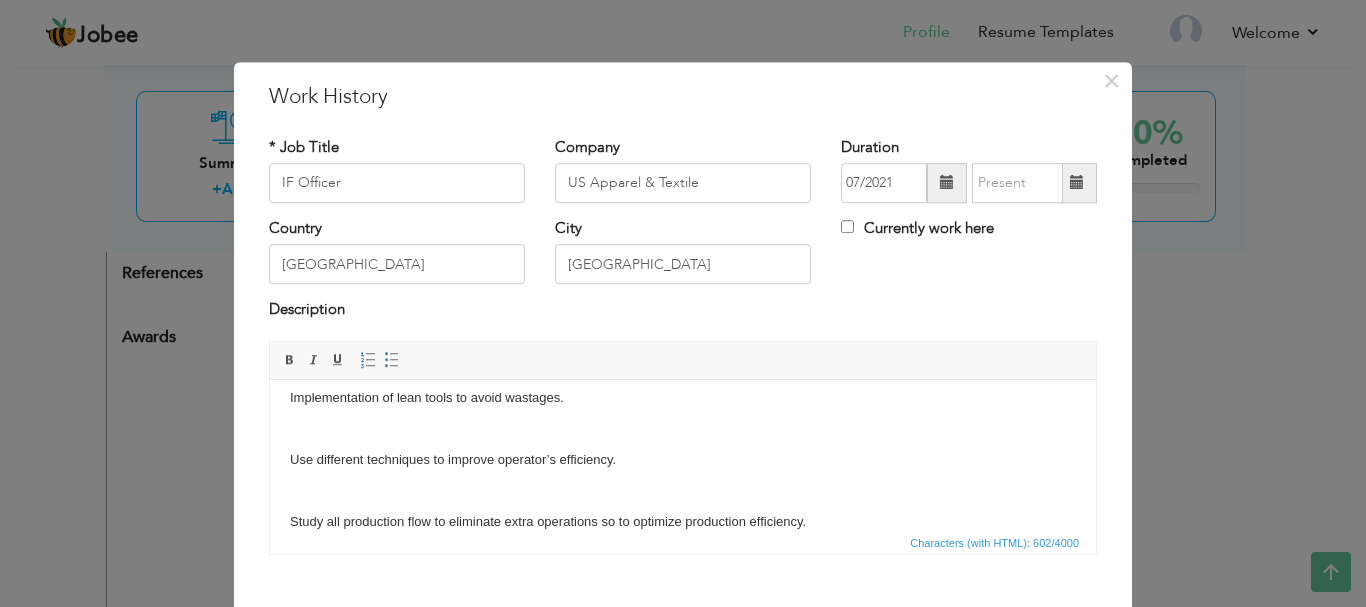 click on "Implementation of machines flow according to Operation Bulletin of Work order. Monitor execution of stitching production according to OB & SAM of Garment. Follow up and analyze the quality and daily target of order. Monitoring and controlling the consumption & other production issues. Implementation of lean tools to avoid wastages. Use different techniques to improve operator’s efficiency. Study all production flow to eliminate extra operations so to optimize production efficiency." at bounding box center [683, 334] 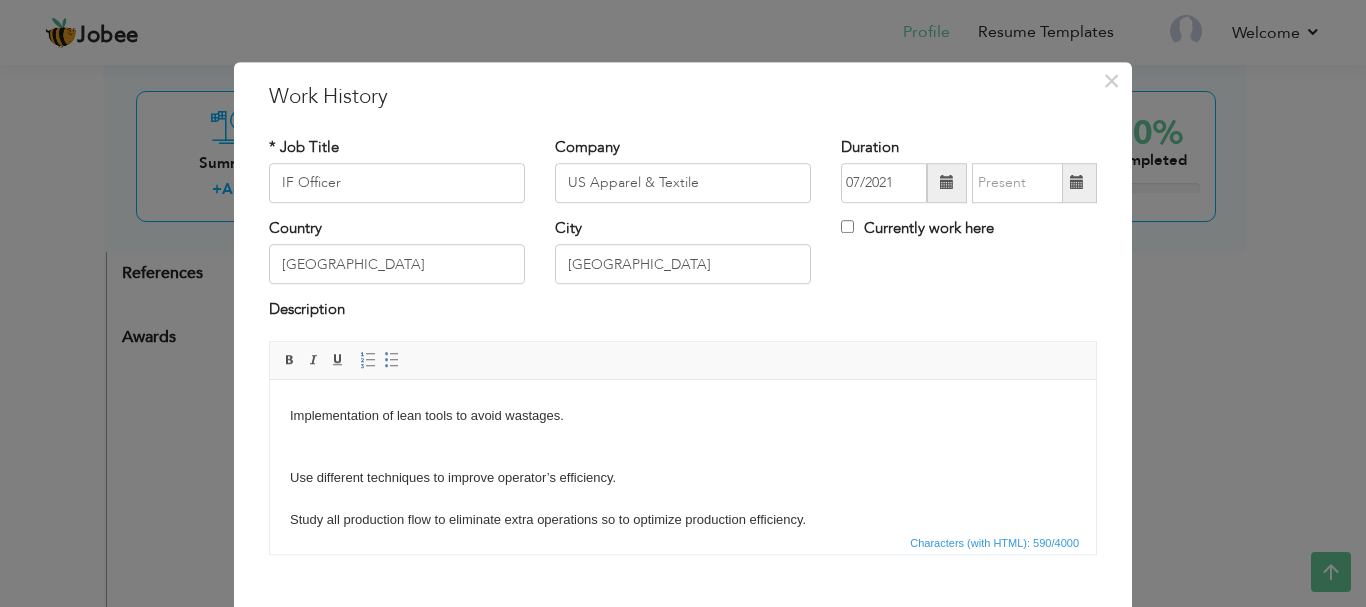 scroll, scrollTop: 262, scrollLeft: 0, axis: vertical 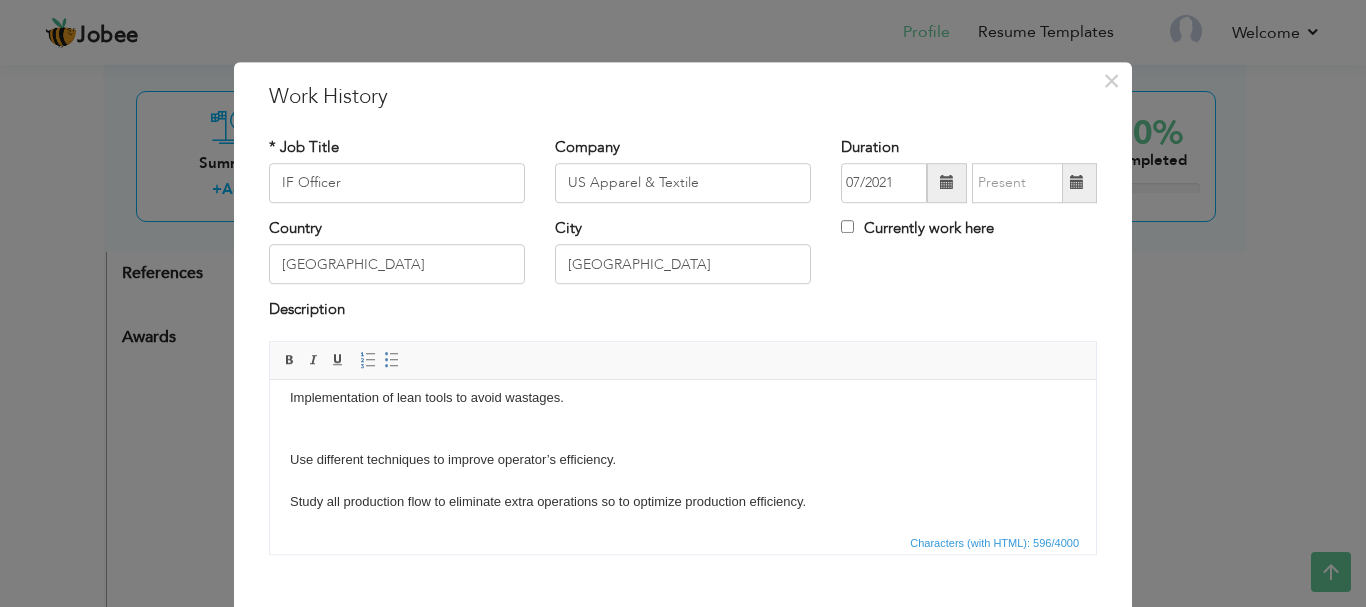 click on "Implementation of machines flow according to Operation Bulletin of Work order. Monitor execution of stitching production according to OB & SAM of Garment. Follow up and analyze the quality and daily target of order. Monitoring and controlling the consumption & other production issues. Implementation of lean tools to avoid wastages. Use different techniques to improve operator’s efficiency. ​​​​​​​ Study all production flow to eliminate extra operations so to optimize production efficiency." at bounding box center [683, 324] 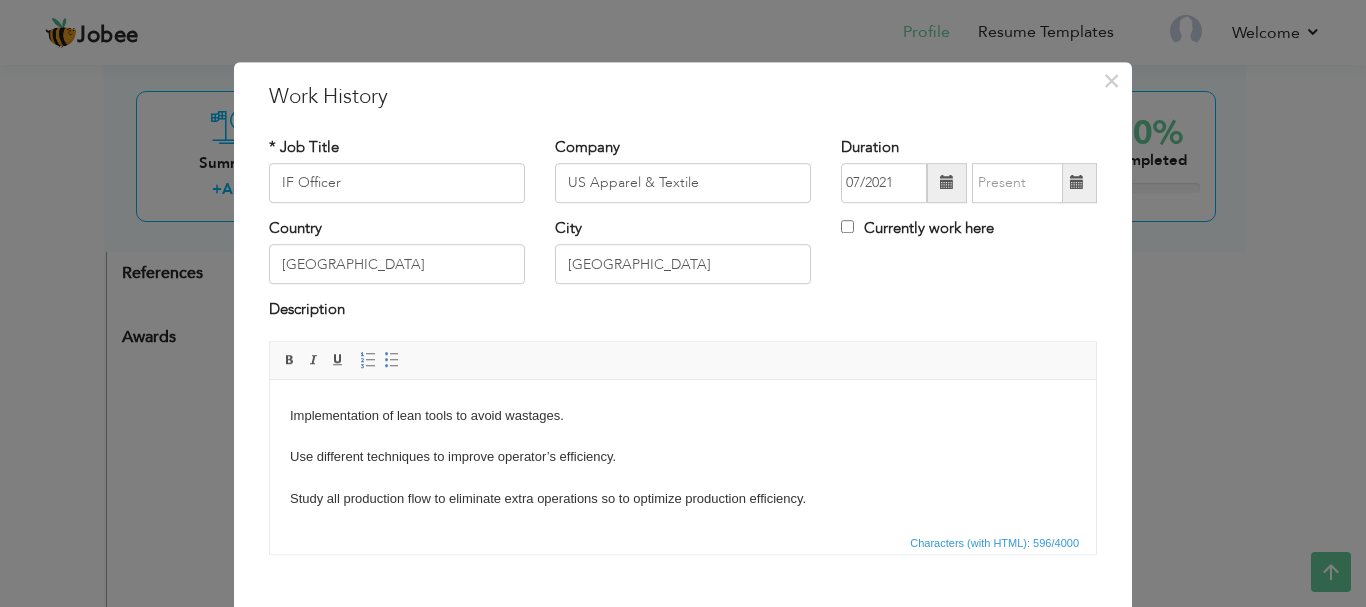 scroll, scrollTop: 244, scrollLeft: 0, axis: vertical 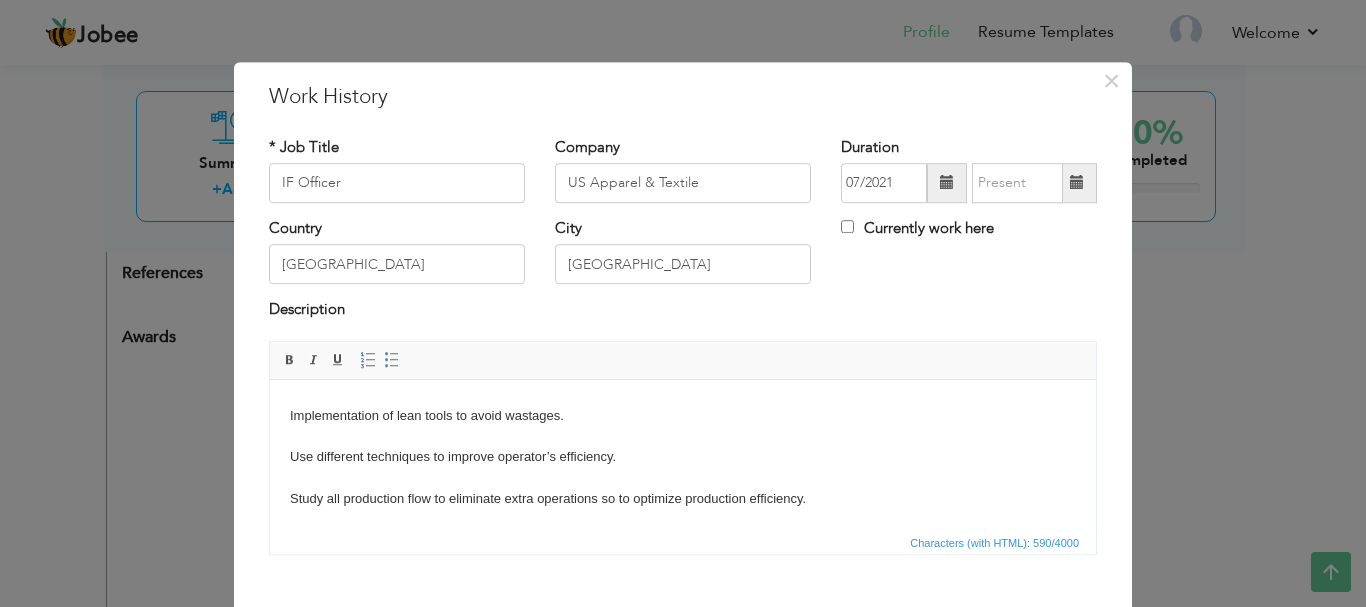 click on "Implementation of machines flow according to Operation Bulletin of Work order. Monitor execution of stitching production according to OB & SAM of Garment. Follow up and analyze the quality and daily target of order. Monitoring and controlling the consumption & other production issues. Implementation of lean tools to avoid wastages. Use different techniques to improve operator’s efficiency. Study all production flow to eliminate extra operations so to optimize production efficiency." at bounding box center [683, 332] 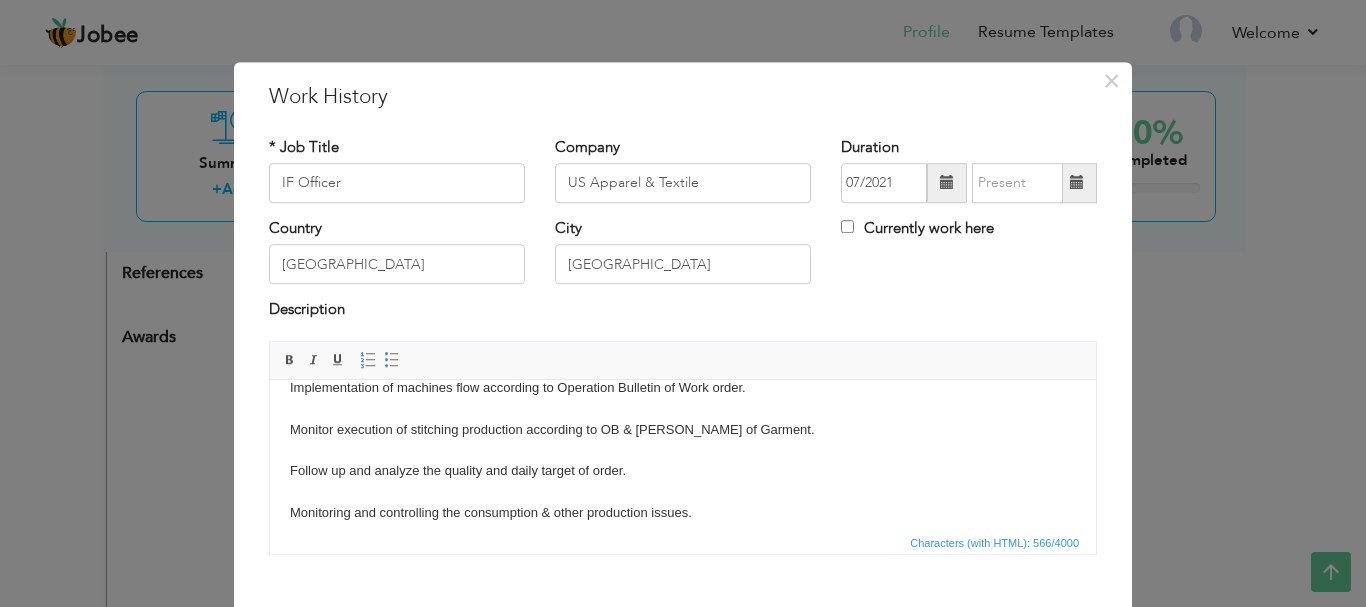scroll, scrollTop: 33, scrollLeft: 0, axis: vertical 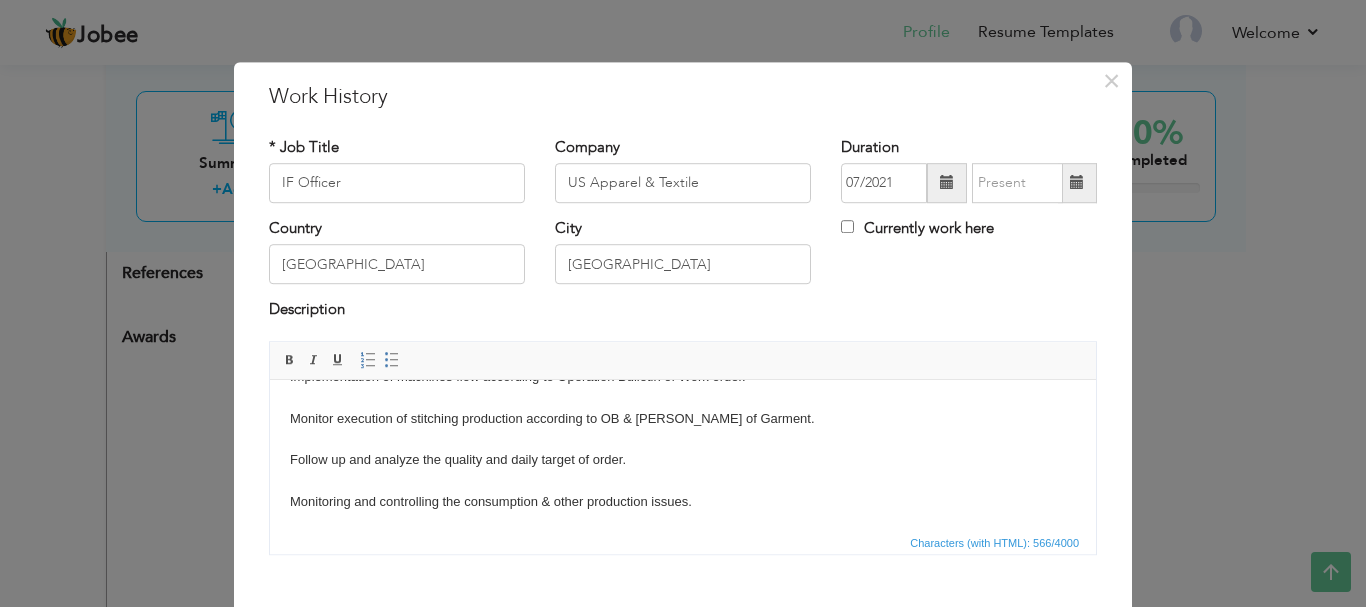 click at bounding box center (1077, 183) 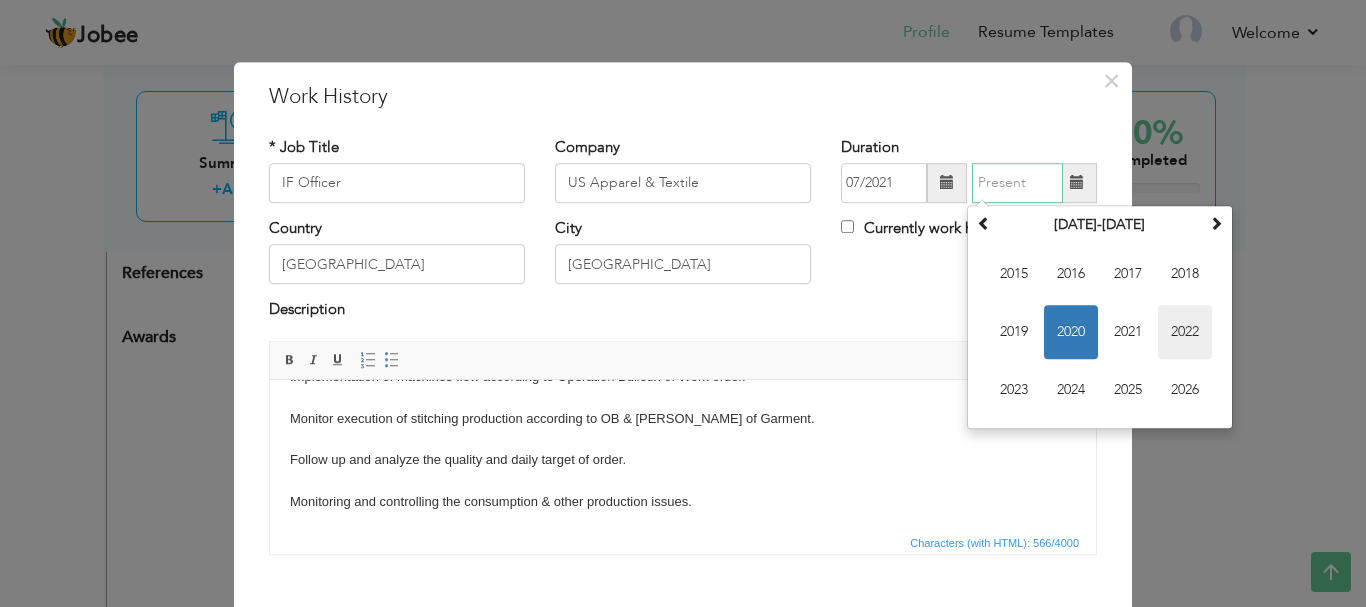 click on "2022" at bounding box center [1185, 332] 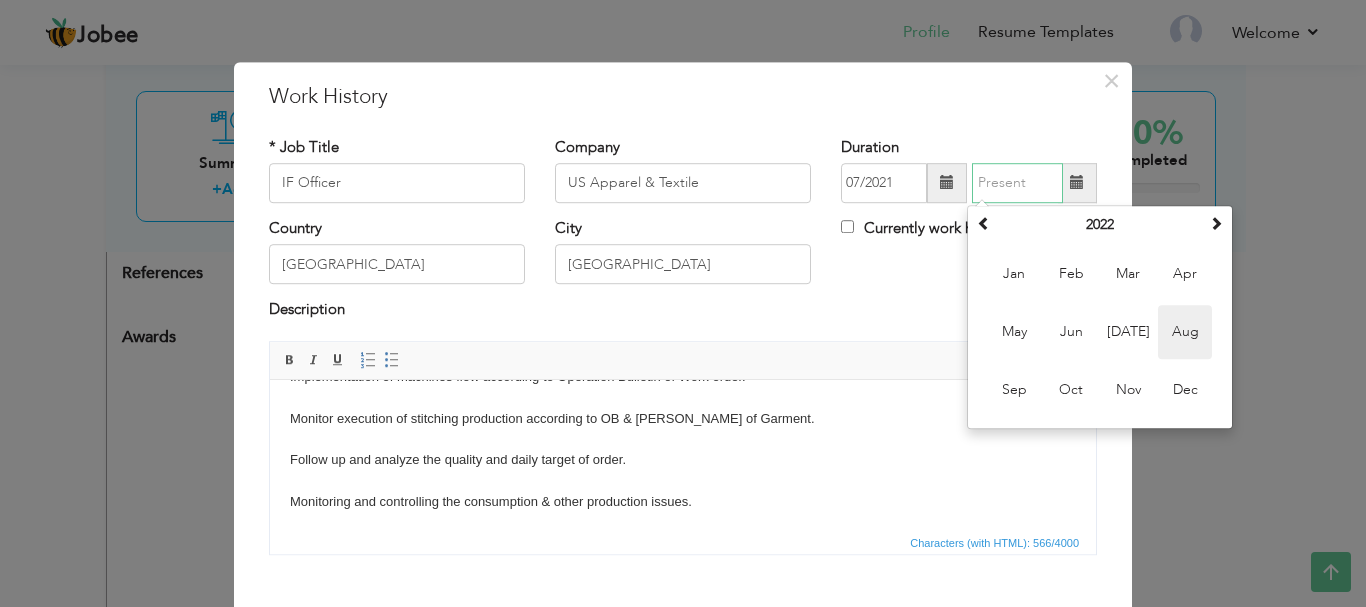 click on "Aug" at bounding box center (1185, 332) 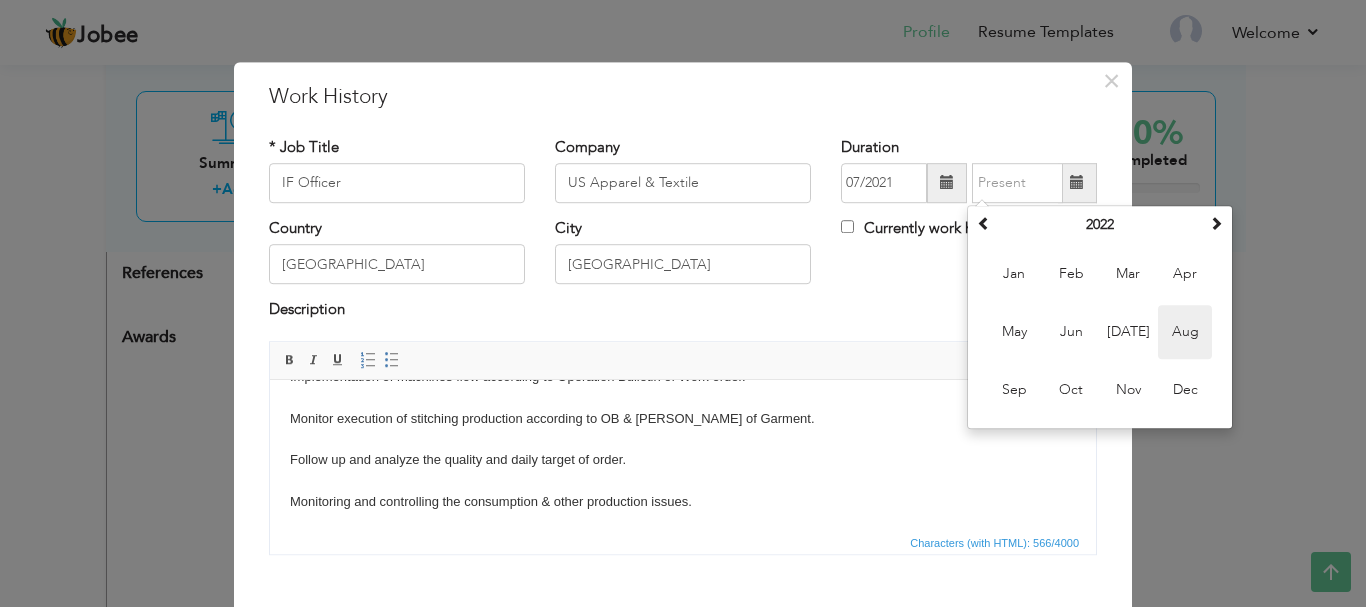 type on "08/2022" 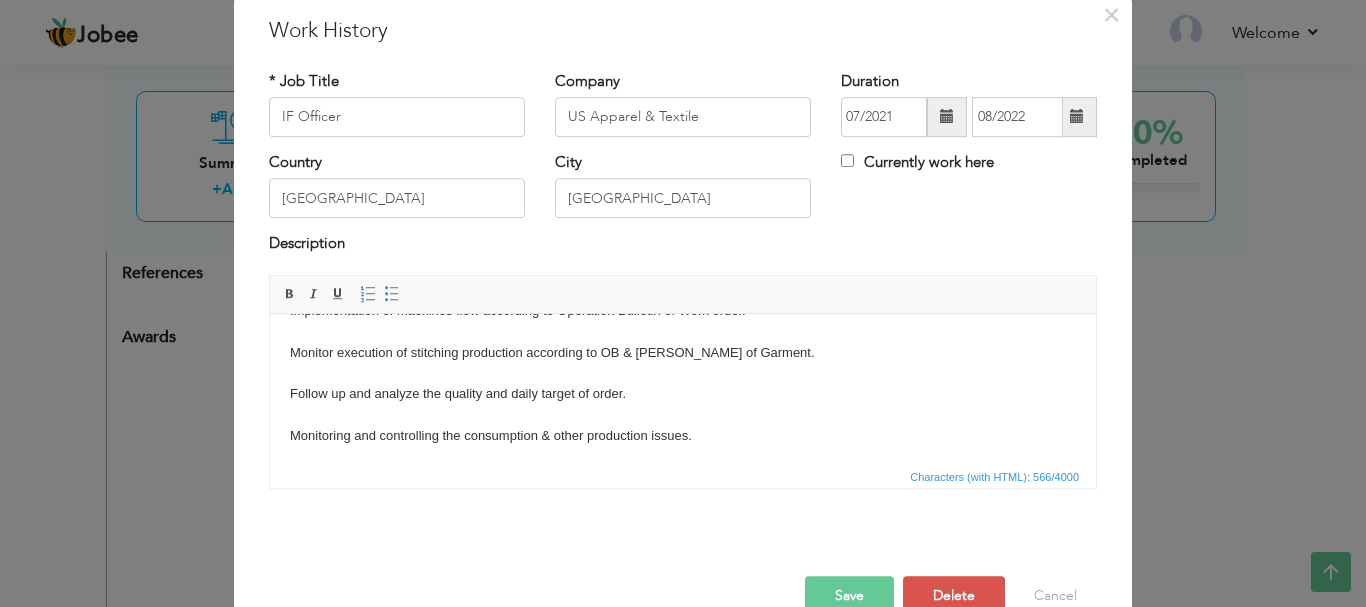 scroll, scrollTop: 110, scrollLeft: 0, axis: vertical 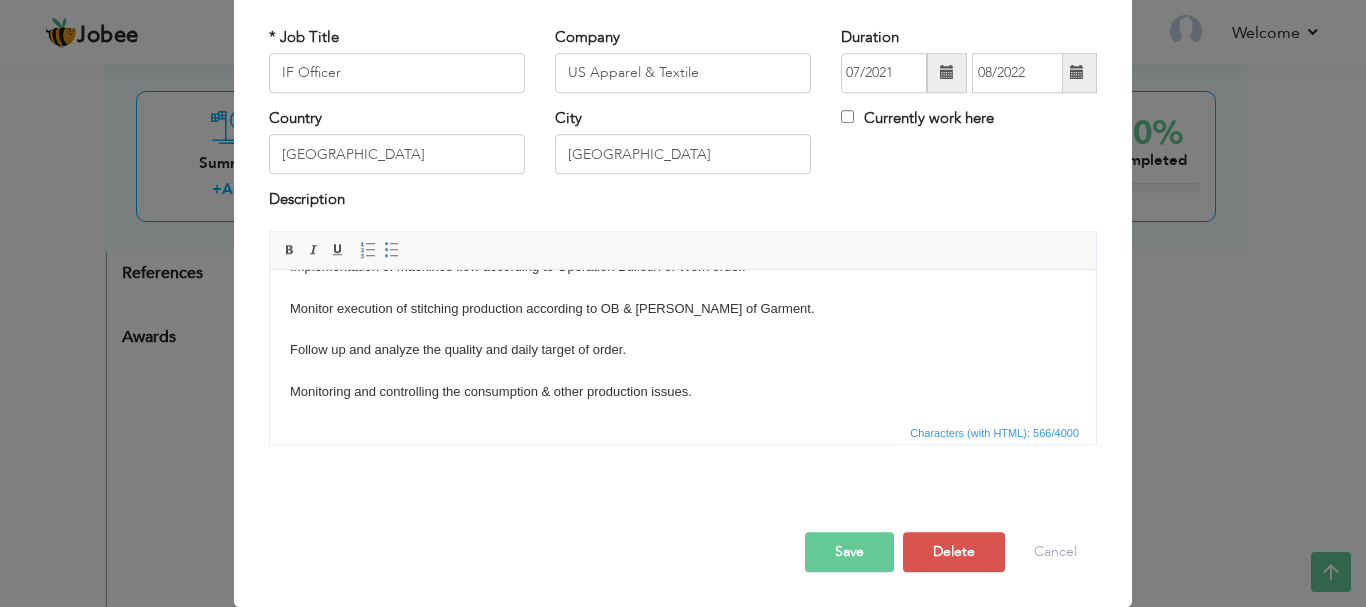 click on "Save" at bounding box center [849, 552] 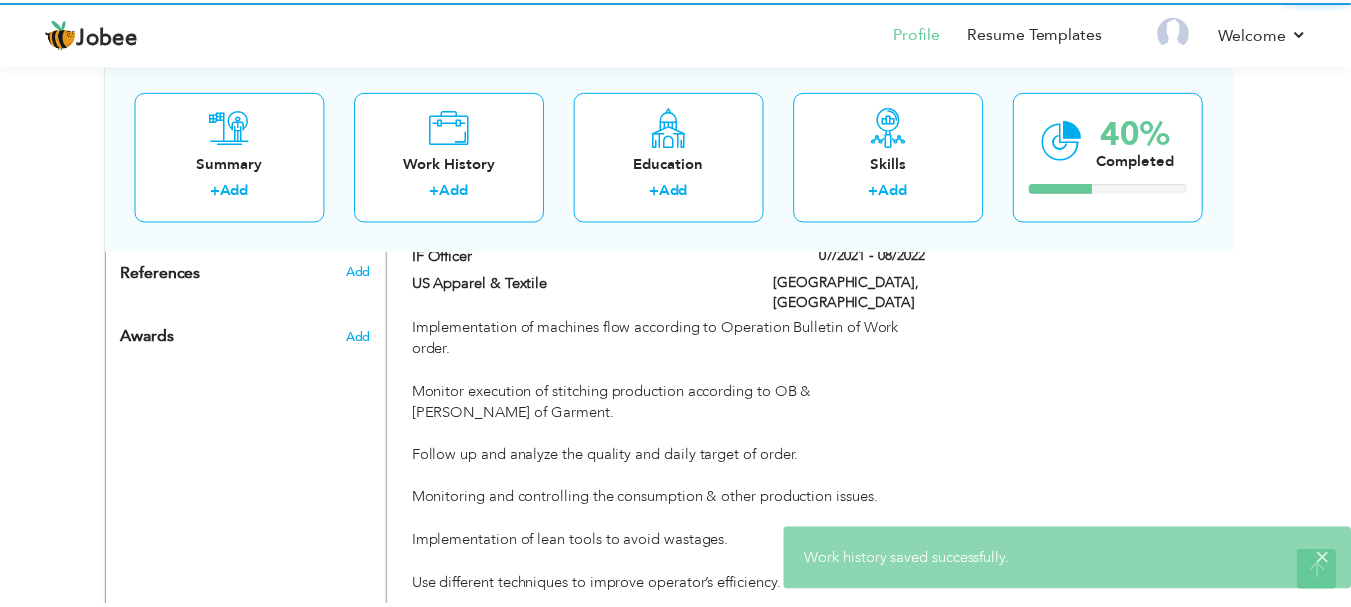 scroll, scrollTop: 0, scrollLeft: 0, axis: both 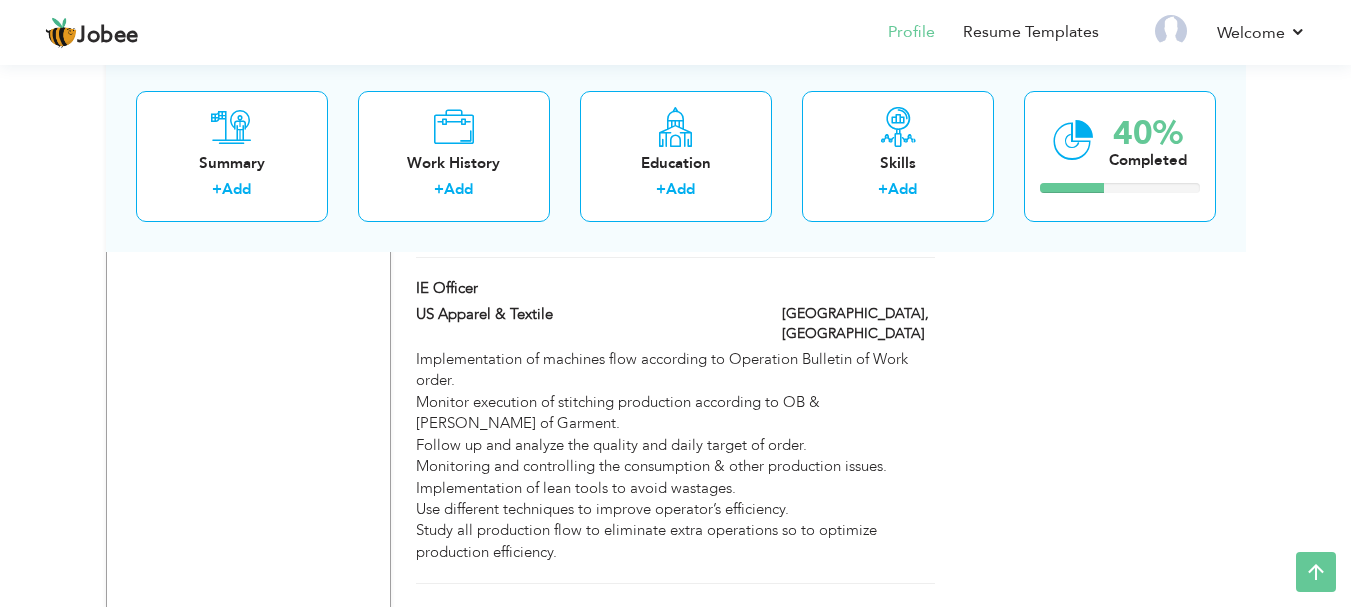drag, startPoint x: 1359, startPoint y: 398, endPoint x: 1014, endPoint y: 378, distance: 345.57922 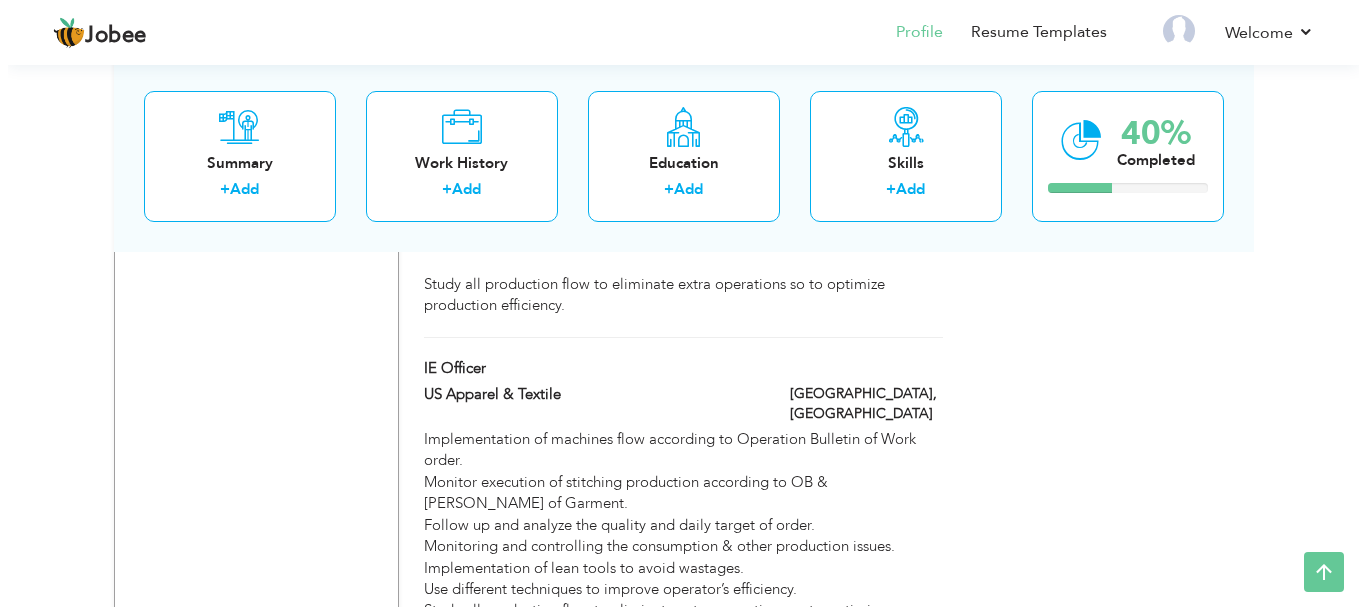 scroll, scrollTop: 1367, scrollLeft: 0, axis: vertical 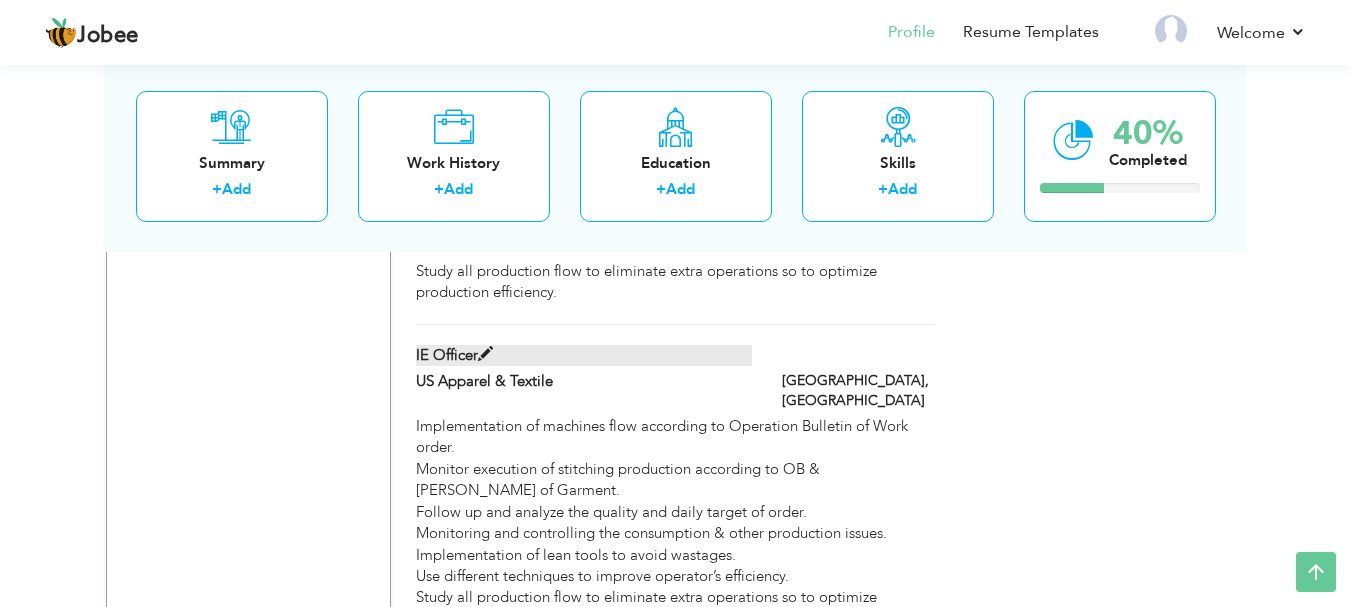 click at bounding box center [485, 354] 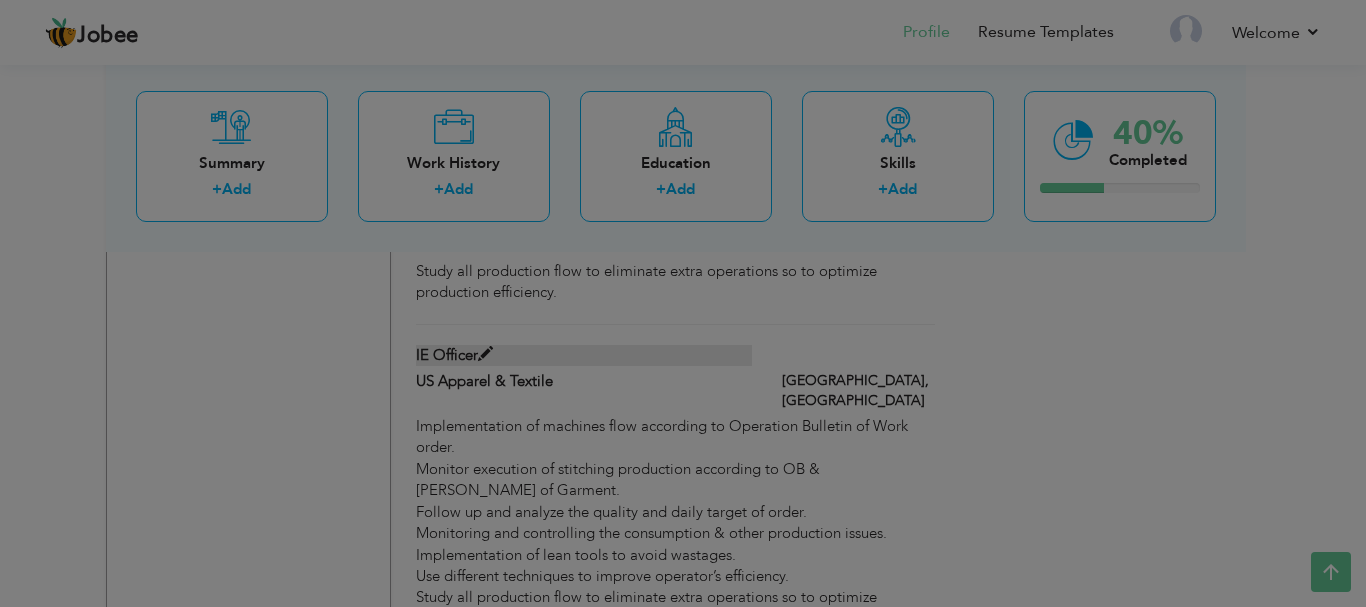 scroll, scrollTop: 0, scrollLeft: 0, axis: both 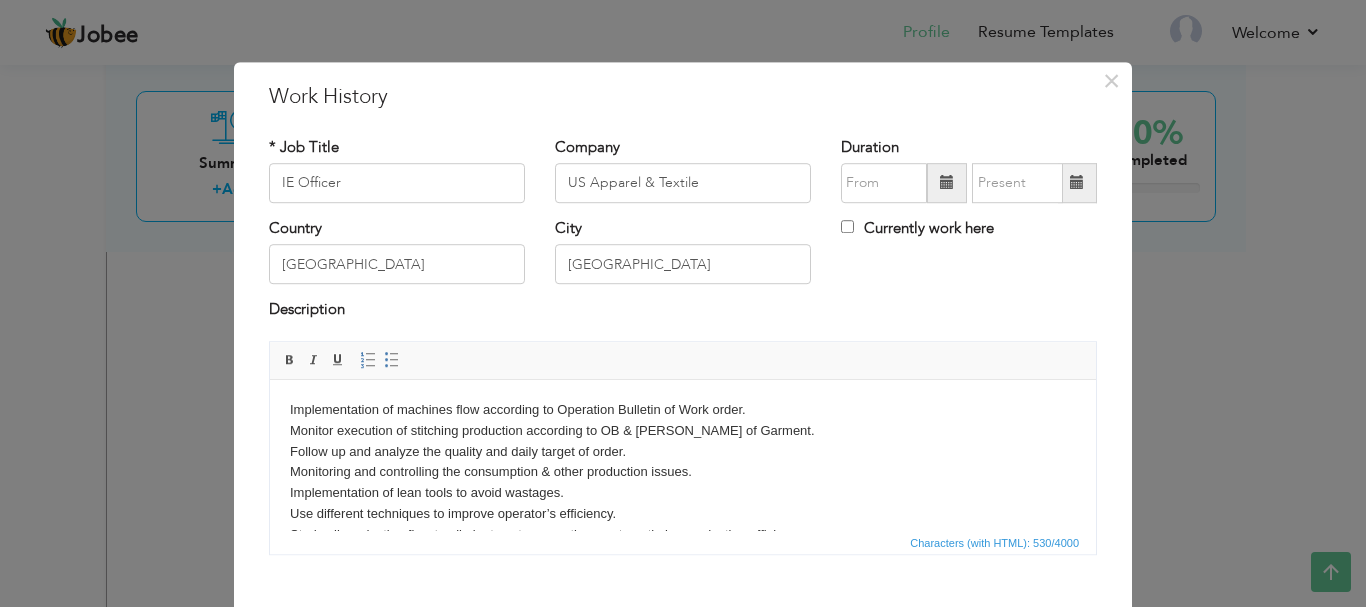 click at bounding box center [947, 183] 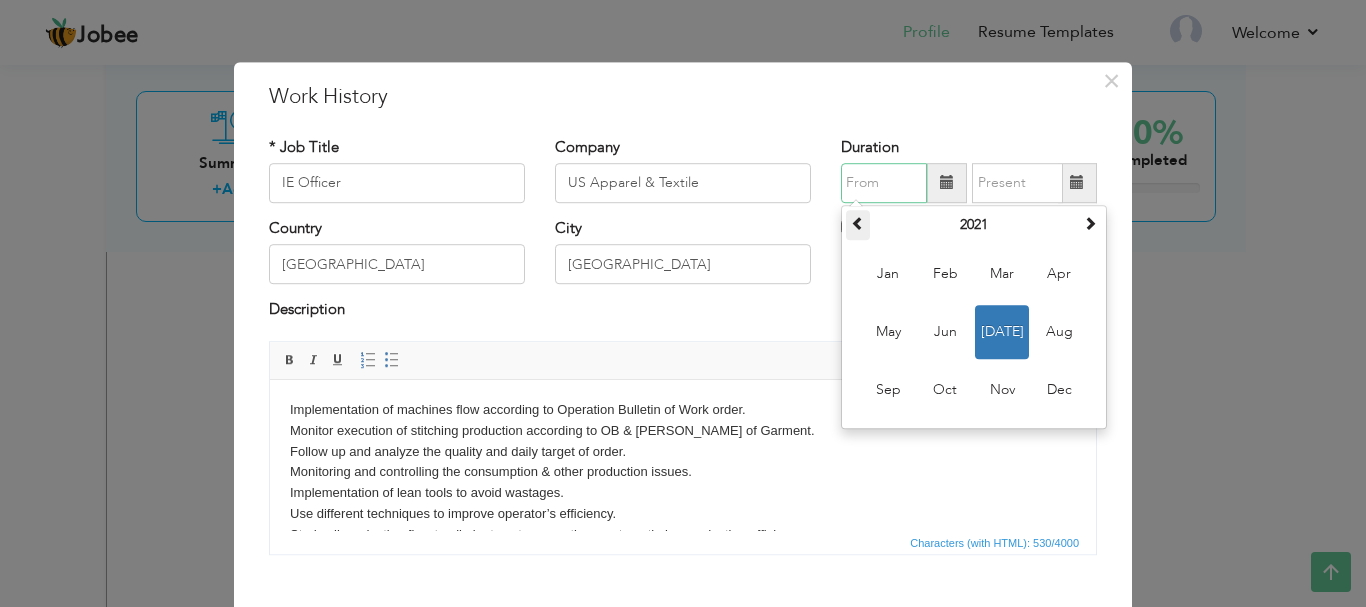 click at bounding box center (858, 223) 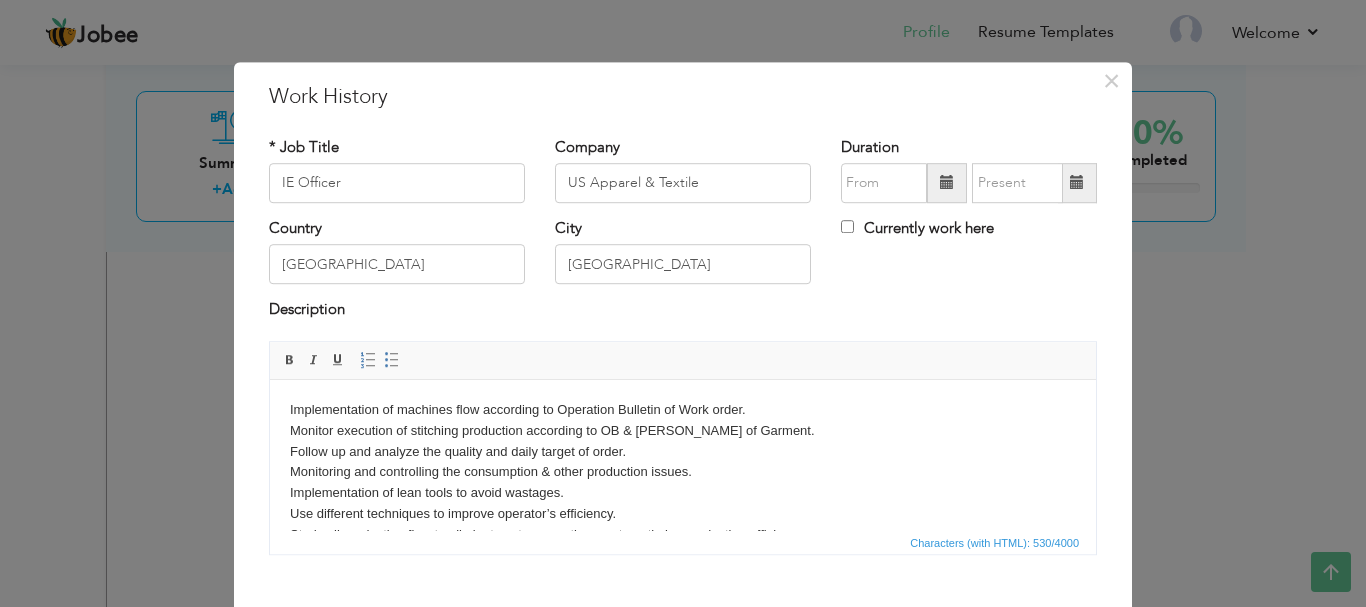 click at bounding box center [947, 183] 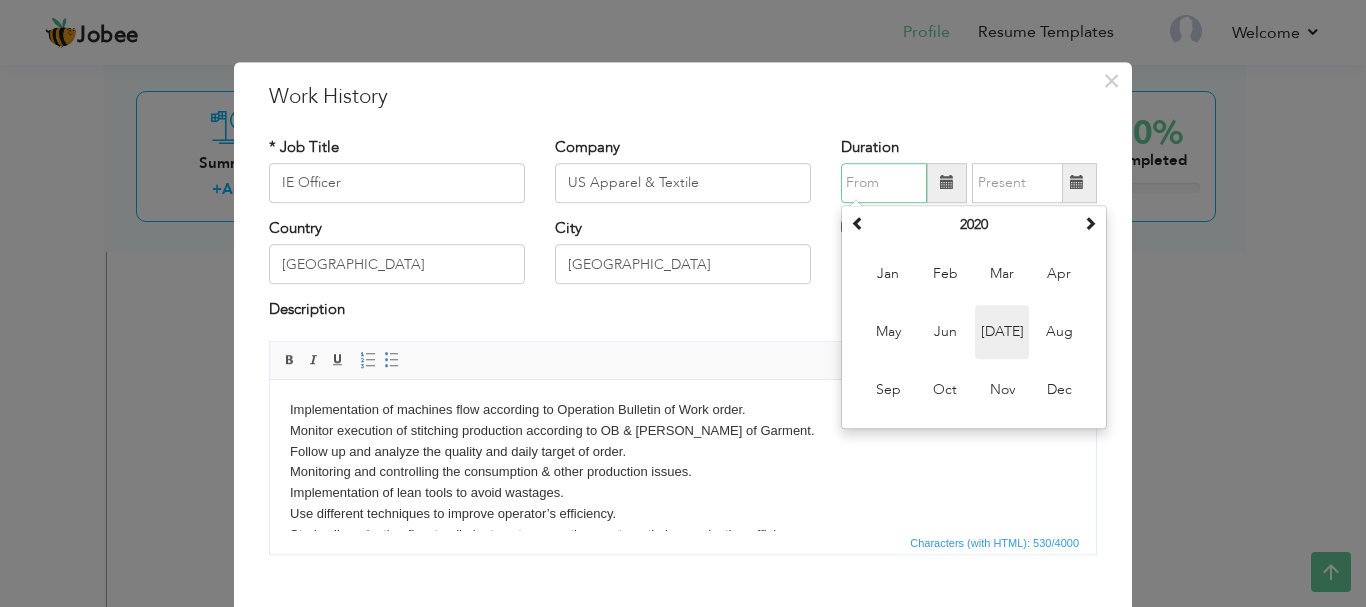 click on "Jul" at bounding box center [1002, 332] 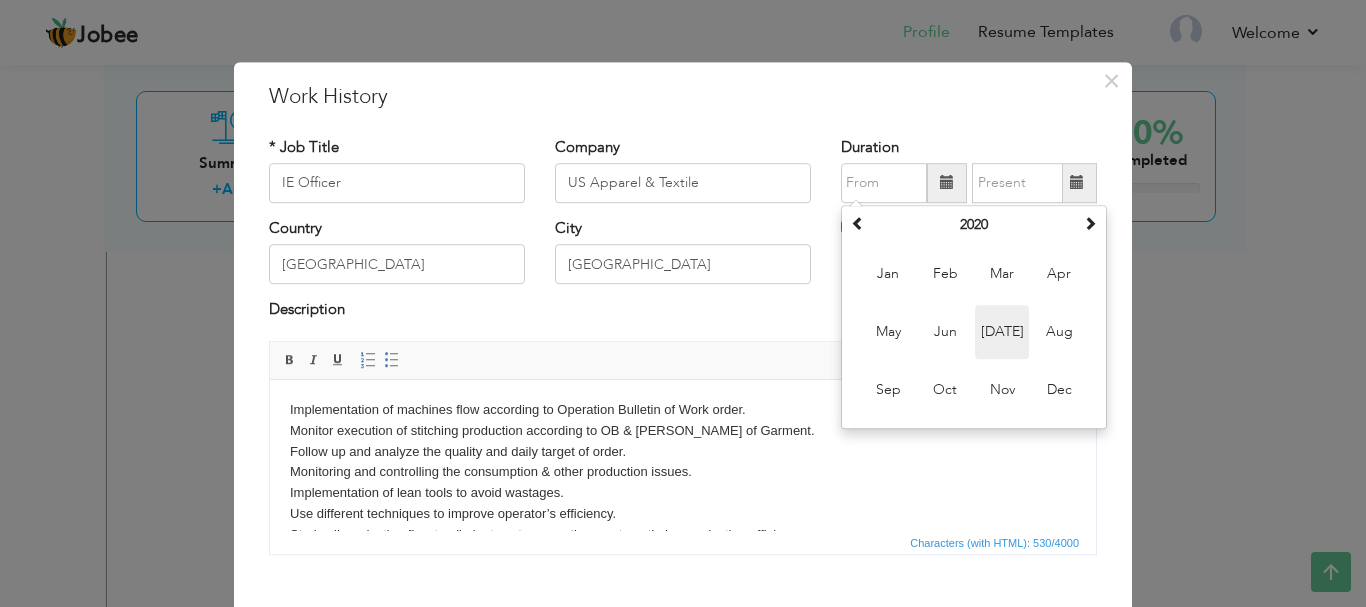 type on "07/2020" 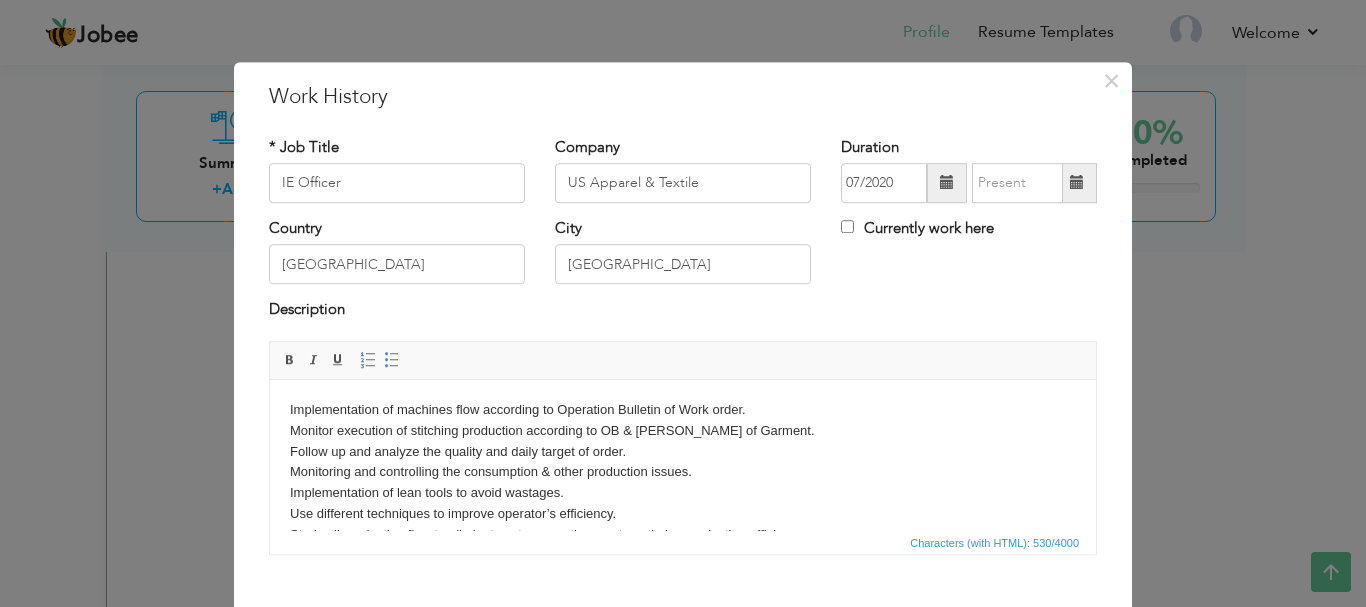 click at bounding box center (1077, 183) 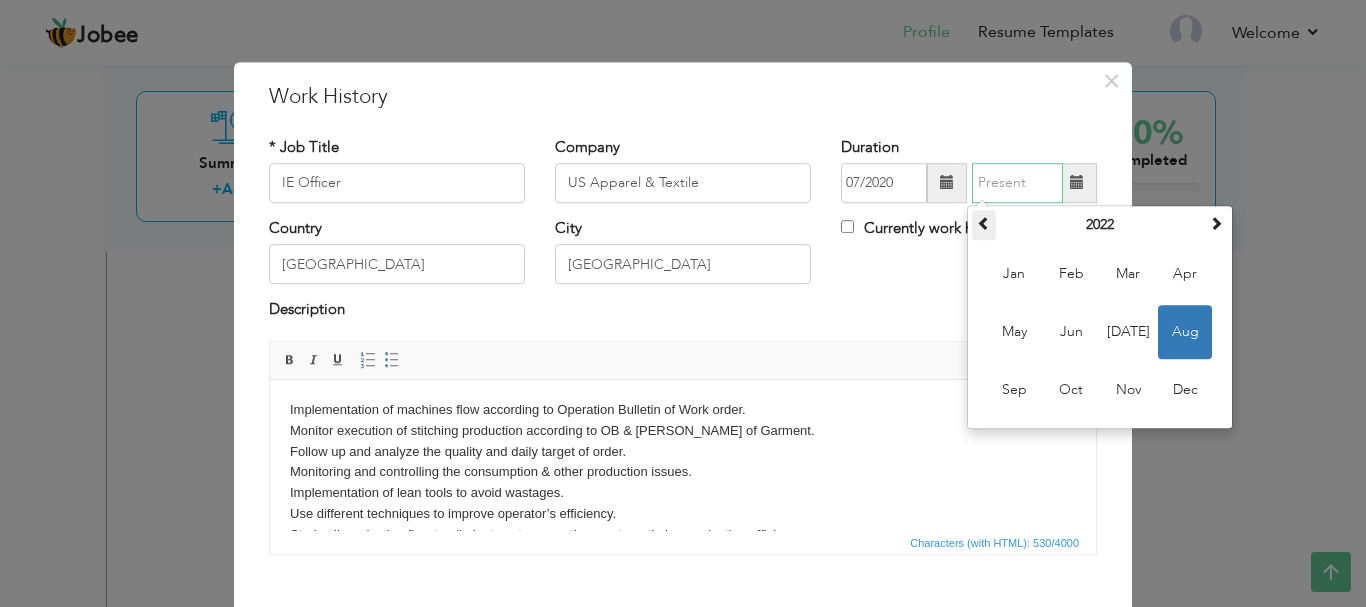 click at bounding box center (984, 223) 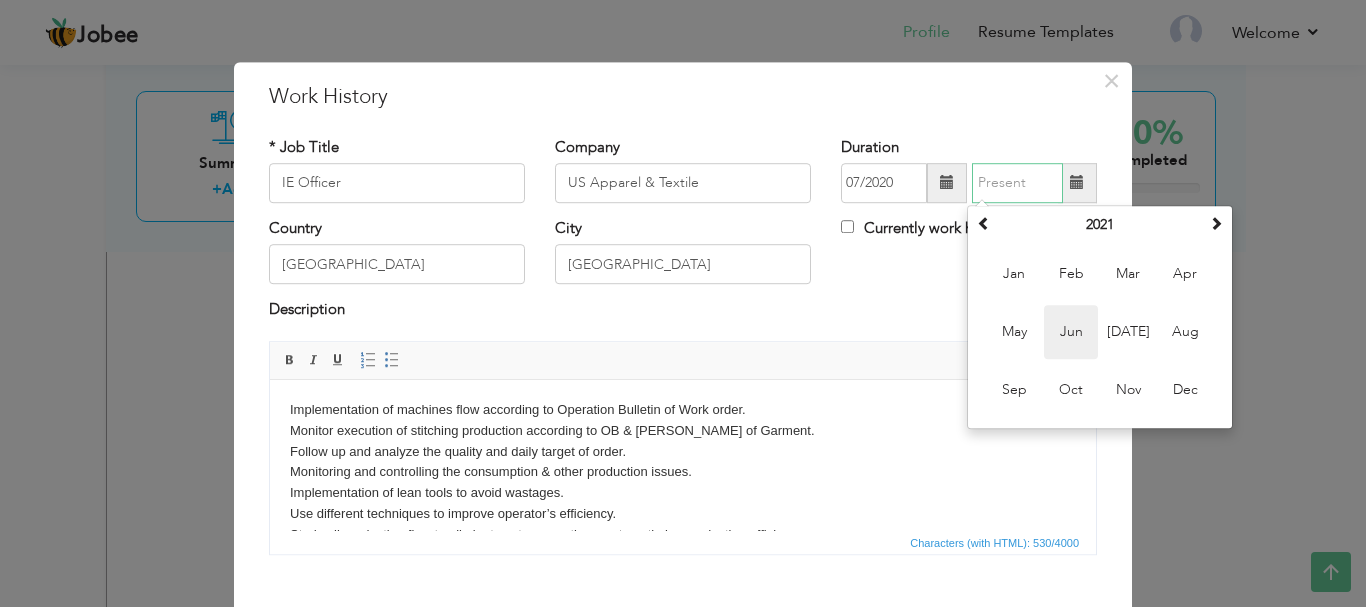 click on "Jun" at bounding box center (1071, 332) 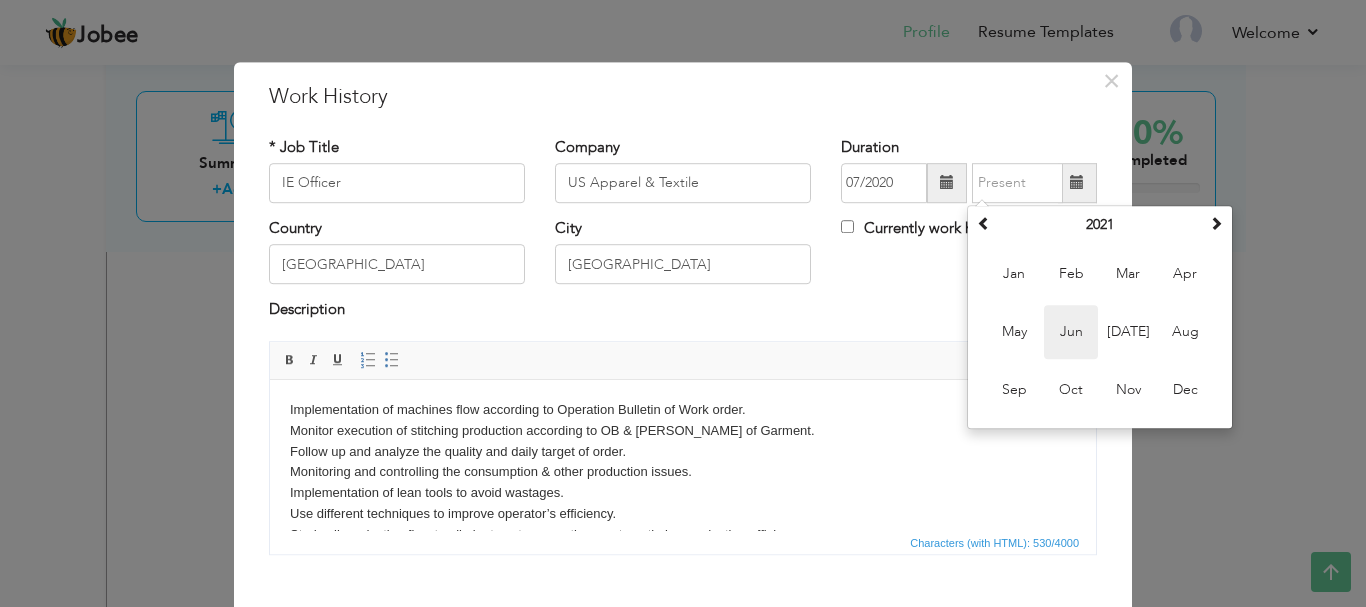 type on "06/2021" 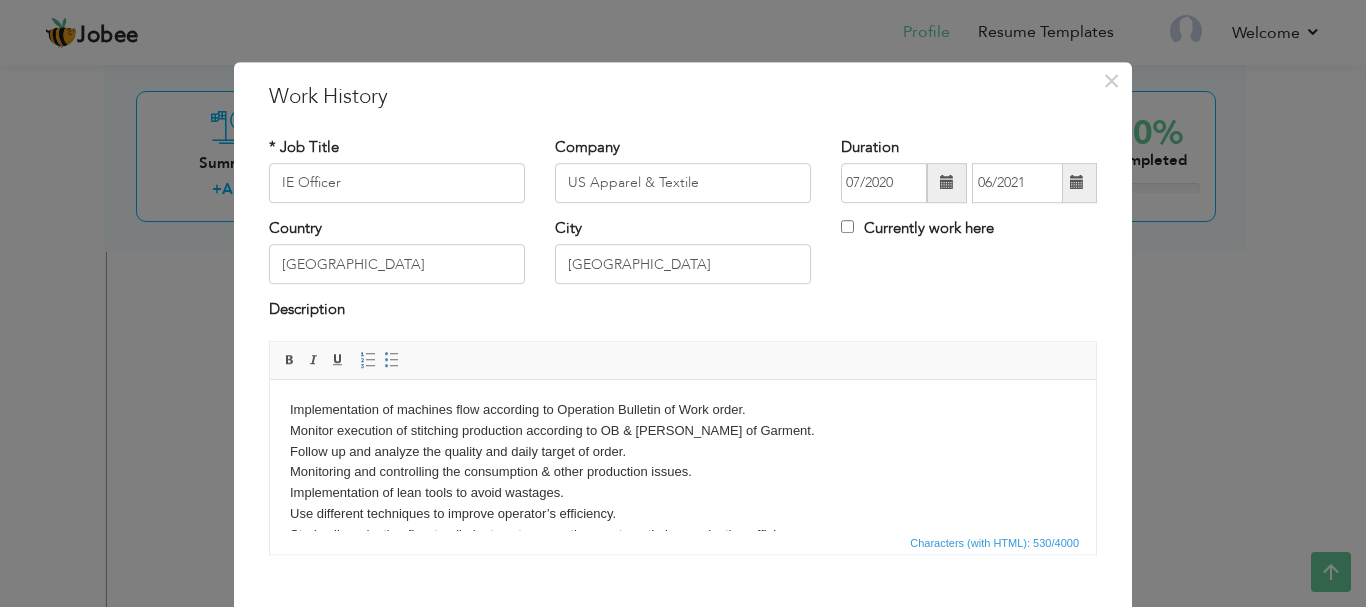 click on "Characters (with HTML): 530/4000" at bounding box center [683, 542] 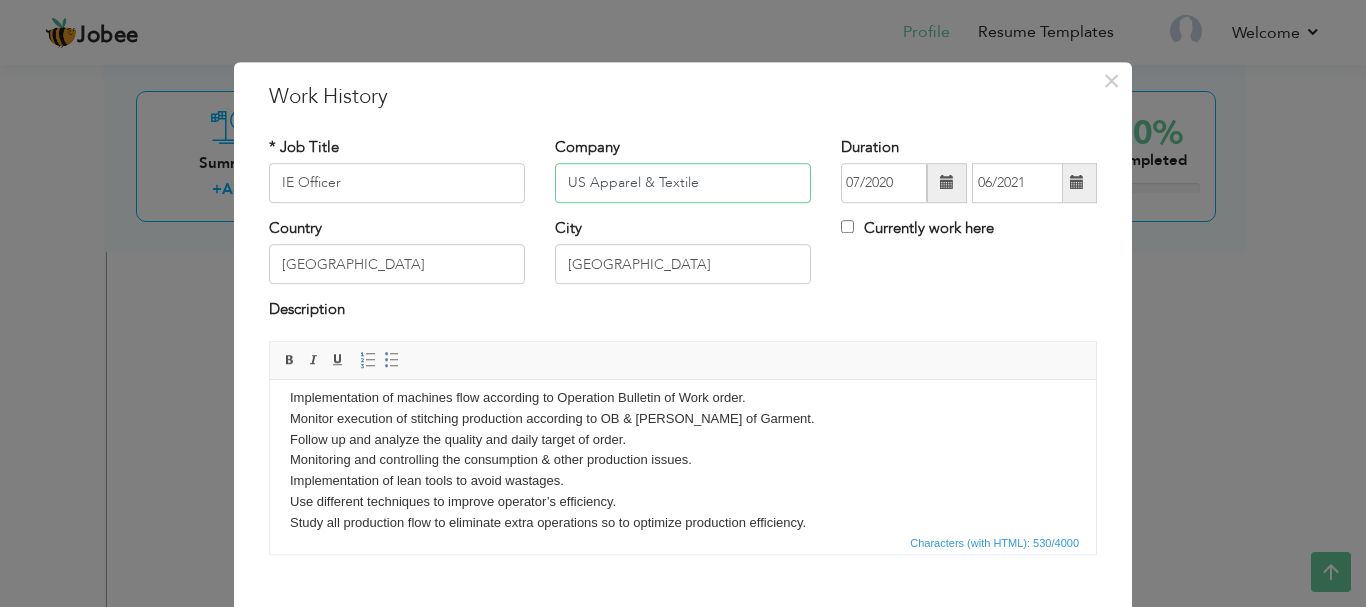 click on "US Apparel & Textile" at bounding box center [683, 183] 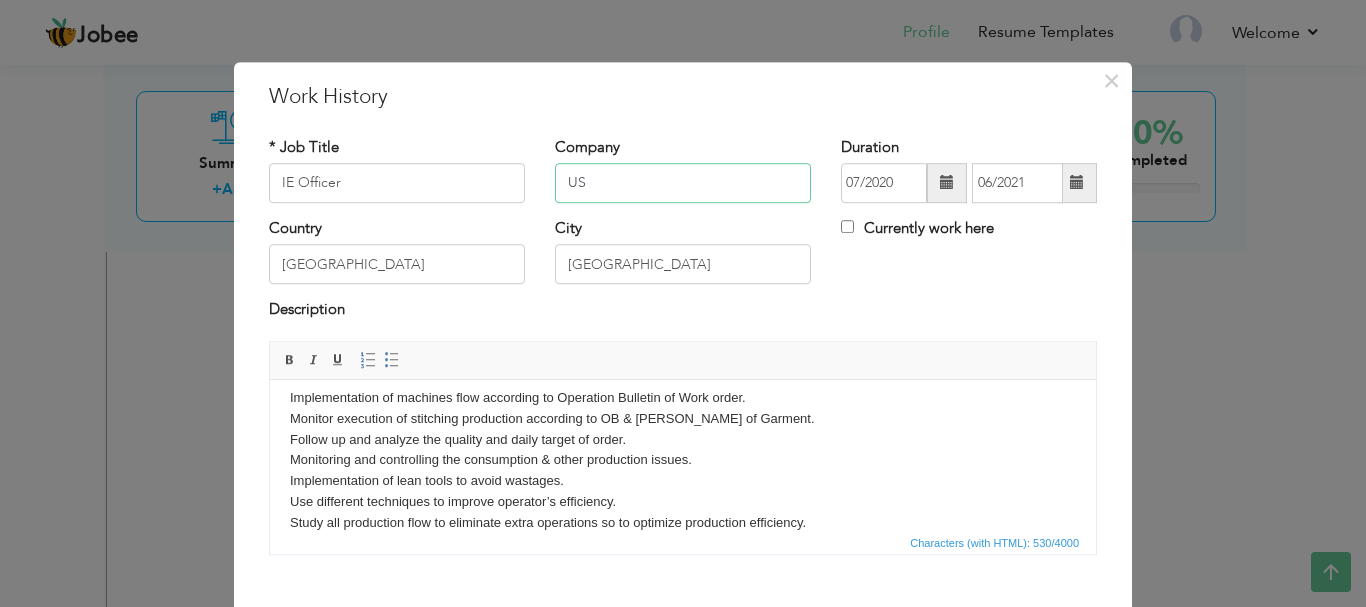 type on "U" 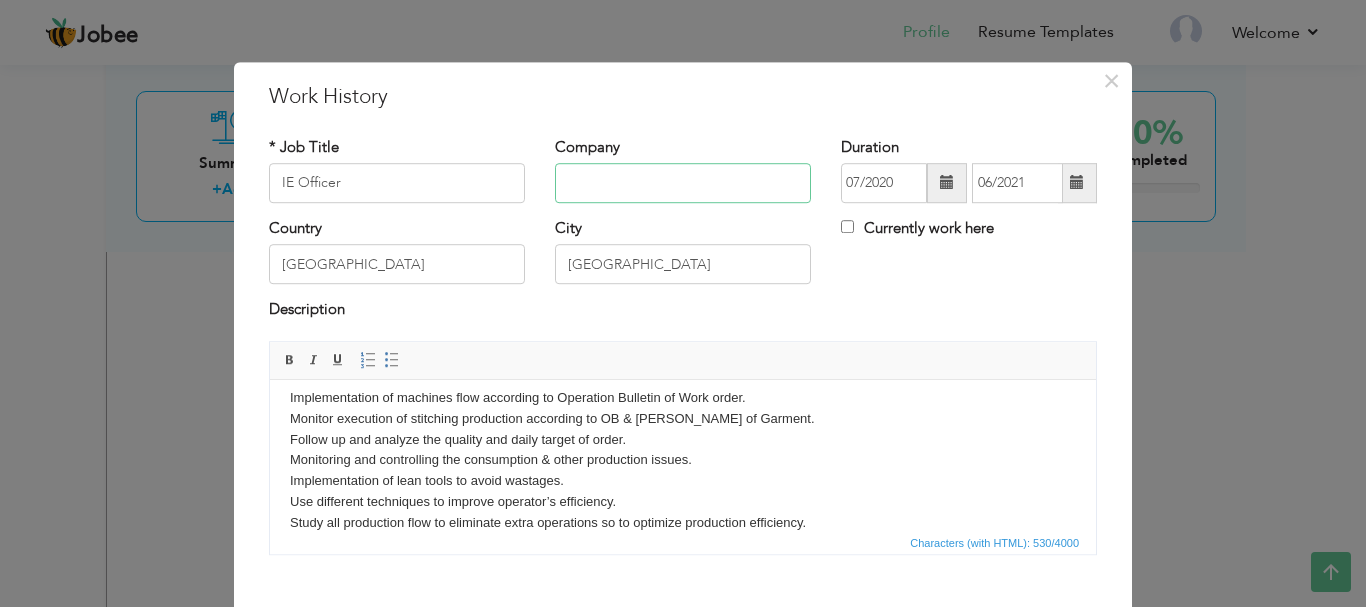 paste on "Cotton Web LTD." 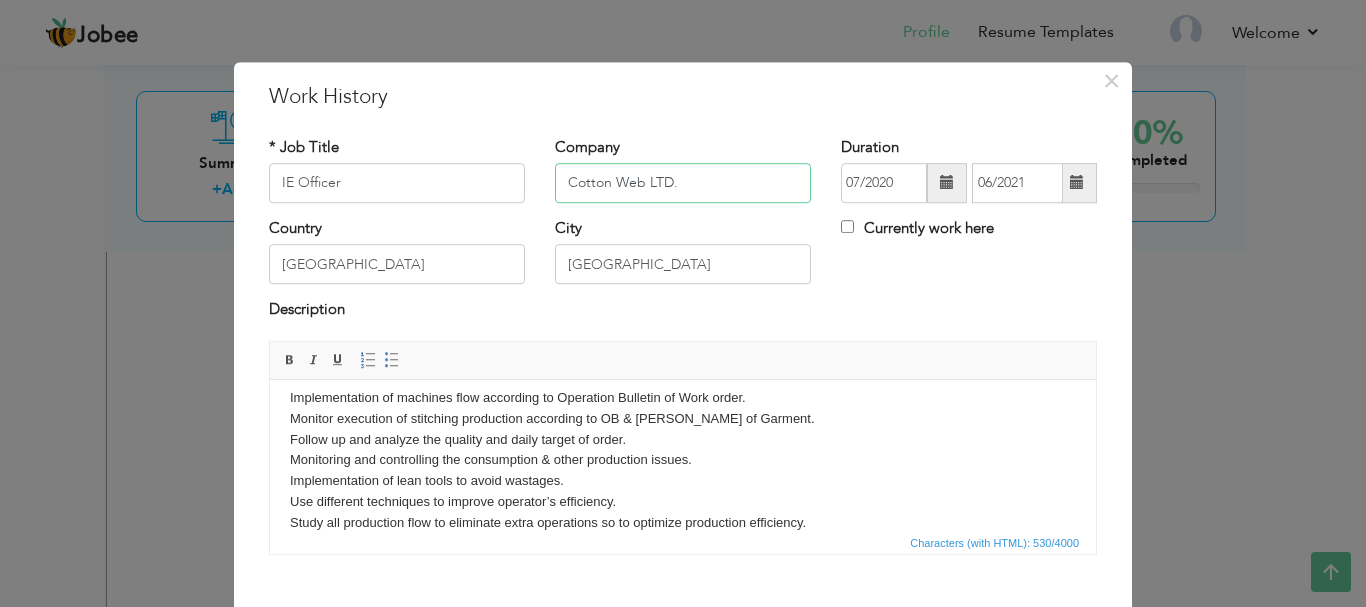 type on "Cotton Web LTD." 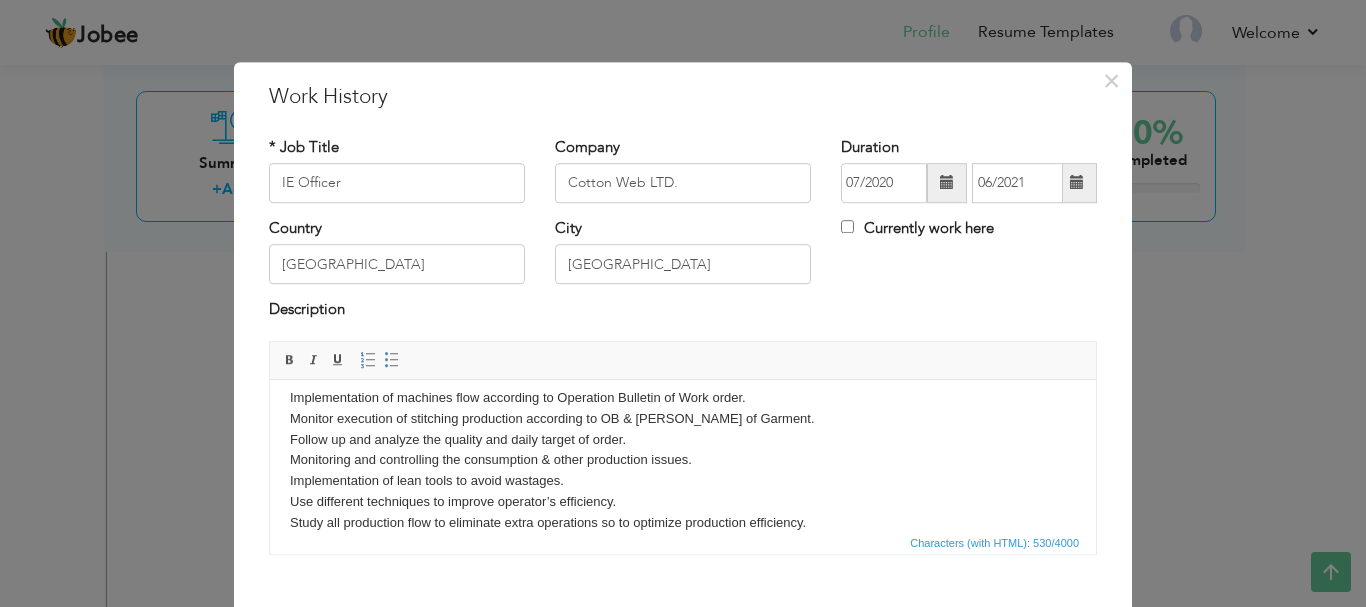 click on "Implementation of machines flow according to Operation Bulletin of Work order. Monitor execution of stitching production according to OB & SAM of Garment. Follow up and analyze the quality and daily target of order. Monitoring and controlling the consumption & other production issues. Implementation of lean tools to avoid wastages. Use different techniques to improve operator’s efficiency. Study all production flow to eliminate extra operations so to optimize production efficiency." at bounding box center [683, 460] 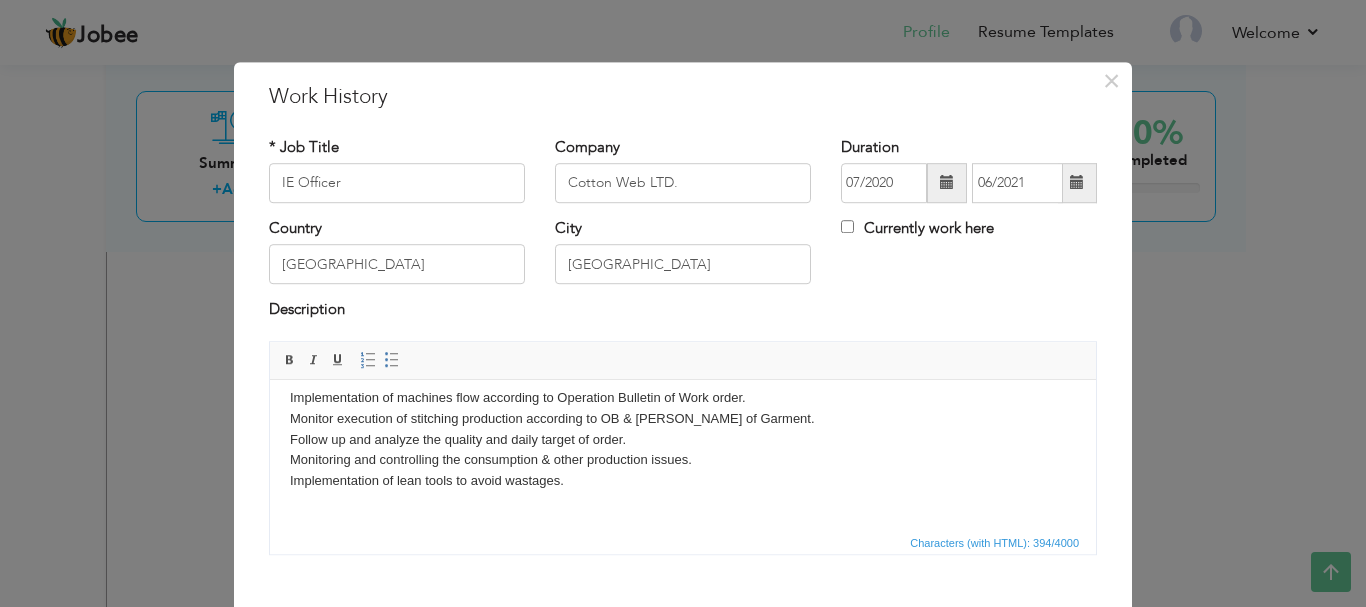 scroll, scrollTop: 0, scrollLeft: 0, axis: both 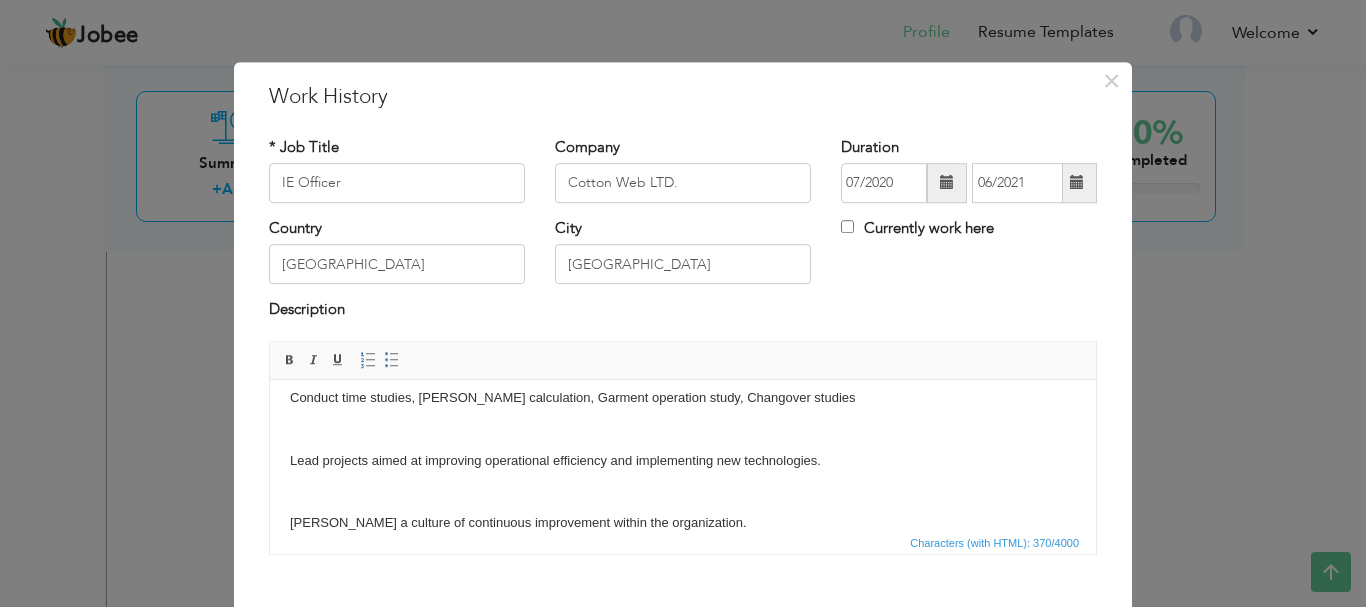 click on "Implementation of machines flow according to Operation Bulletin of Work order. Conduct time studies, SAM calculation, Garment operation study, Changover studies Lead projects aimed at improving operational efficiency and implementing new technologies. Foster a culture of continuous improvement within the organization." at bounding box center (683, 429) 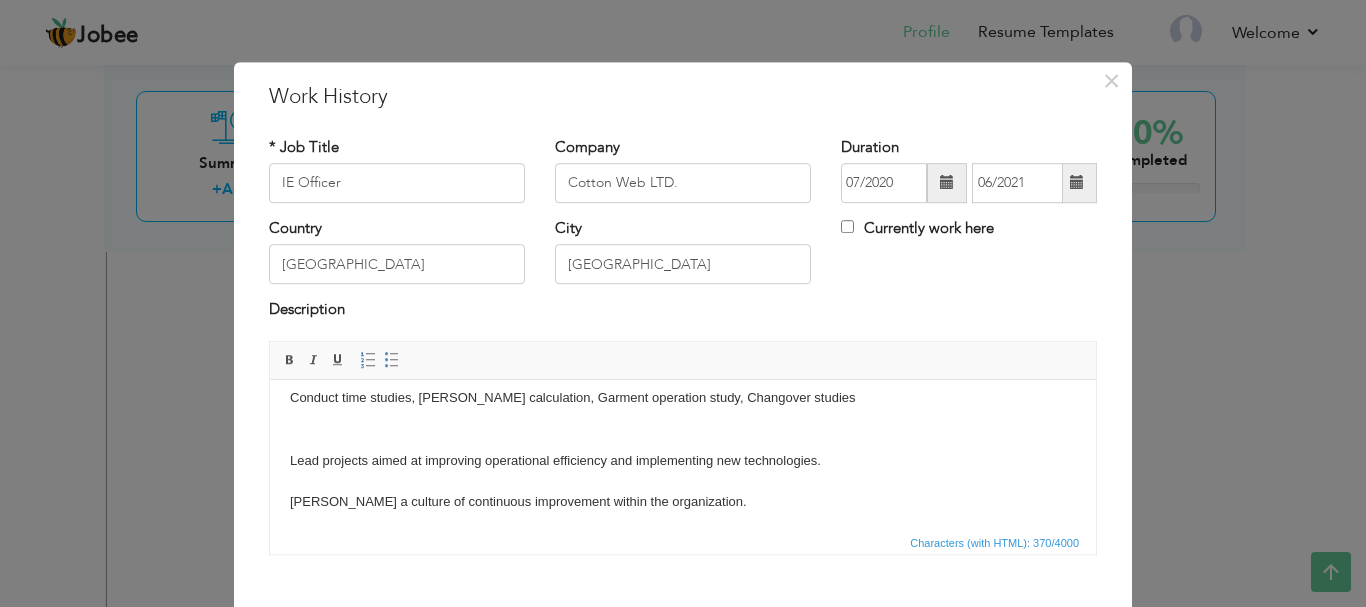 click on "Implementation of machines flow according to Operation Bulletin of Work order. Conduct time studies, SAM calculation, Garment operation study, Changover studies Lead projects aimed at improving operational efficiency and implementing new technologies. Foster a culture of continuous improvement within the organization." at bounding box center (683, 418) 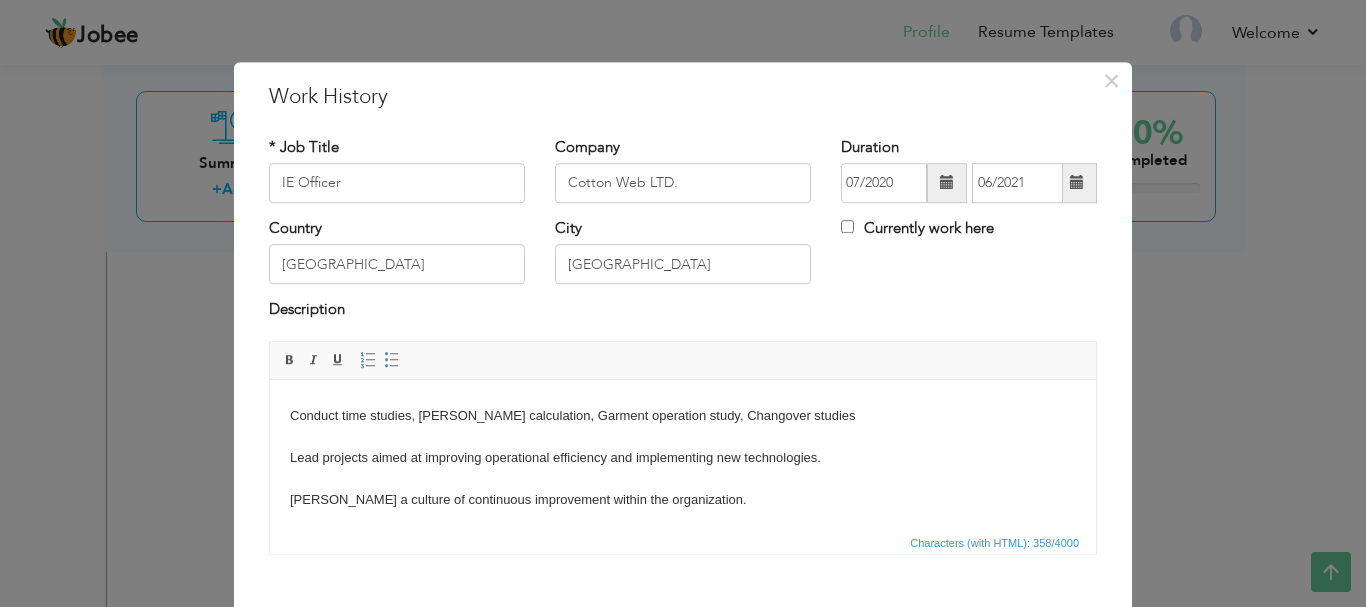 click on "Implementation of machines flow according to Operation Bulletin of Work order. Conduct time studies, SAM calculation, Garment operation study, Changover studies Lead projects aimed at improving operational efficiency and implementing new technologies. Foster a culture of continuous improvement within the organization." at bounding box center (683, 426) 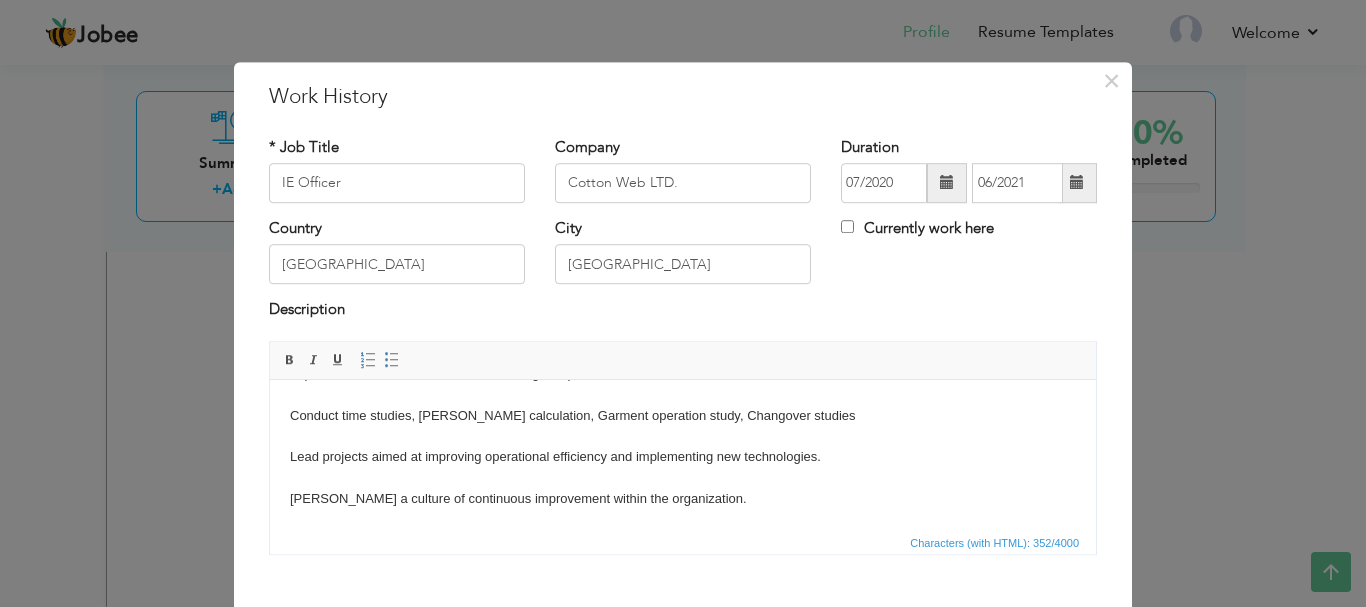 scroll, scrollTop: 22, scrollLeft: 0, axis: vertical 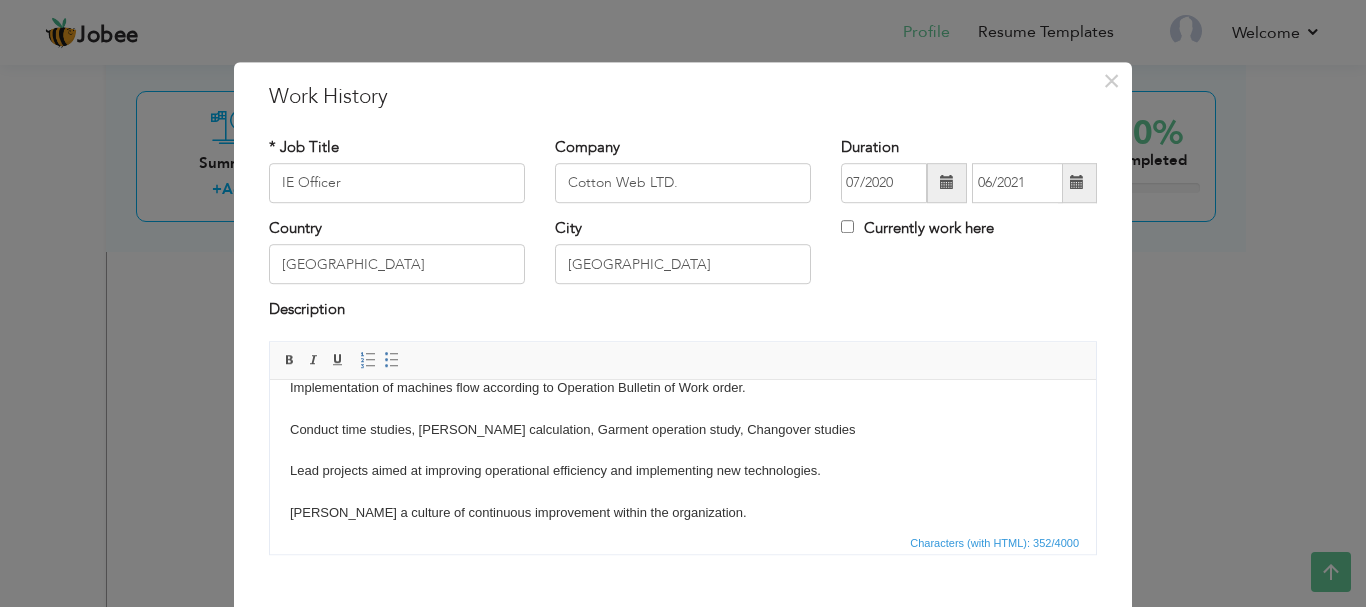 click on "Characters (with HTML): 352/4000" at bounding box center (683, 542) 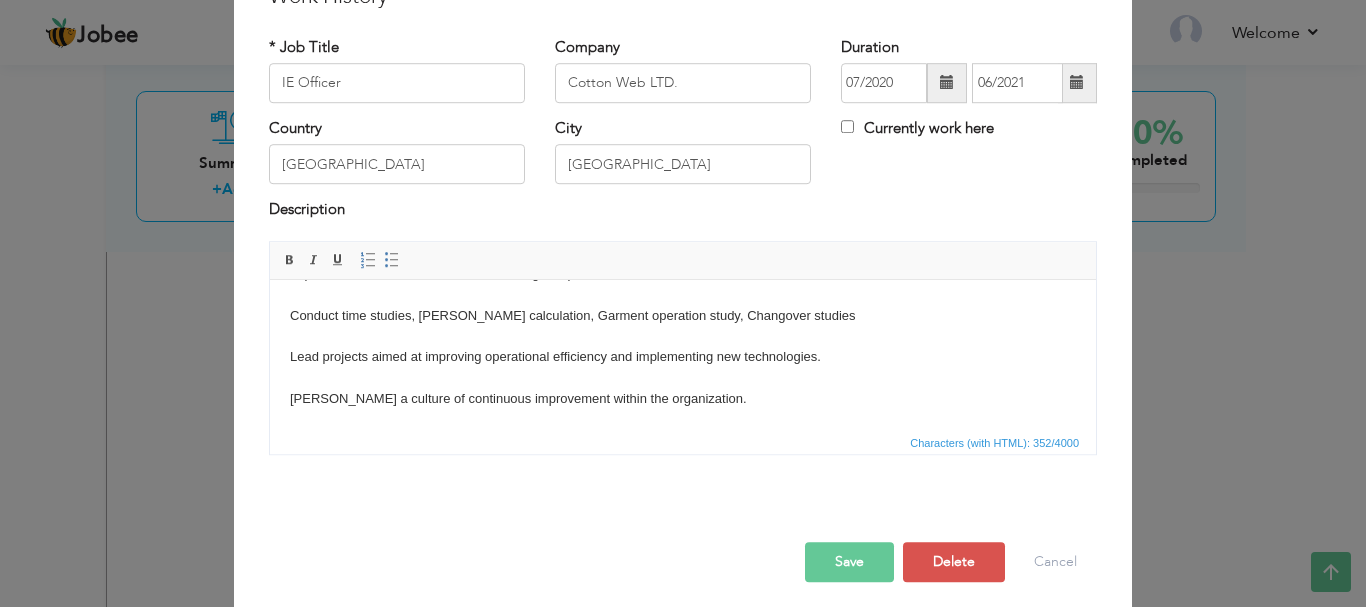 scroll, scrollTop: 110, scrollLeft: 0, axis: vertical 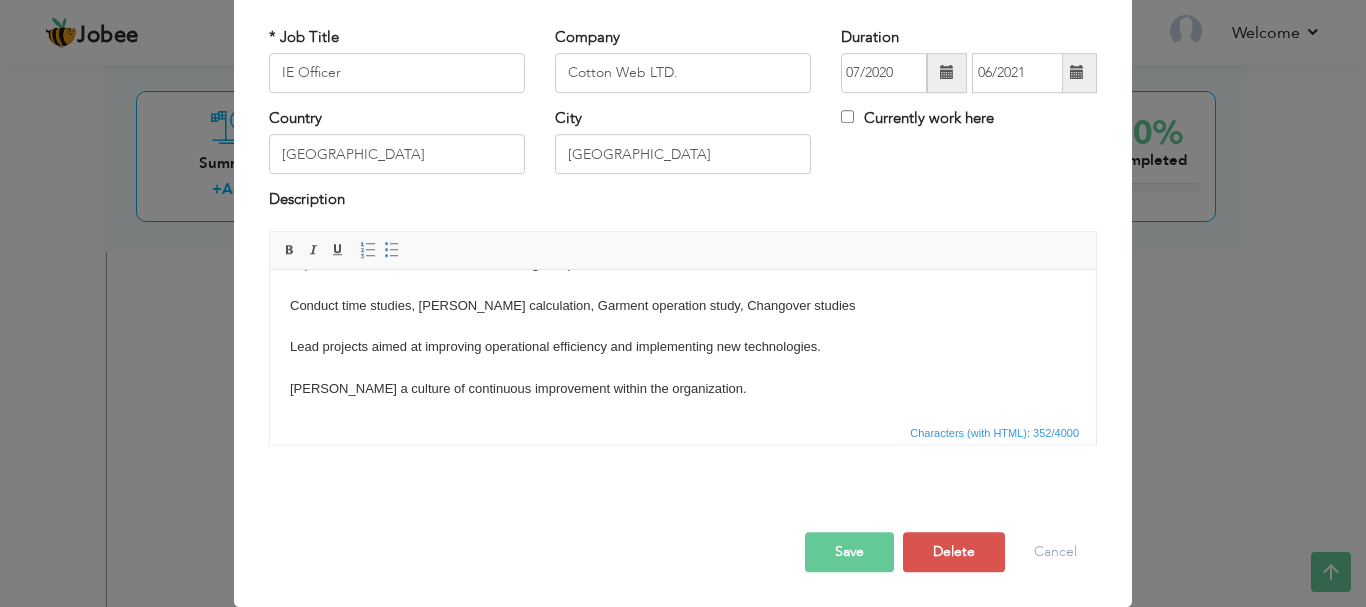 click on "Save" at bounding box center (849, 552) 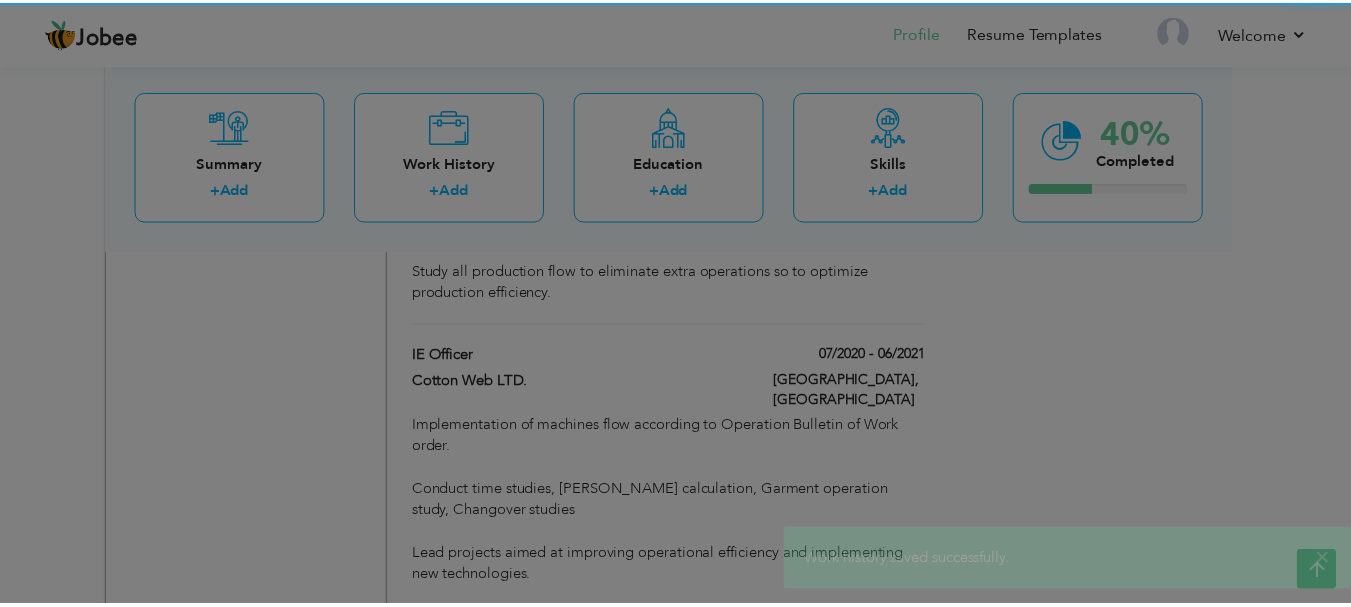 scroll, scrollTop: 0, scrollLeft: 0, axis: both 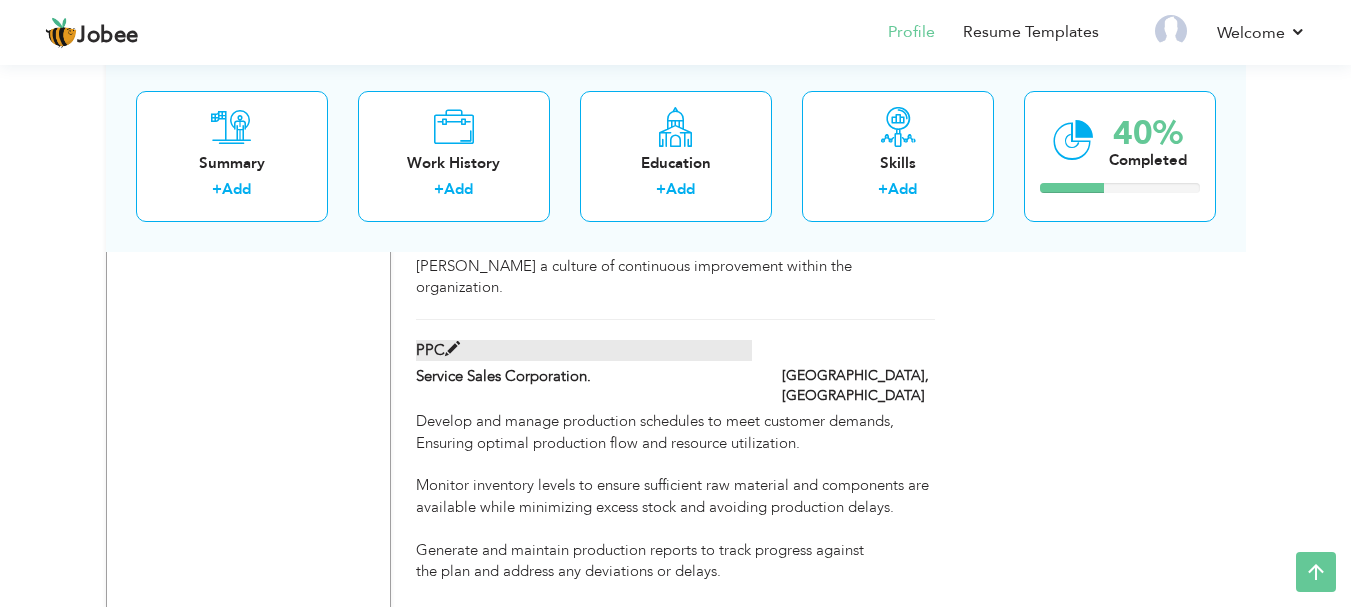 click at bounding box center [452, 349] 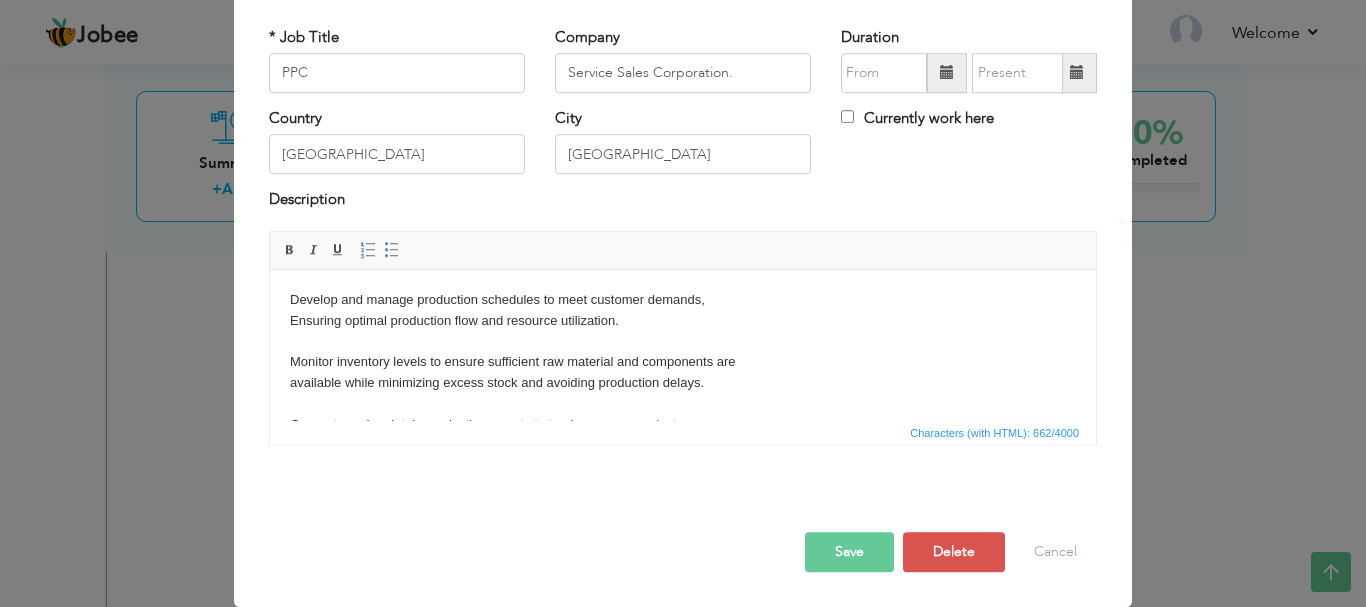 scroll, scrollTop: 0, scrollLeft: 0, axis: both 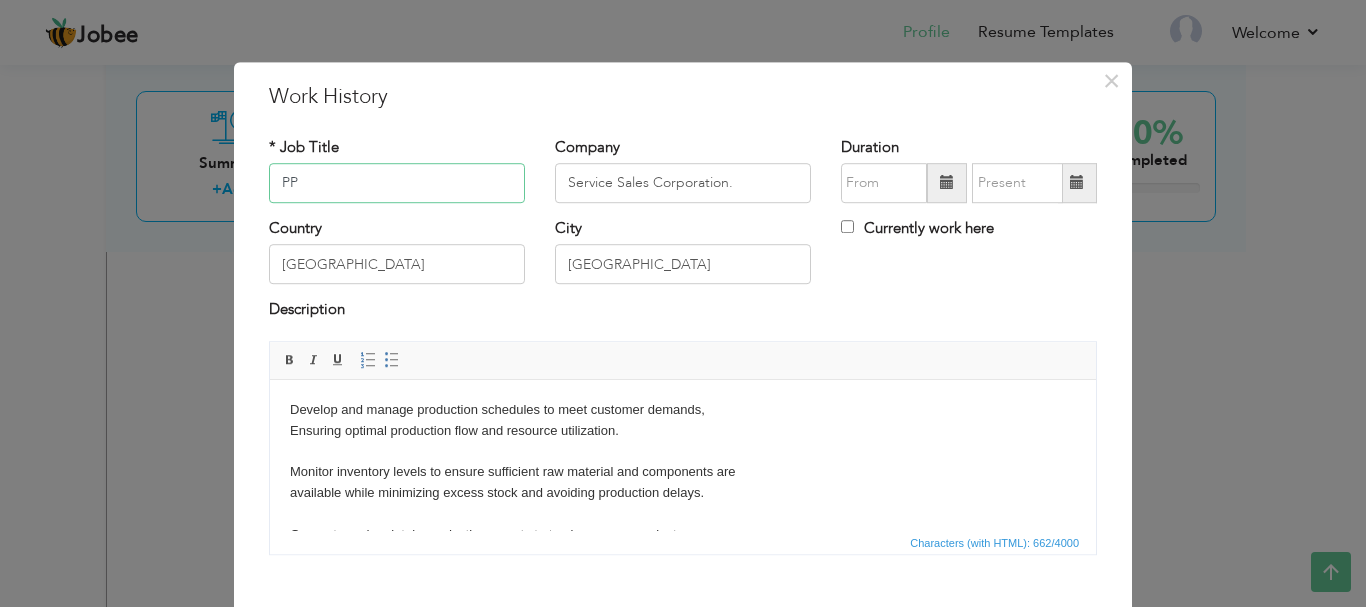 type on "P" 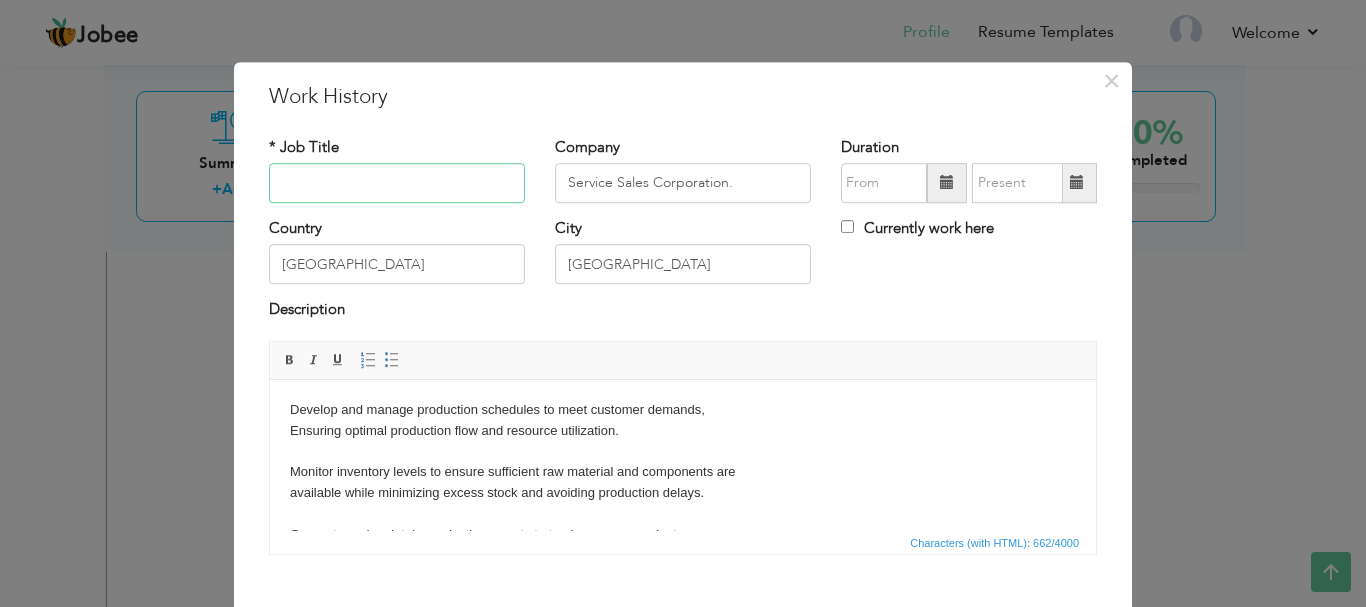 paste on "Sapphire textile Ltd," 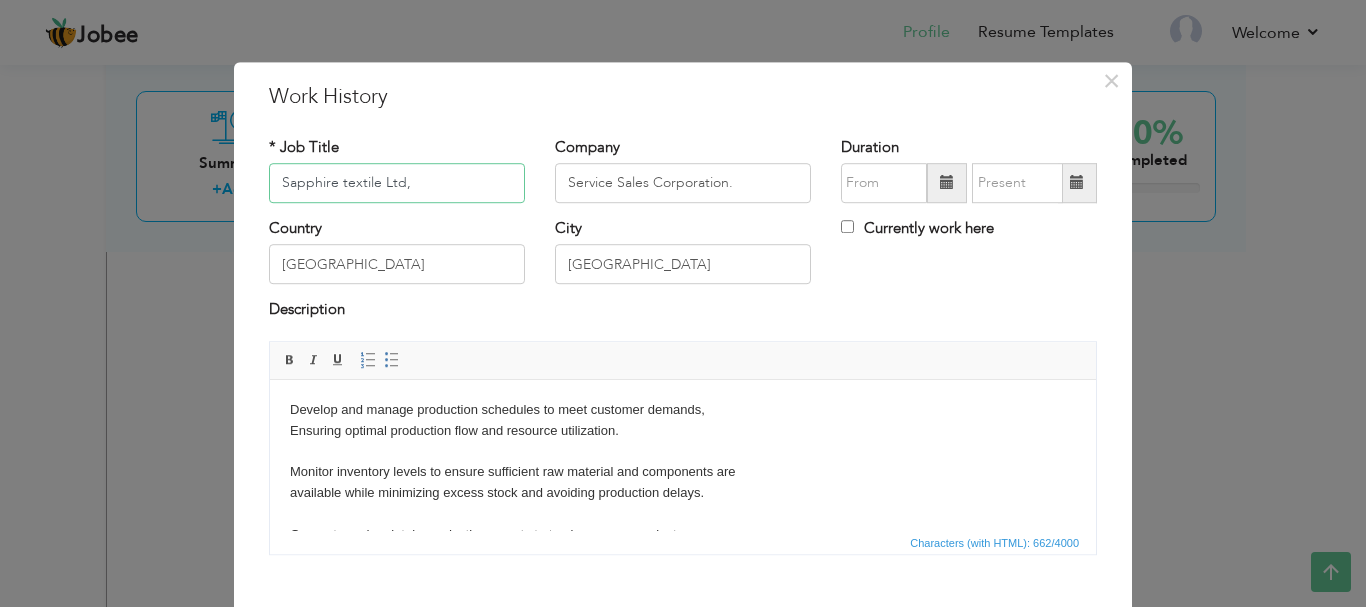 type on "Sapphire textile Ltd," 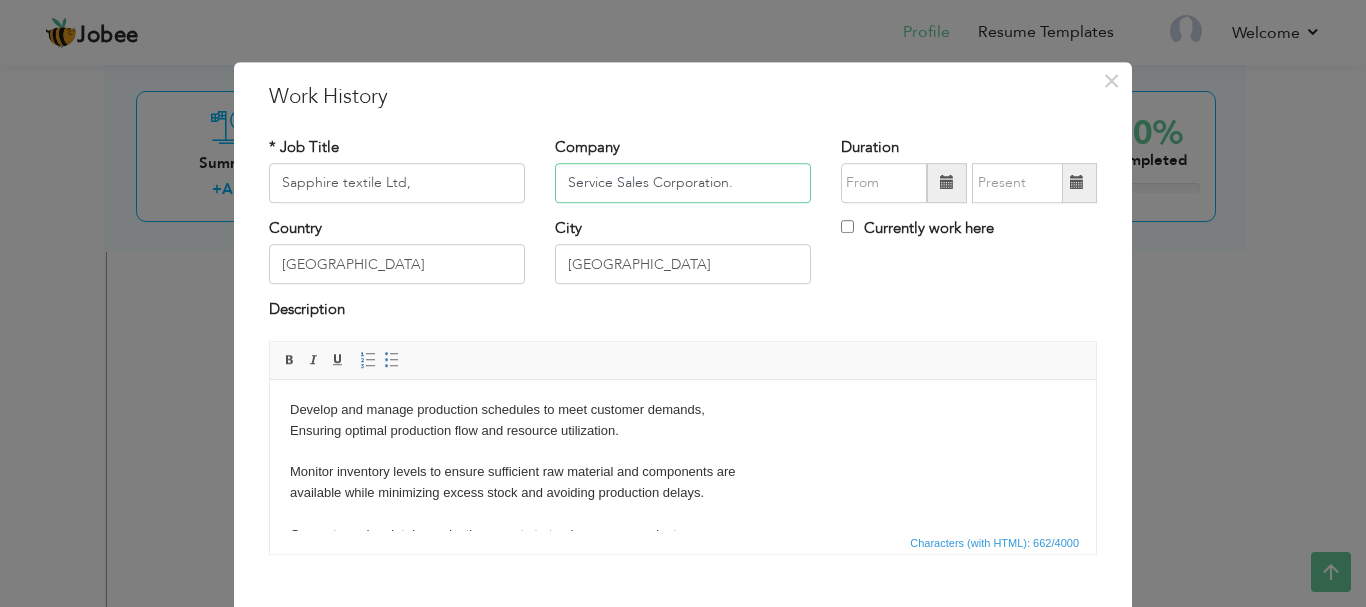 click on "Service Sales Corporation." at bounding box center (683, 183) 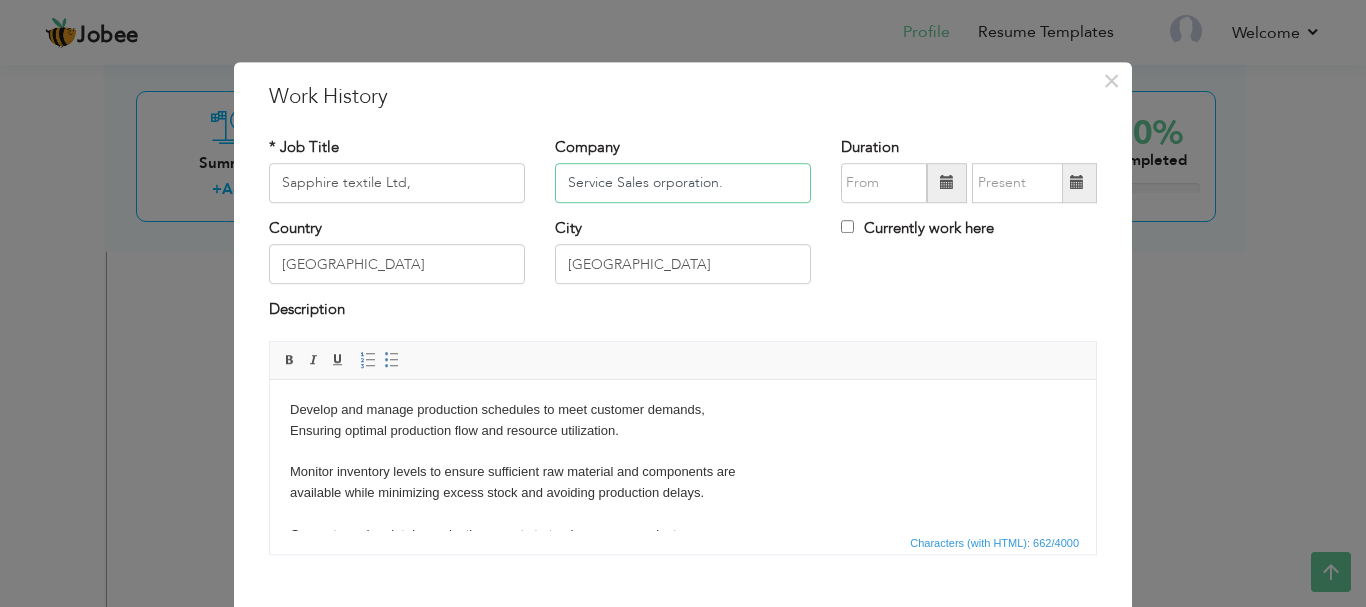 click on "Service Sales orporation." at bounding box center [683, 183] 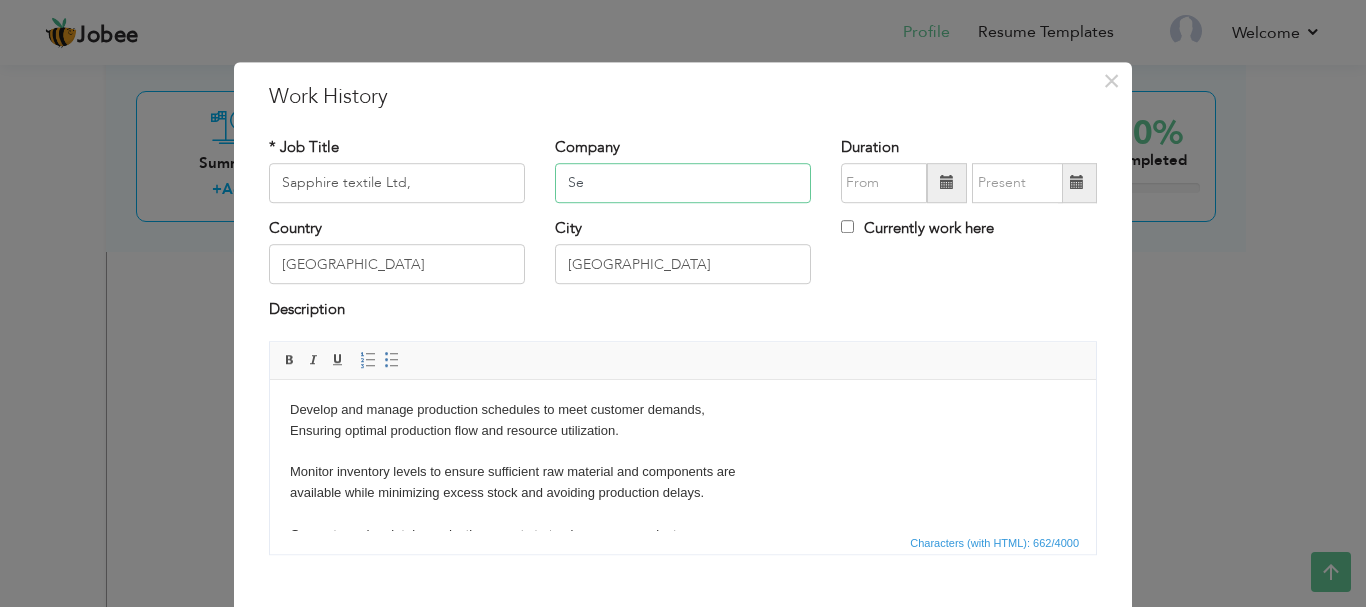 type on "S" 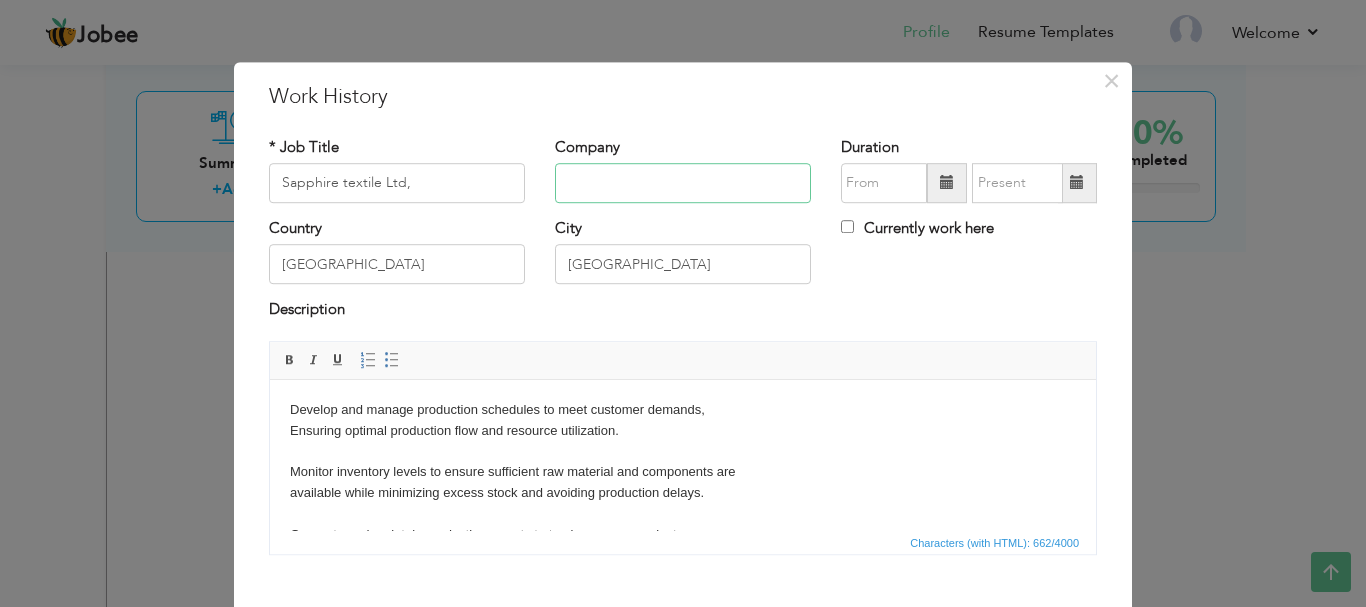 type 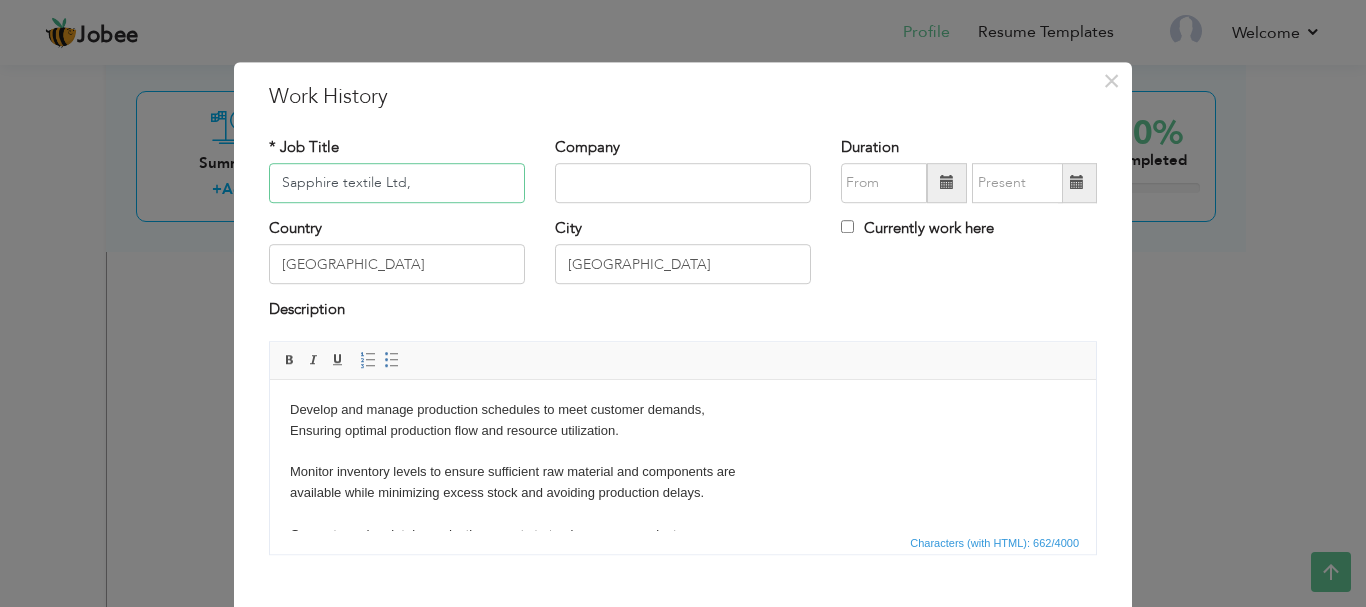 click on "Sapphire textile Ltd," at bounding box center (397, 183) 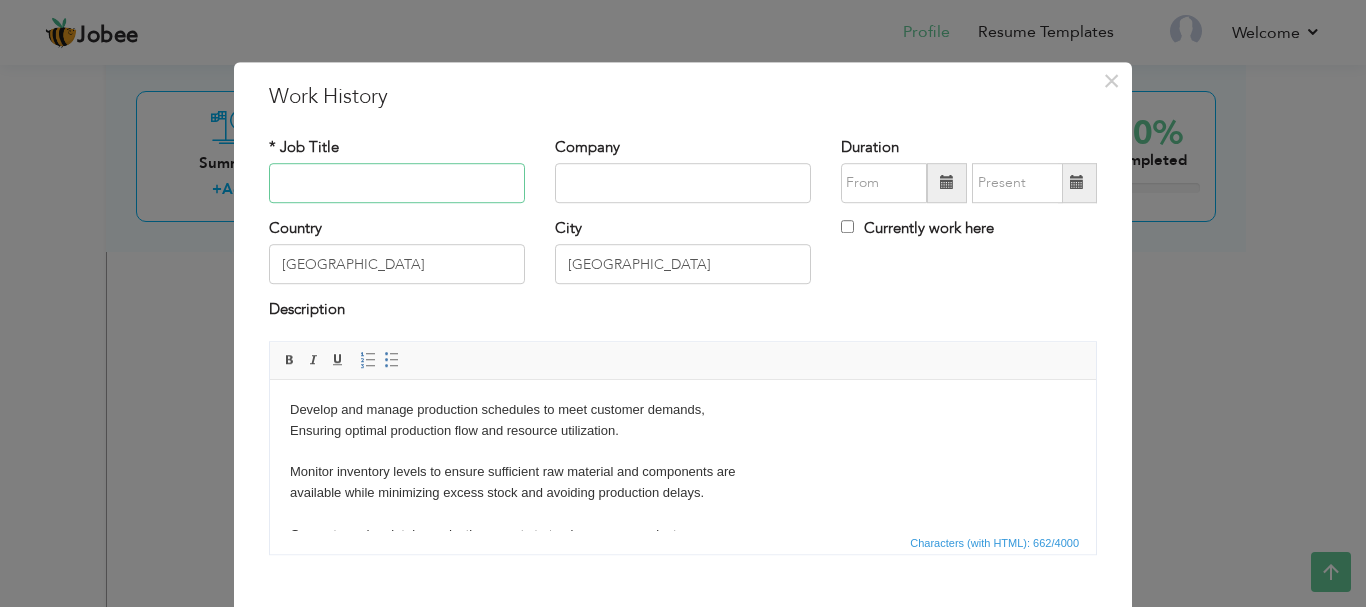 type 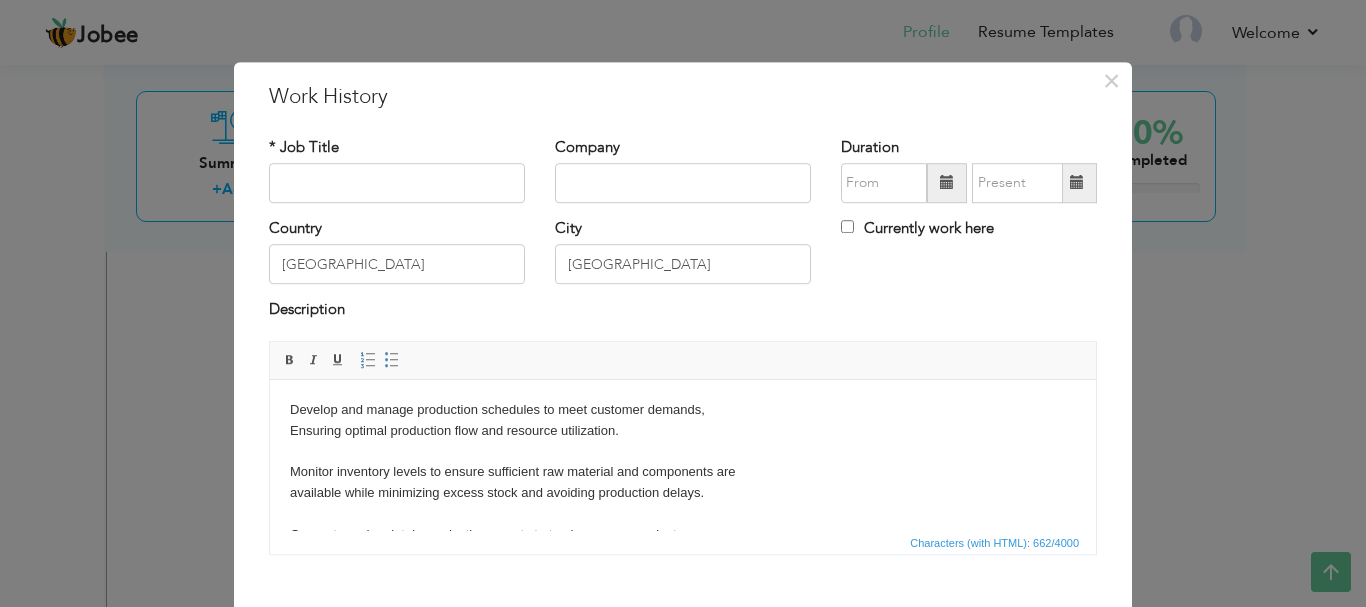 drag, startPoint x: 560, startPoint y: 161, endPoint x: 566, endPoint y: 179, distance: 18.973665 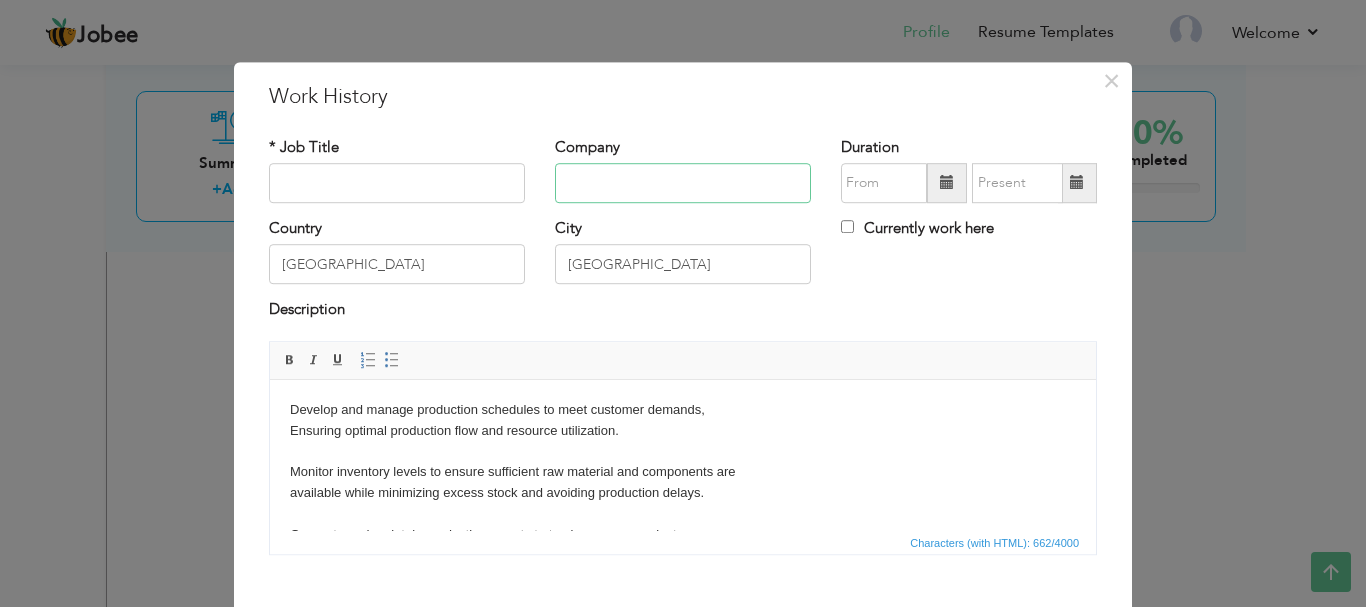 click at bounding box center (683, 183) 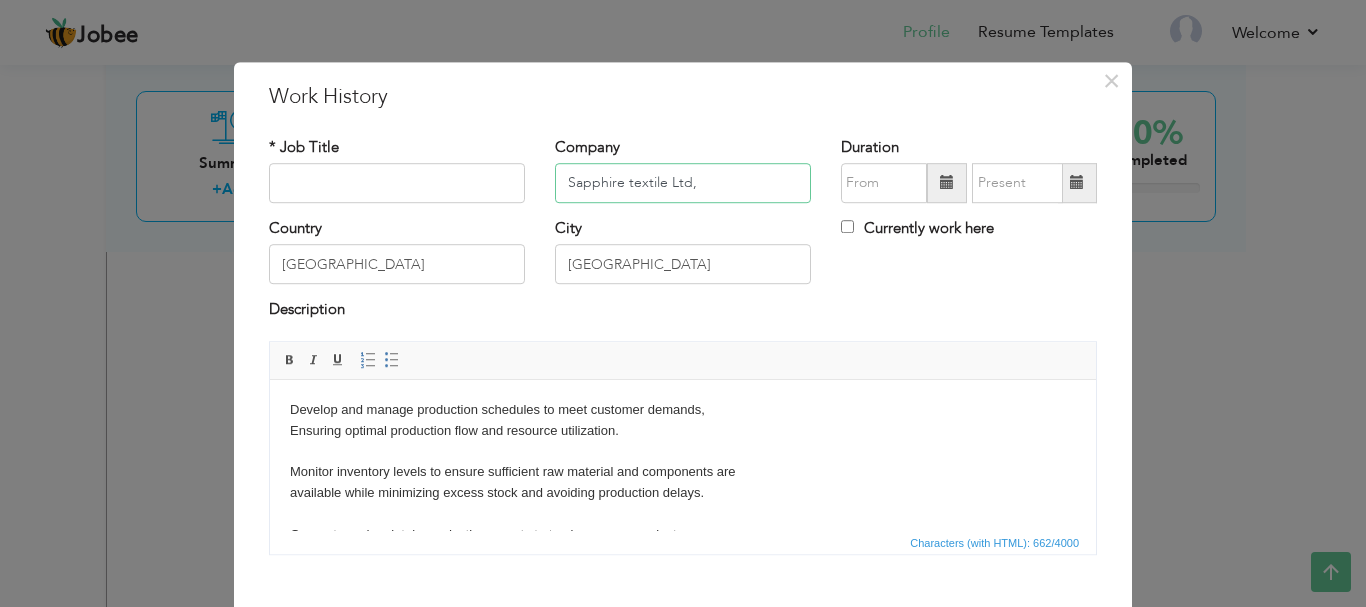 type on "Sapphire textile Ltd," 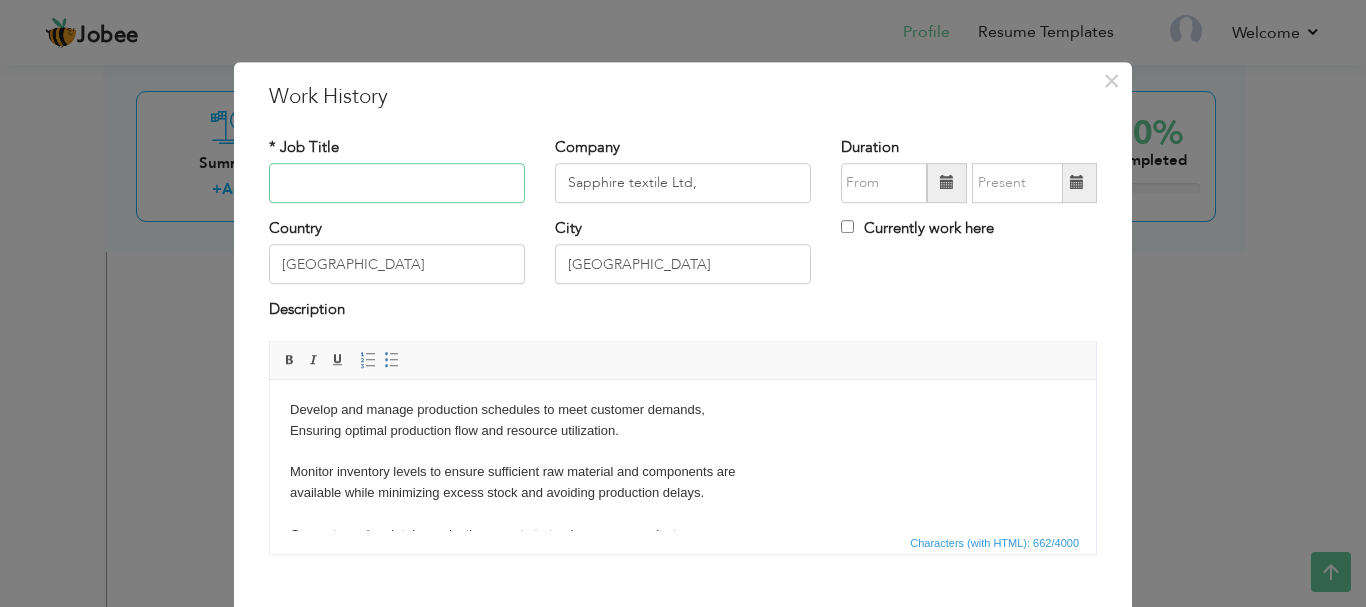 click at bounding box center [397, 183] 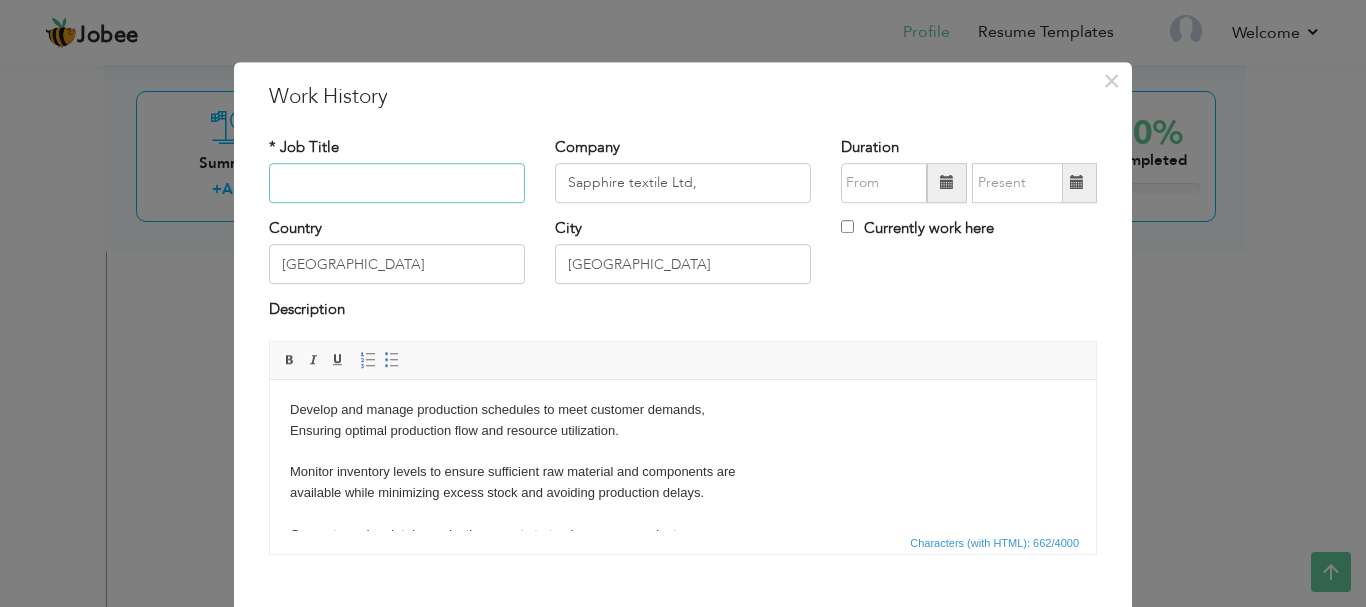 paste on "Time study Tecnition (IE)" 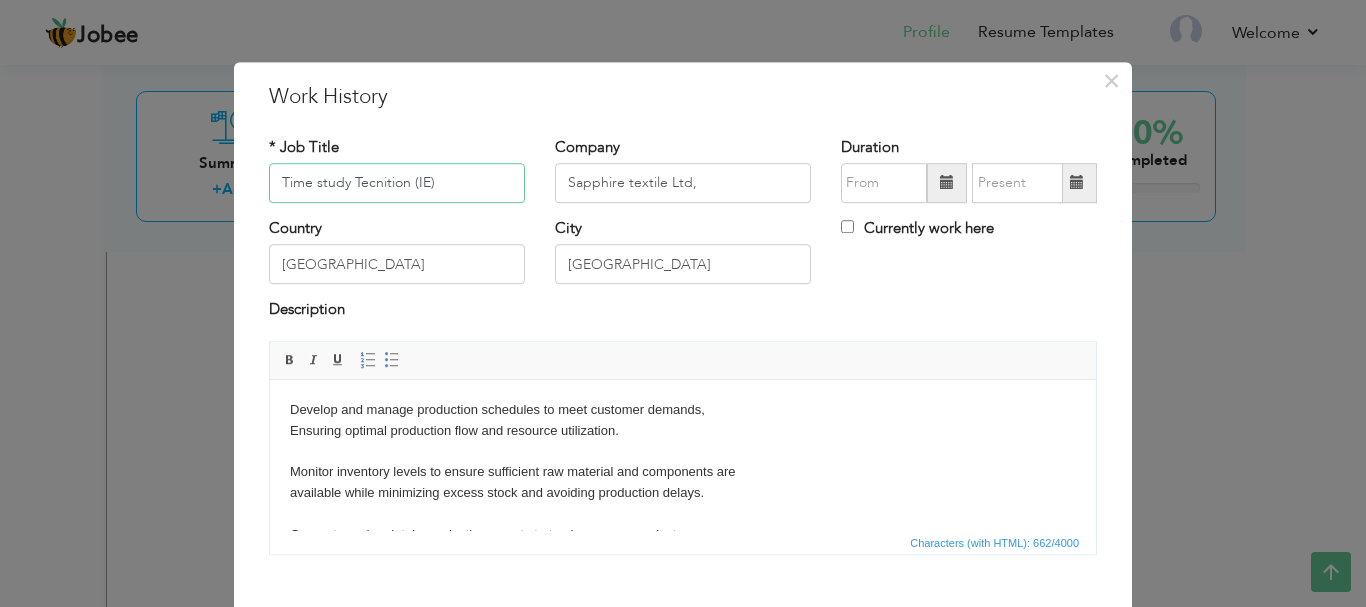 type on "Time study Tecnition (IE)" 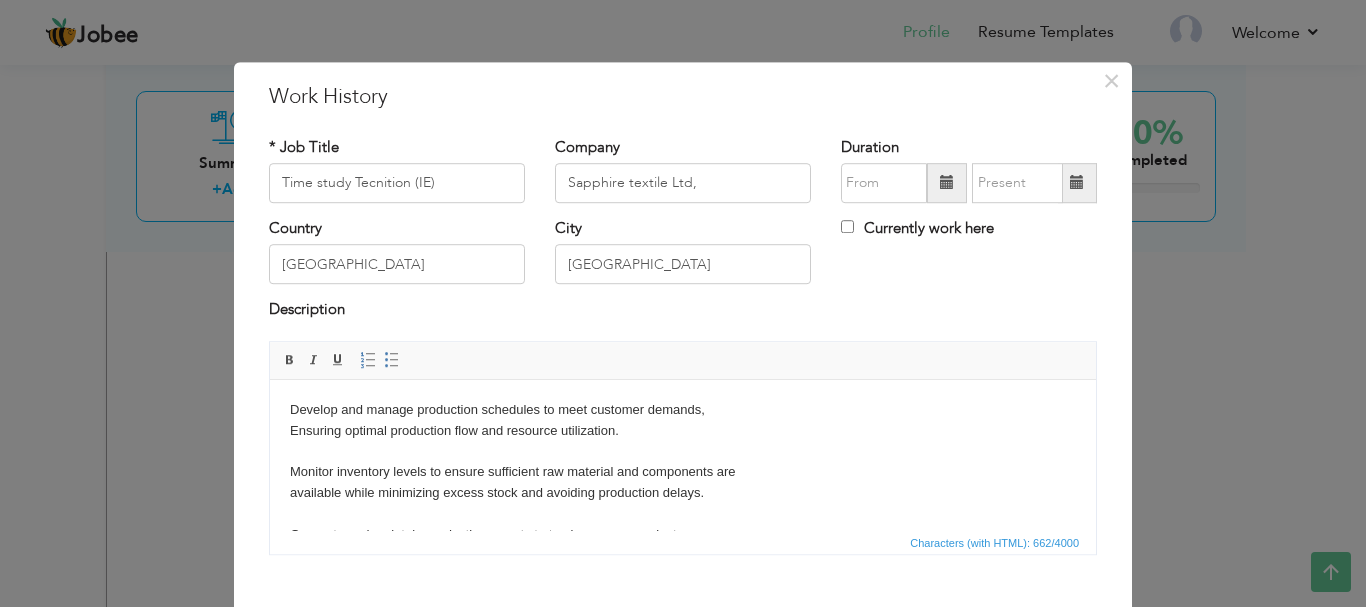 click on "Develop and manage production schedules to meet customer demands,  Ensuring optimal production flow and resource utilization. Monitor inventory levels to ensure sufficient raw material and components are  available while minimizing excess stock and avoiding production delays. Generate and maintain production reports to track progress against  the plan and address any deviations or delays. Assess workloads and balance them across production  lines or shifts to optimize production capacity. Track actual capacity versus planned capacity and identify gaps or underutilization." at bounding box center (683, 534) 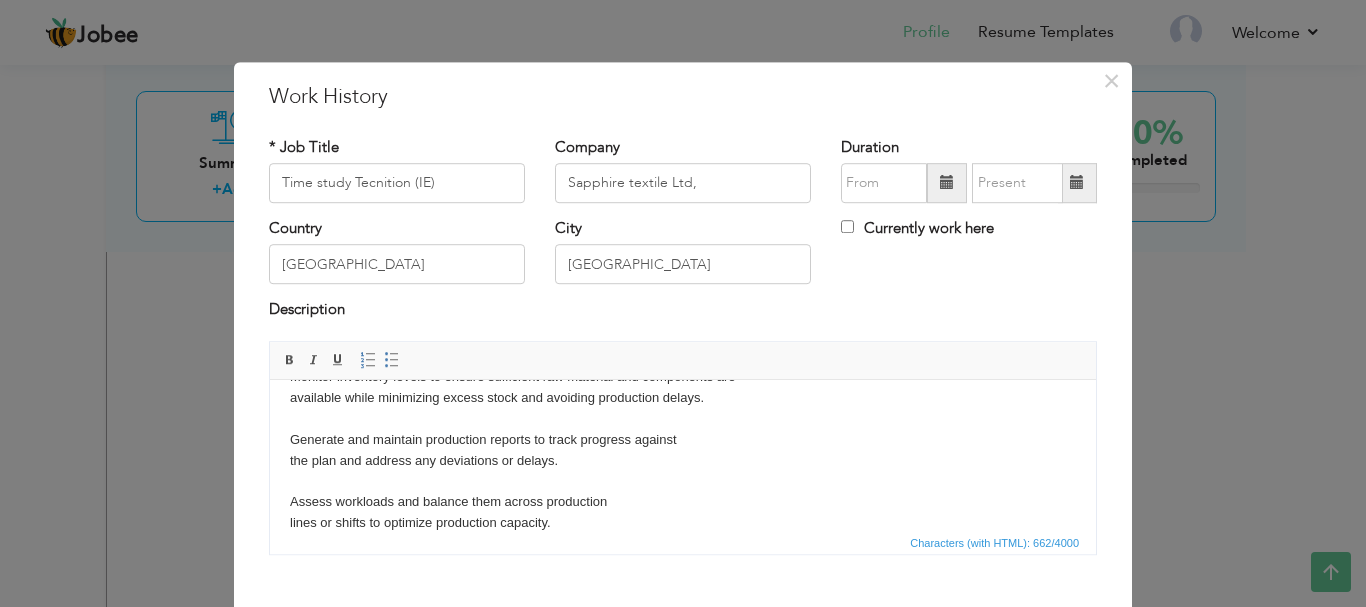 click on "Develop and manage production schedules to meet customer demands,  Ensuring optimal production flow and resource utilization. Monitor inventory levels to ensure sufficient raw material and components are  available while minimizing excess stock and avoiding production delays. Generate and maintain production reports to track progress against  the plan and address any deviations or delays. Assess workloads and balance them across production  lines or shifts to optimize production capacity. Track actual capacity versus planned capacity and identify gaps or underutilization." at bounding box center (683, 439) 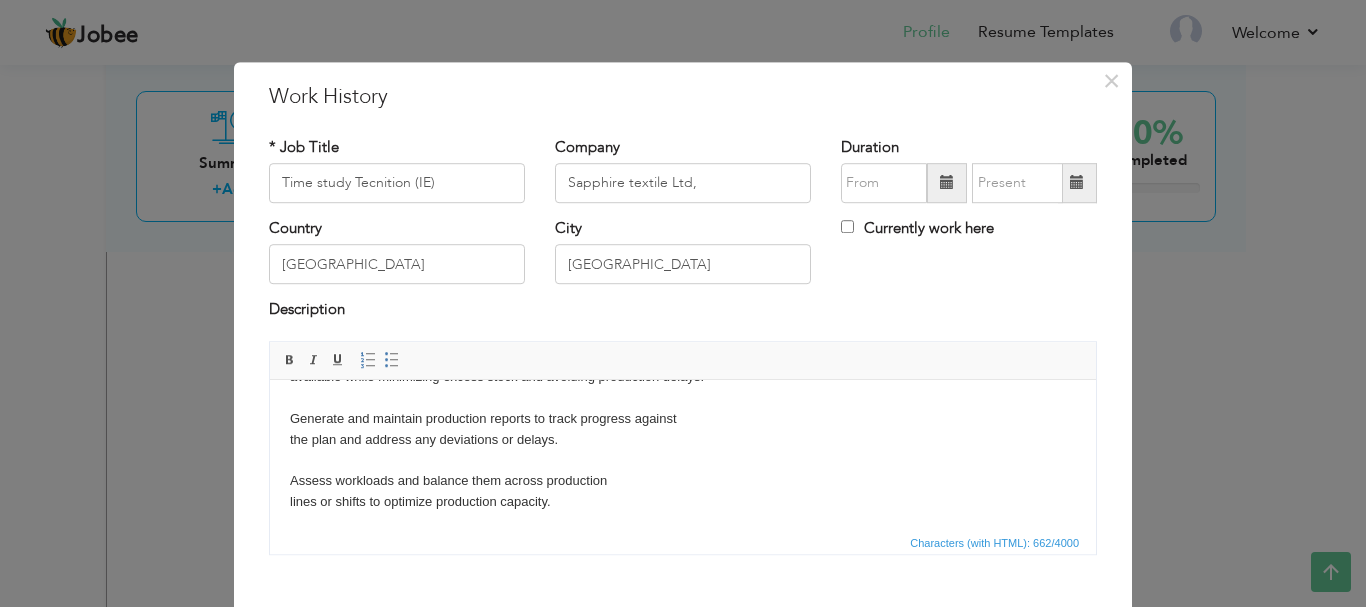 scroll, scrollTop: 137, scrollLeft: 0, axis: vertical 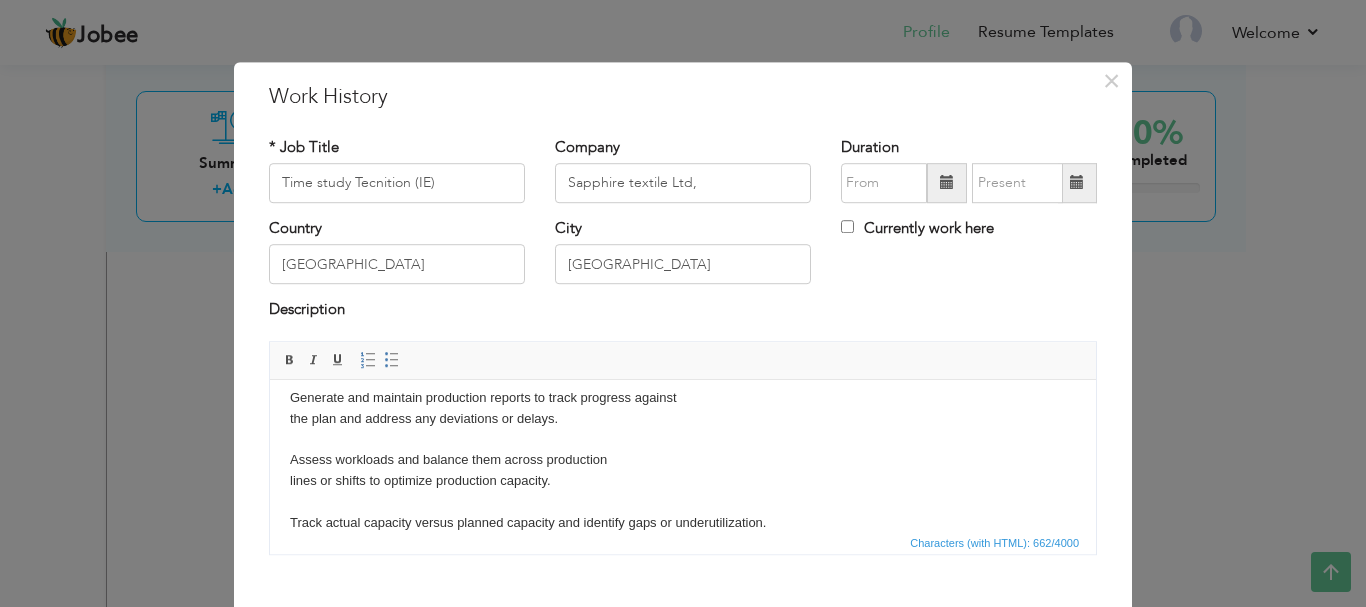 type 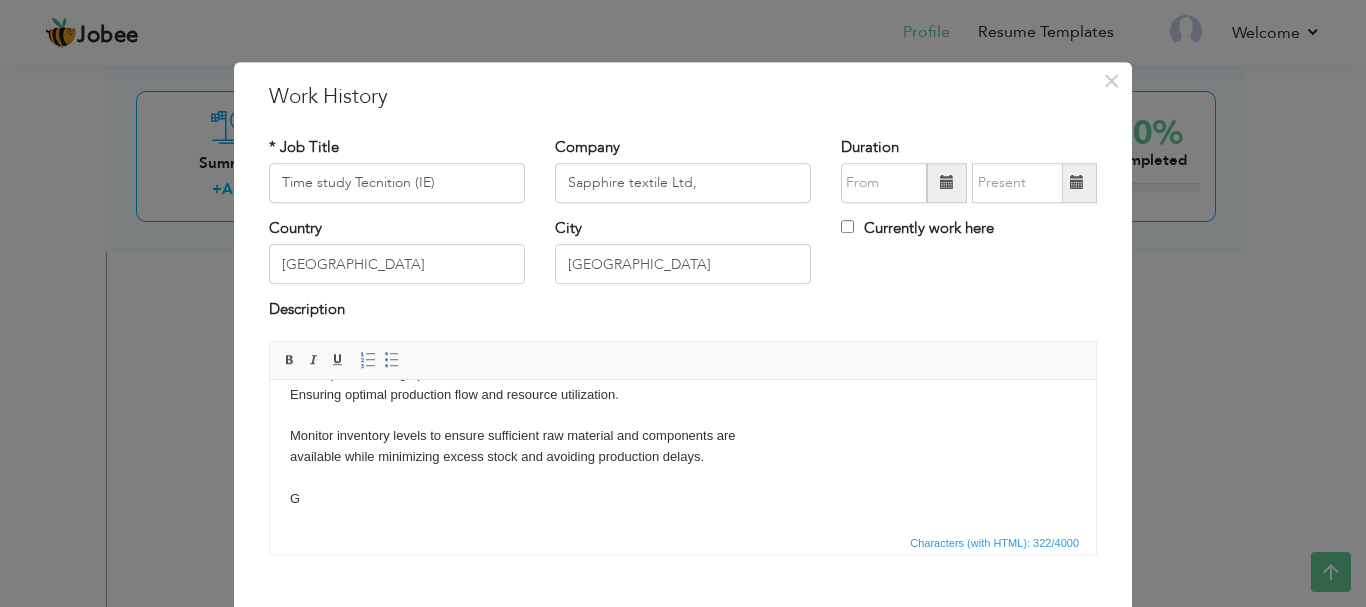 scroll, scrollTop: 0, scrollLeft: 0, axis: both 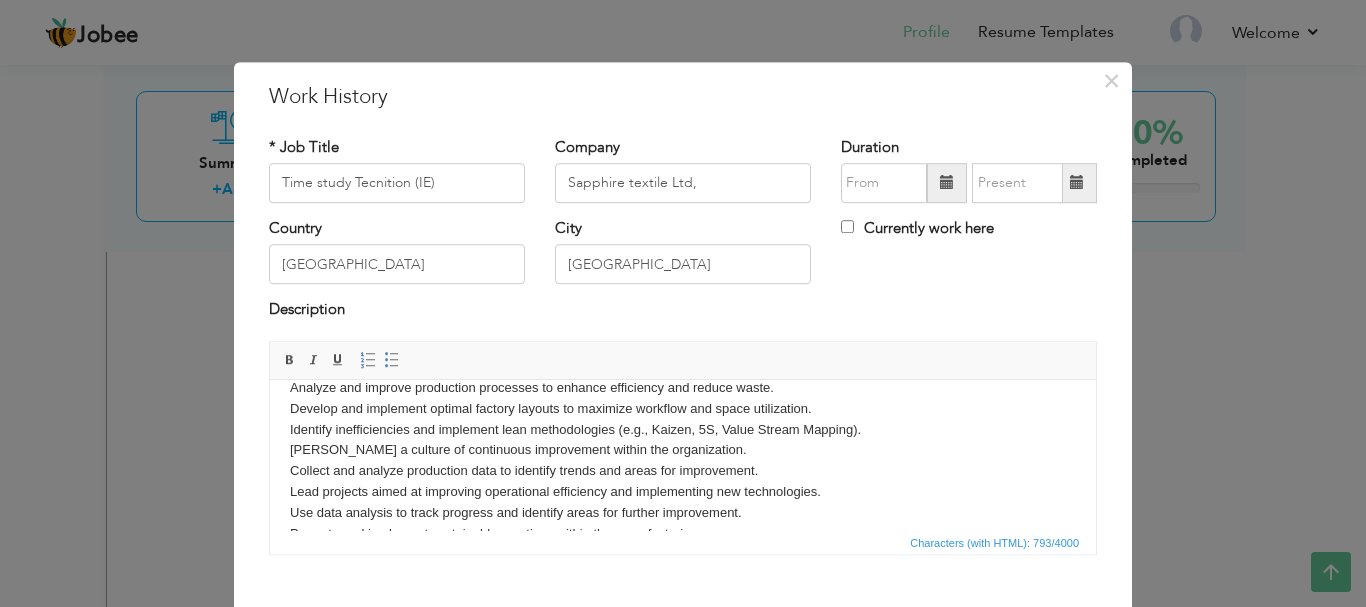 click at bounding box center [947, 183] 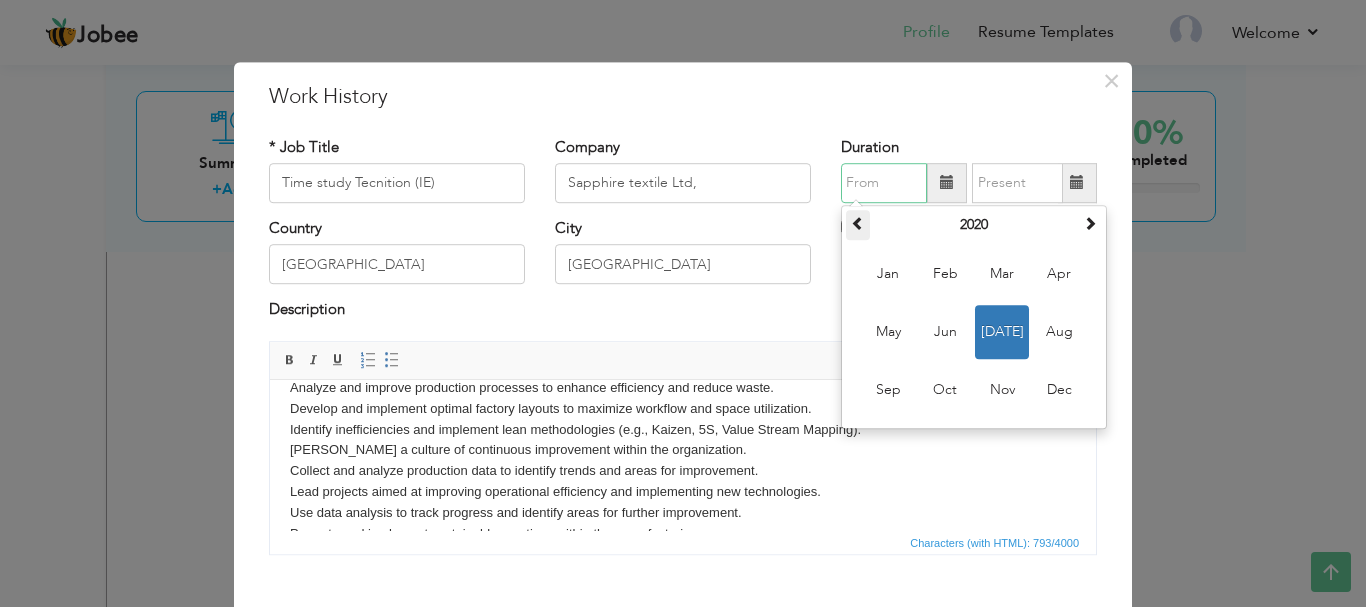click at bounding box center [858, 225] 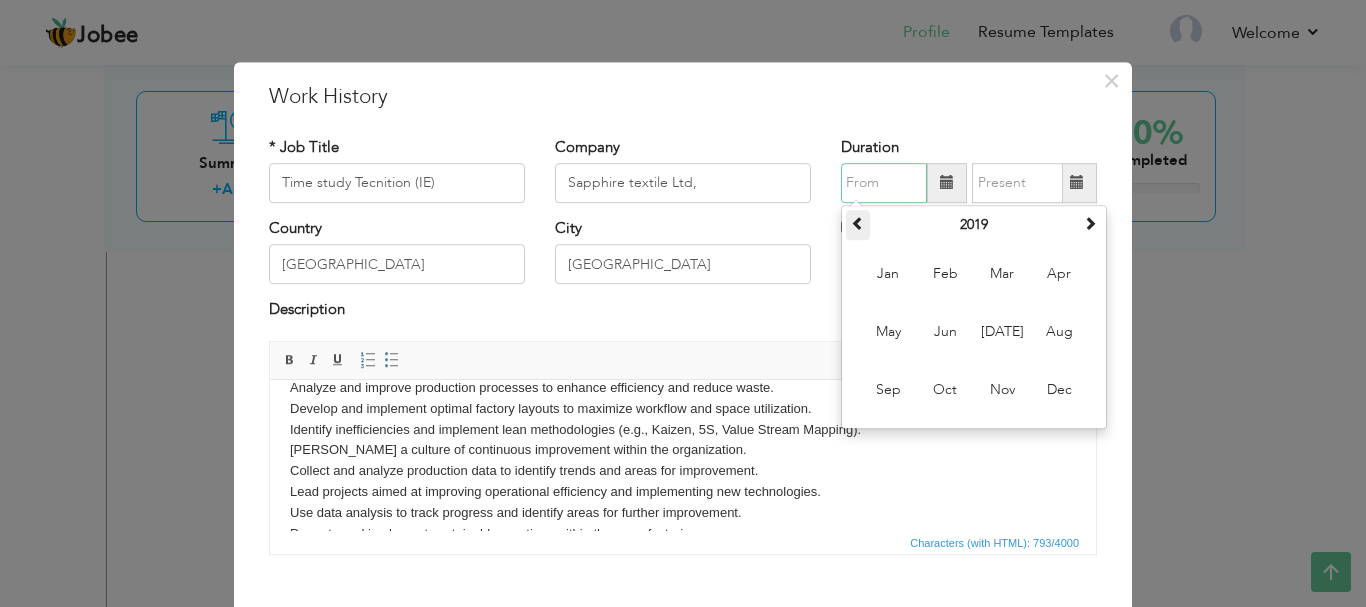 click at bounding box center (858, 225) 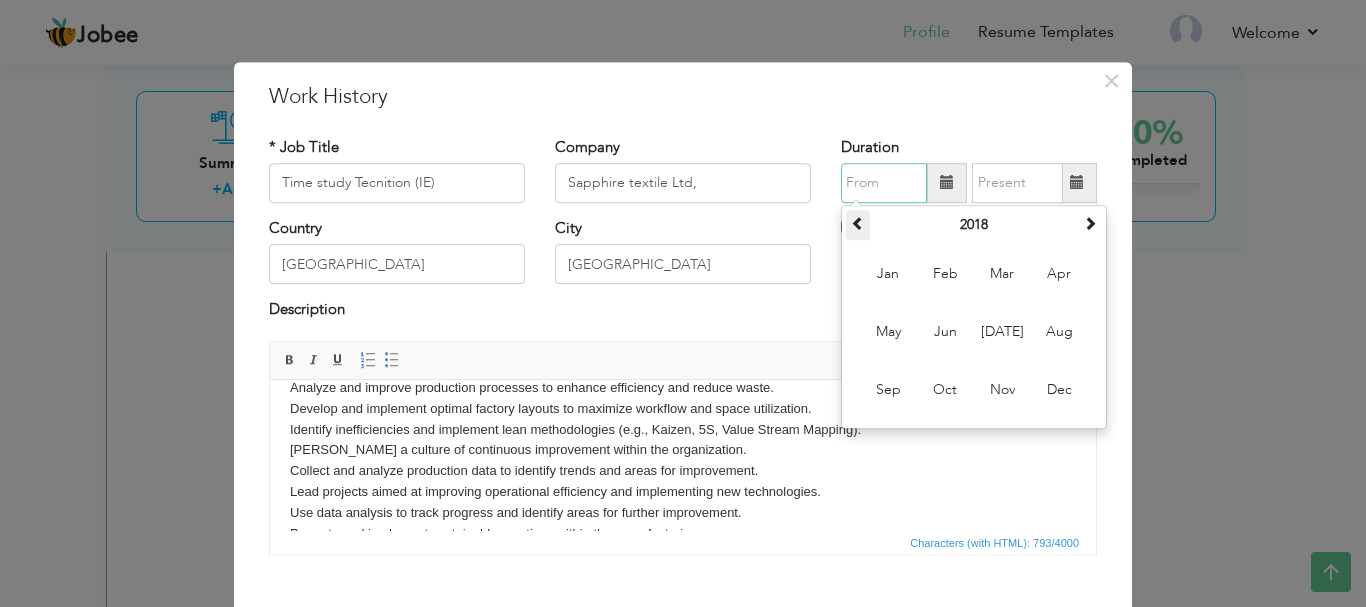 click at bounding box center [858, 225] 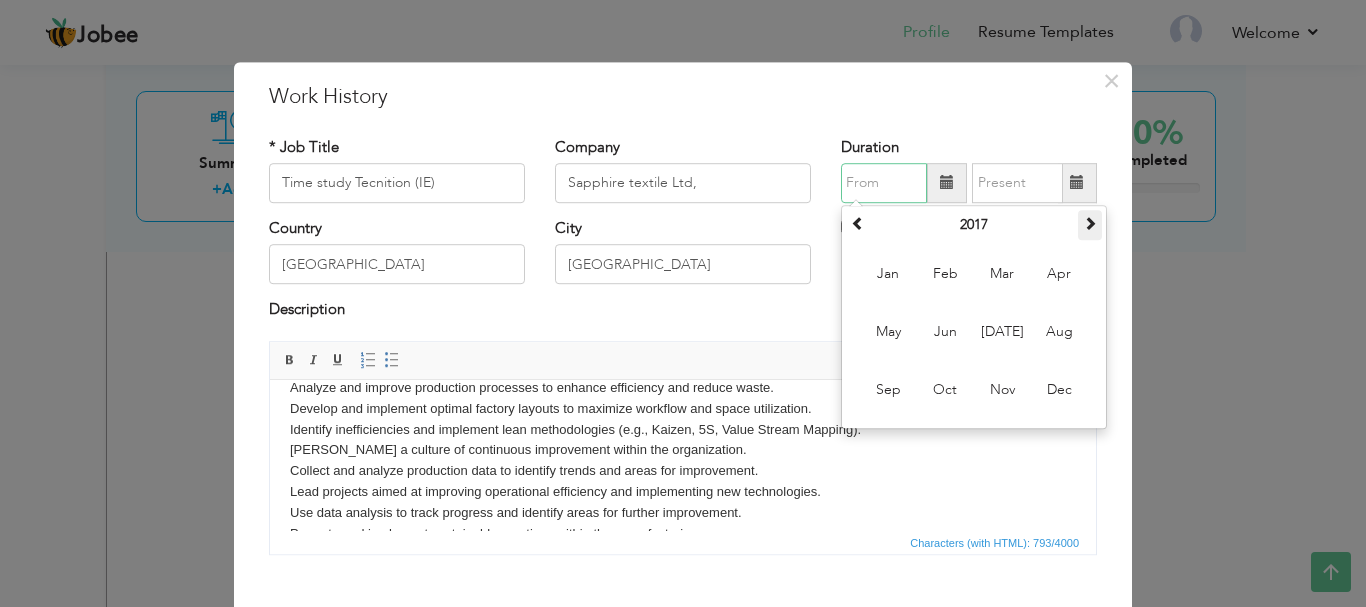 click at bounding box center [1090, 225] 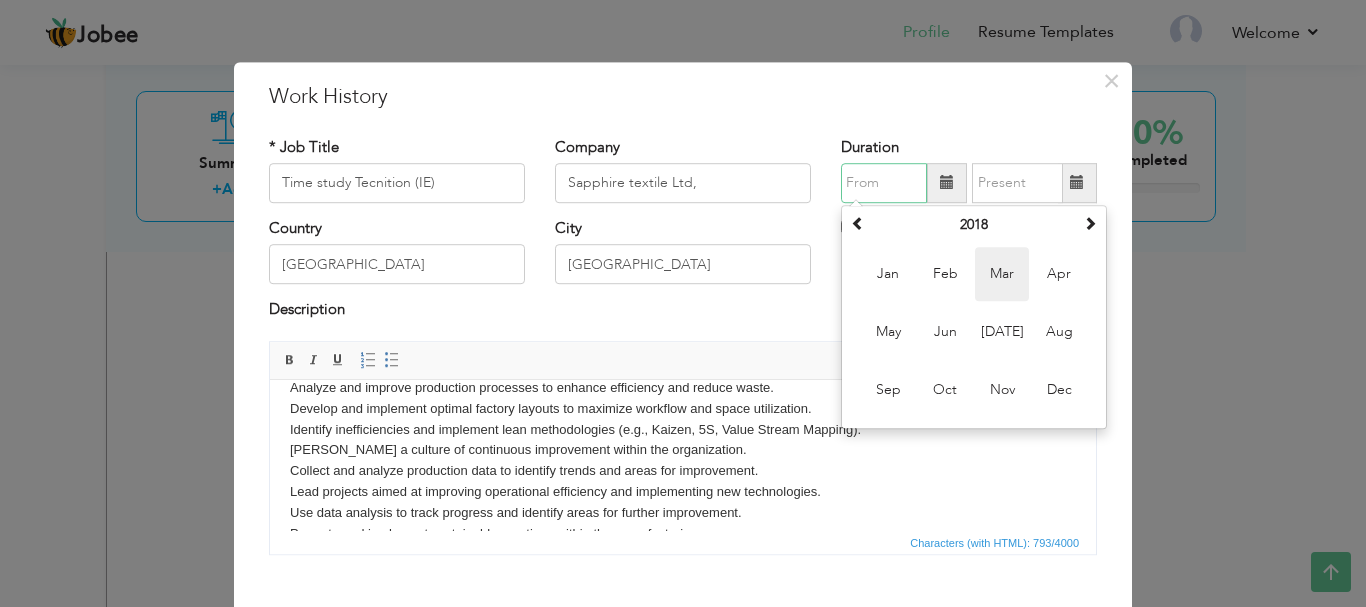 click on "Mar" at bounding box center (1002, 274) 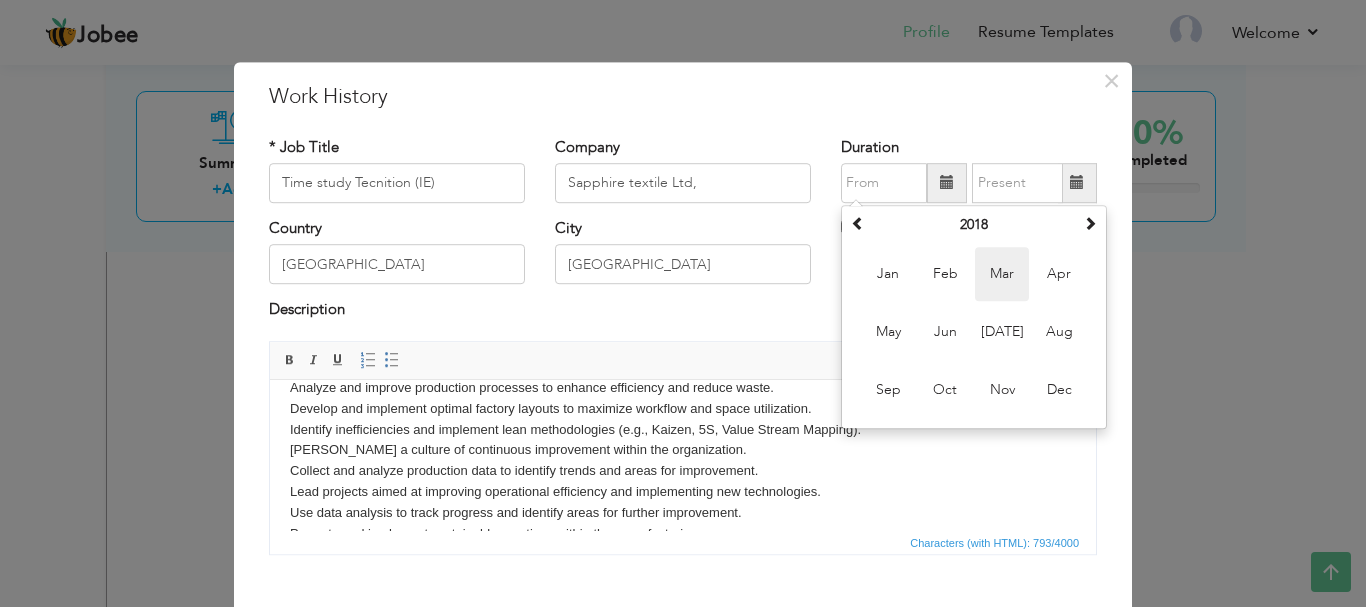 type on "03/2018" 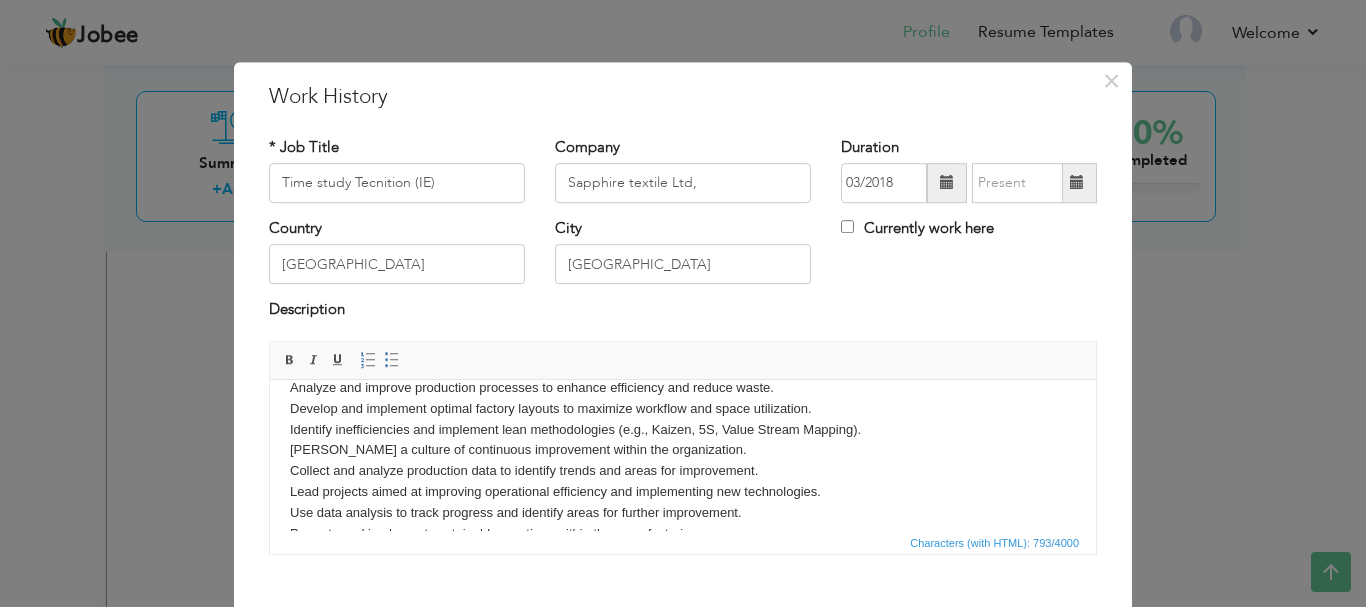 click at bounding box center [1077, 183] 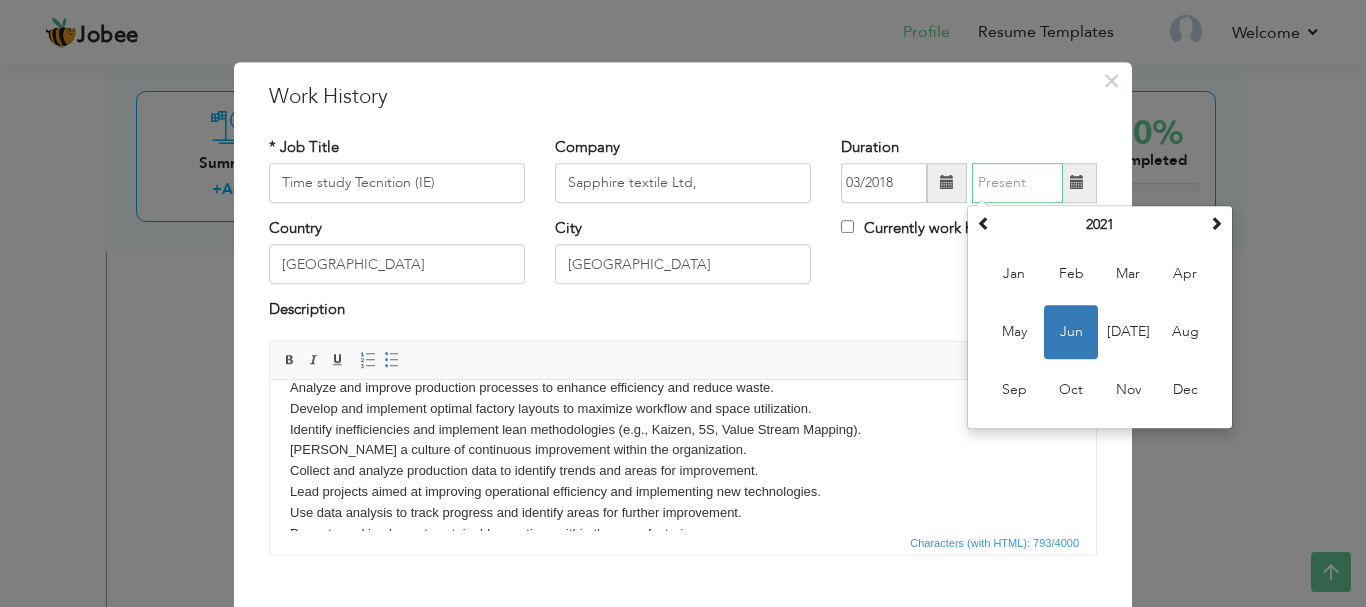 click on "Jun" at bounding box center [1071, 332] 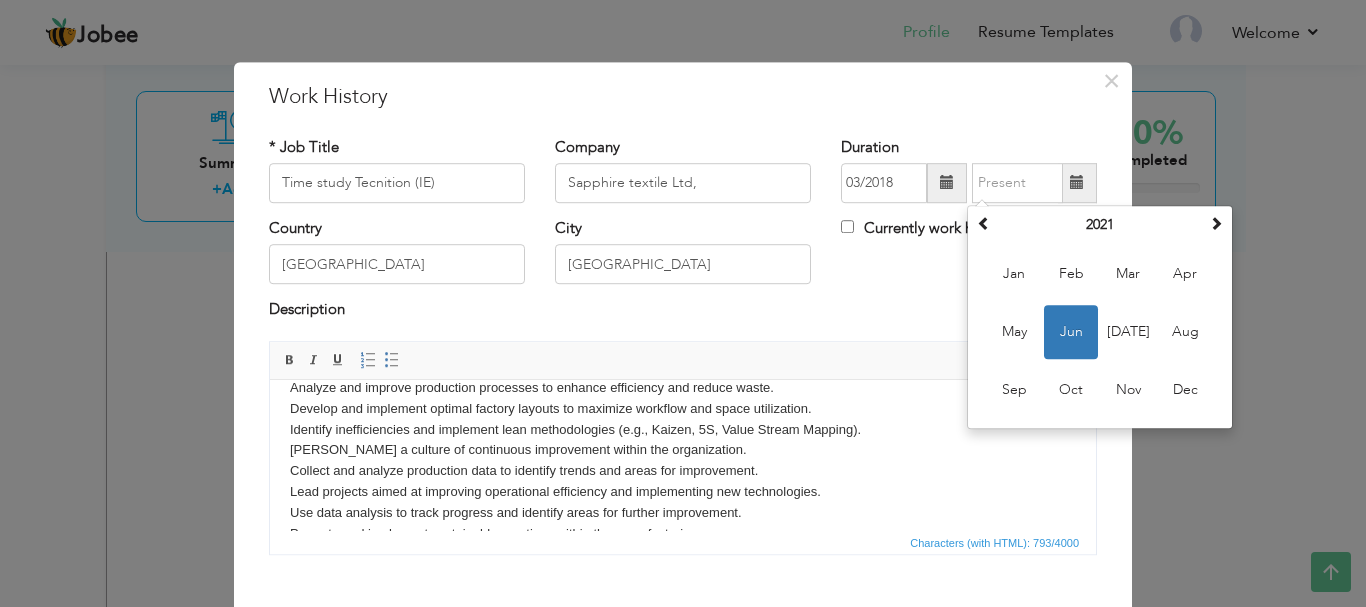 type on "06/2021" 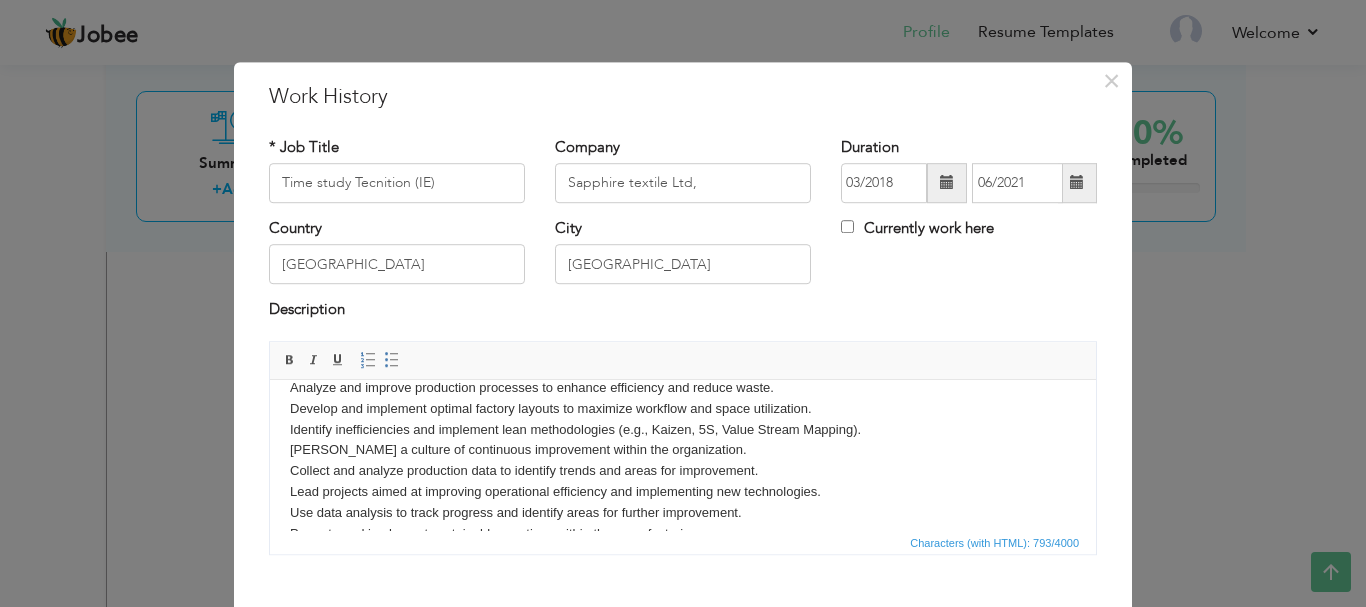 click at bounding box center [1077, 183] 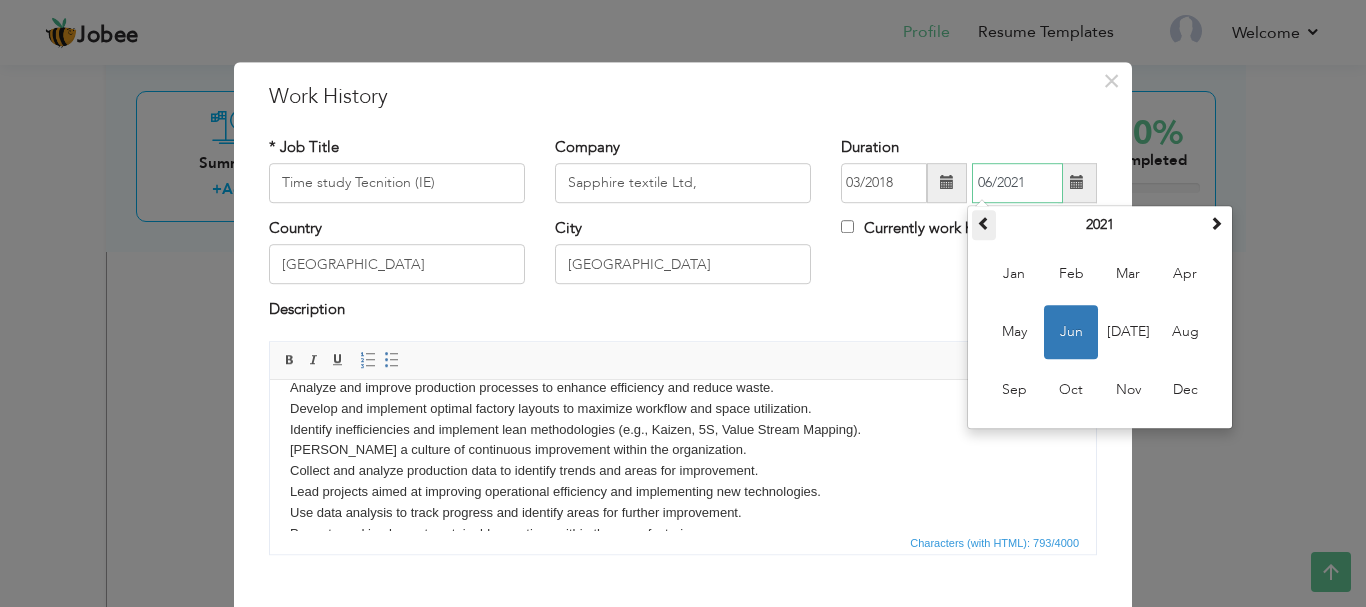 click at bounding box center [984, 223] 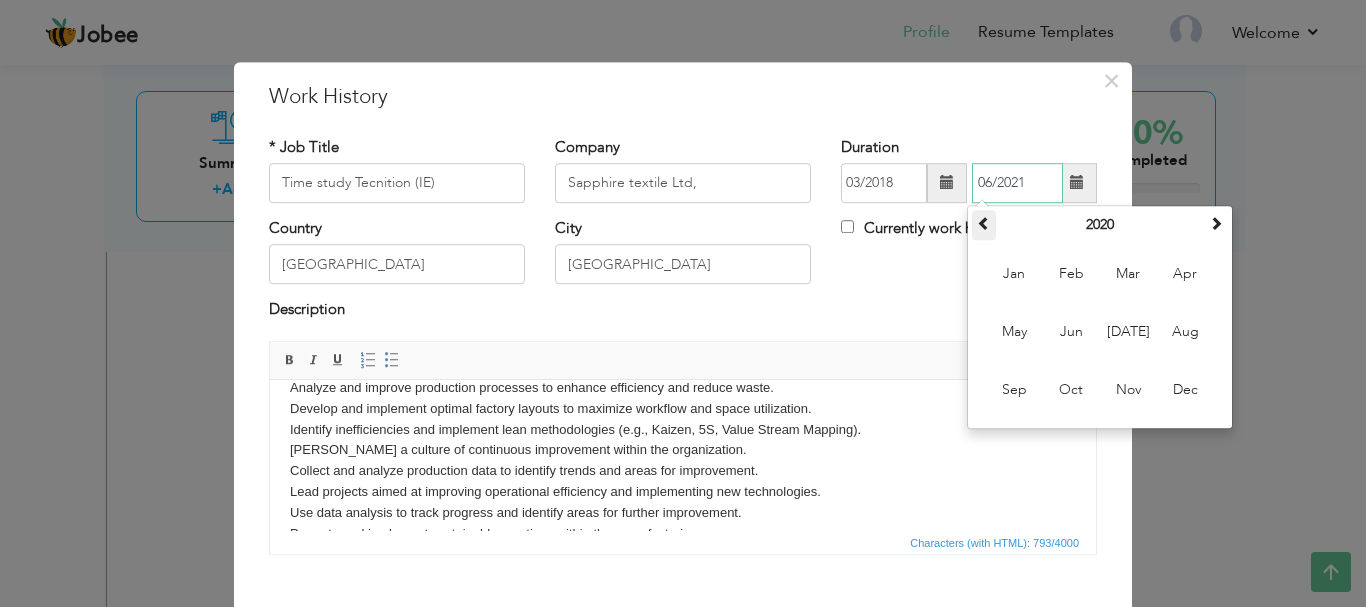 click at bounding box center [984, 223] 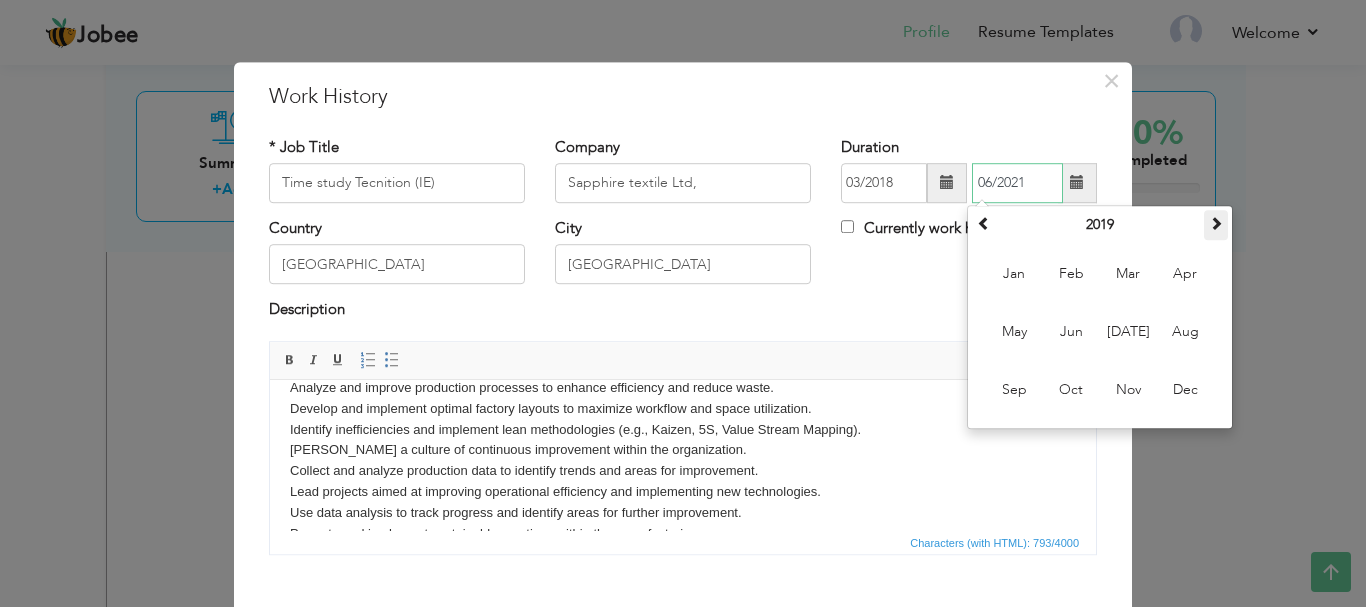 click at bounding box center (1216, 223) 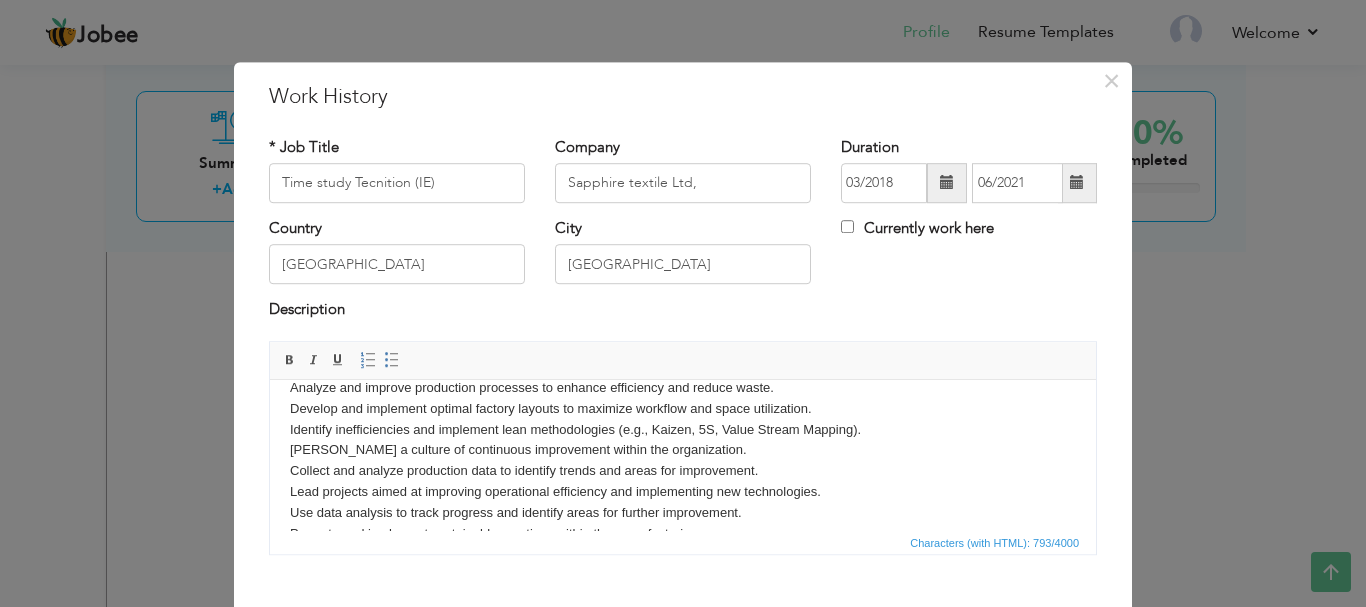 click on "×
Work History
* Job Title
Time study Tecnition (IE)
Company
Sapphire textile Ltd,
Duration 03/2018 06/2021 Country" at bounding box center [683, 303] 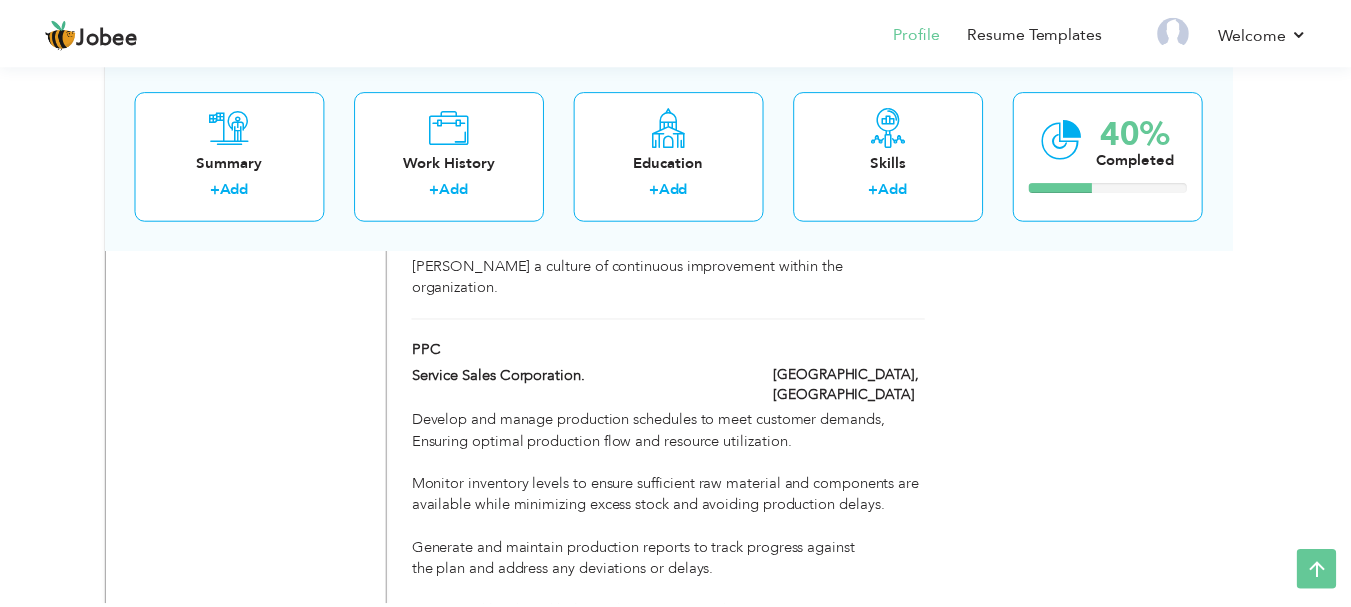 scroll, scrollTop: 0, scrollLeft: 0, axis: both 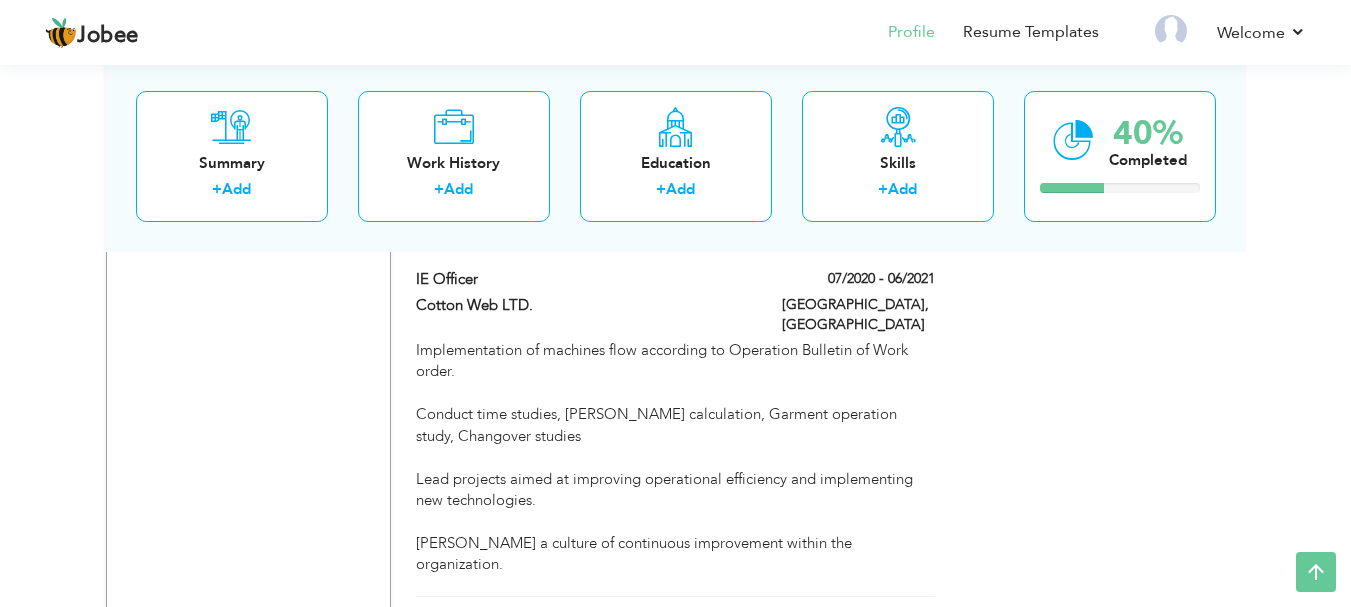 drag, startPoint x: 1346, startPoint y: 413, endPoint x: 1346, endPoint y: 429, distance: 16 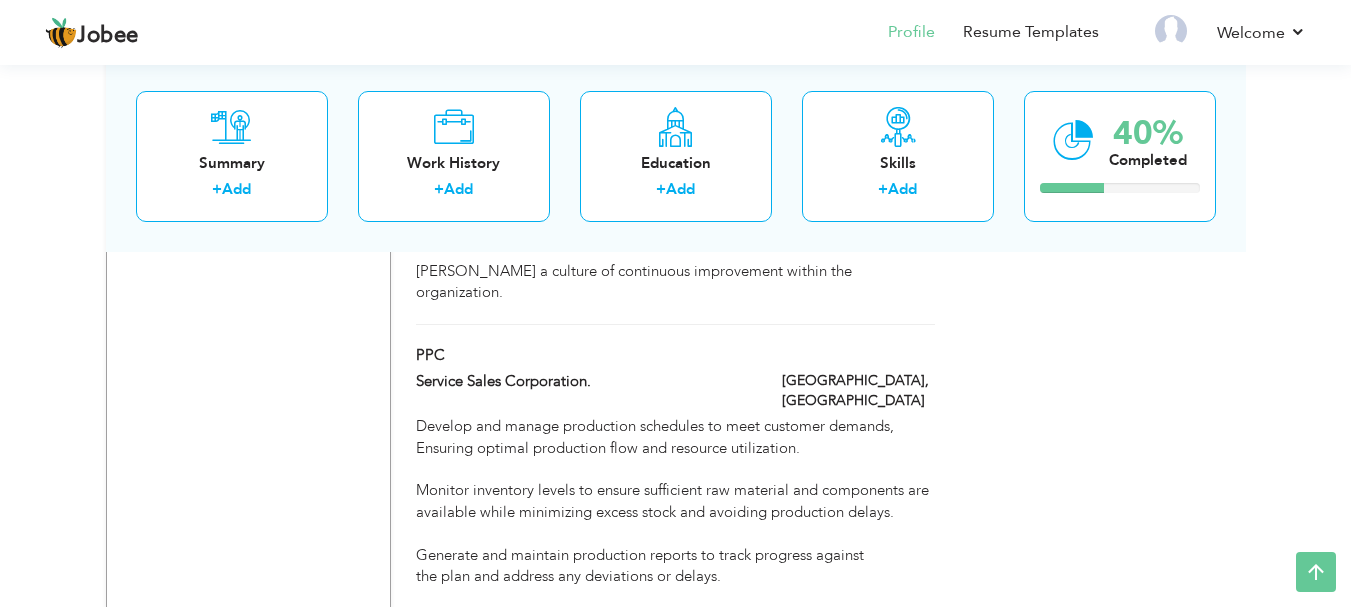 scroll, scrollTop: 1747, scrollLeft: 0, axis: vertical 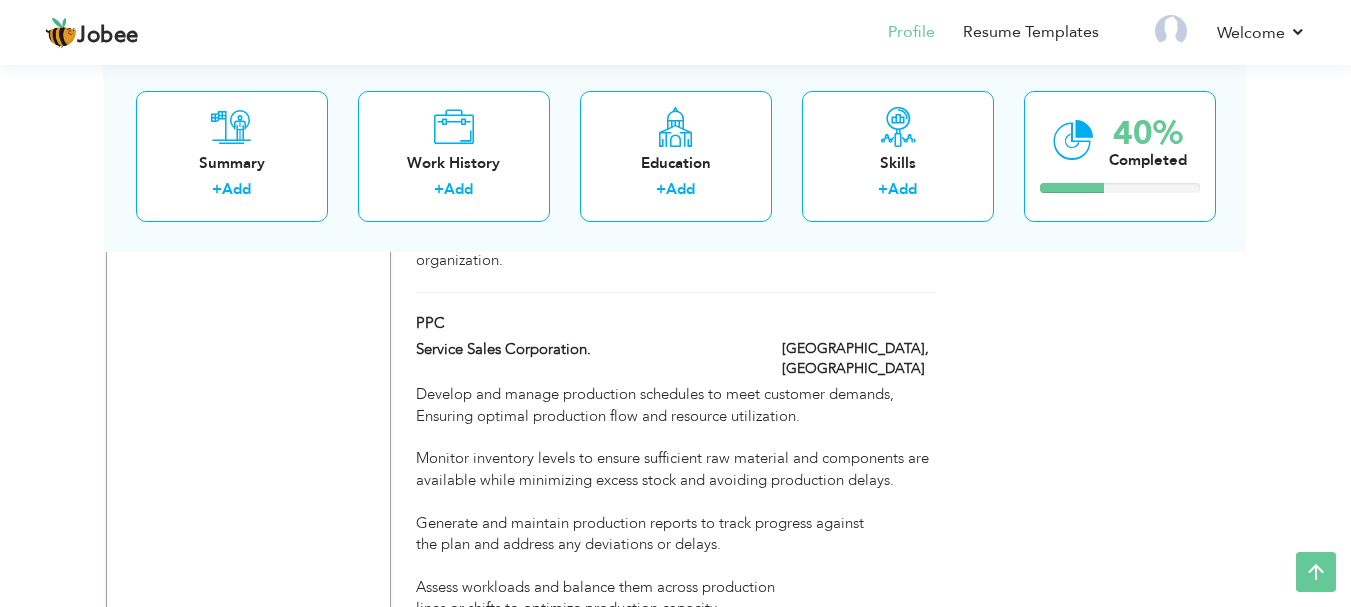 drag, startPoint x: 1345, startPoint y: 493, endPoint x: 1365, endPoint y: 365, distance: 129.55309 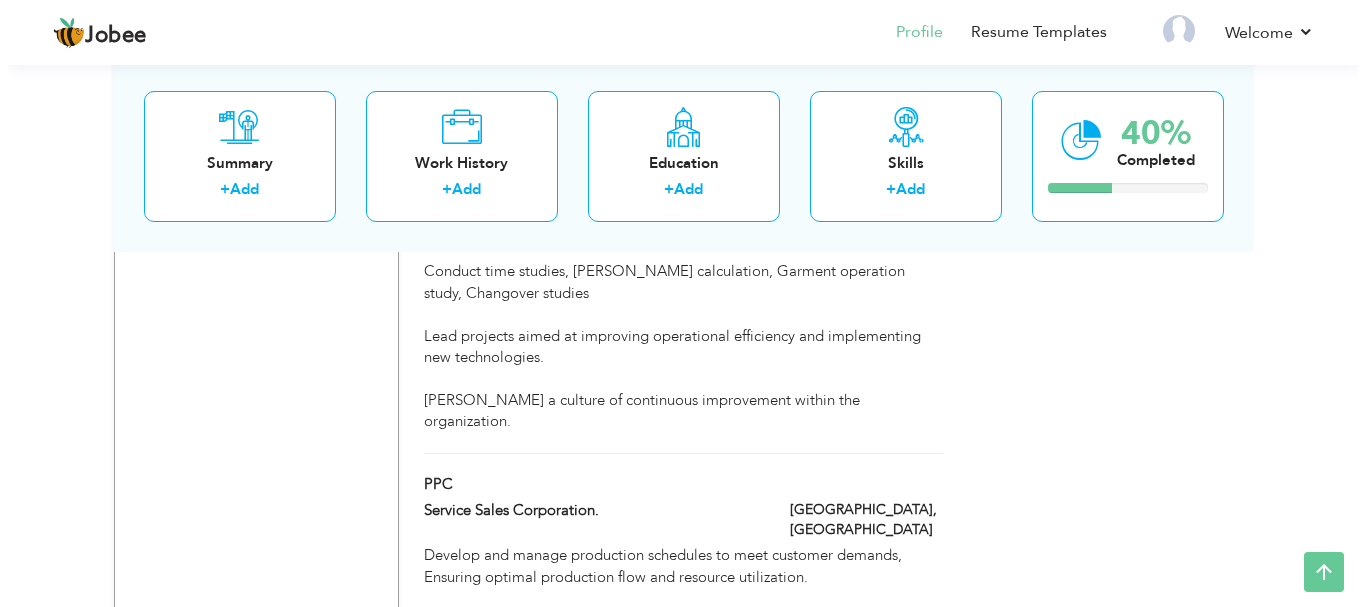 scroll, scrollTop: 1568, scrollLeft: 0, axis: vertical 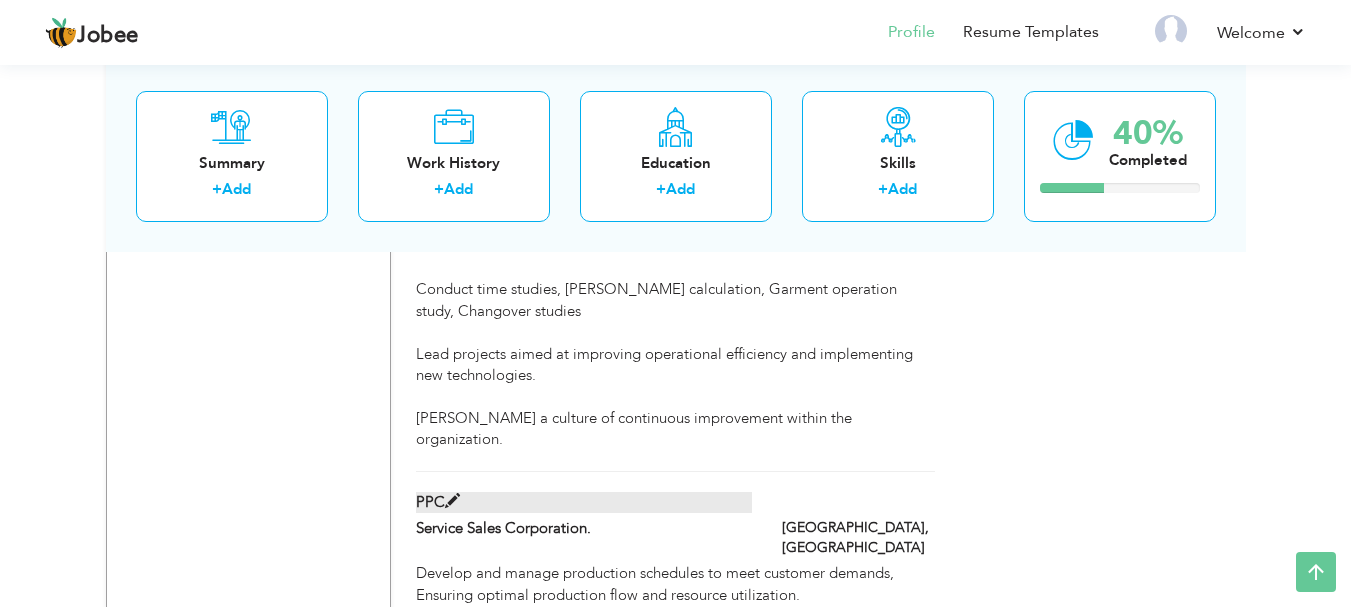 click at bounding box center (452, 501) 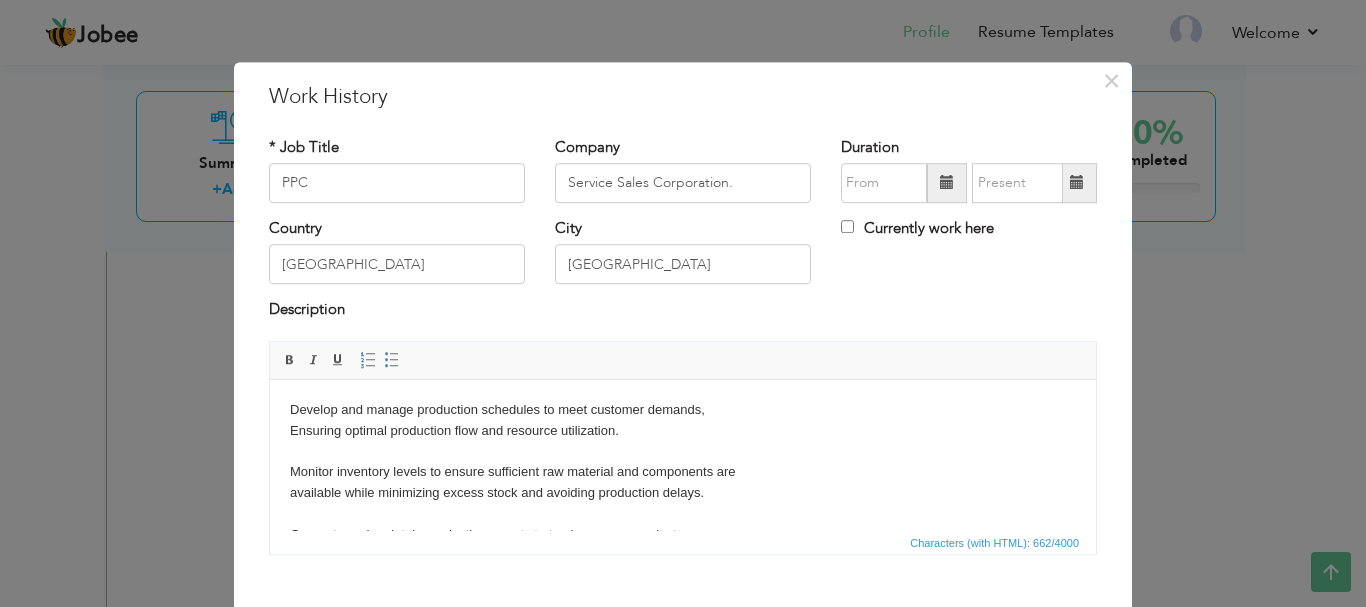 click on "Develop and manage production schedules to meet customer demands,  Ensuring optimal production flow and resource utilization. Monitor inventory levels to ensure sufficient raw material and components are  available while minimizing excess stock and avoiding production delays. Generate and maintain production reports to track progress against  the plan and address any deviations or delays. Assess workloads and balance them across production  lines or shifts to optimize production capacity. Track actual capacity versus planned capacity and identify gaps or underutilization." at bounding box center [683, 534] 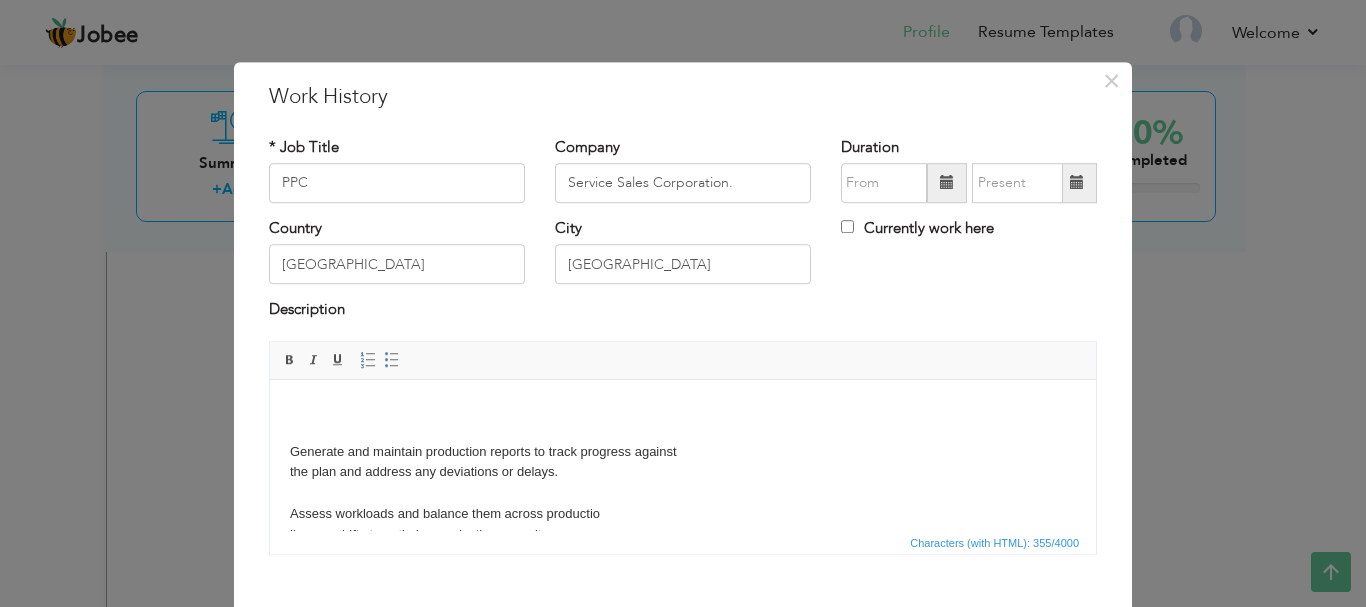 click on "Generate and maintain production reports to track progress against  the plan and address any deviations or delays. Assess workloads and balance them across productio  lines or shifts to optimize production capacity. Track actual capacity versus planned capacity and identify gaps or underutilization." at bounding box center [683, 492] 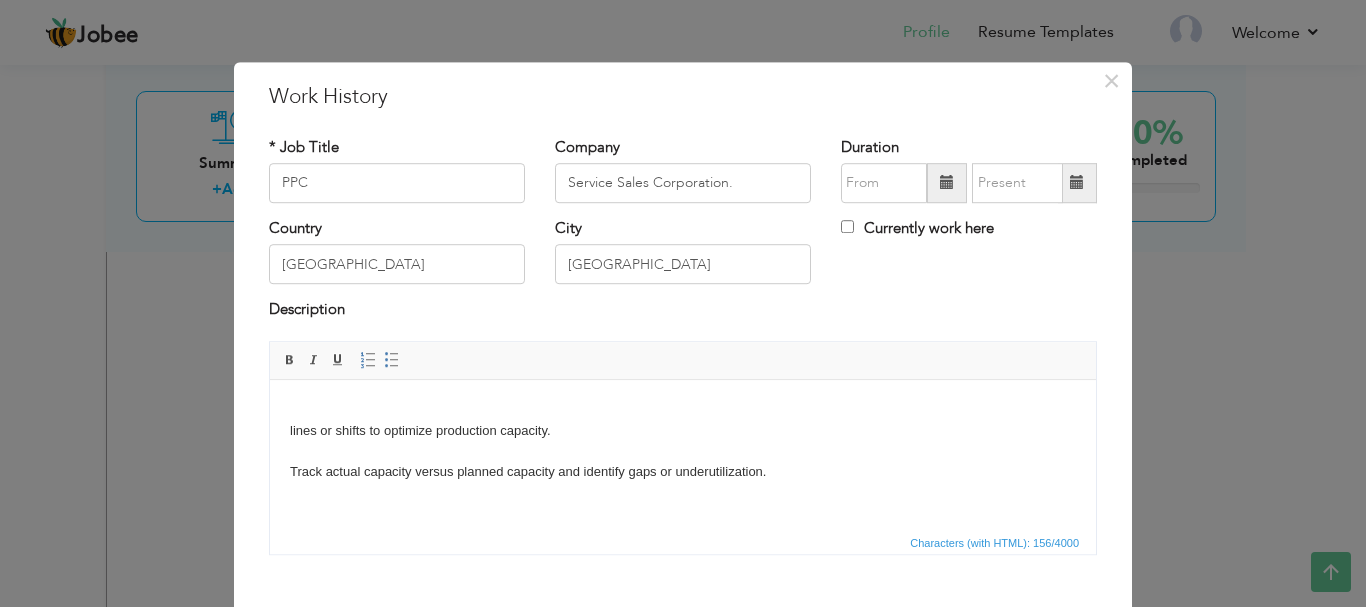 click on "lines or shifts to optimize production capacity. Track actual capacity versus planned capacity and identify gaps or underutilization." at bounding box center (683, 440) 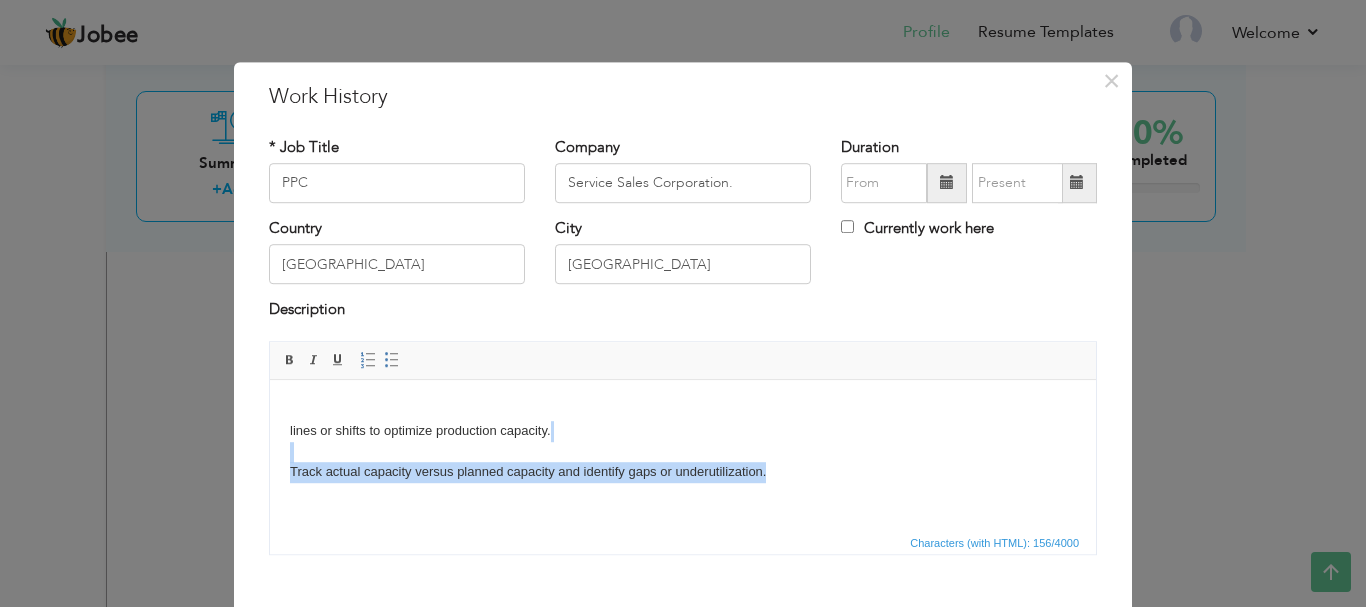 drag, startPoint x: 814, startPoint y: 460, endPoint x: 792, endPoint y: 472, distance: 25.059929 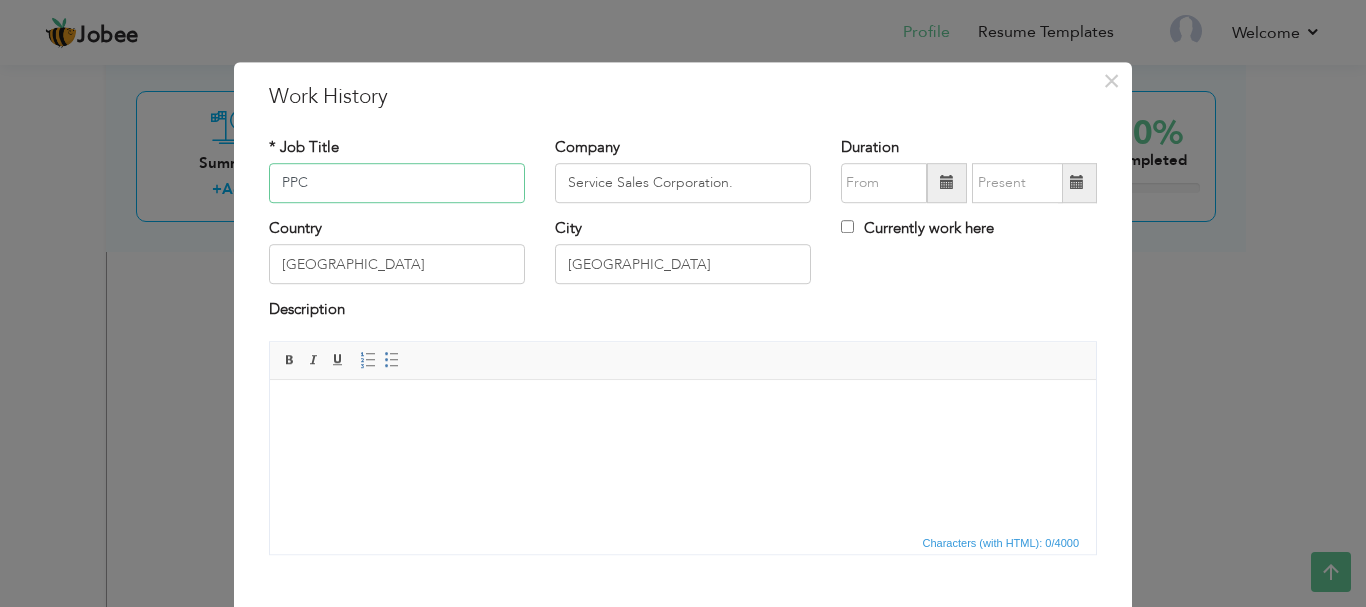click on "PPC" at bounding box center (397, 183) 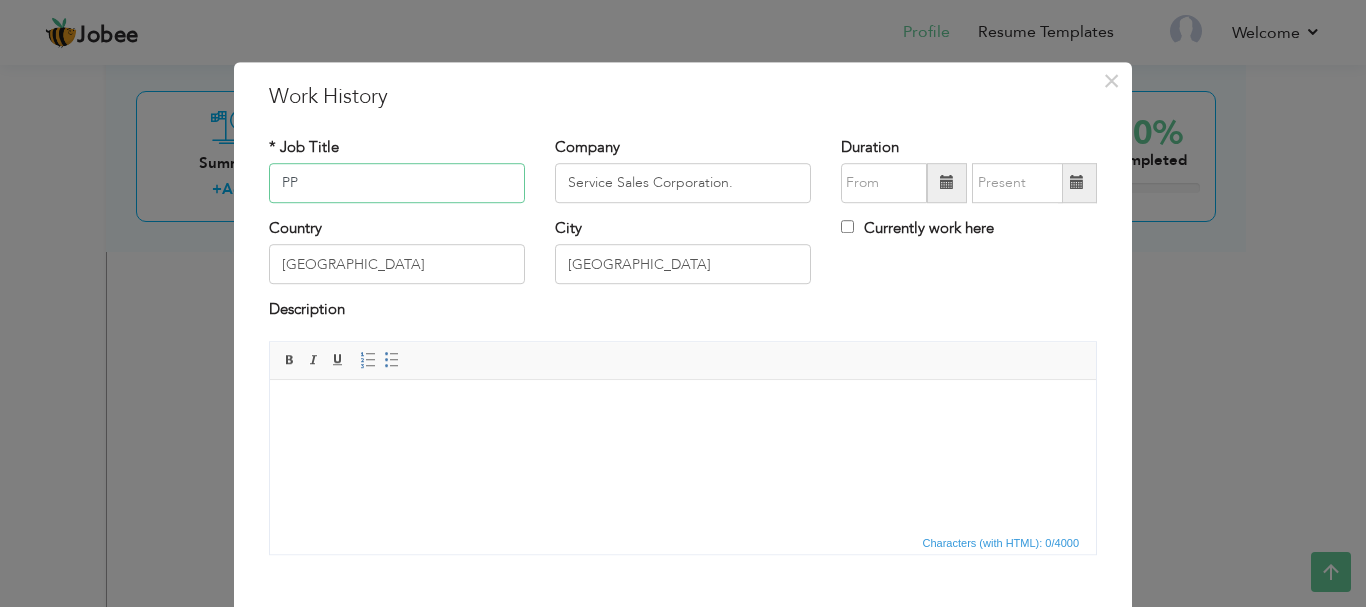 type on "P" 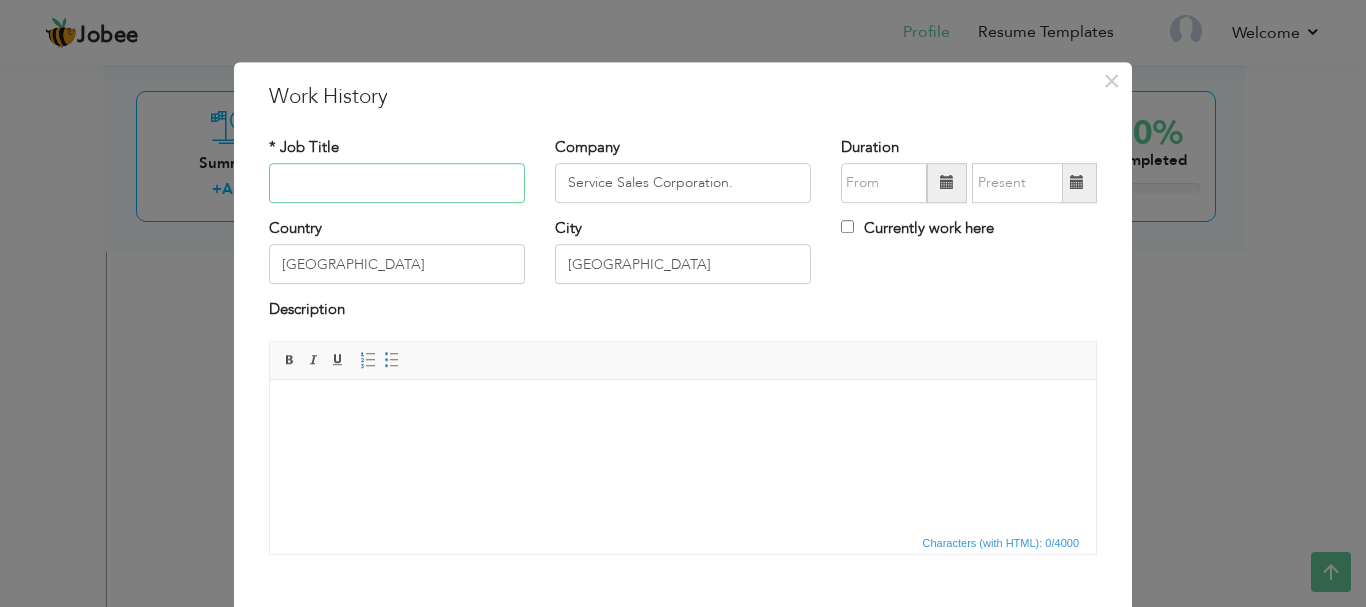 paste on "Time study Tecnition (IE)" 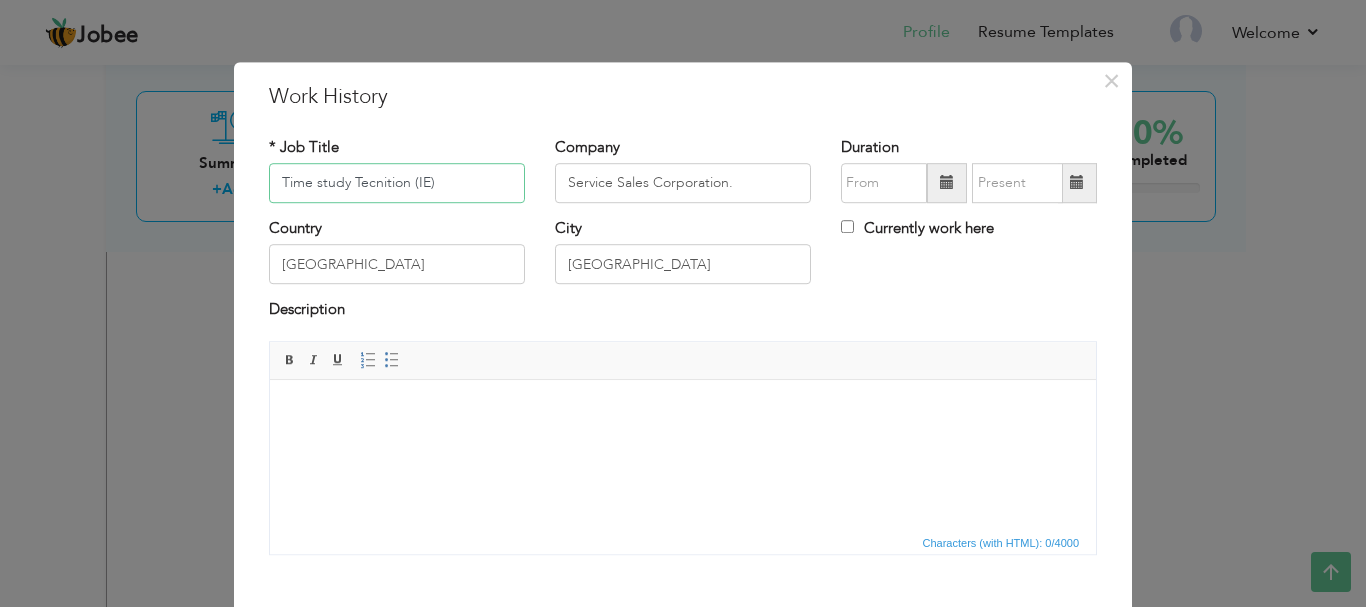 type on "Time study Tecnition (IE)" 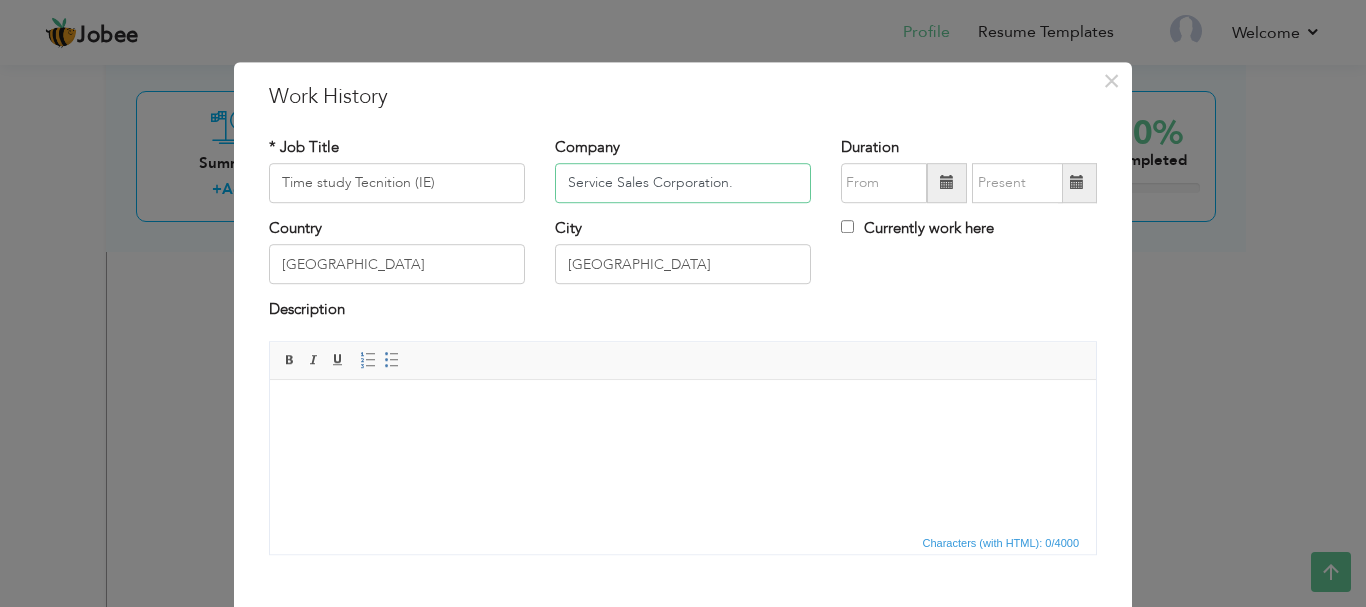 click on "Service Sales Corporation." at bounding box center [683, 183] 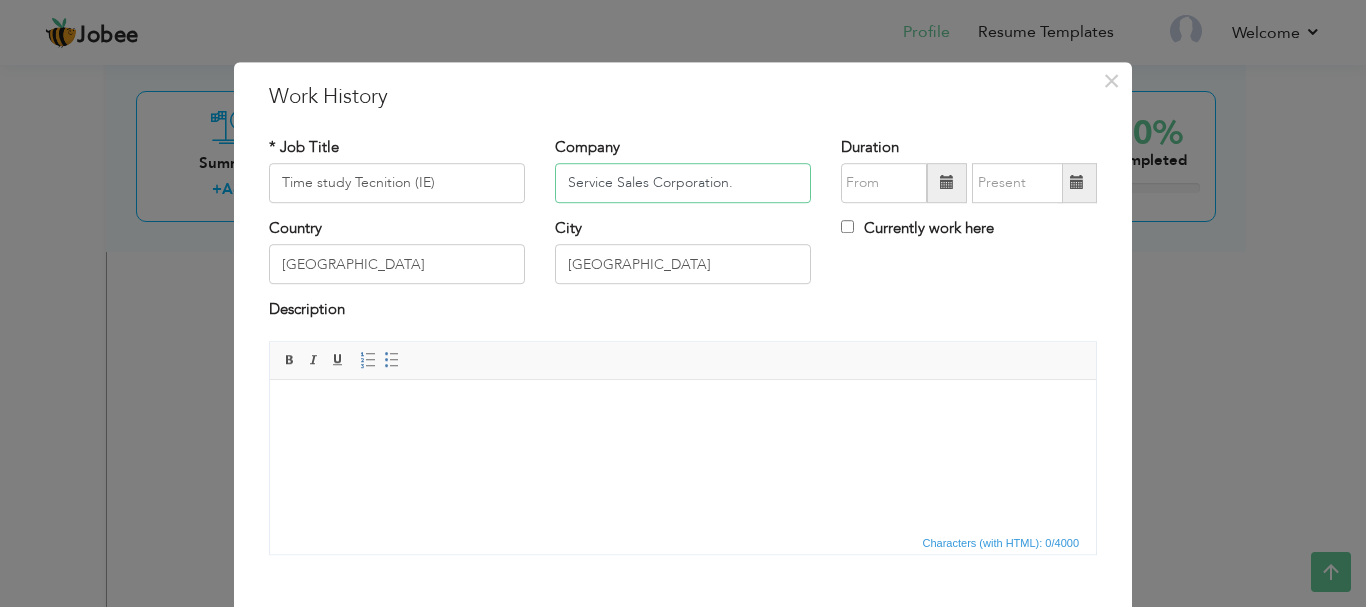 click on "Service Sales Corporation." at bounding box center (683, 183) 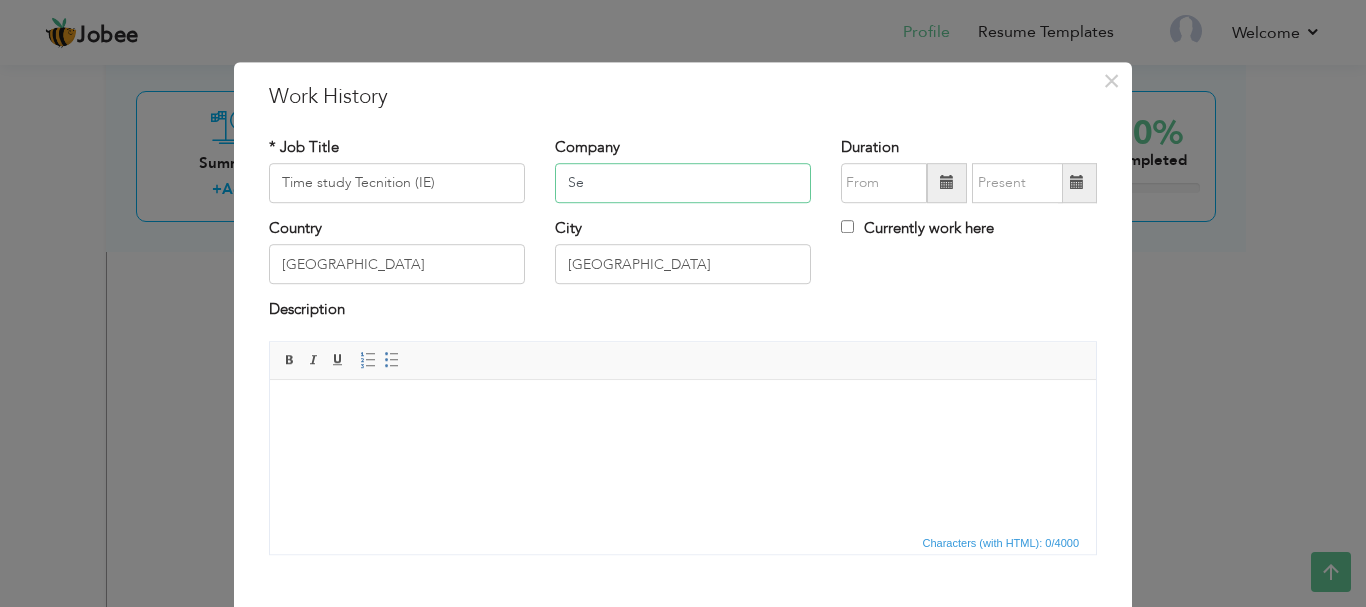 type on "S" 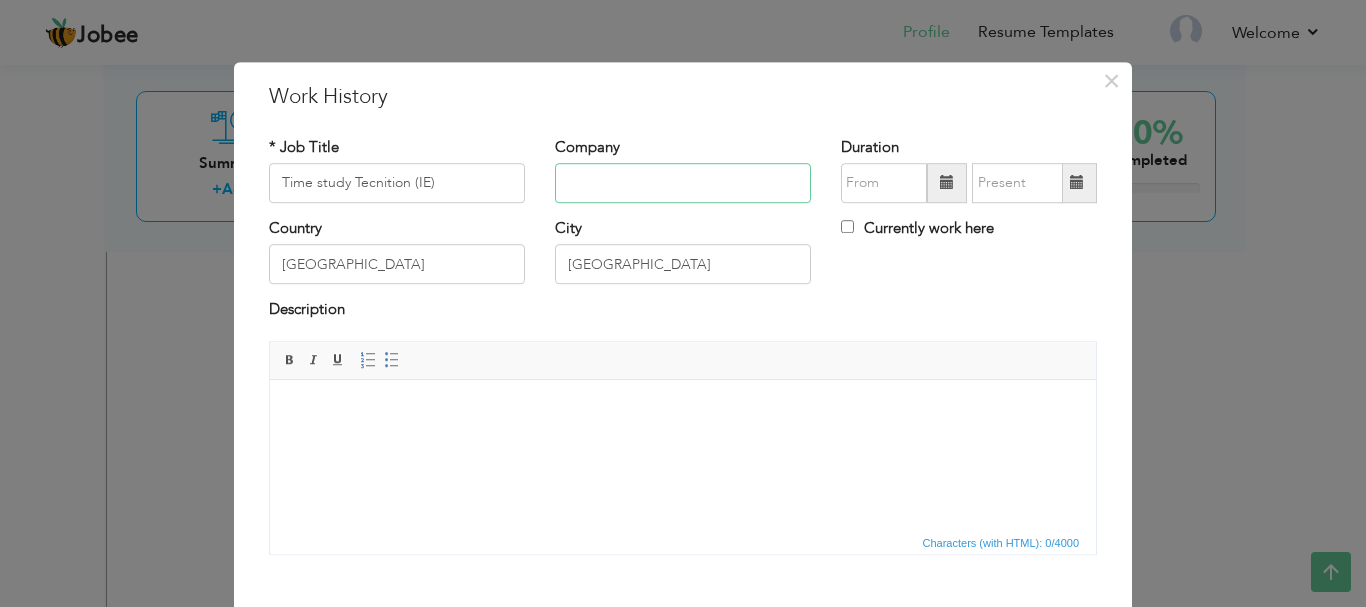 paste on "Sapphire textile Ltd," 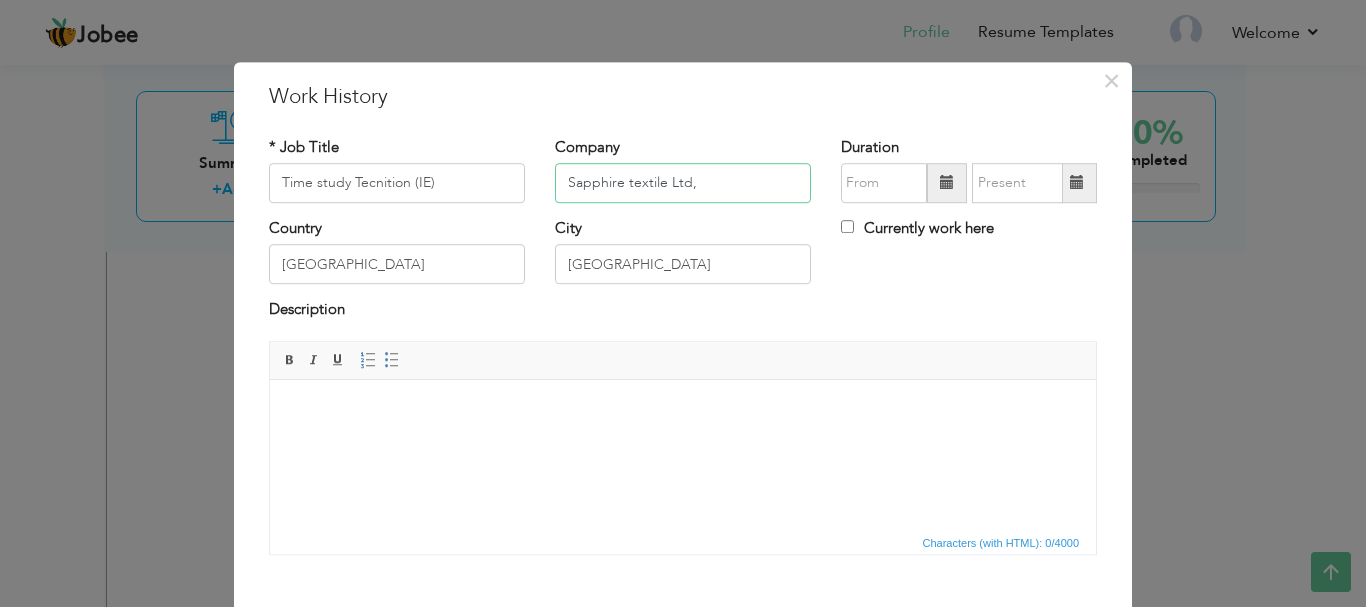 type on "Sapphire textile Ltd," 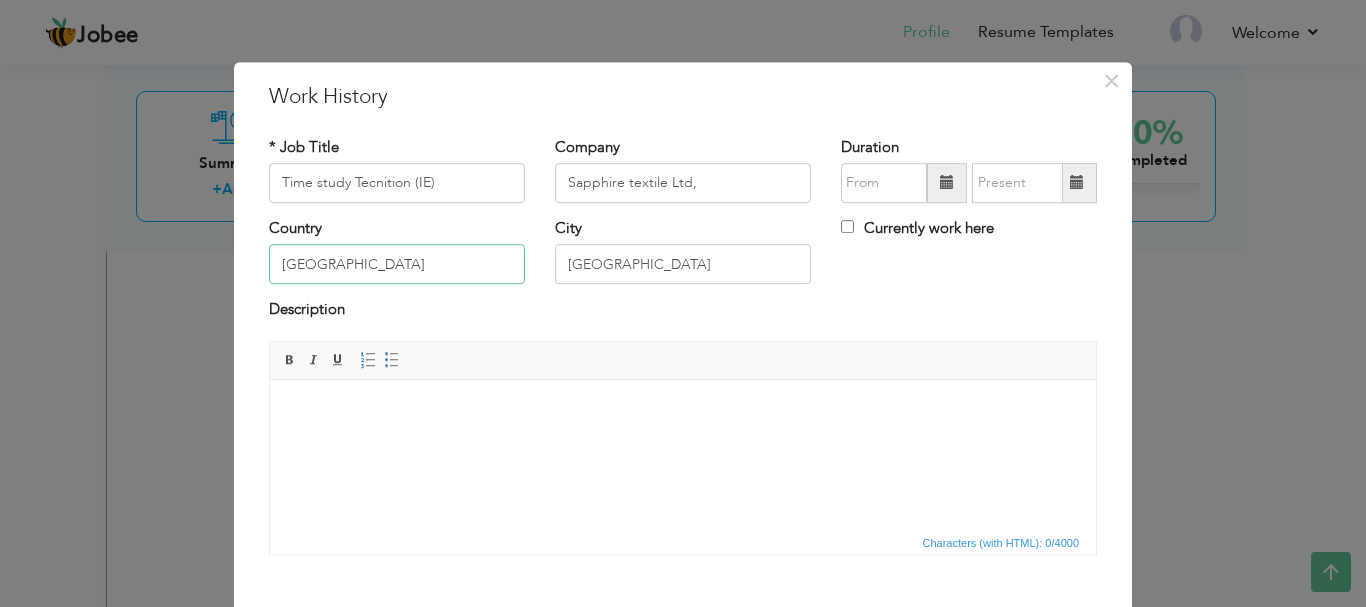 click on "Pakistan" at bounding box center [397, 265] 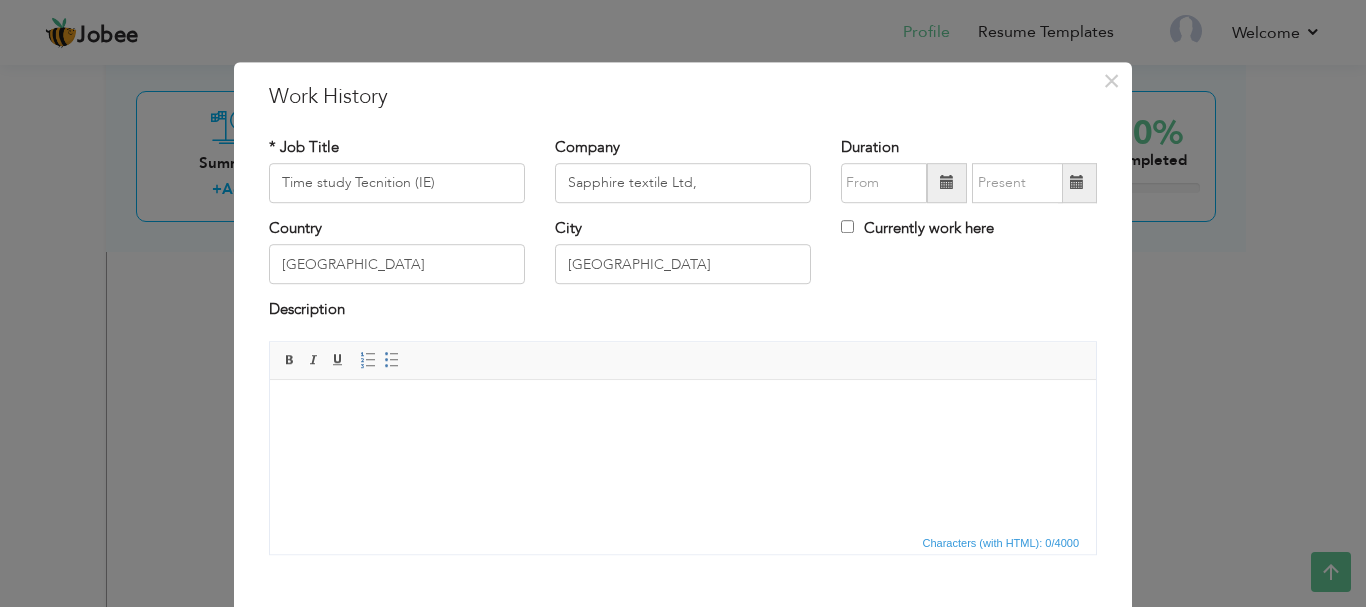 click at bounding box center [683, 409] 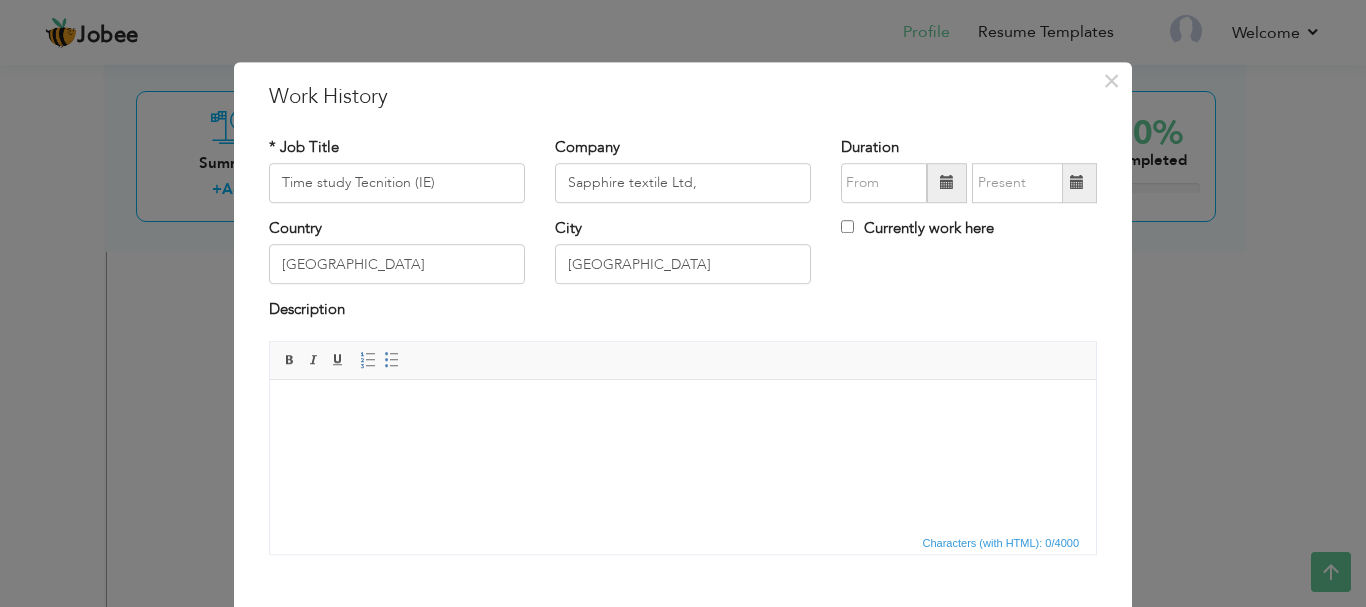 click at bounding box center [683, 409] 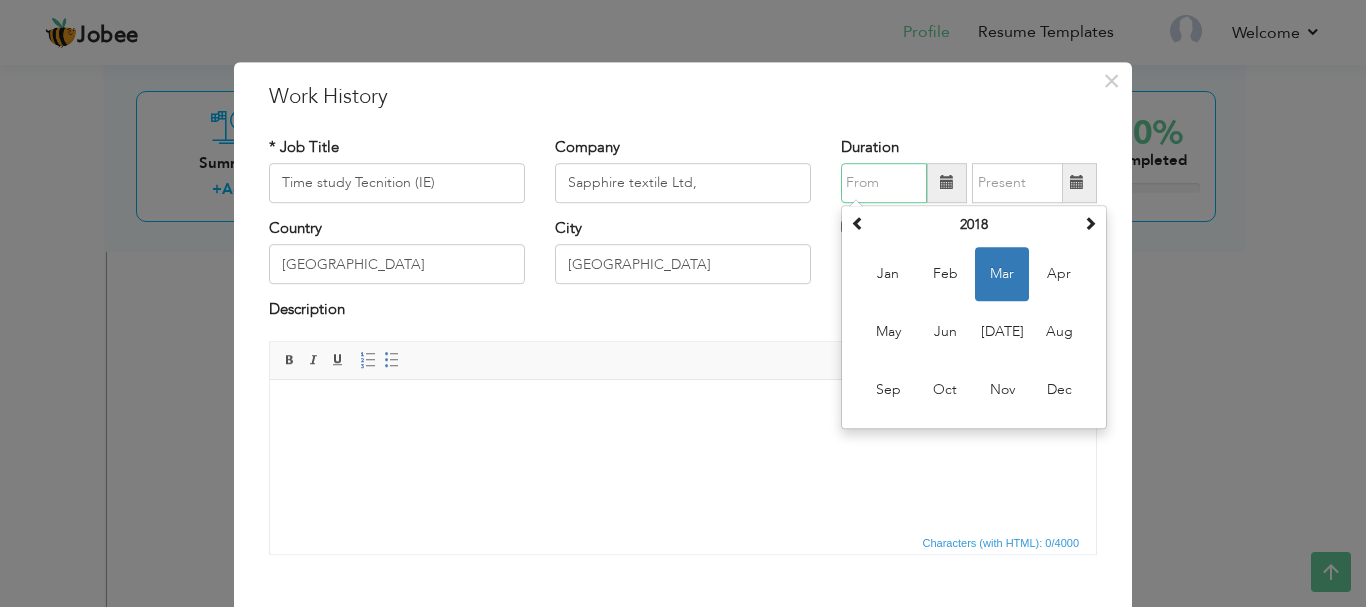 click on "Mar" at bounding box center (1002, 274) 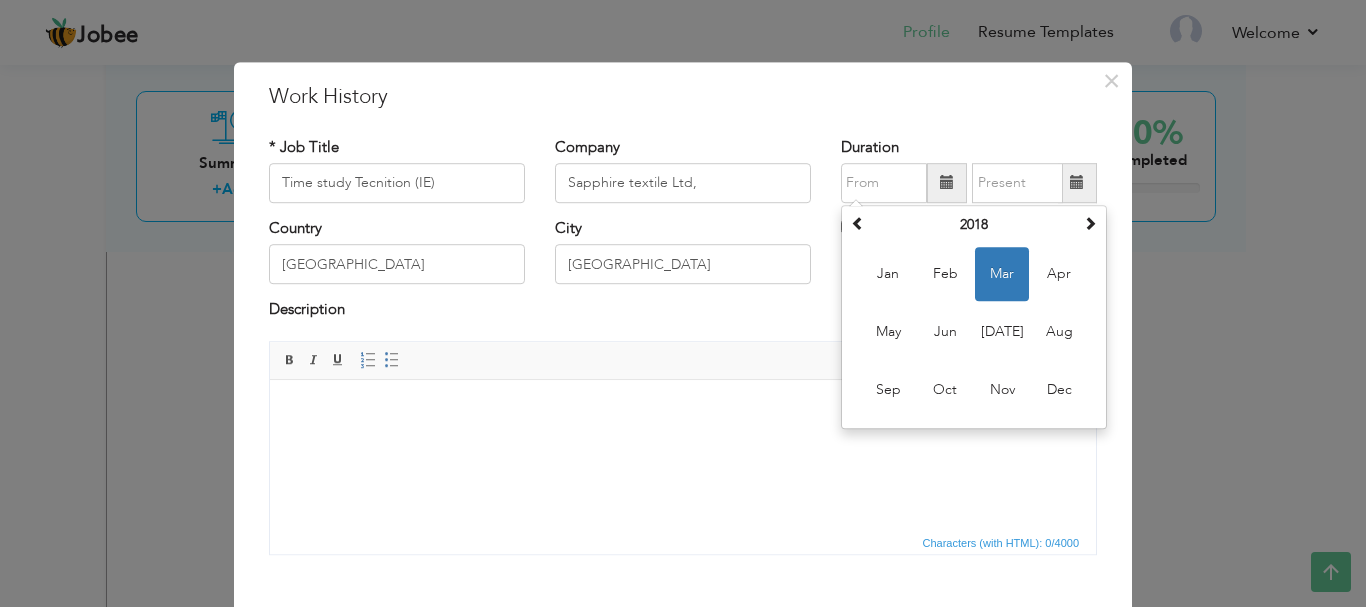 type on "03/2018" 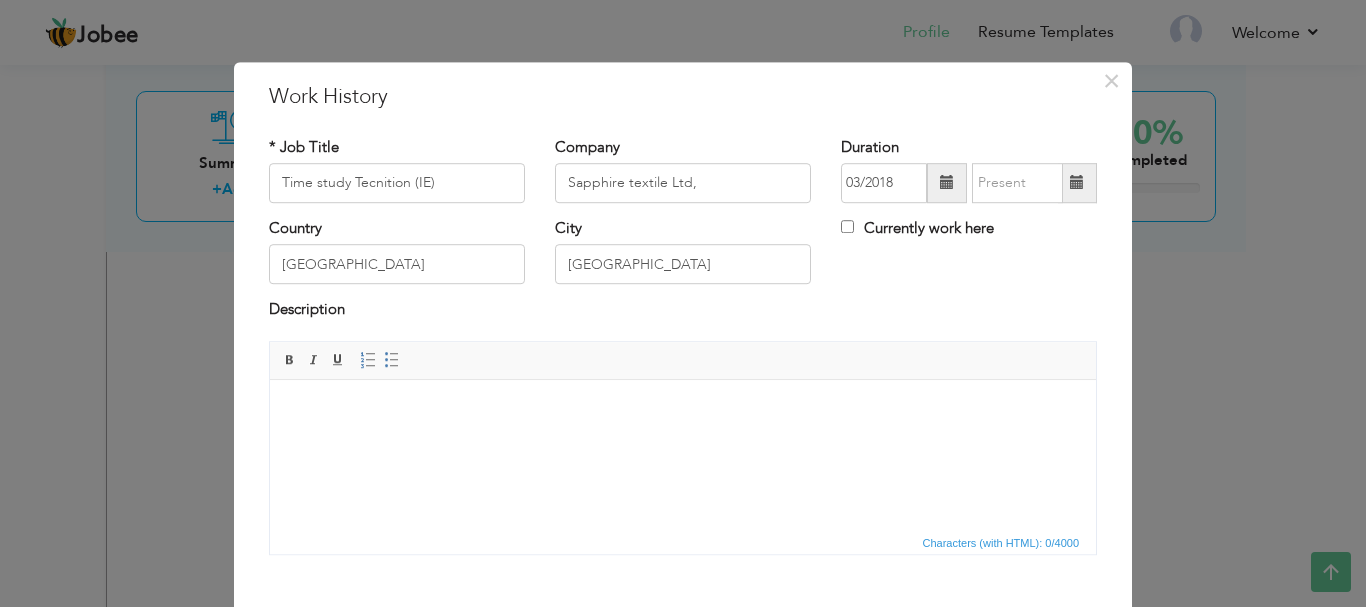 click at bounding box center (1077, 183) 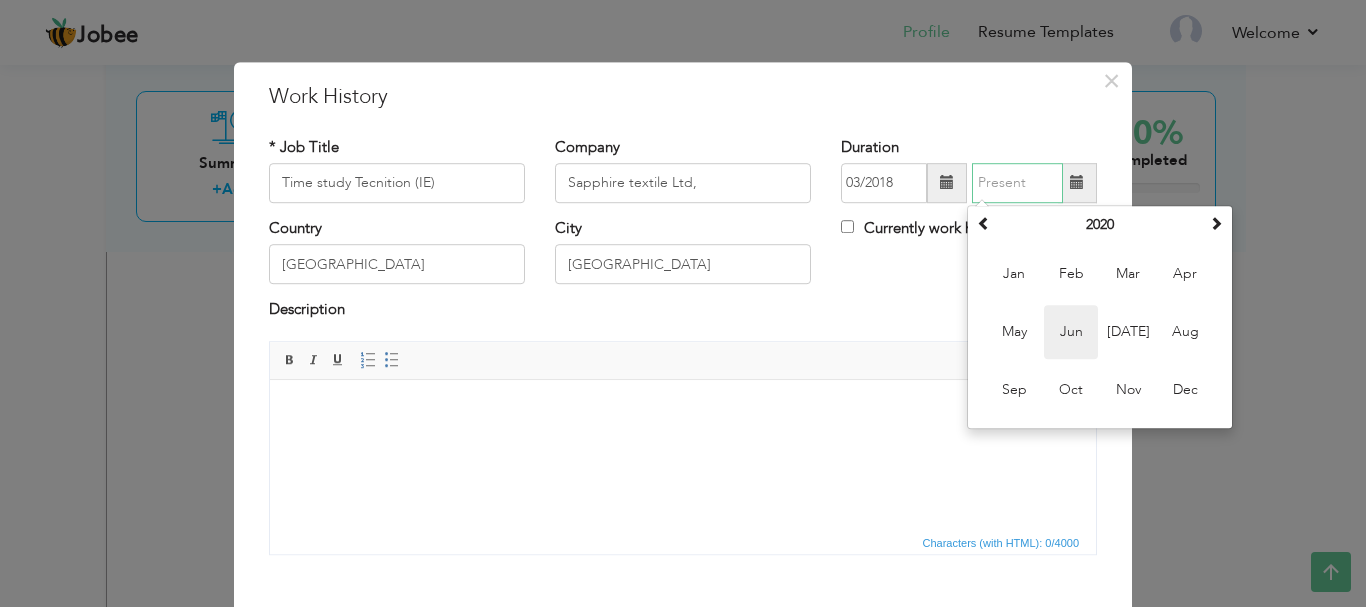 click on "Jun" at bounding box center [1071, 332] 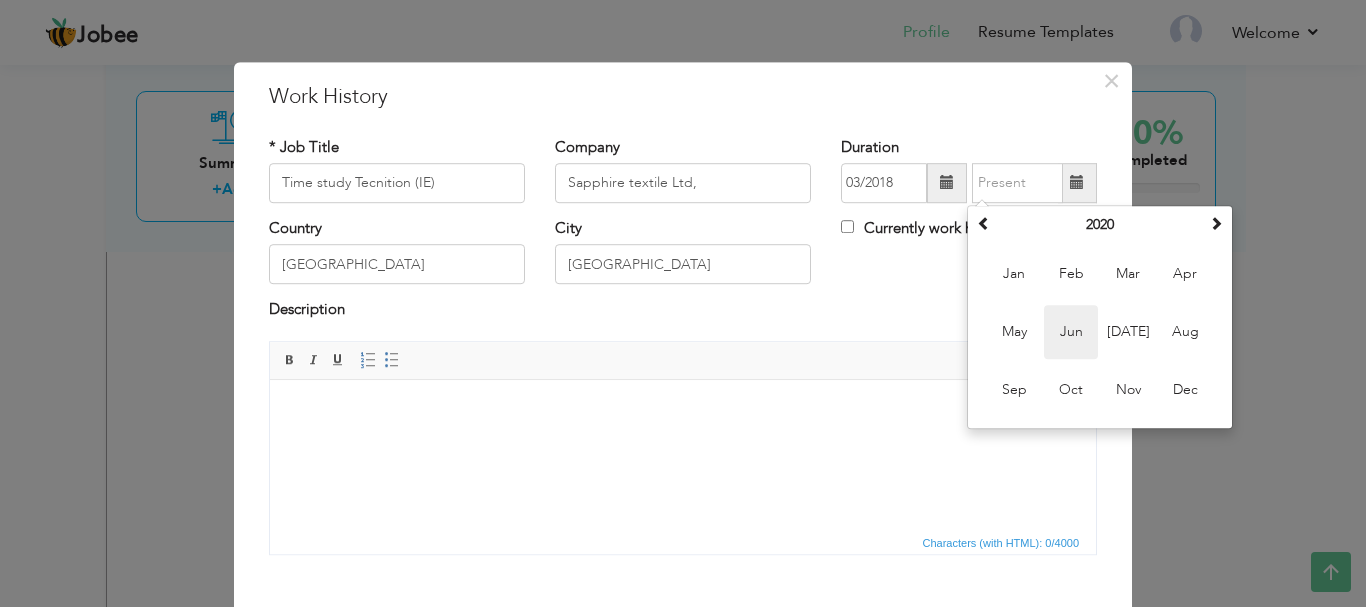 type on "06/2020" 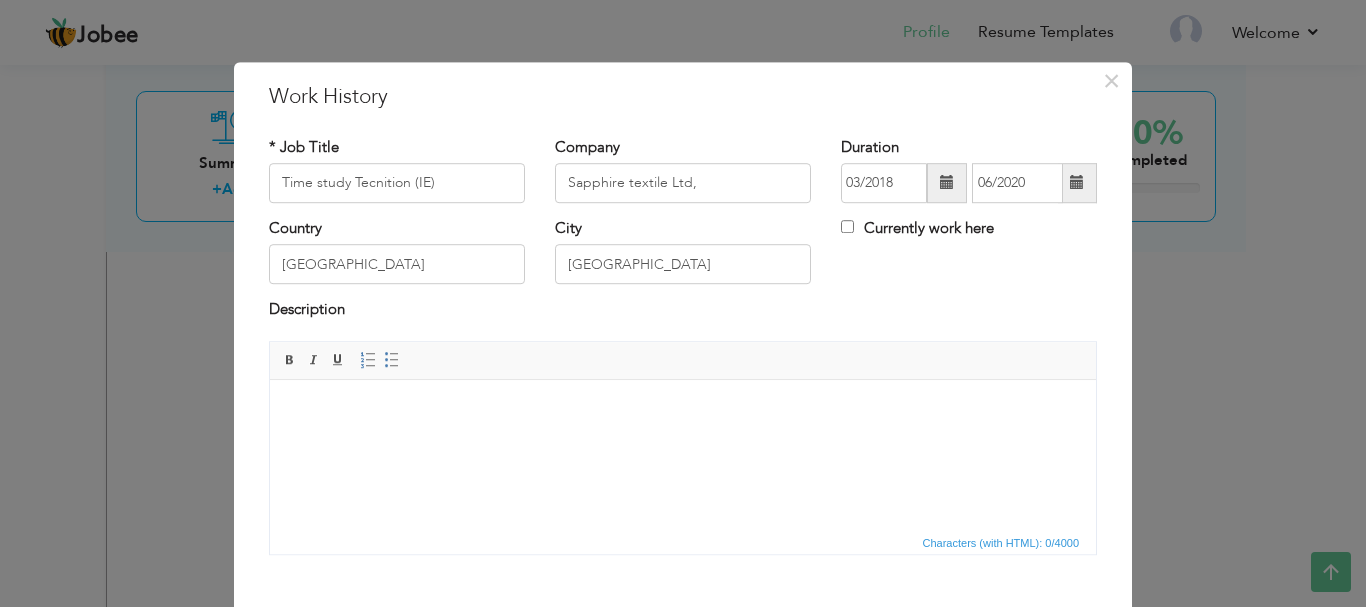 click at bounding box center [683, 409] 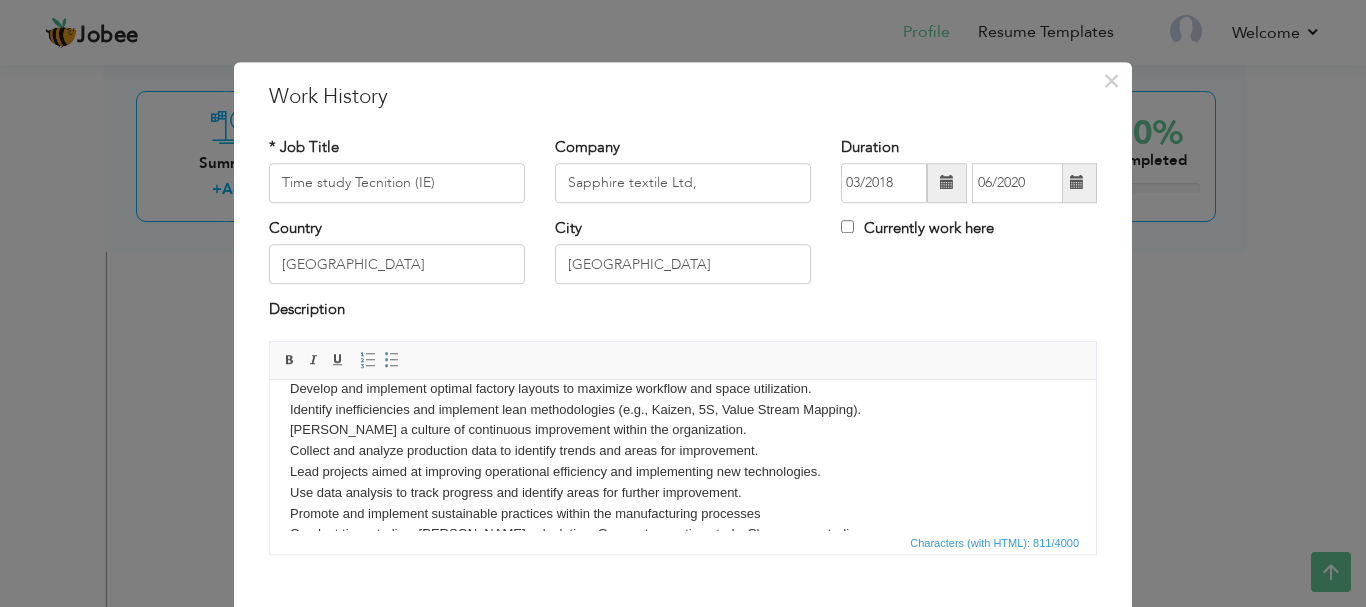 scroll, scrollTop: 22, scrollLeft: 0, axis: vertical 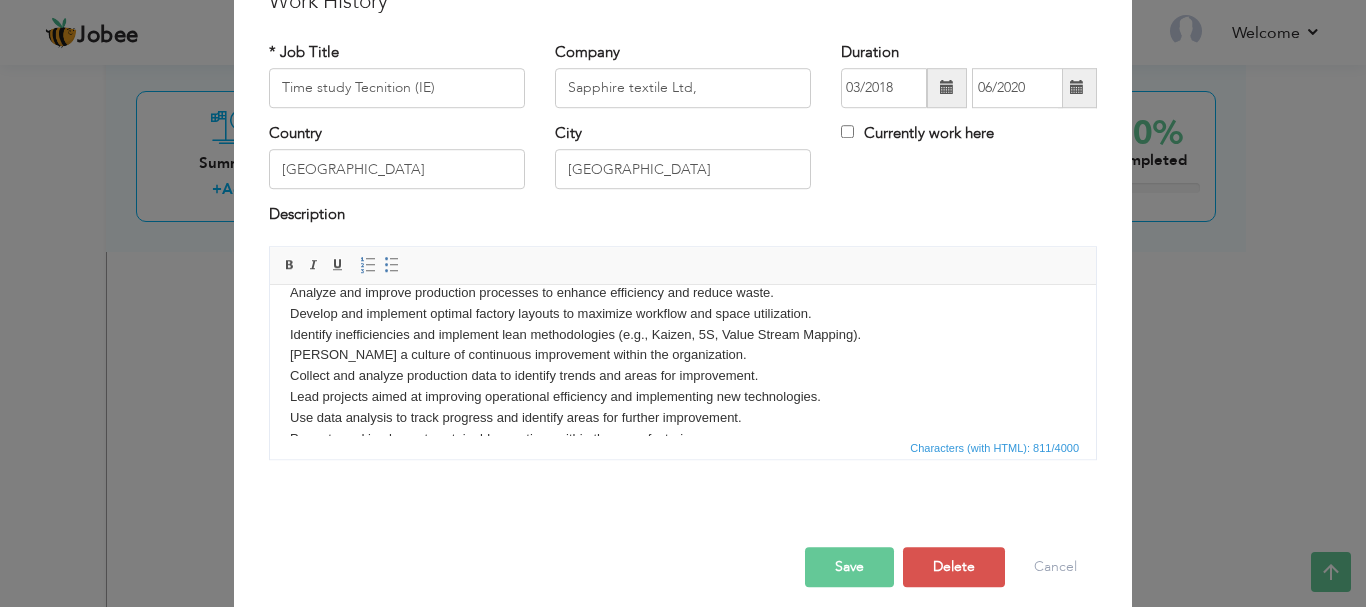click on "Save" at bounding box center [849, 567] 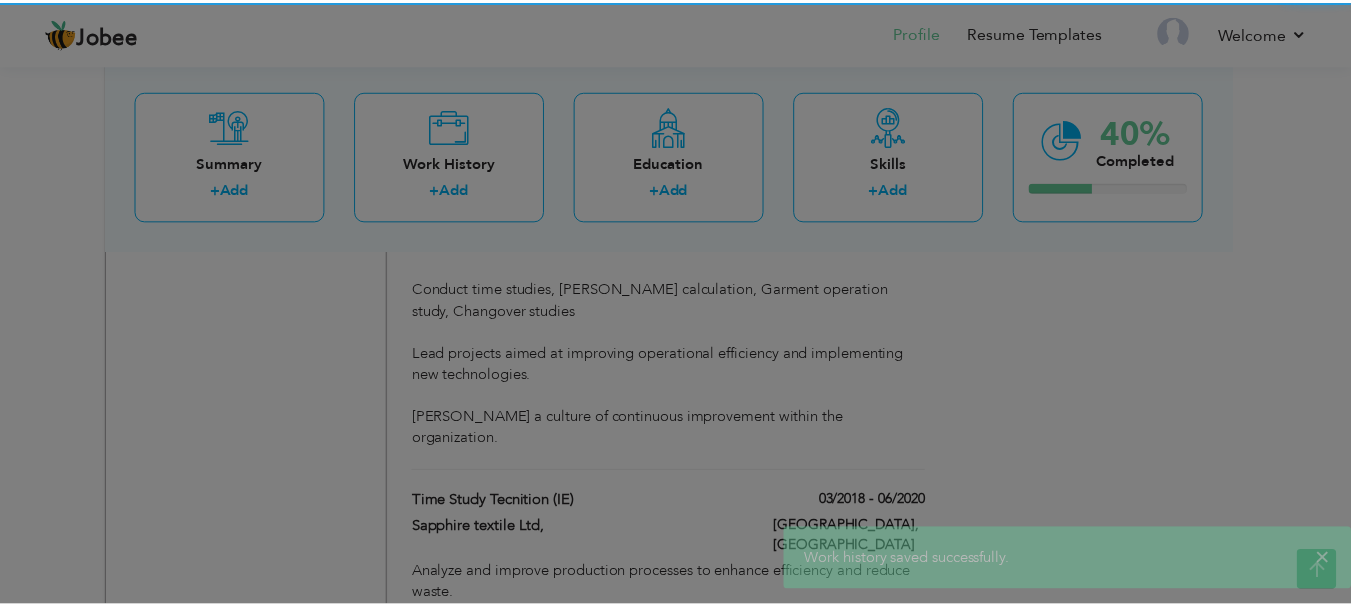scroll, scrollTop: 0, scrollLeft: 0, axis: both 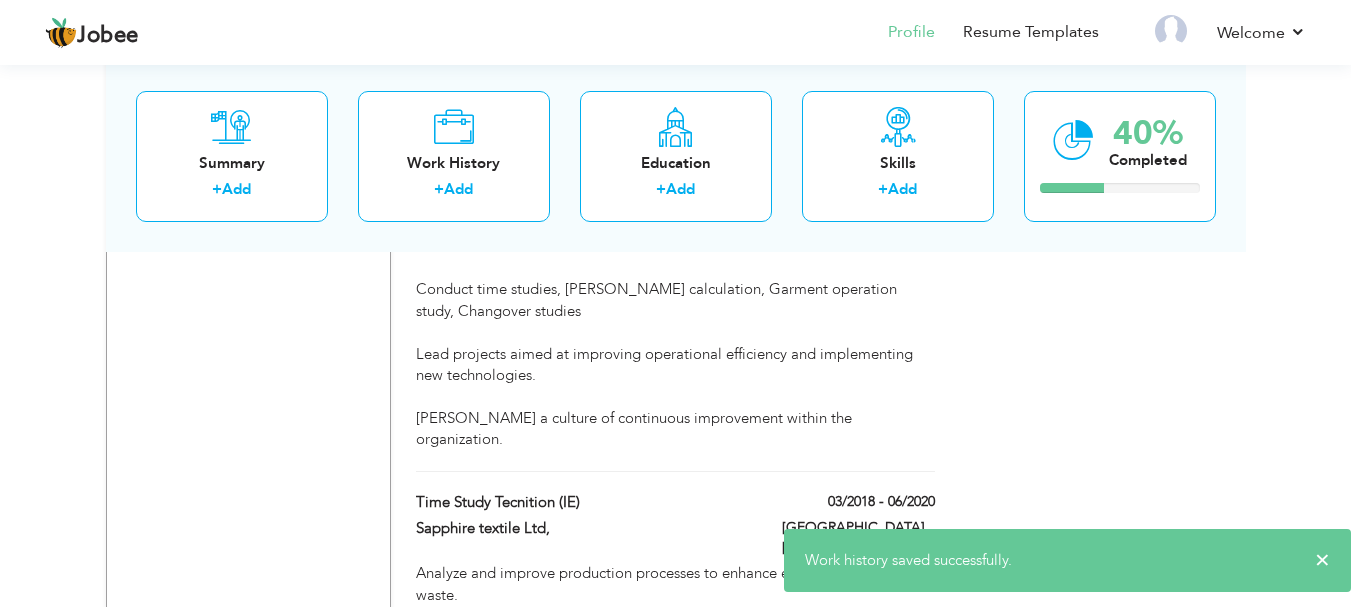 click on "Work history saved successfully." at bounding box center (908, 560) 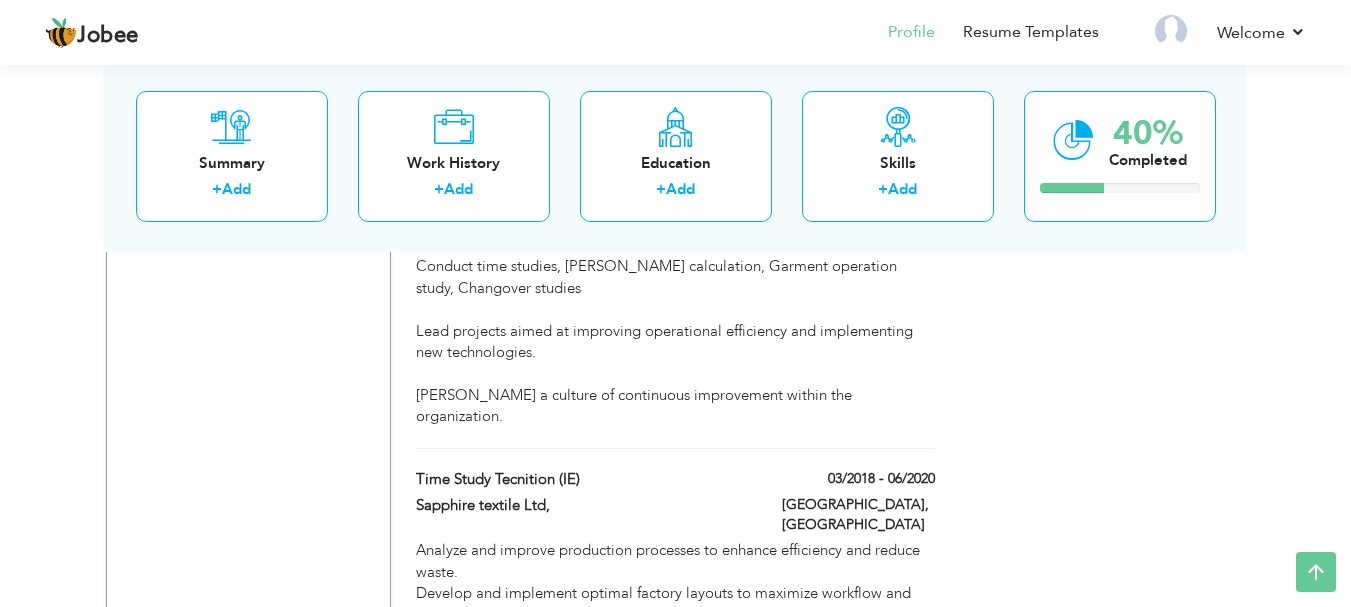 scroll, scrollTop: 1495, scrollLeft: 0, axis: vertical 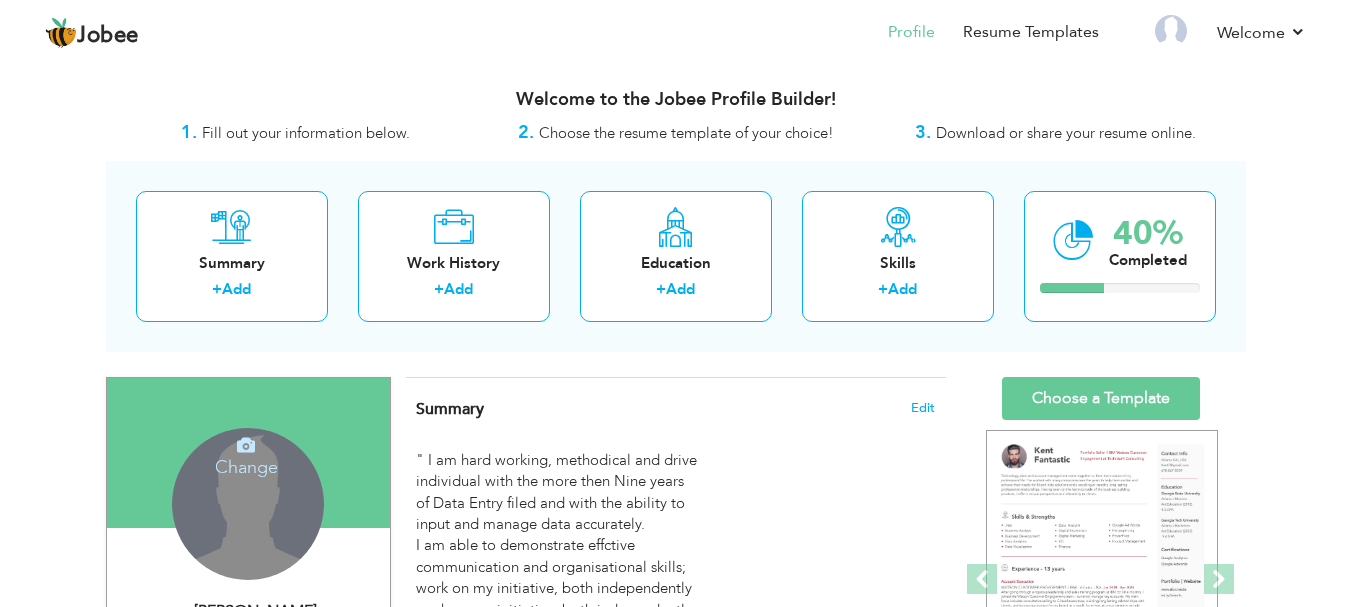 click on "Change
Remove" at bounding box center [248, 504] 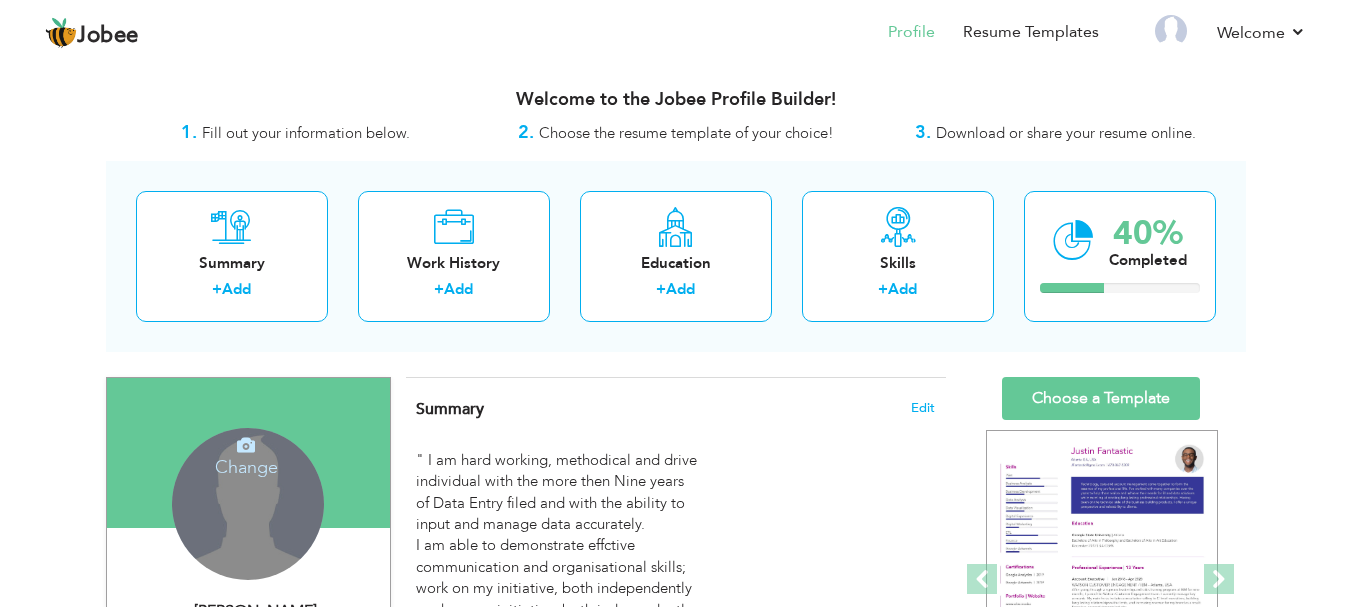 click on "Change" at bounding box center [246, 454] 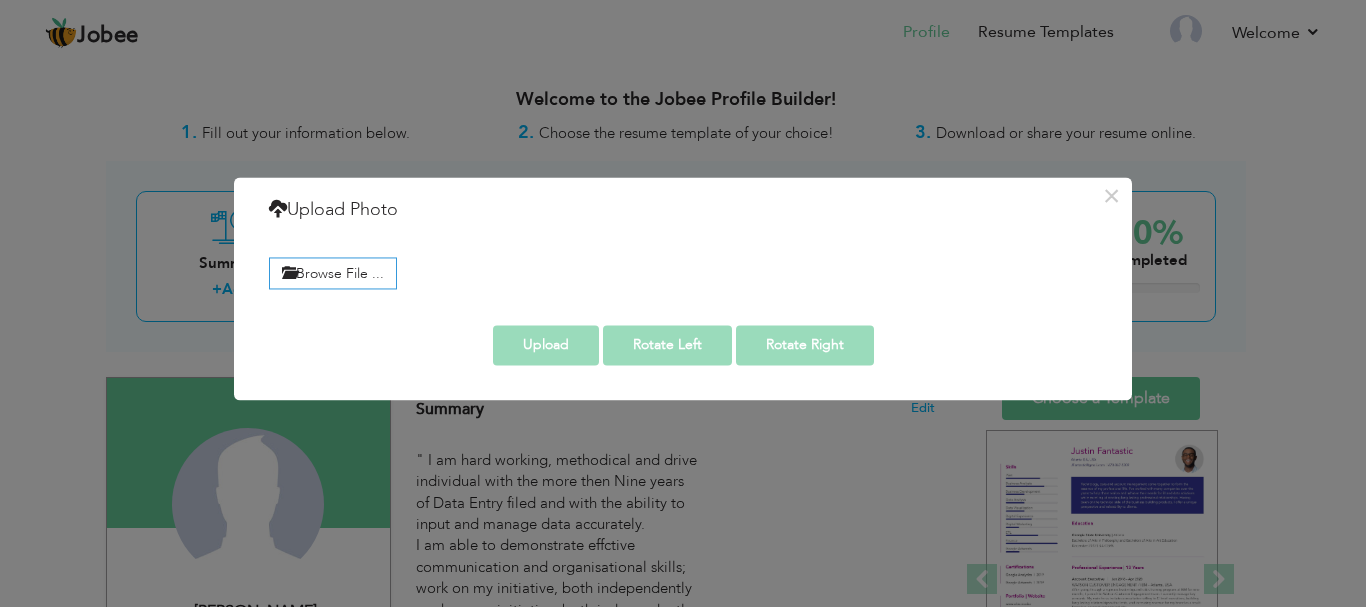 click on "×
Upload Photo
Browse File ..." at bounding box center (683, 303) 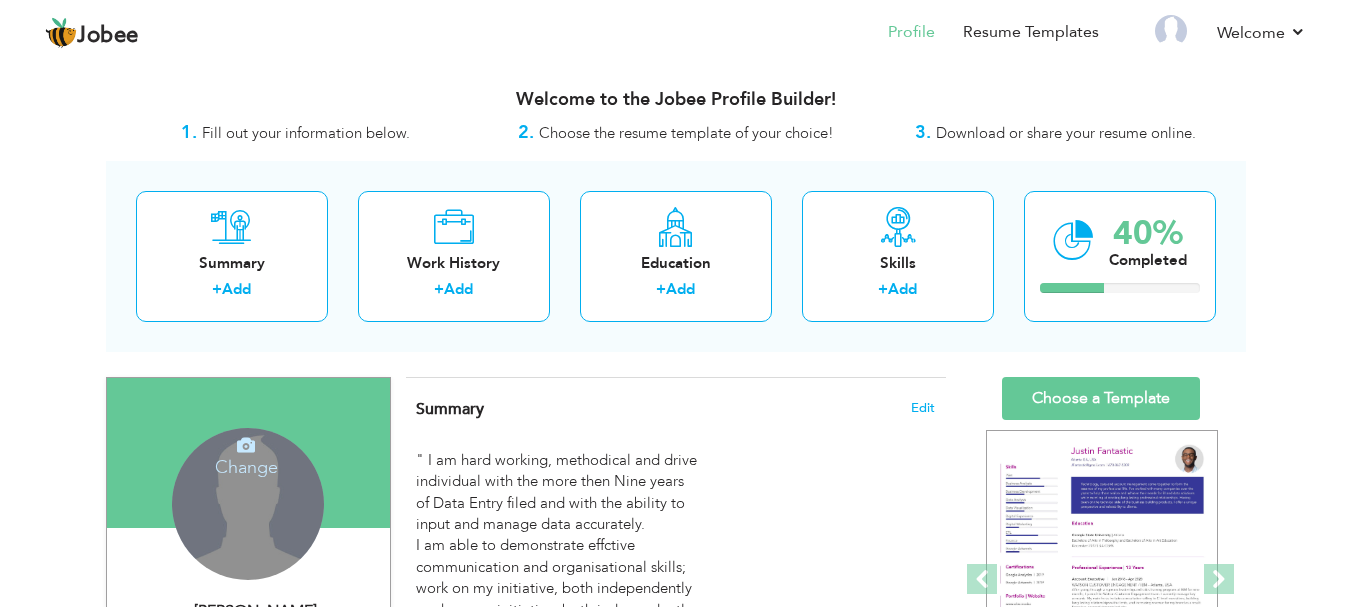click on "Change" at bounding box center (246, 454) 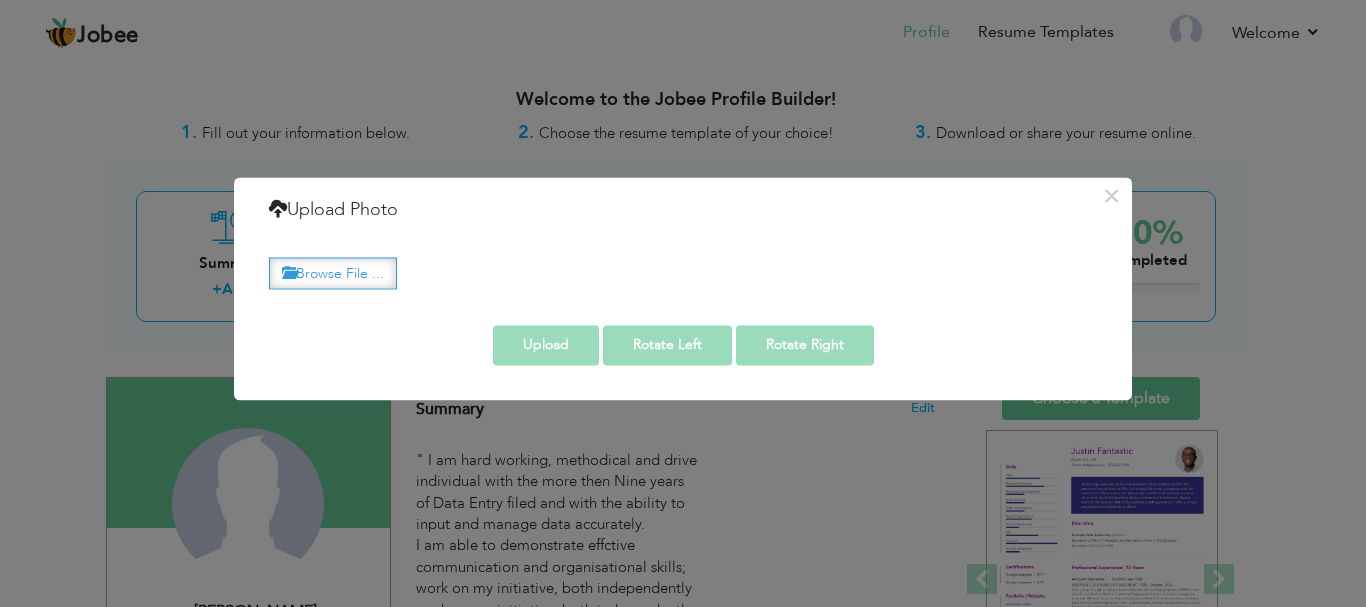 click on "Browse File ..." at bounding box center (333, 273) 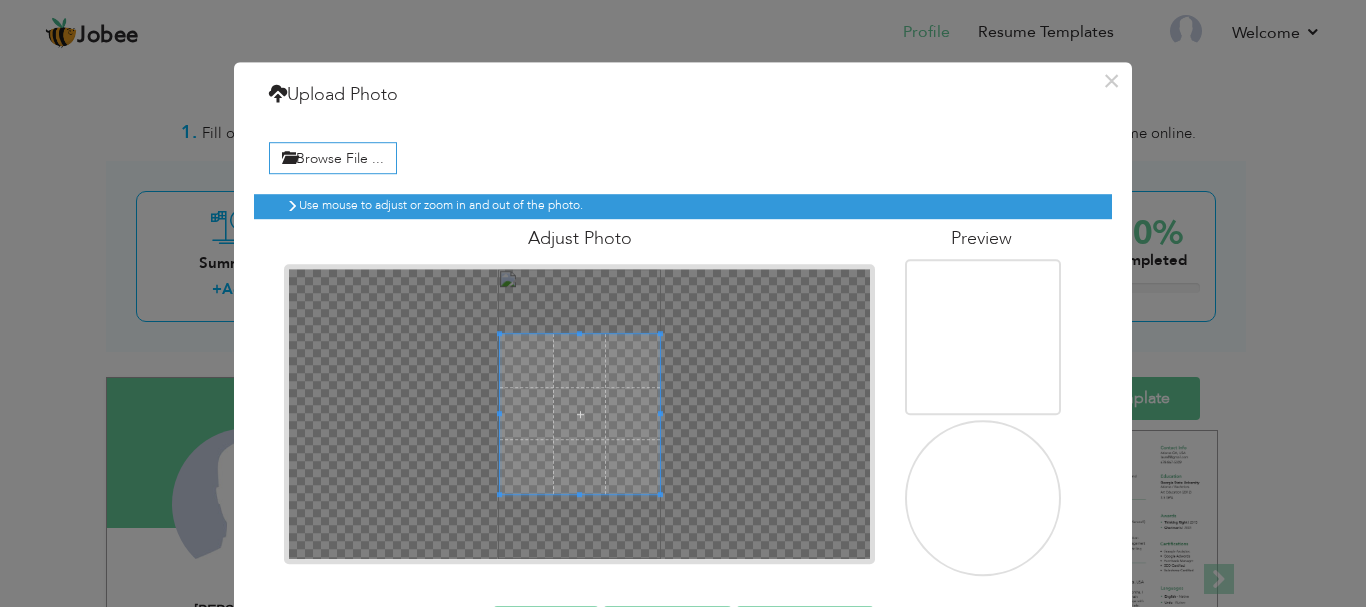 drag, startPoint x: 340, startPoint y: 267, endPoint x: 991, endPoint y: 470, distance: 681.91644 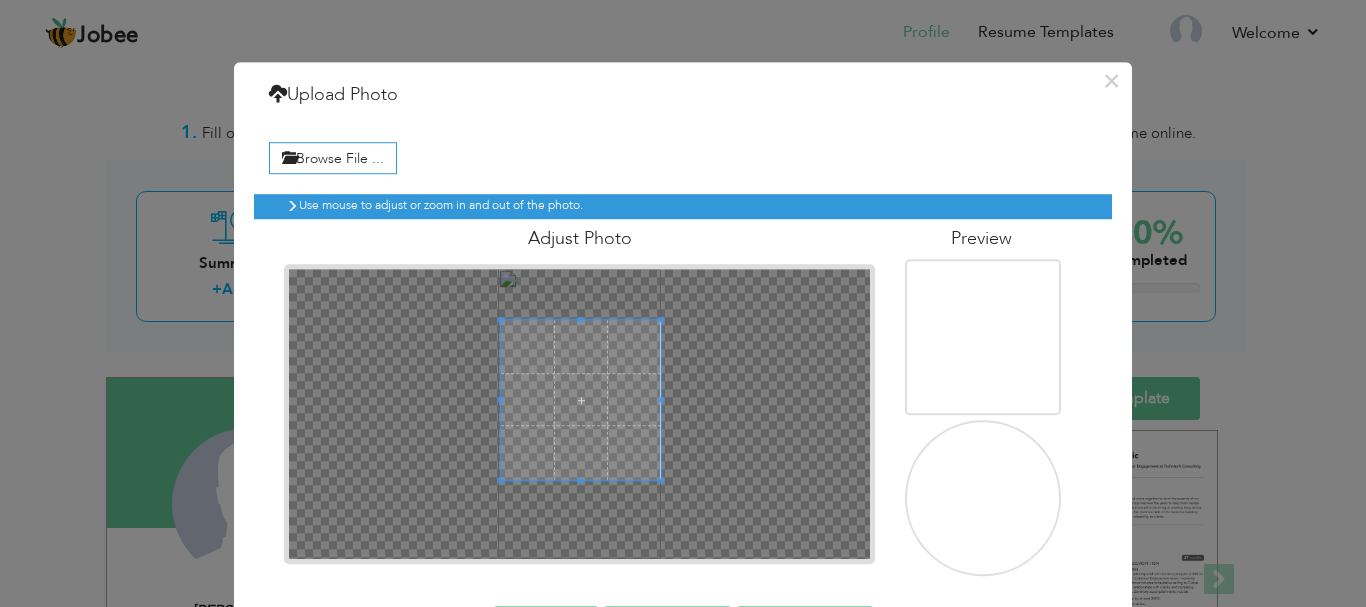 click at bounding box center [581, 400] 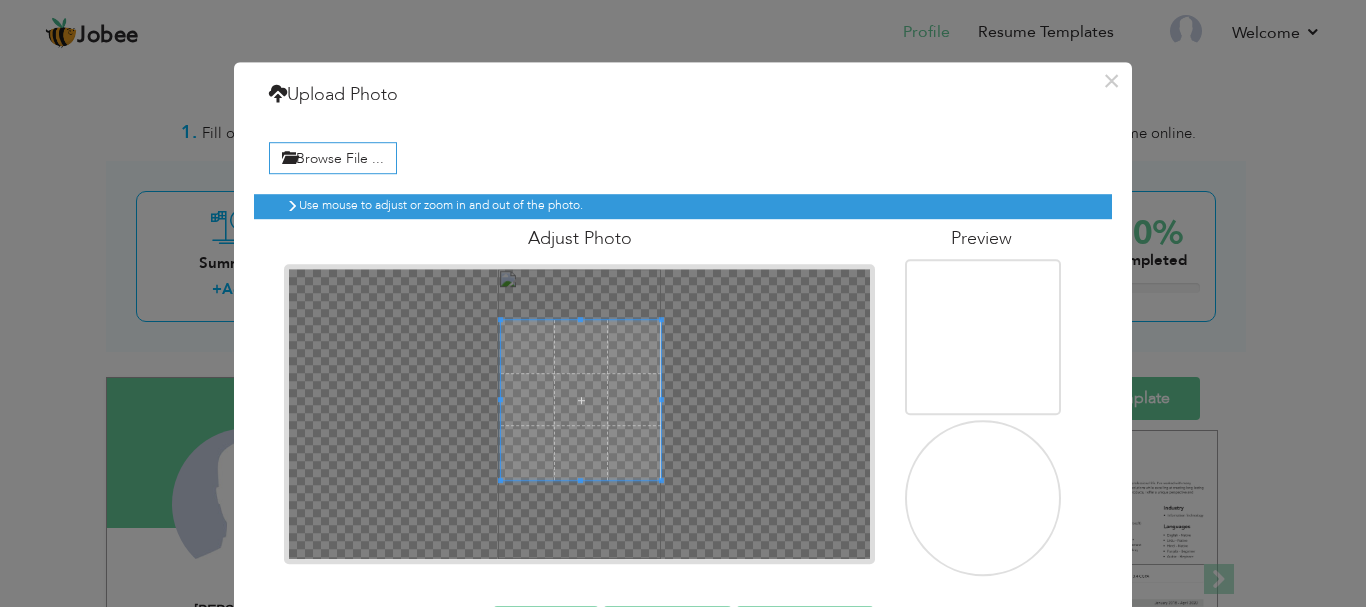 click at bounding box center [983, 513] 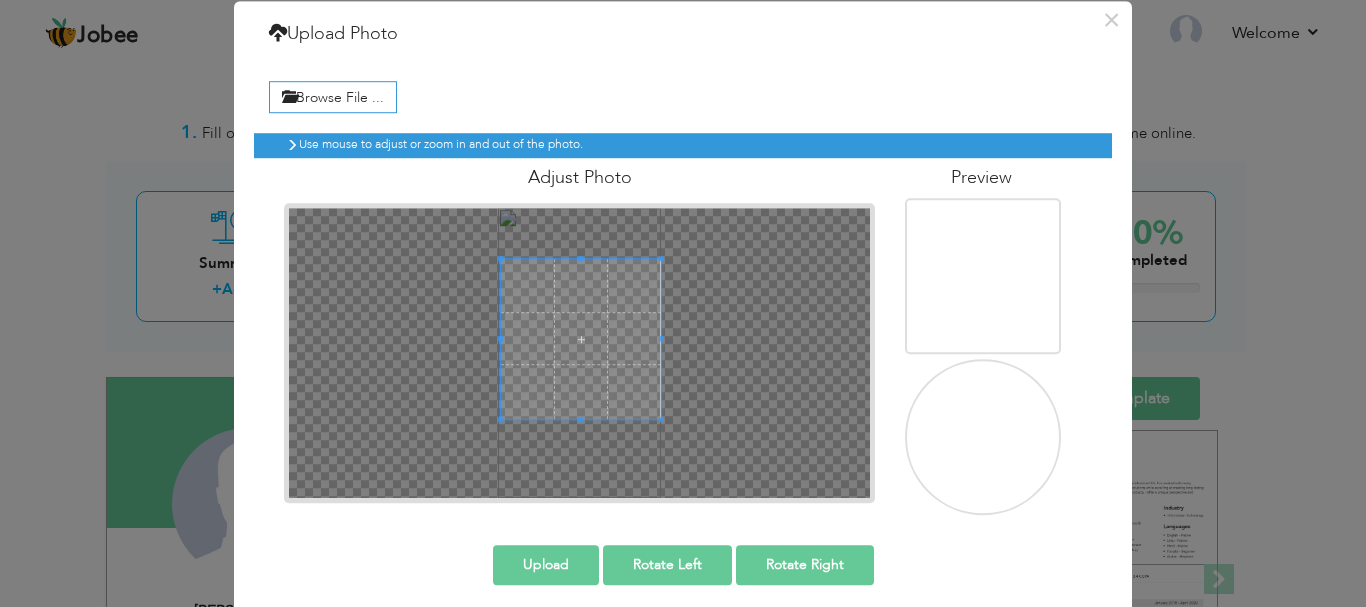 scroll, scrollTop: 74, scrollLeft: 0, axis: vertical 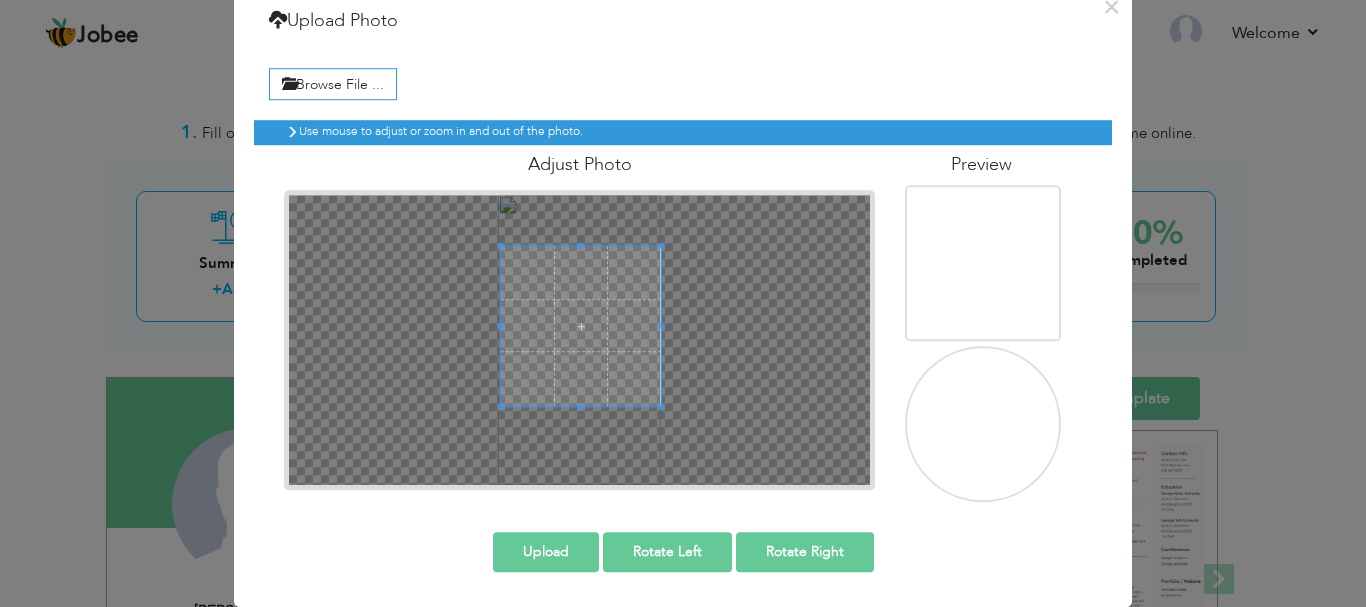 click on "Rotate Right" at bounding box center (805, 552) 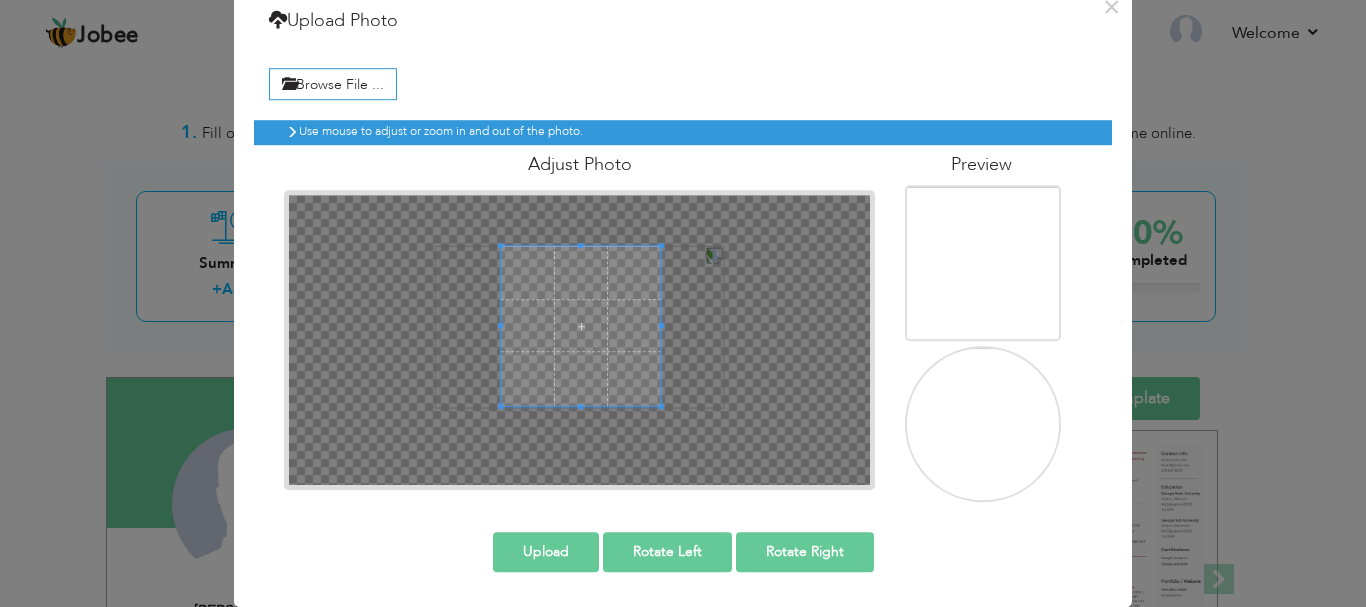click on "Rotate Right" at bounding box center (805, 552) 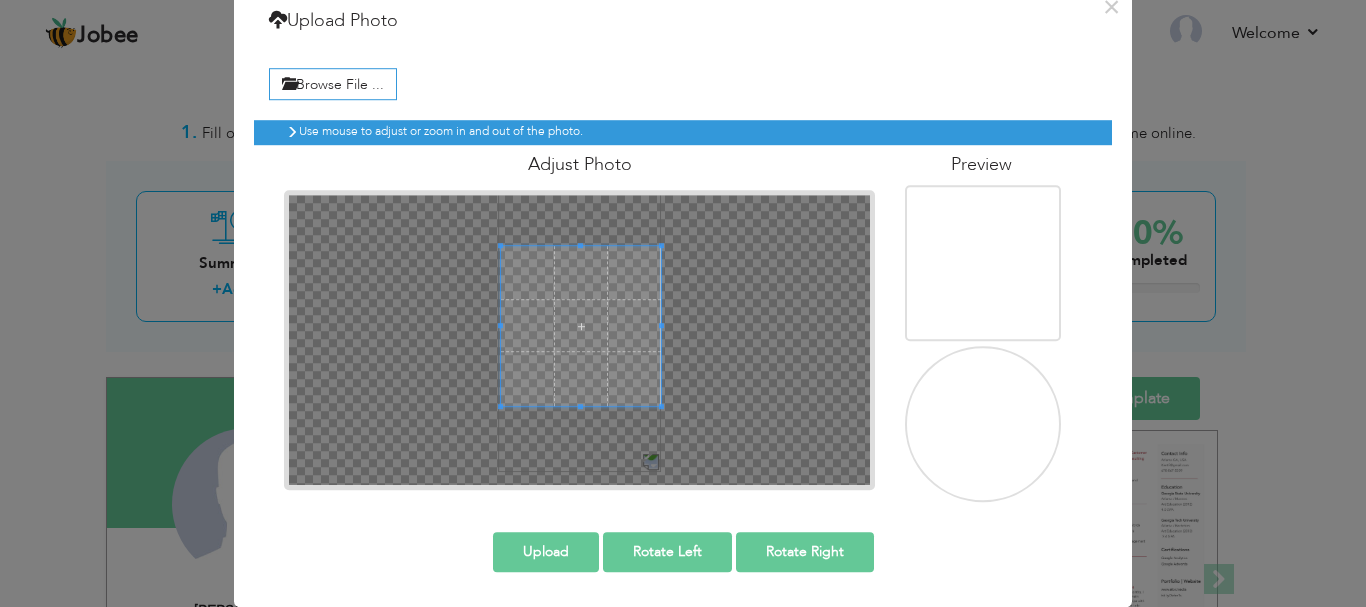 click on "Rotate Right" at bounding box center (805, 552) 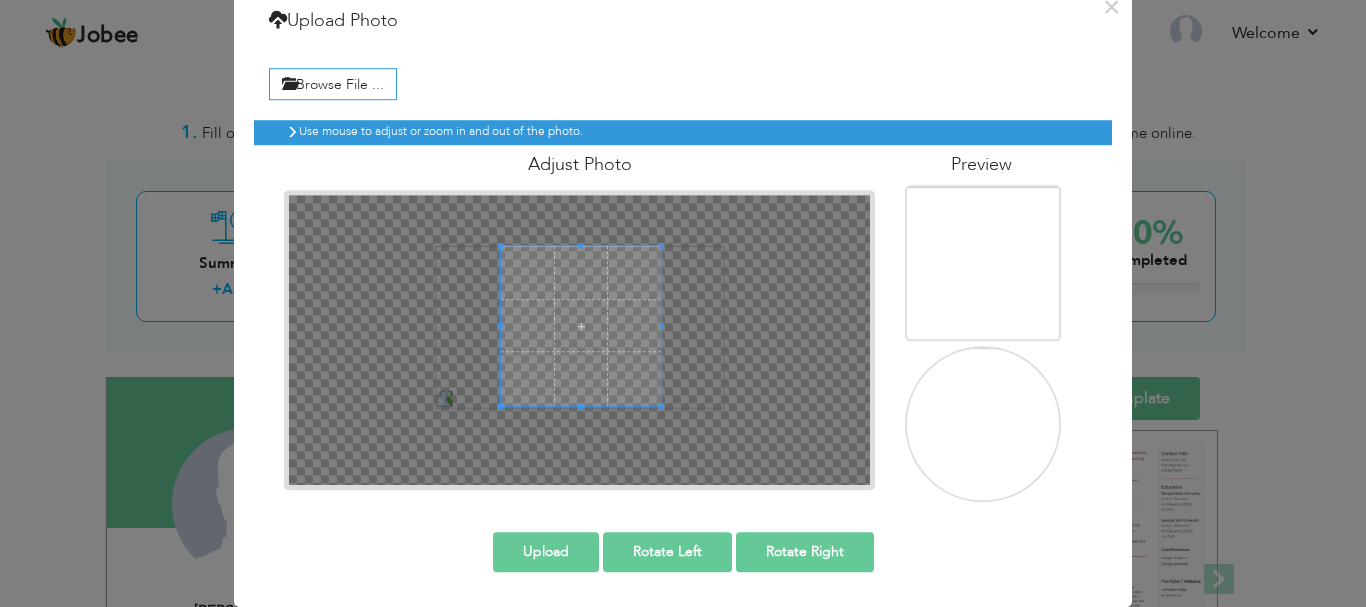 click on "Rotate Right" at bounding box center [805, 552] 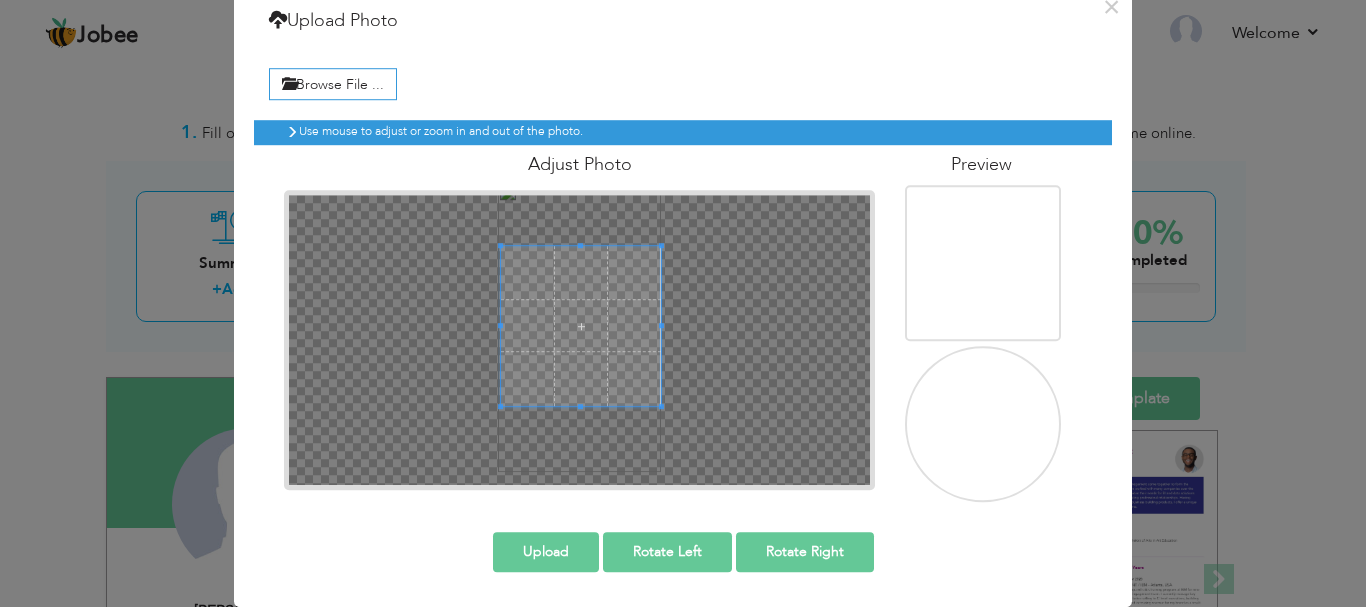 click on "Rotate Left" at bounding box center (667, 552) 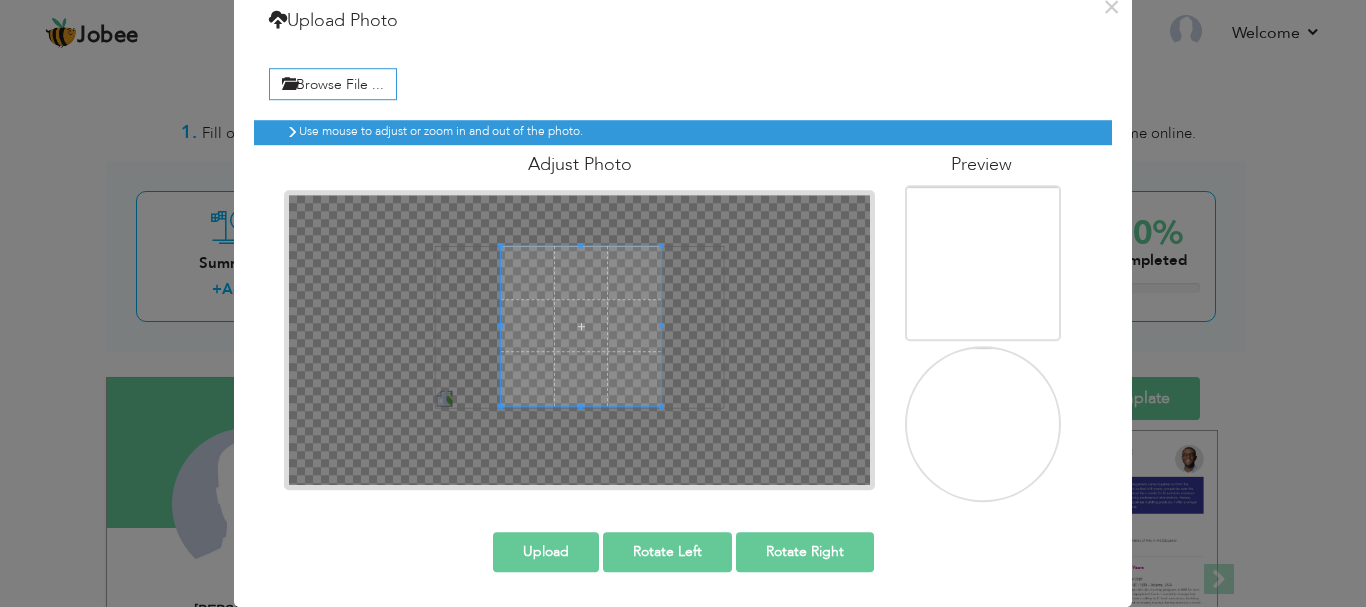 click on "Rotate Left" at bounding box center [667, 552] 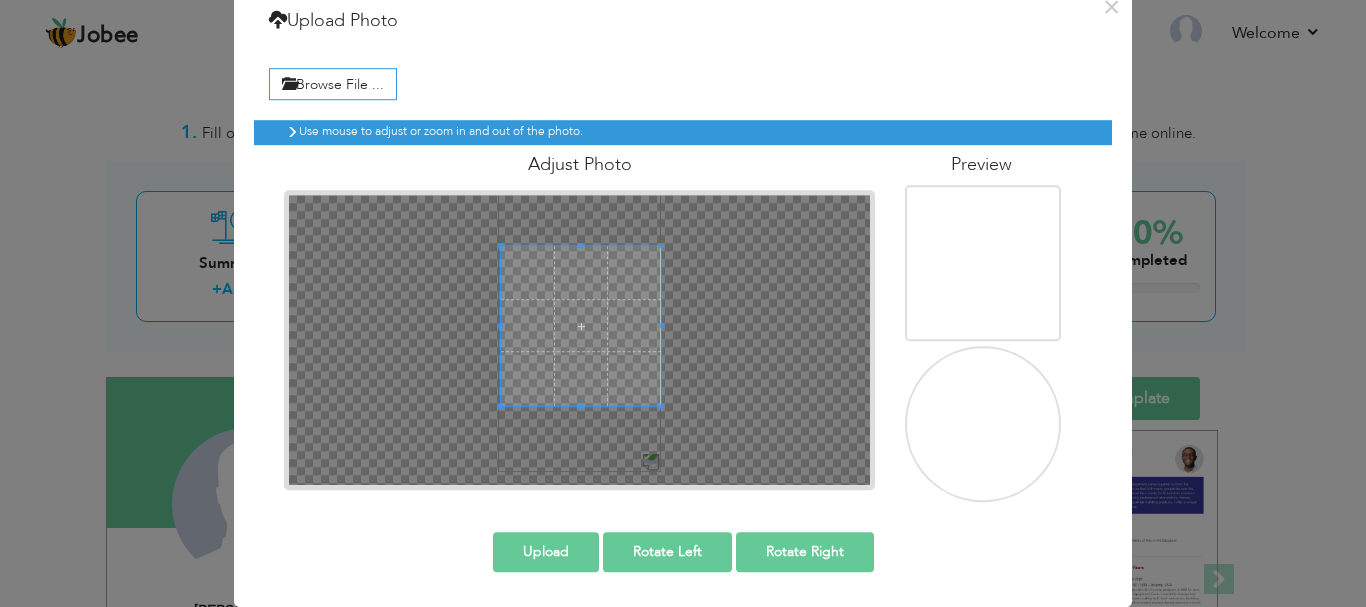 click on "Rotate Left" at bounding box center (667, 552) 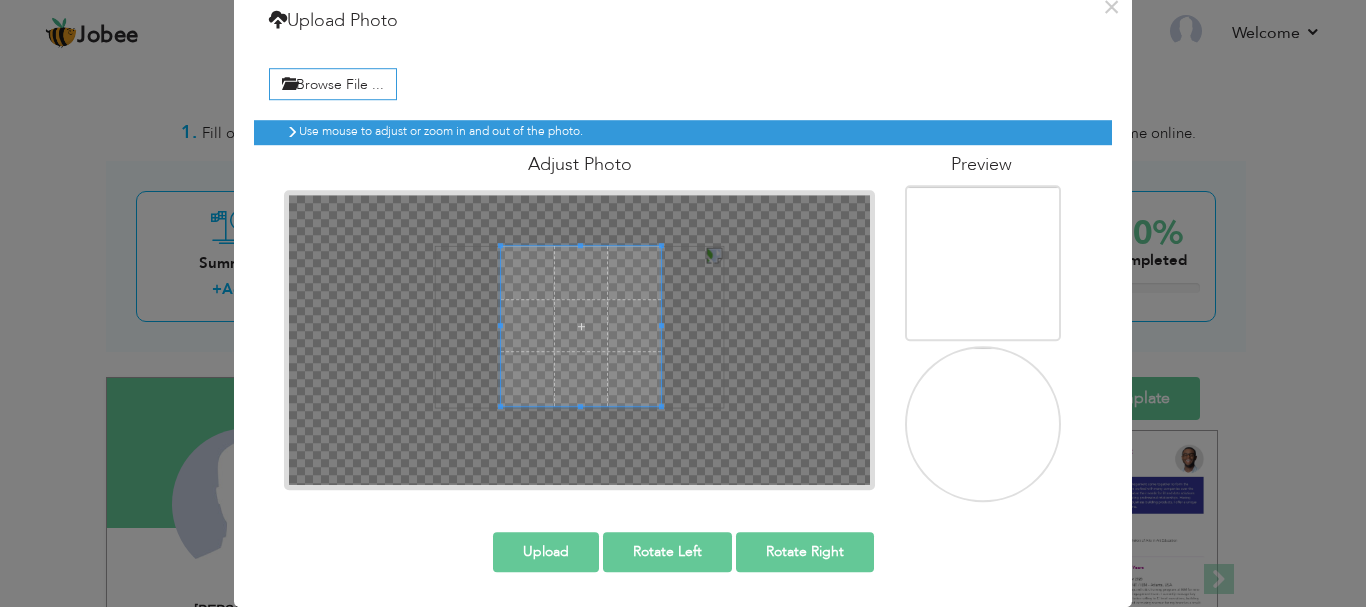 click on "Rotate Left" at bounding box center [667, 552] 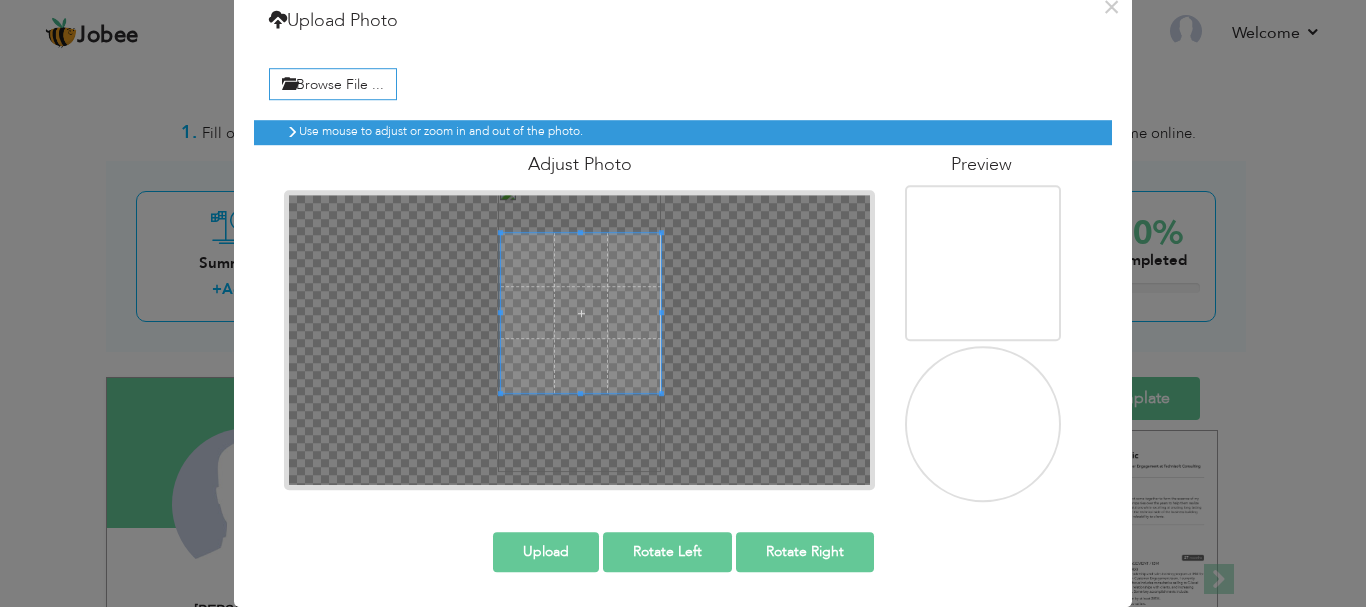 click at bounding box center [581, 313] 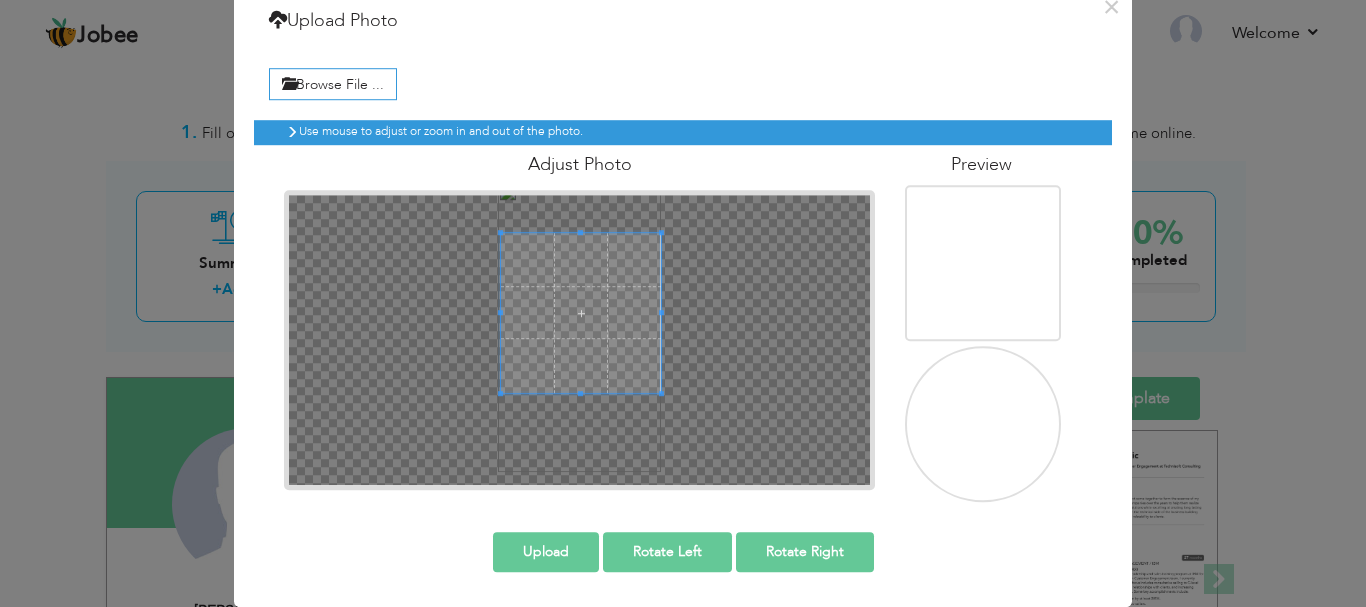click on "Upload" at bounding box center [546, 552] 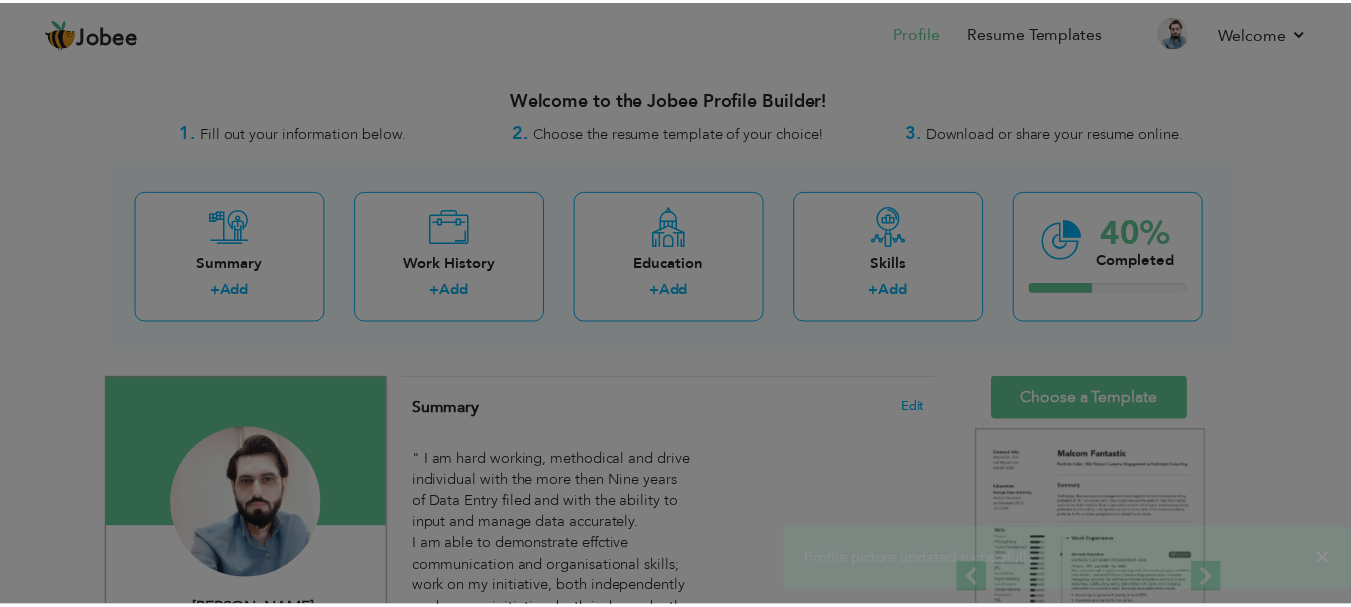 scroll, scrollTop: 0, scrollLeft: 0, axis: both 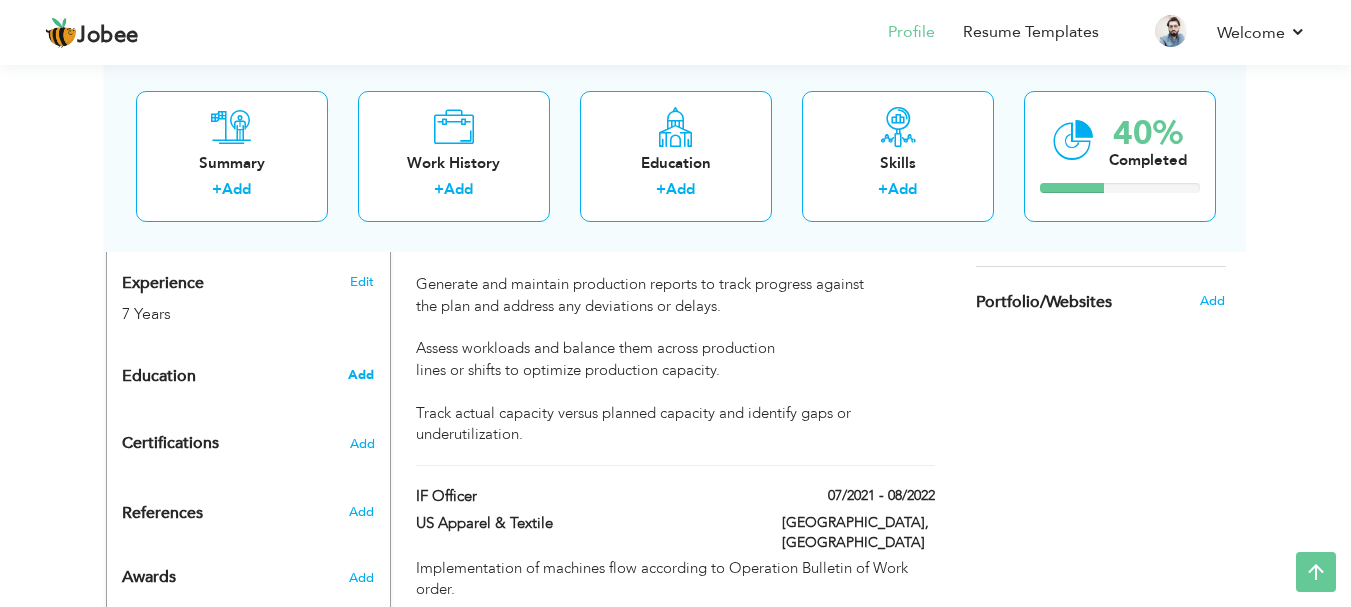 click on "Add" at bounding box center [361, 375] 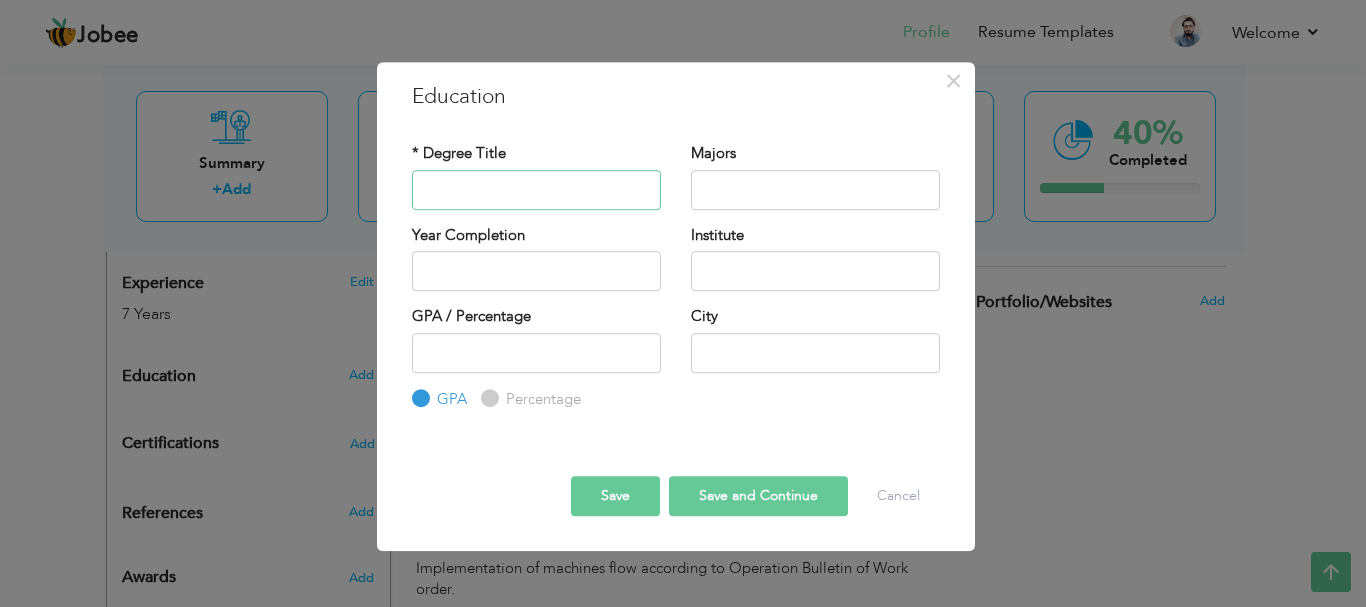 click at bounding box center [536, 190] 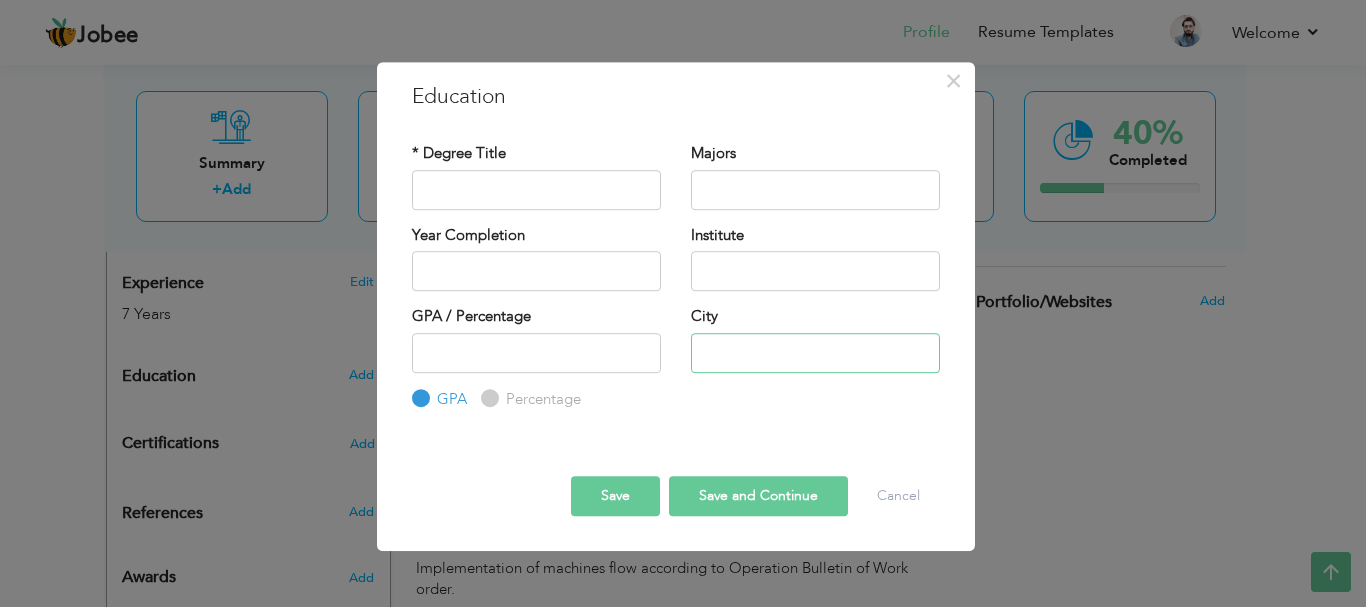 click at bounding box center [815, 353] 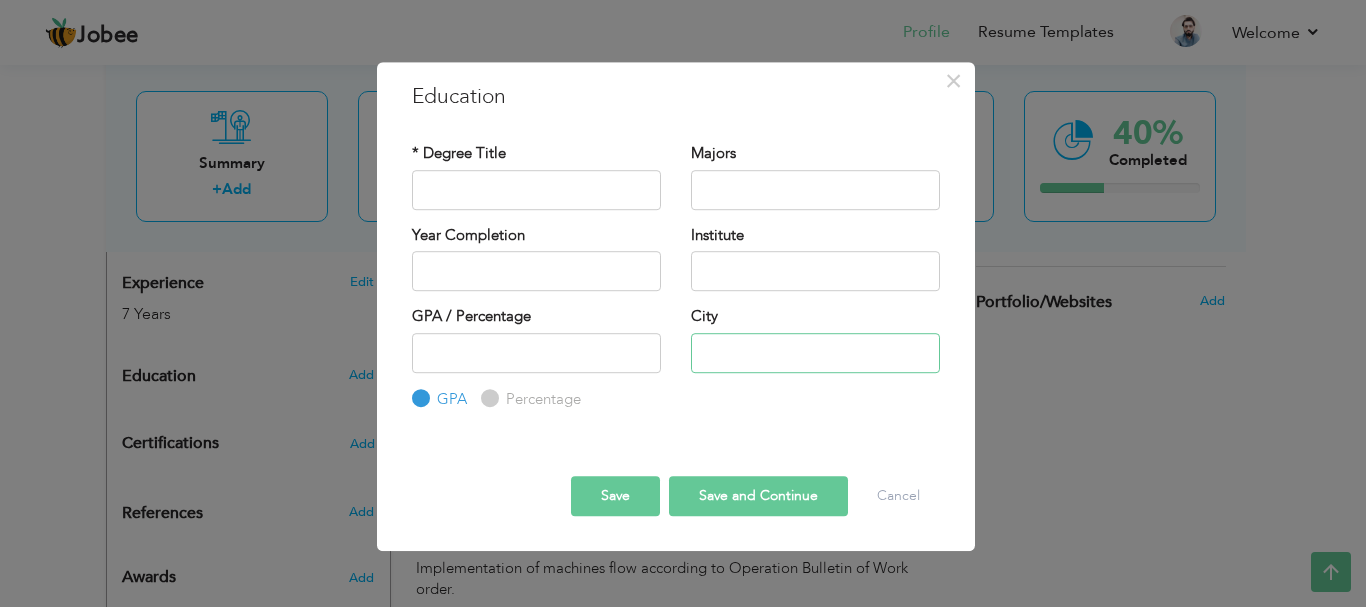 type on "Lahore" 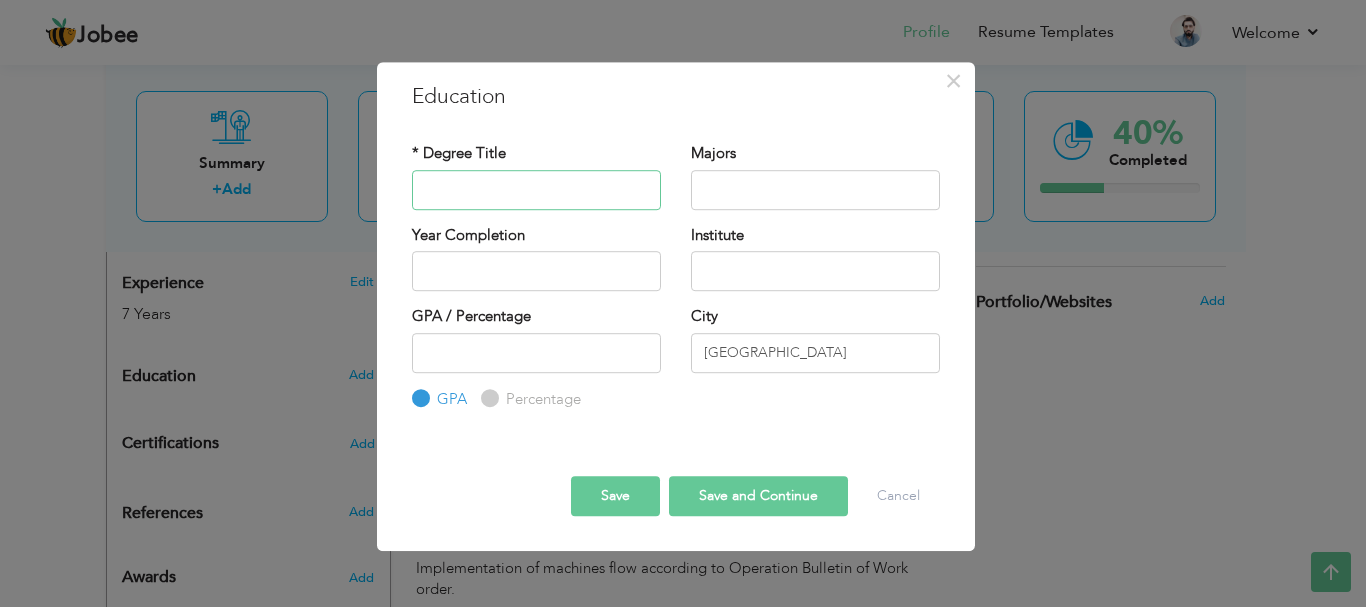 click at bounding box center (536, 190) 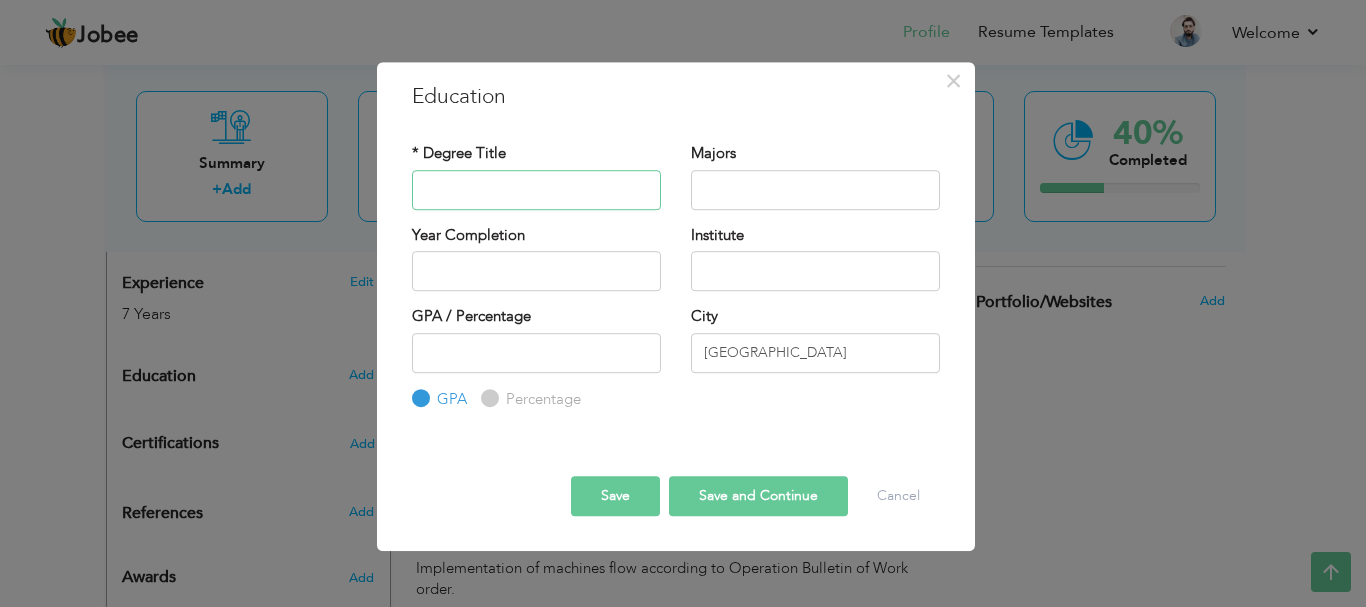 click at bounding box center (536, 190) 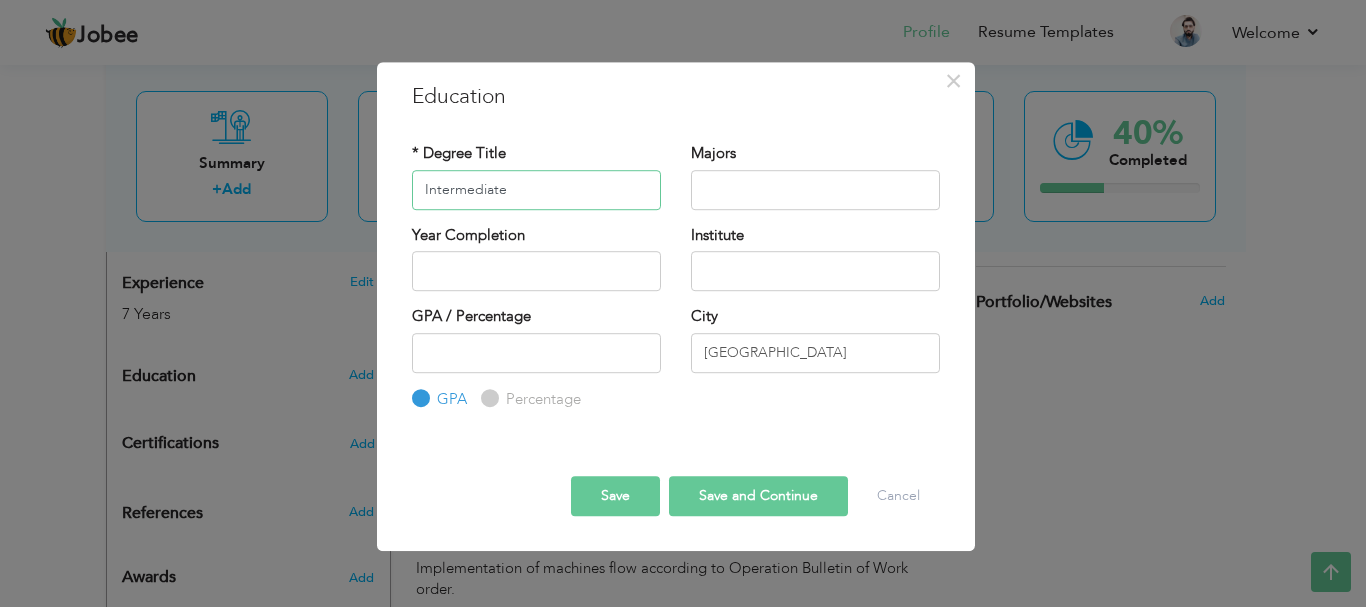 type on "Intermediate" 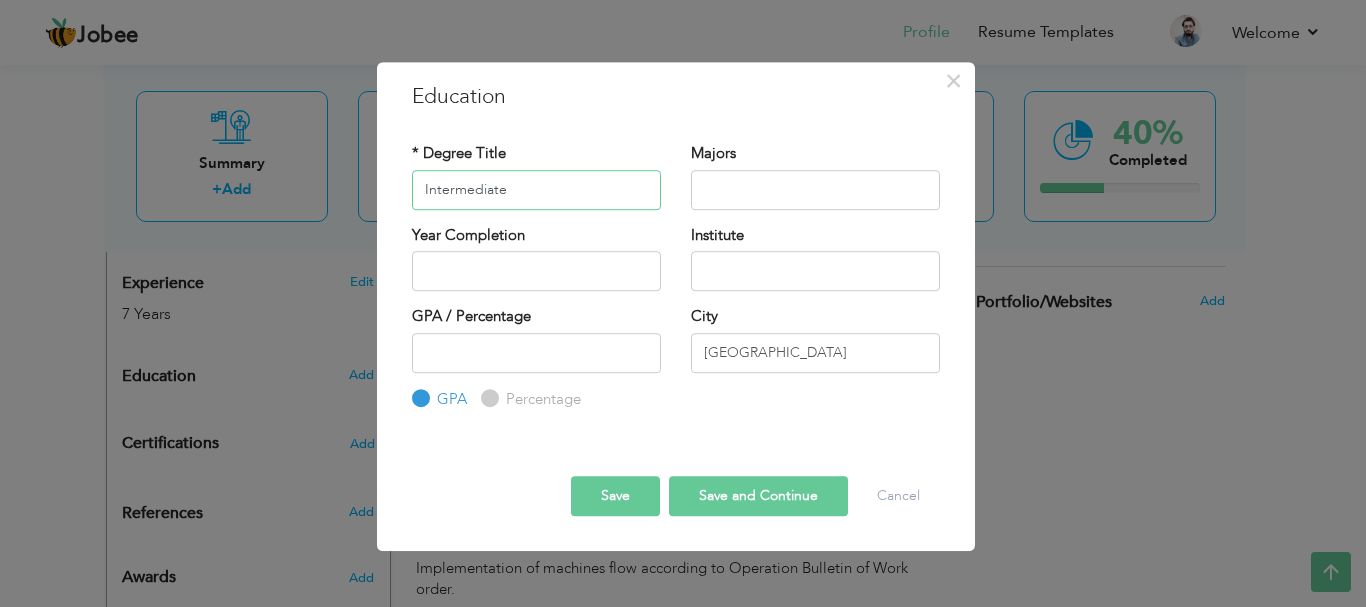 click on "Intermediate" at bounding box center [536, 190] 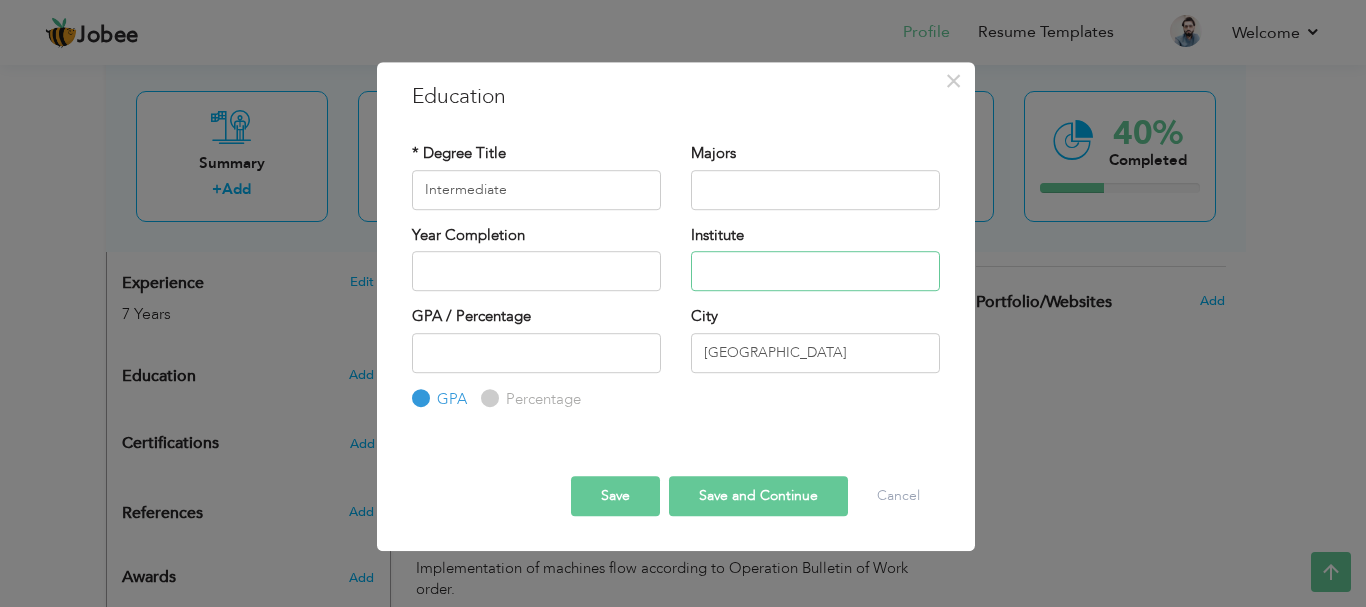 click at bounding box center [815, 271] 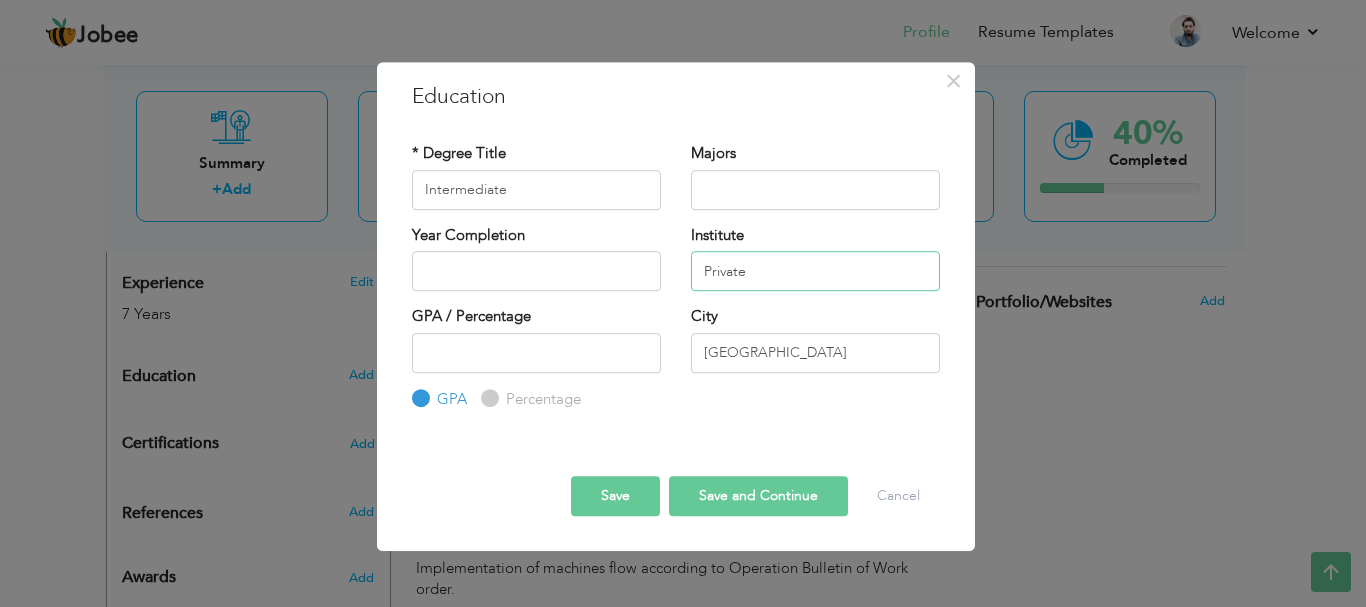 type on "Private" 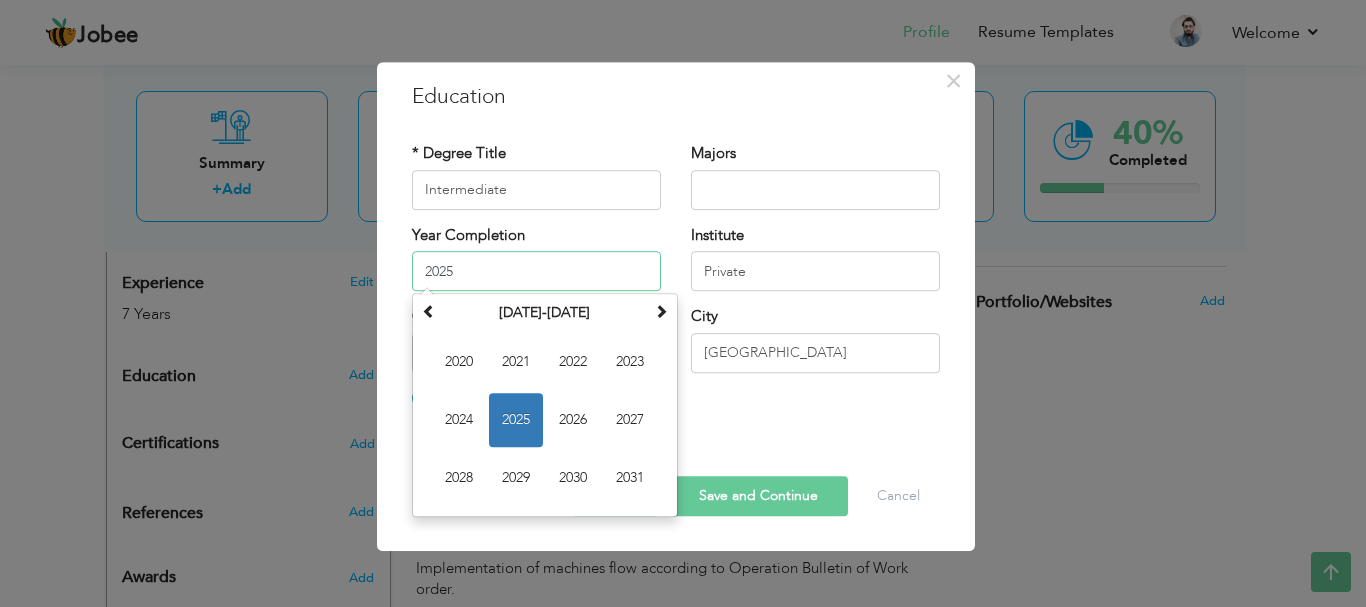 click on "2025" at bounding box center (536, 271) 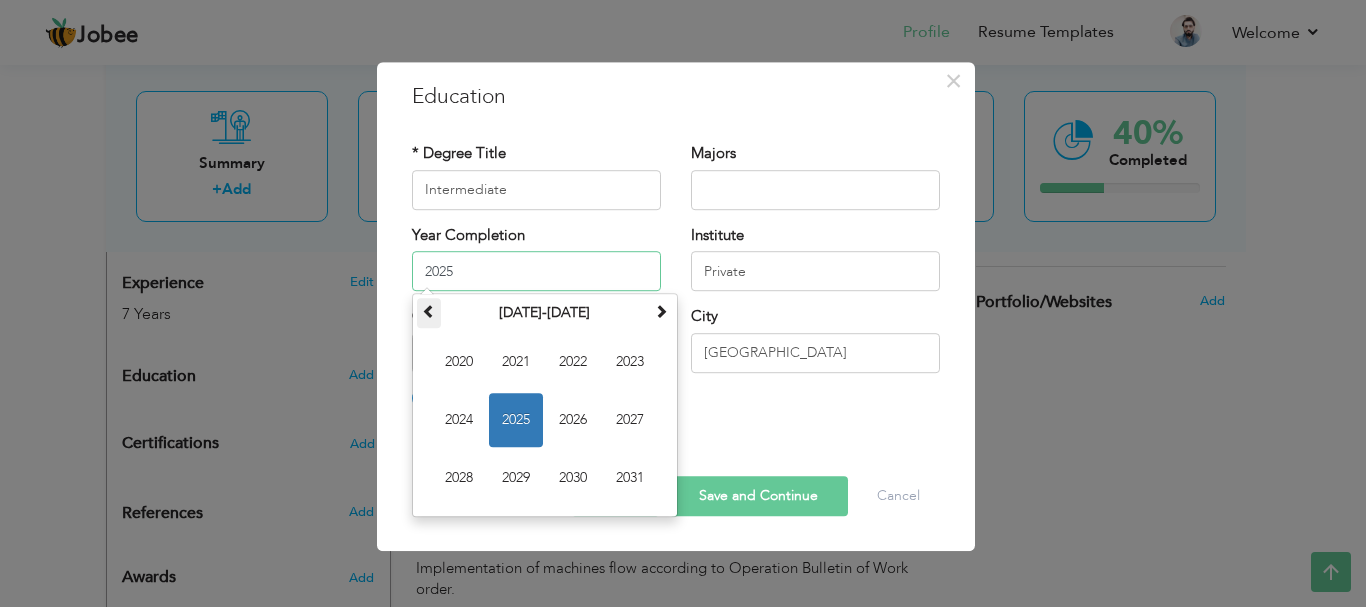 click at bounding box center (429, 311) 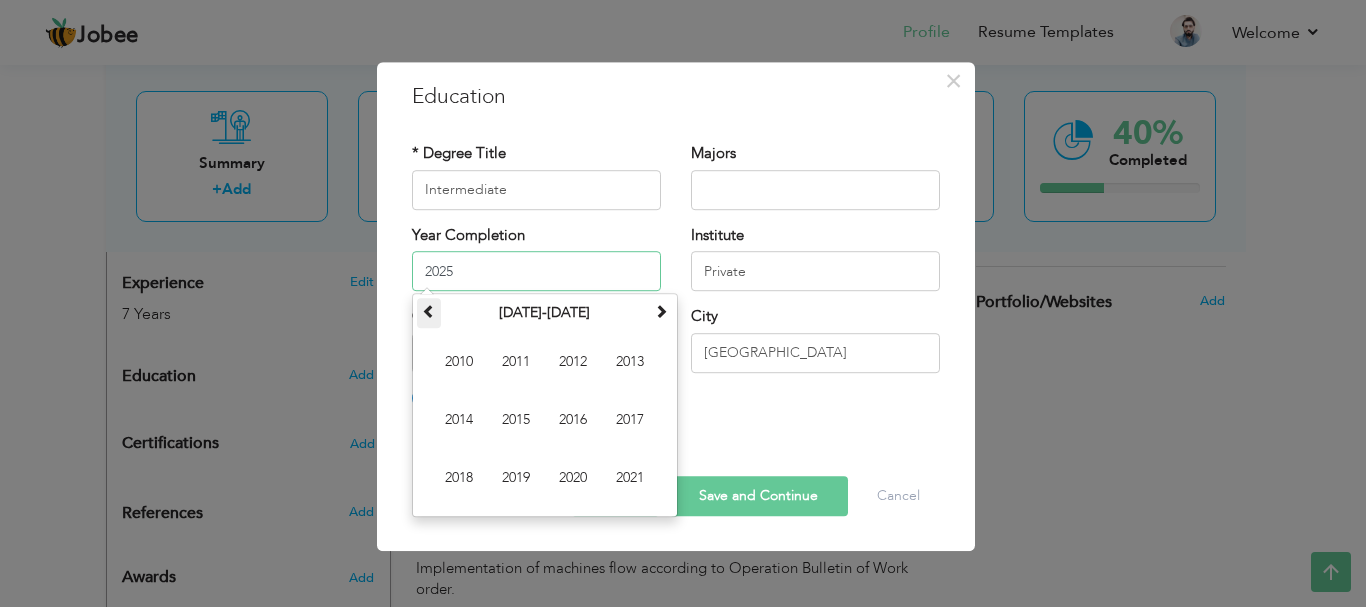 click at bounding box center [429, 311] 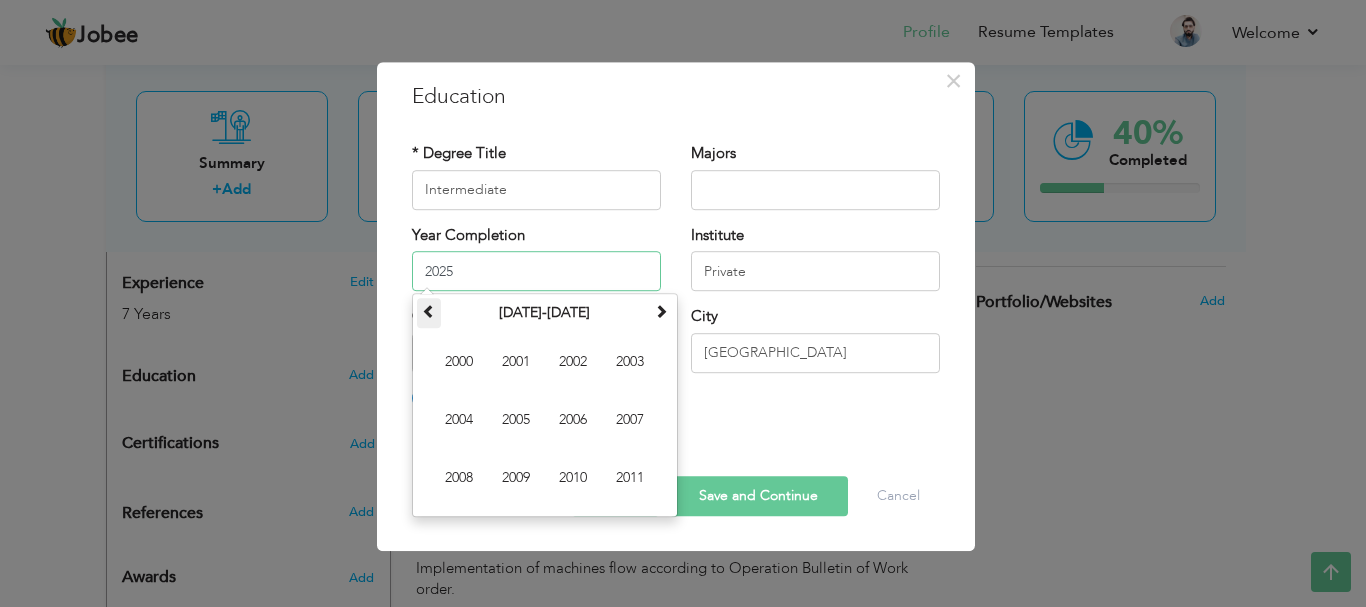 click at bounding box center [429, 311] 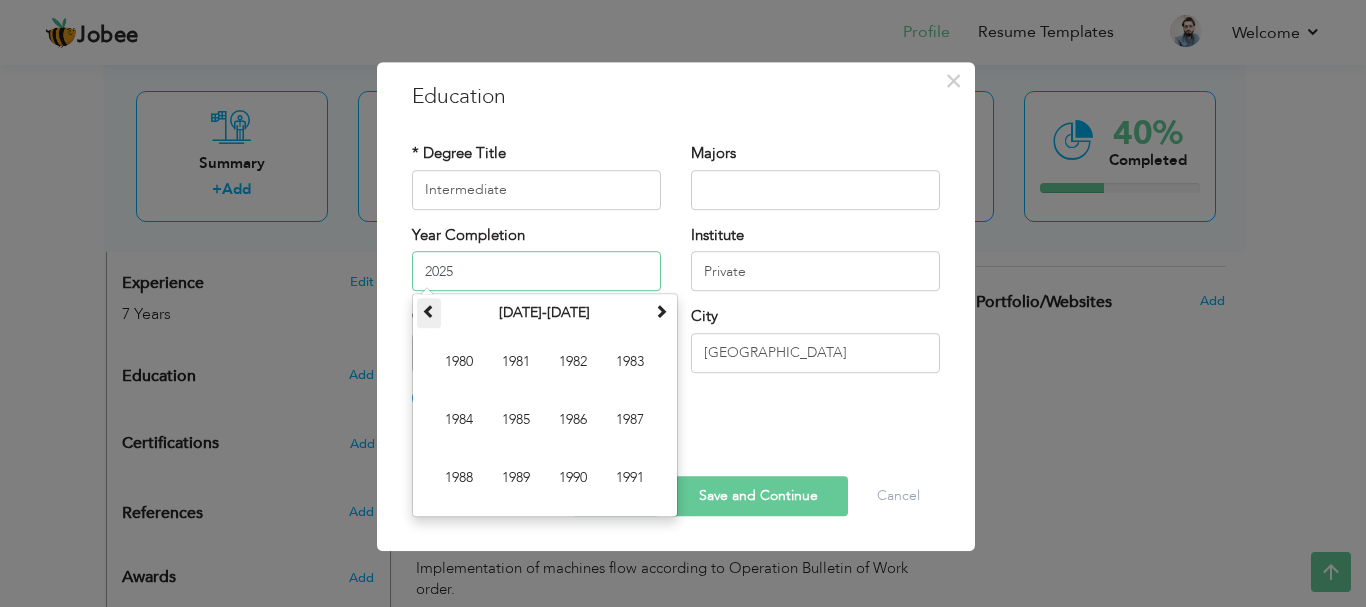click at bounding box center [429, 311] 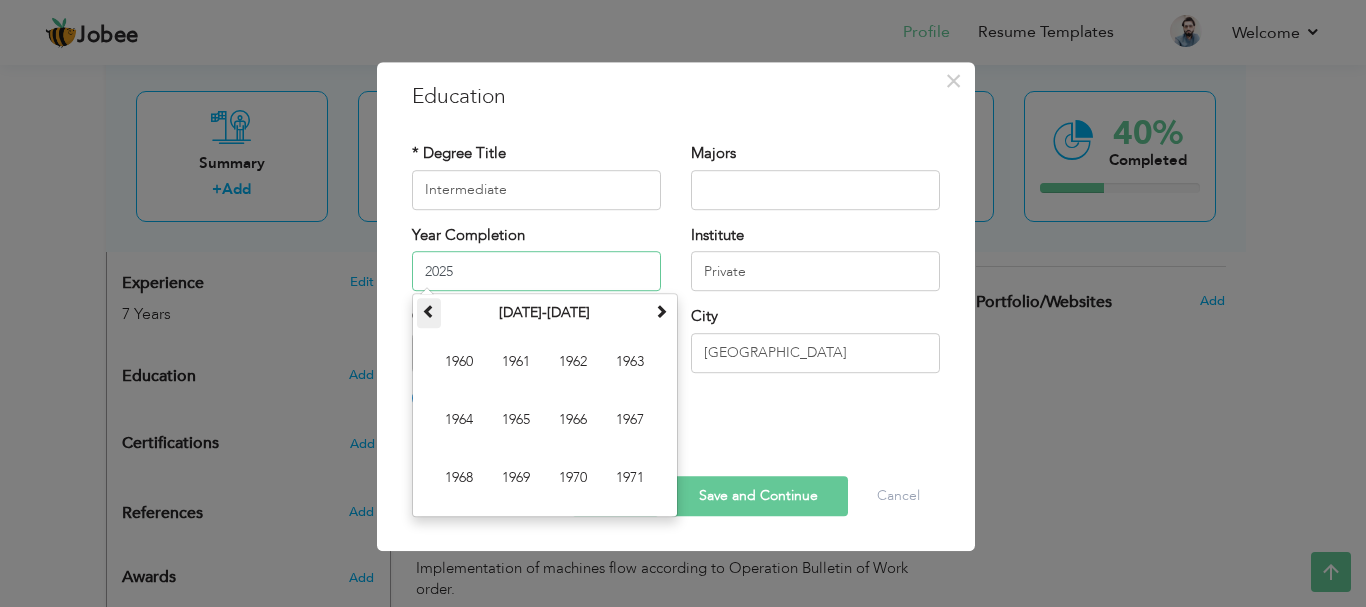 click at bounding box center [429, 311] 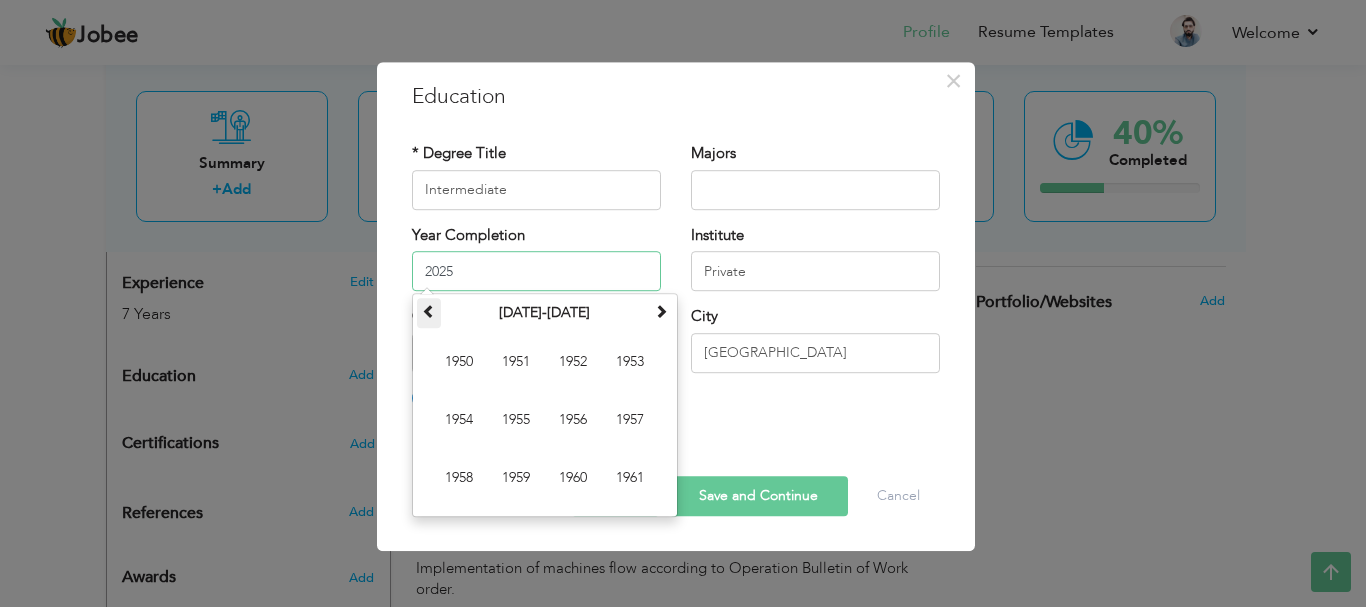 click at bounding box center [429, 311] 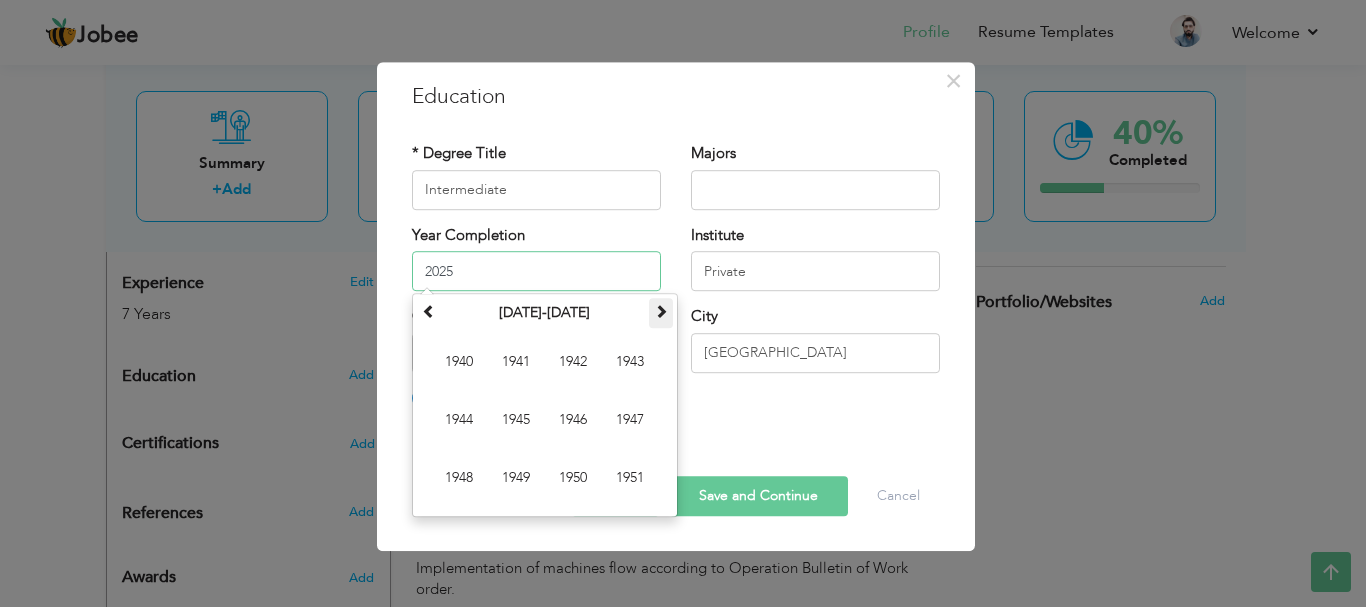 click at bounding box center [661, 311] 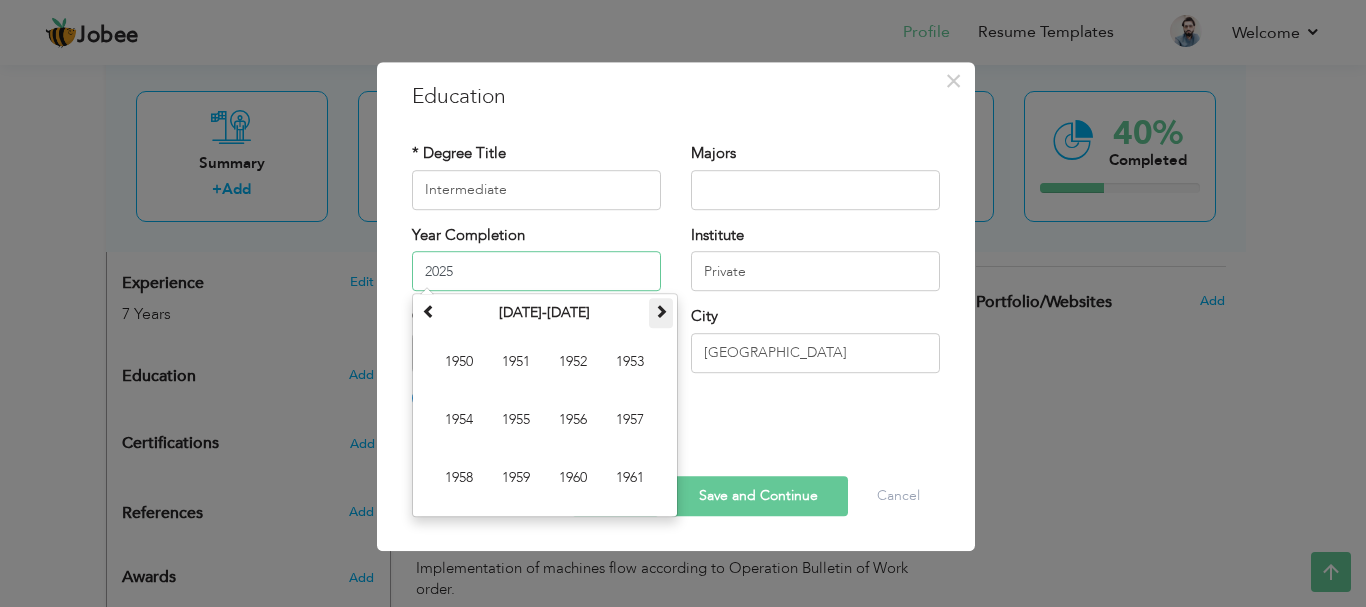 click at bounding box center (661, 311) 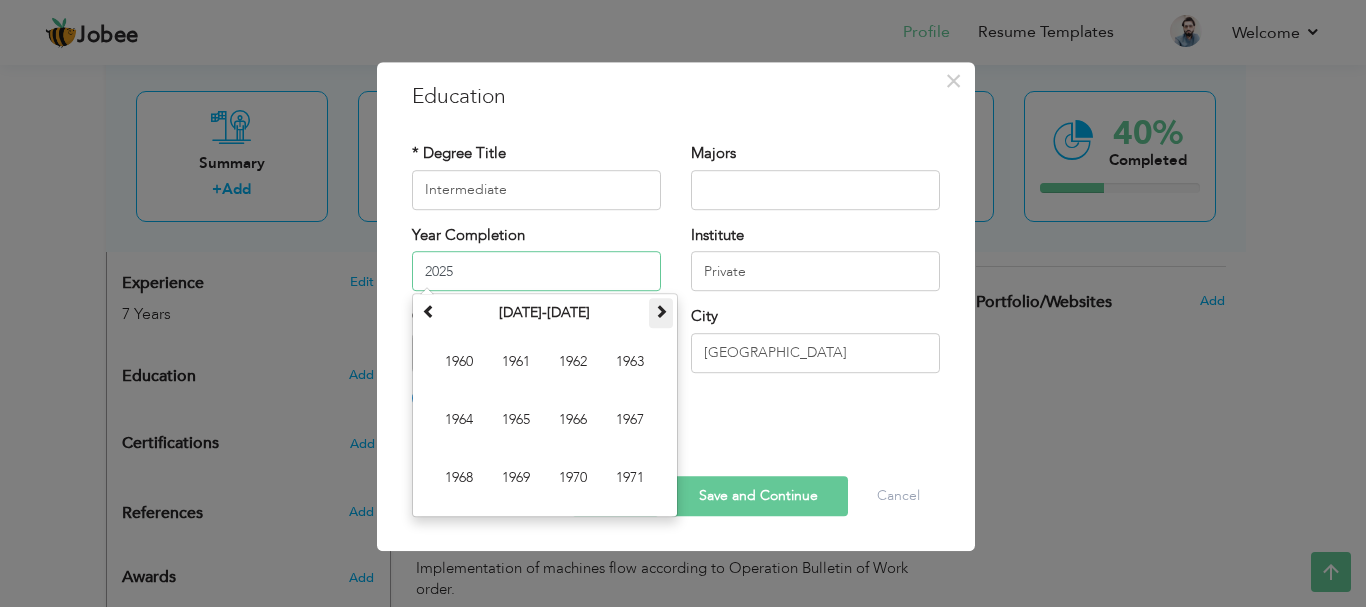click at bounding box center [661, 311] 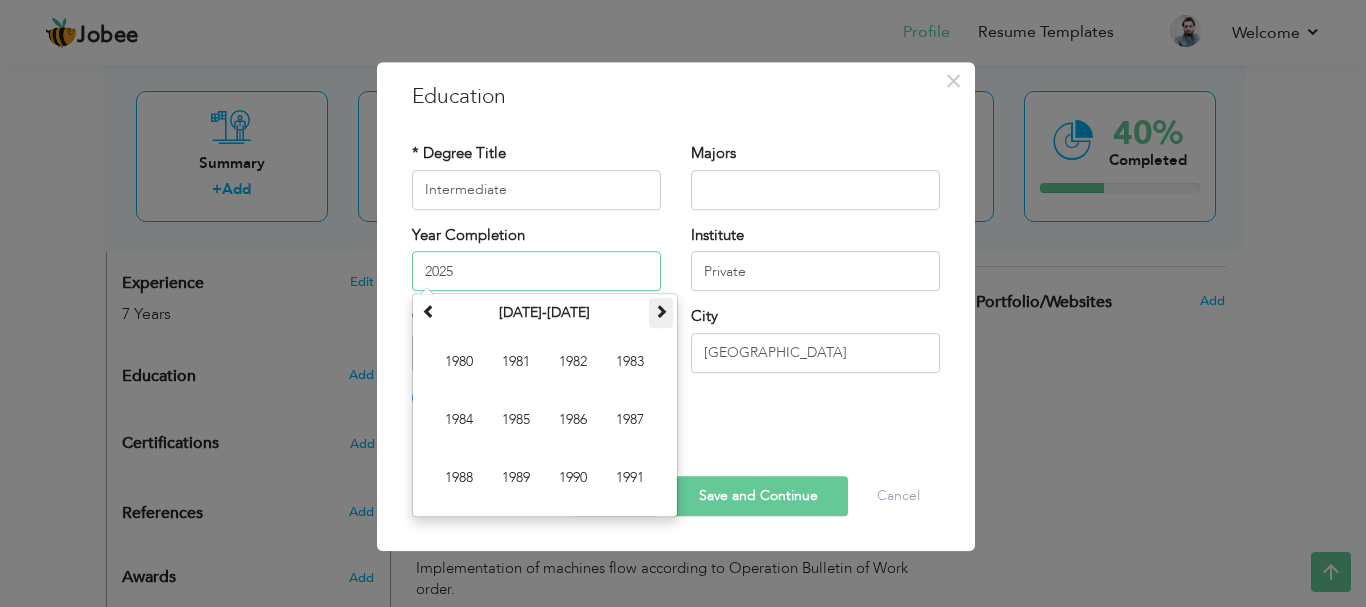 click at bounding box center (661, 311) 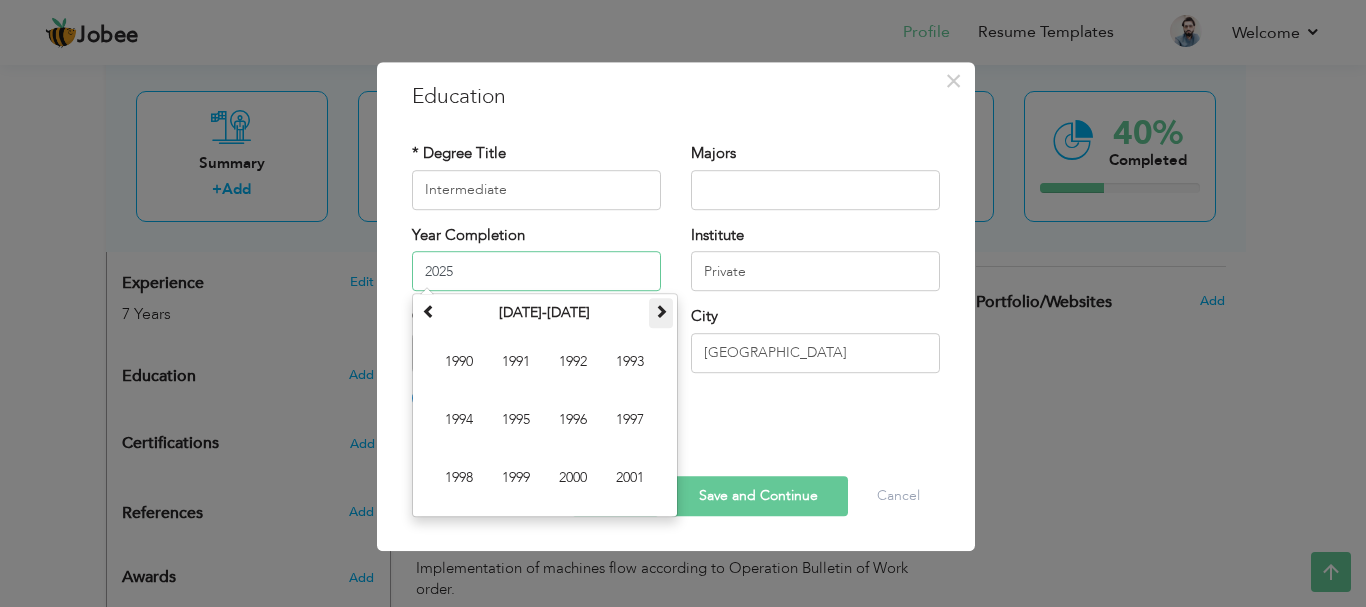 click at bounding box center [661, 311] 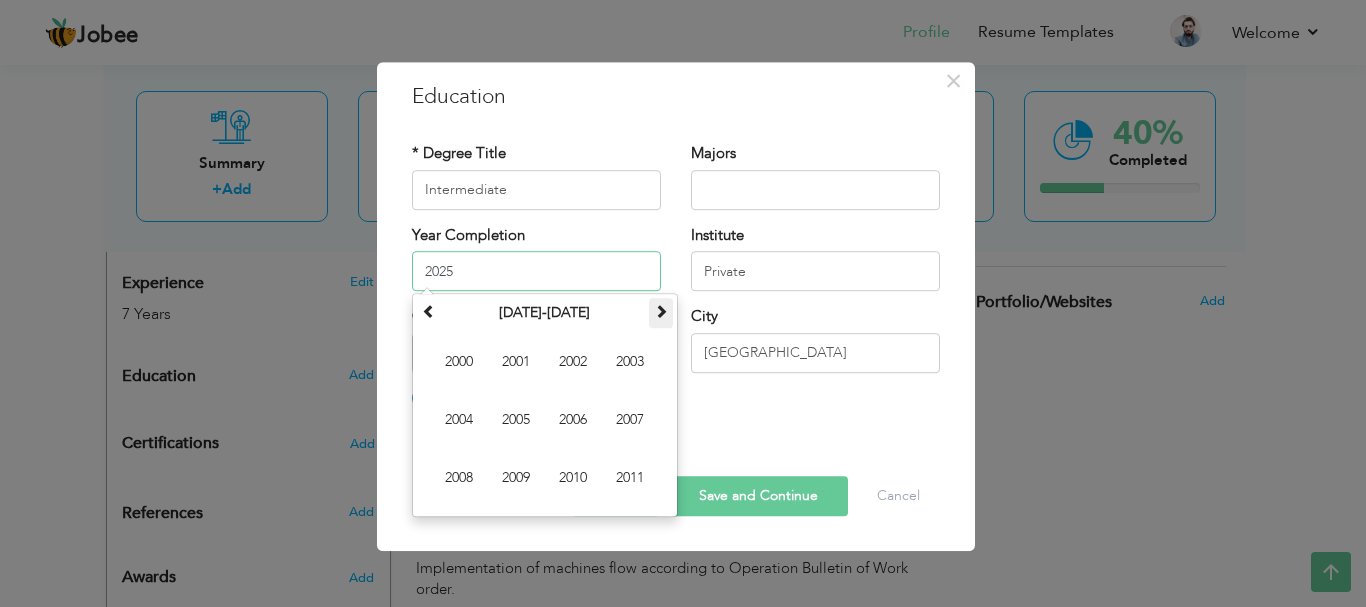 click at bounding box center [661, 311] 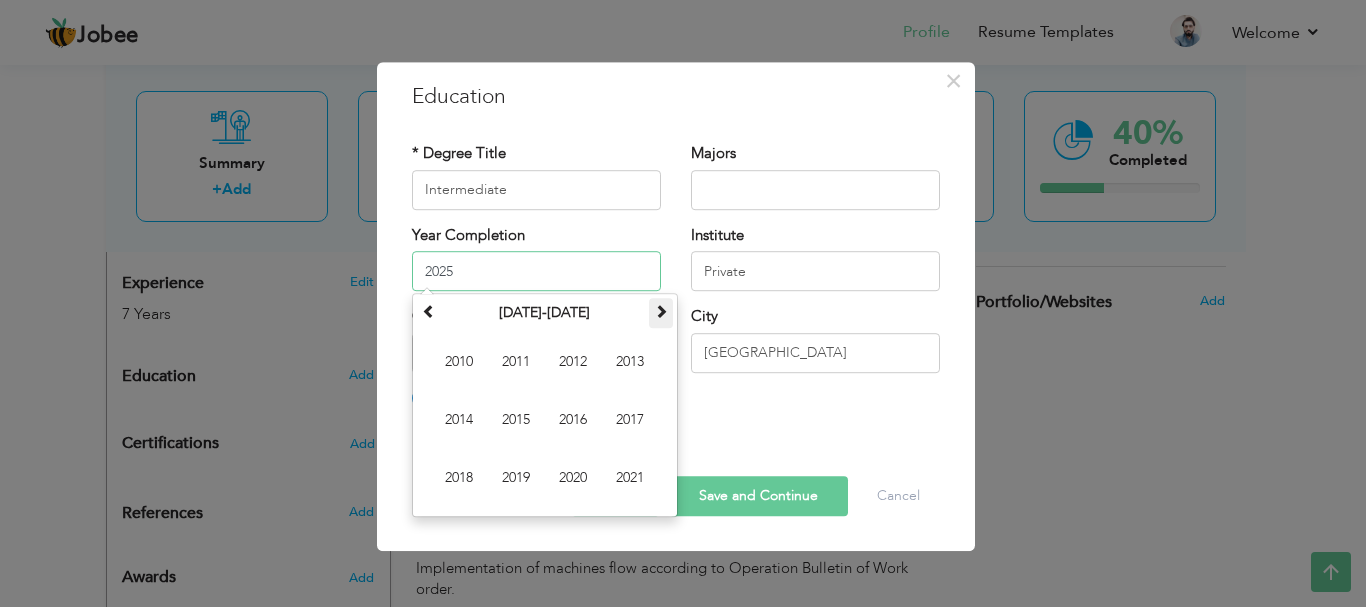 click at bounding box center (661, 311) 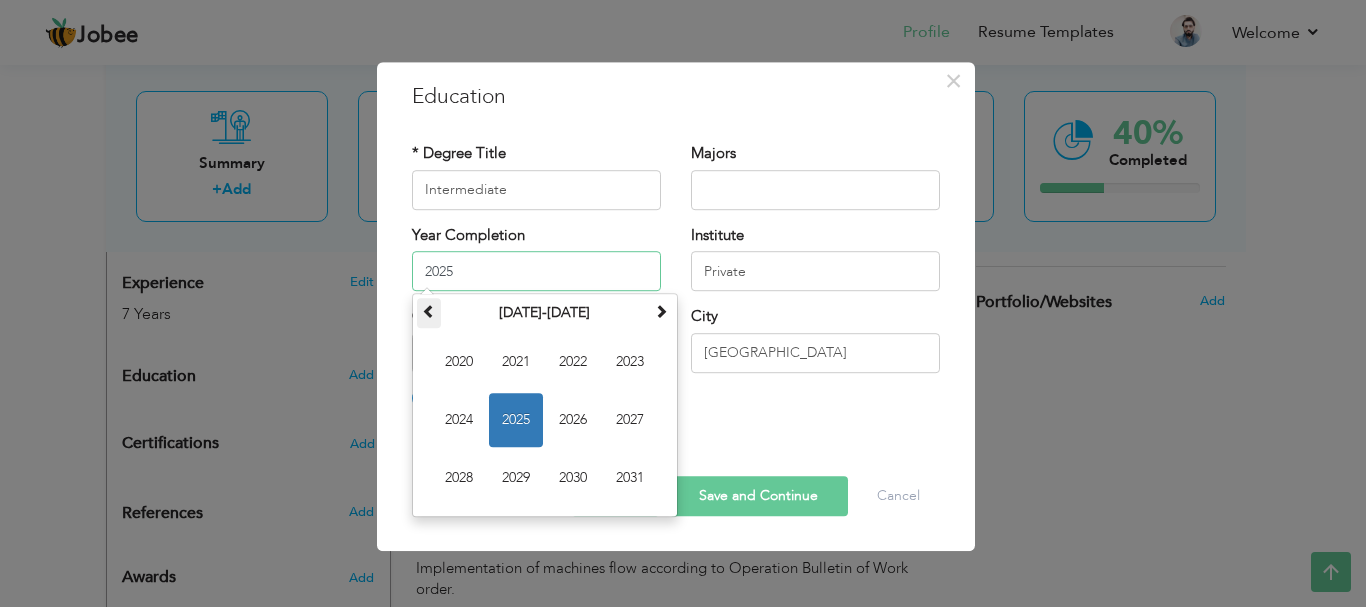 click at bounding box center [429, 311] 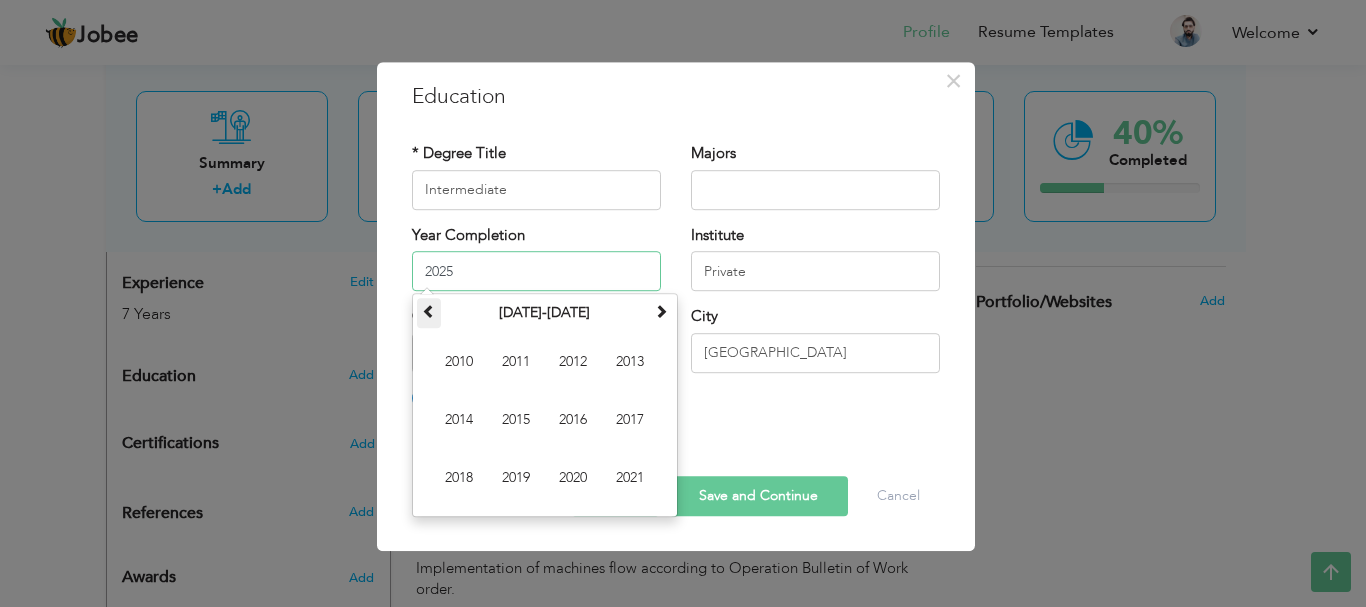 click at bounding box center (429, 311) 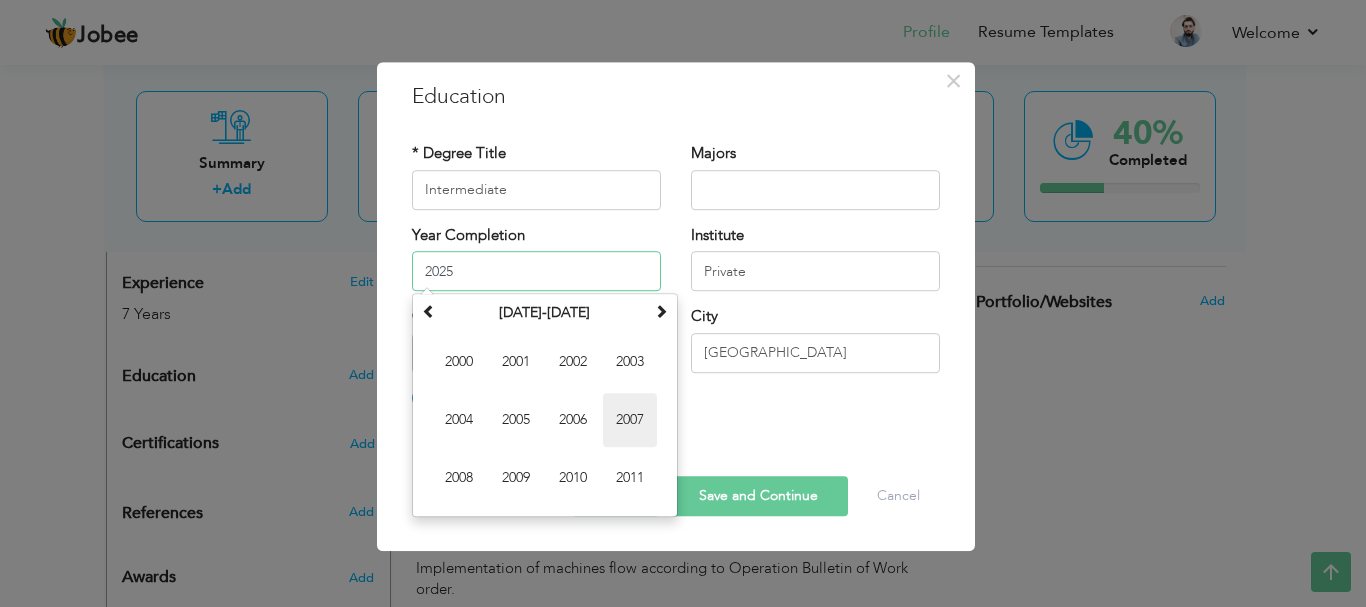 click on "2007" at bounding box center (630, 420) 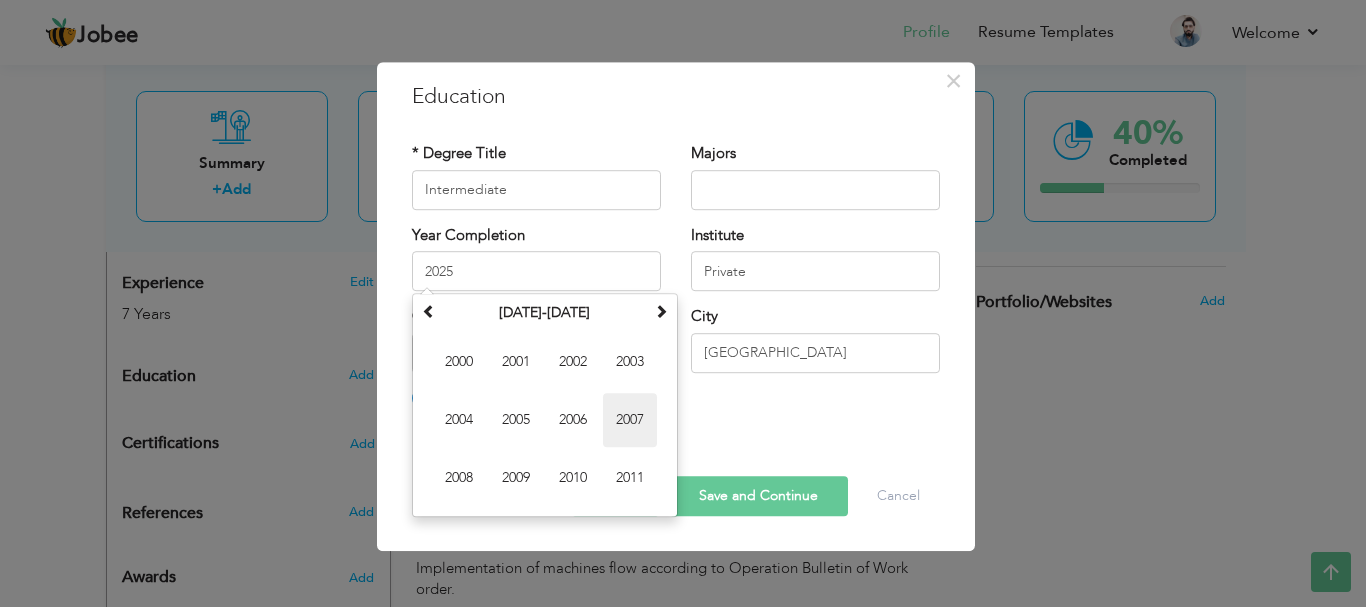 type on "2007" 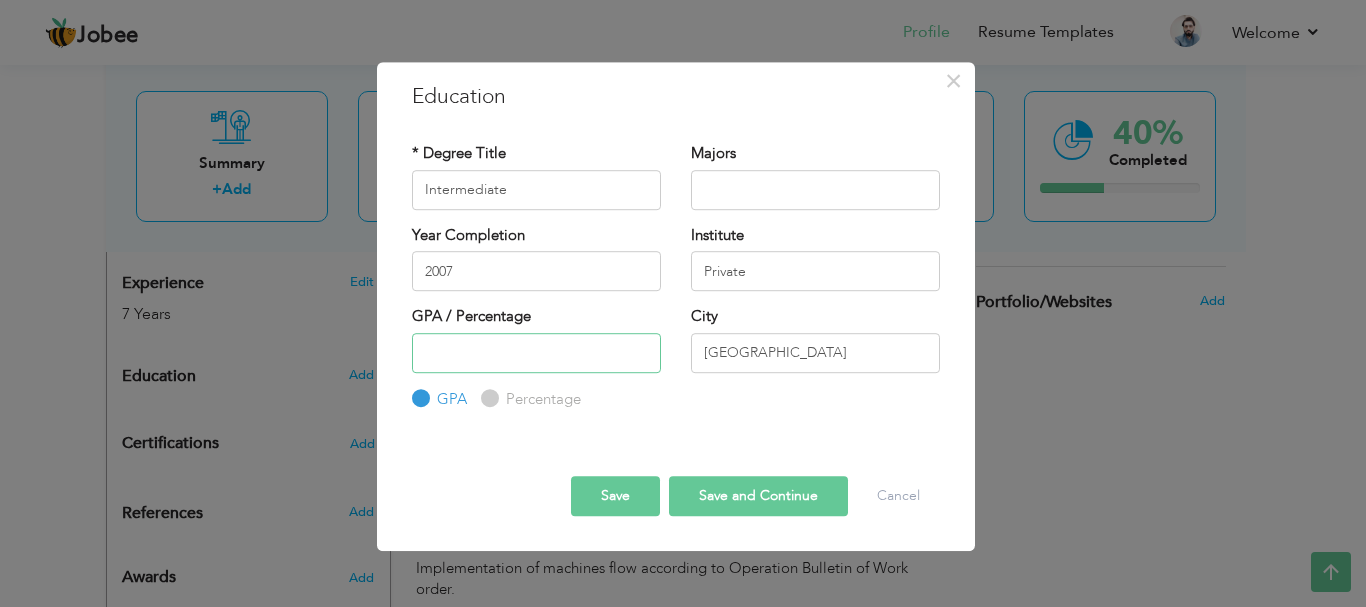click at bounding box center (536, 353) 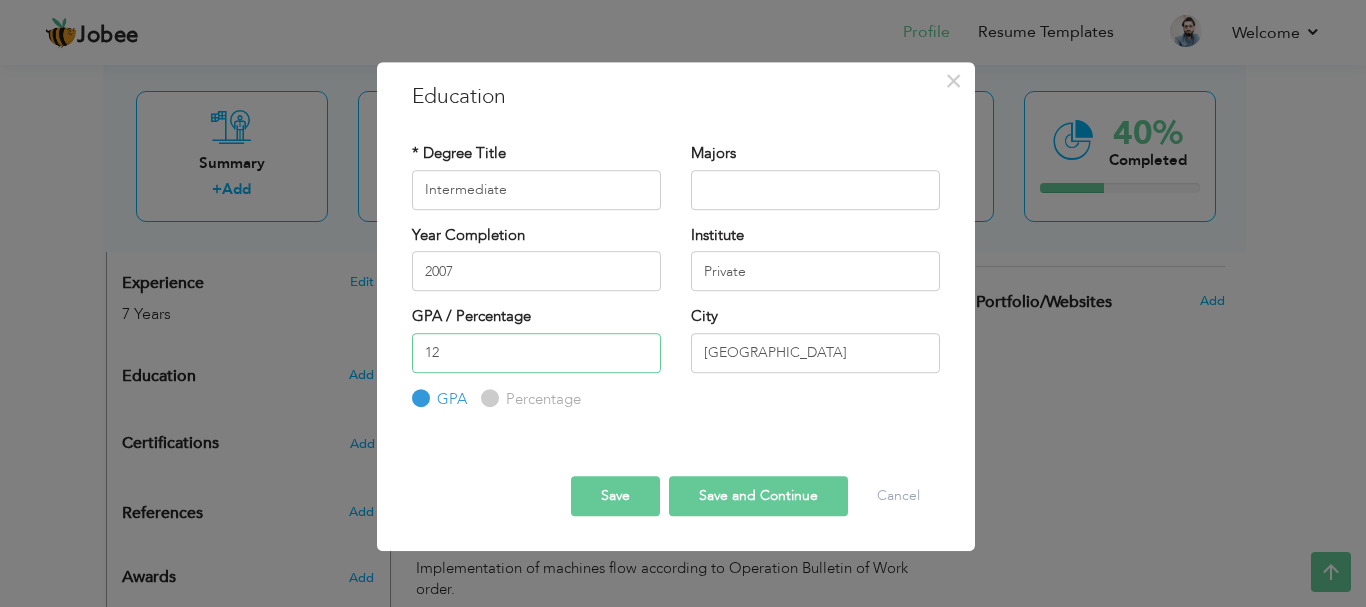 click on "12" at bounding box center [536, 353] 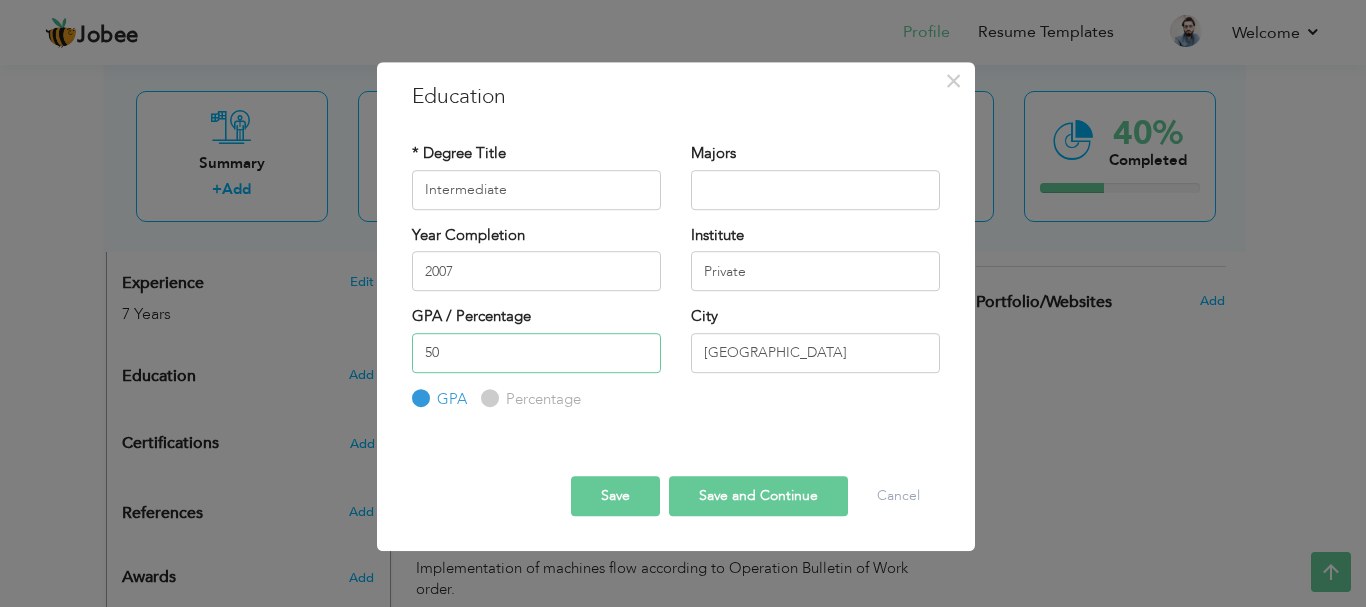 type on "50" 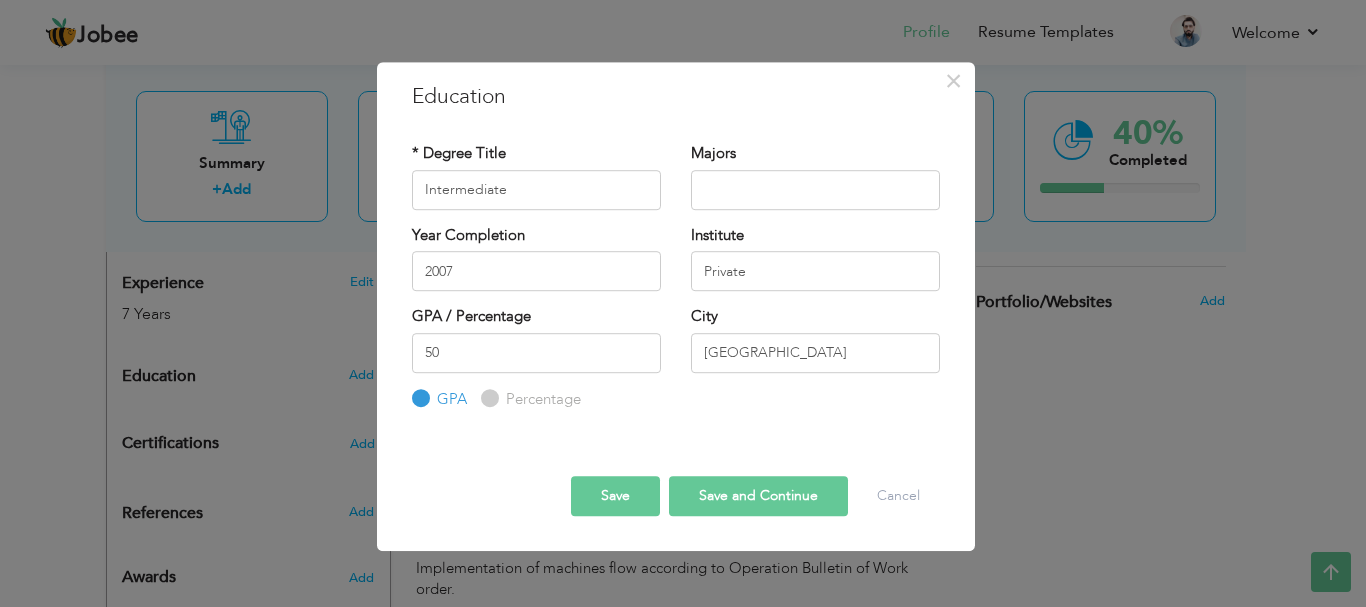 click on "Percentage" at bounding box center (541, 399) 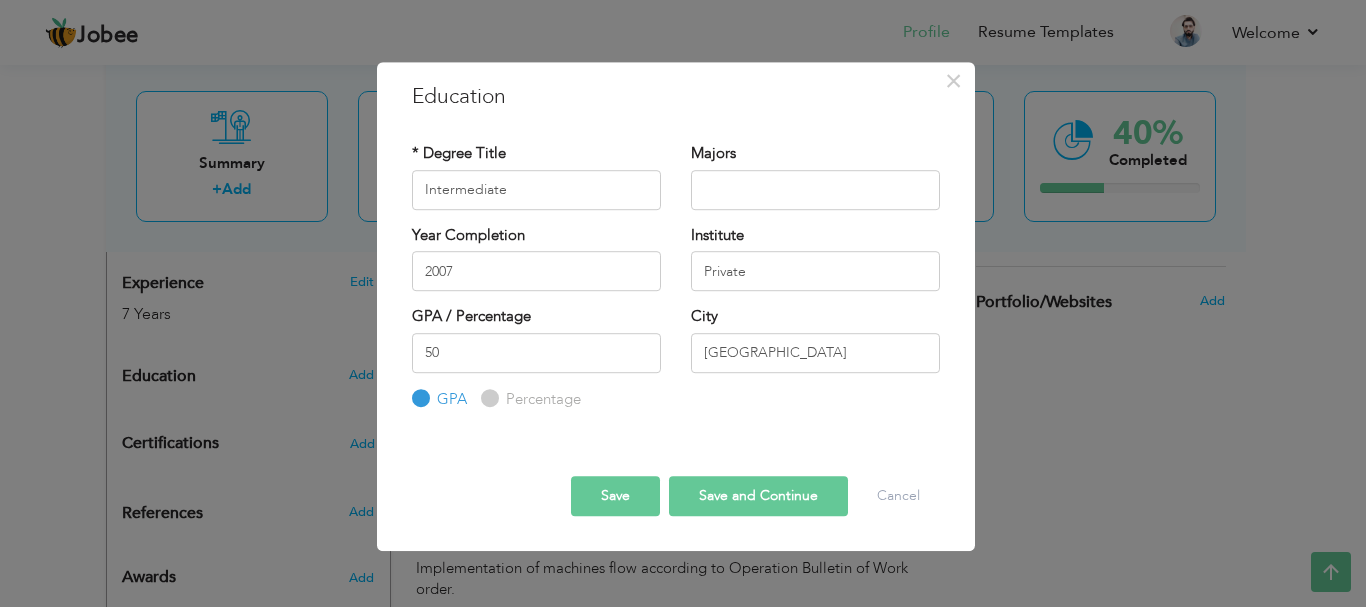 click on "Percentage" at bounding box center (487, 398) 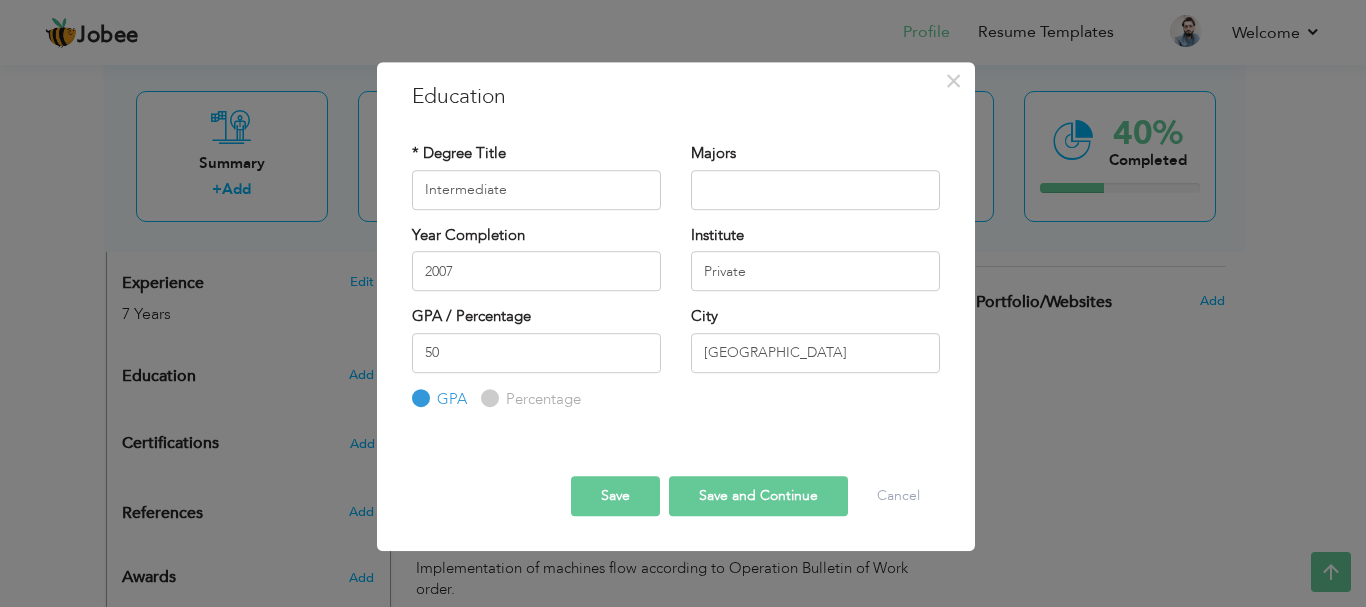 radio on "true" 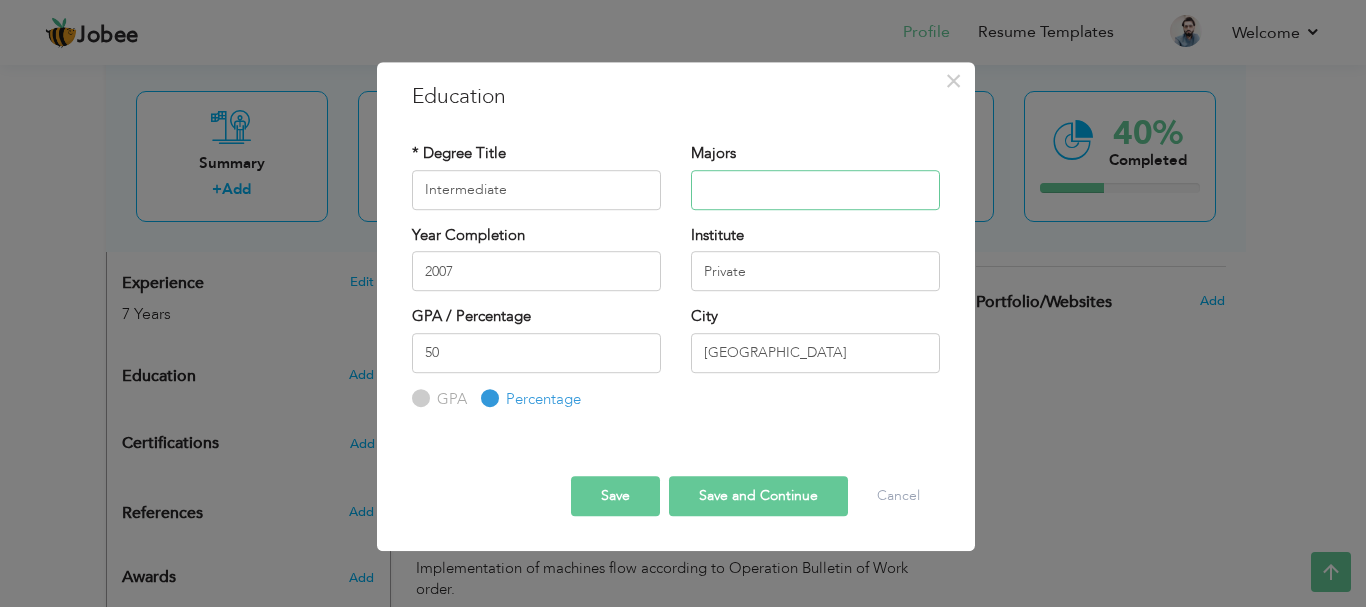 click at bounding box center (815, 190) 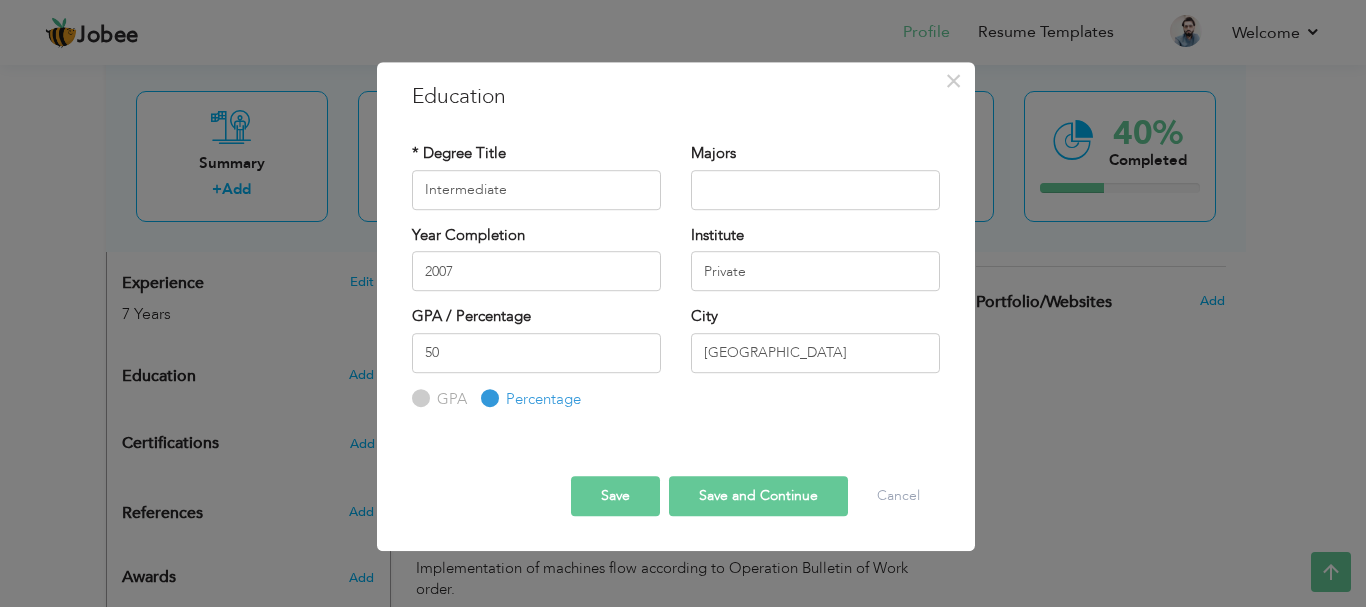 click on "Save" at bounding box center [615, 496] 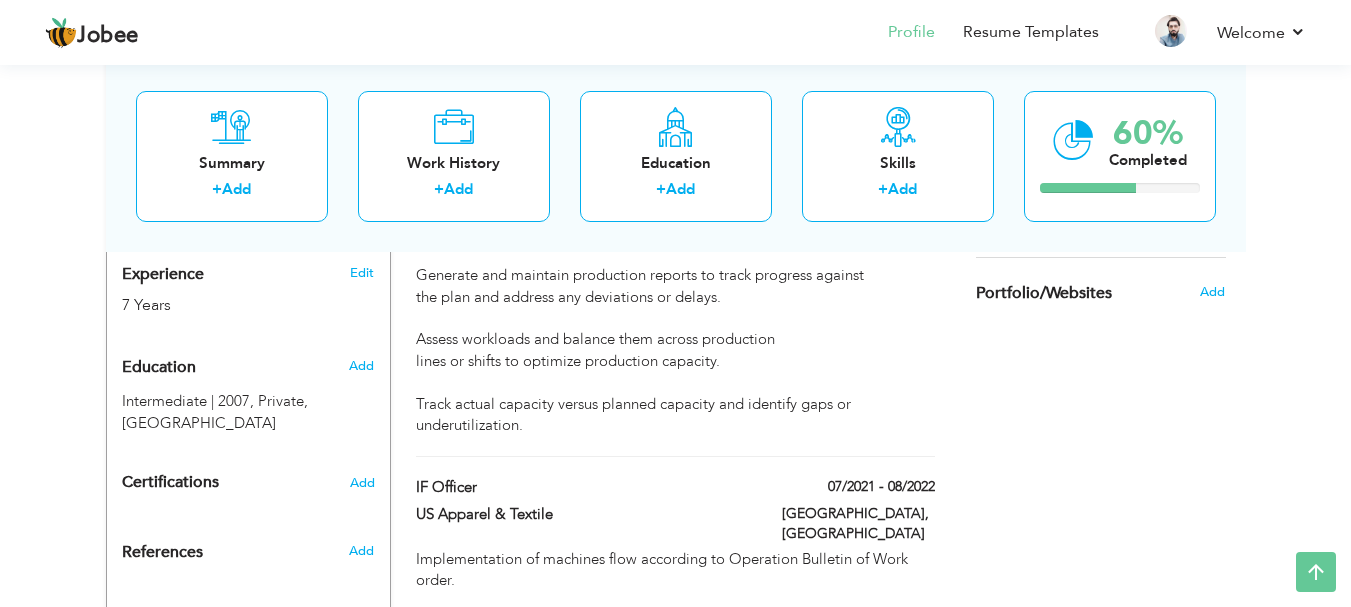 scroll, scrollTop: 797, scrollLeft: 0, axis: vertical 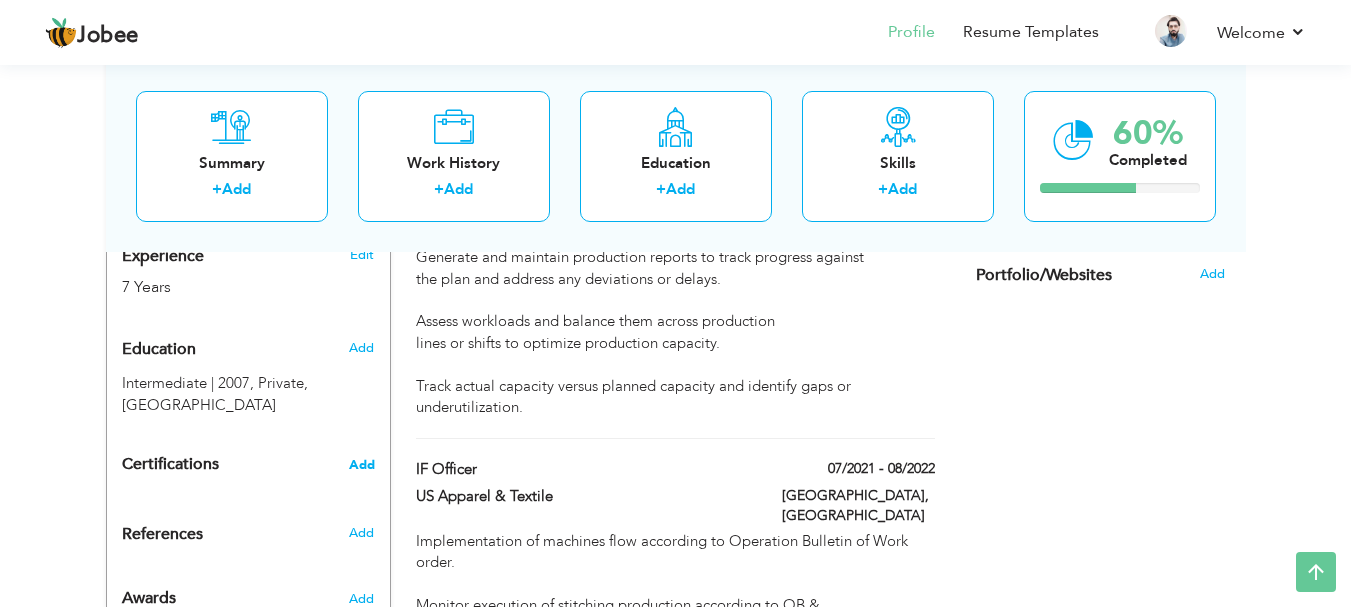 click on "Add" at bounding box center [362, 465] 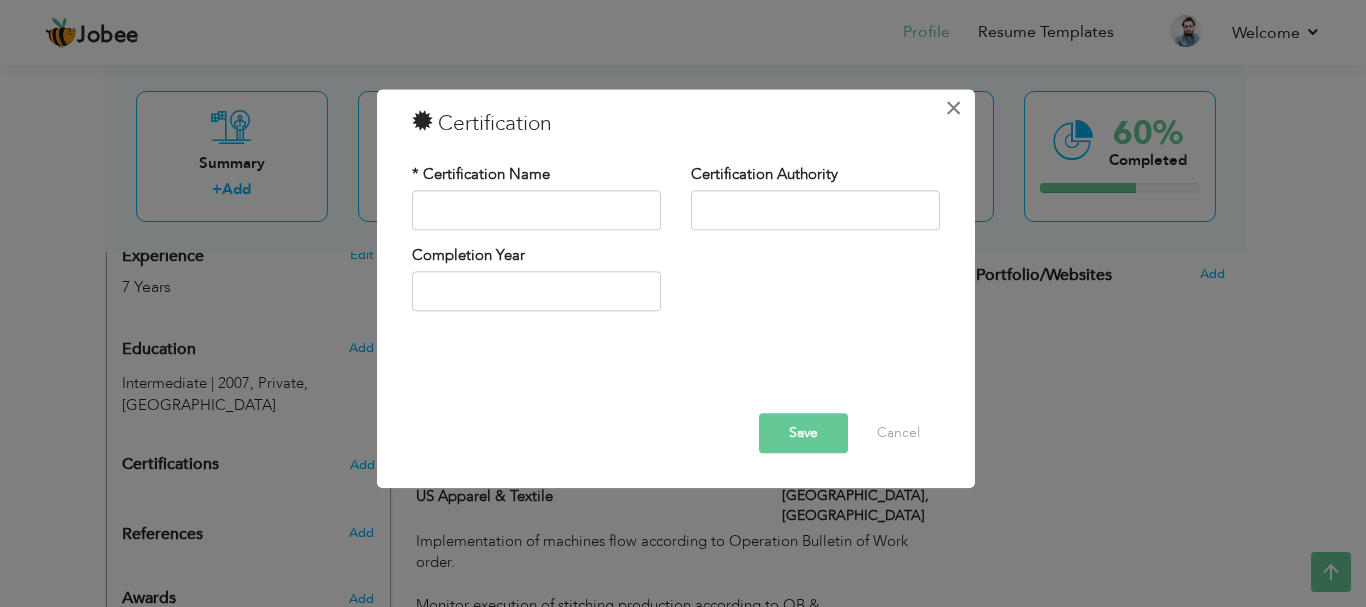 click on "×" at bounding box center [953, 108] 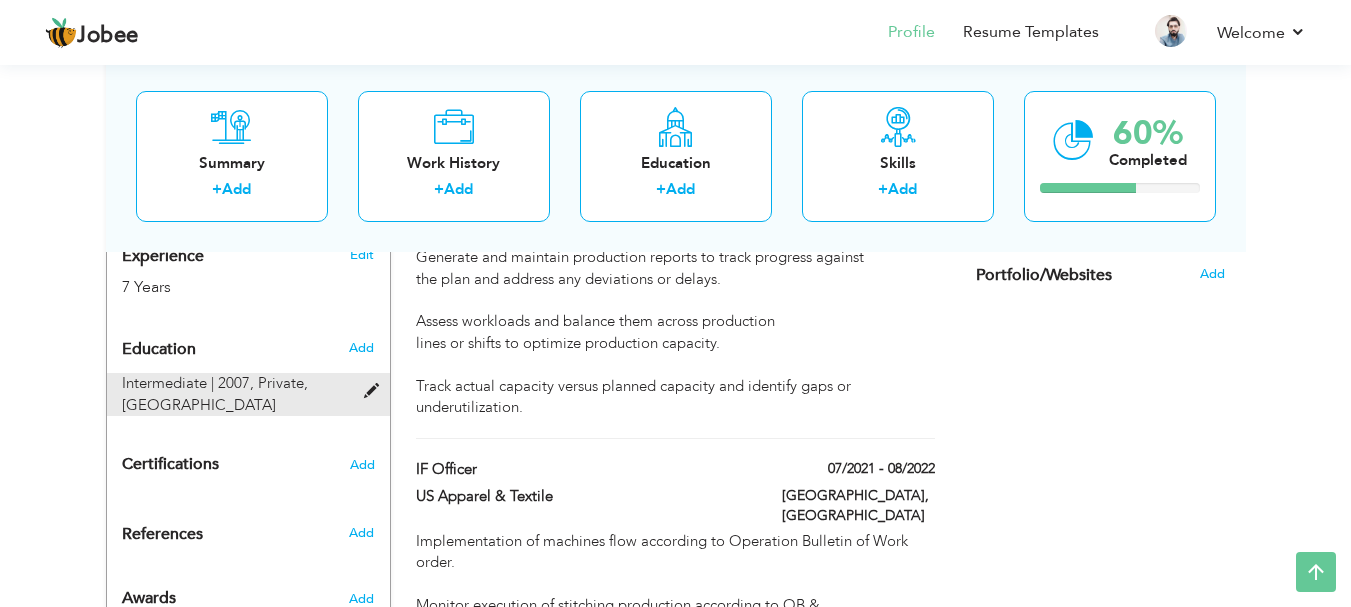 click at bounding box center (376, 391) 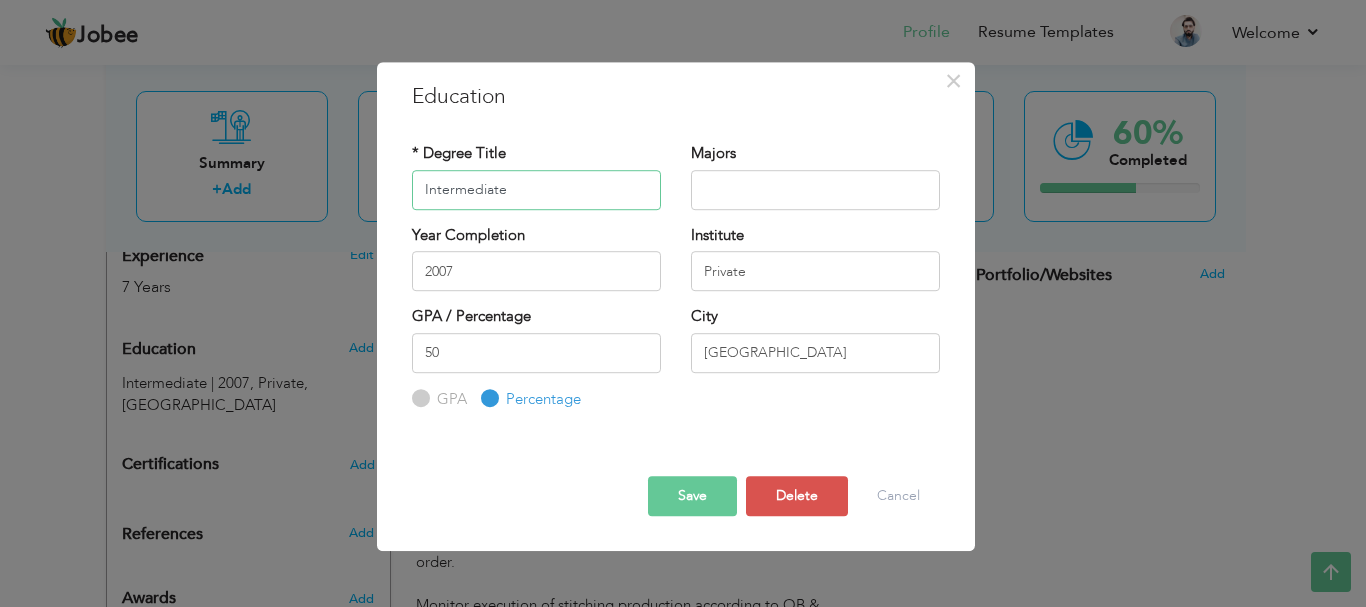 click on "Intermediate" at bounding box center [536, 190] 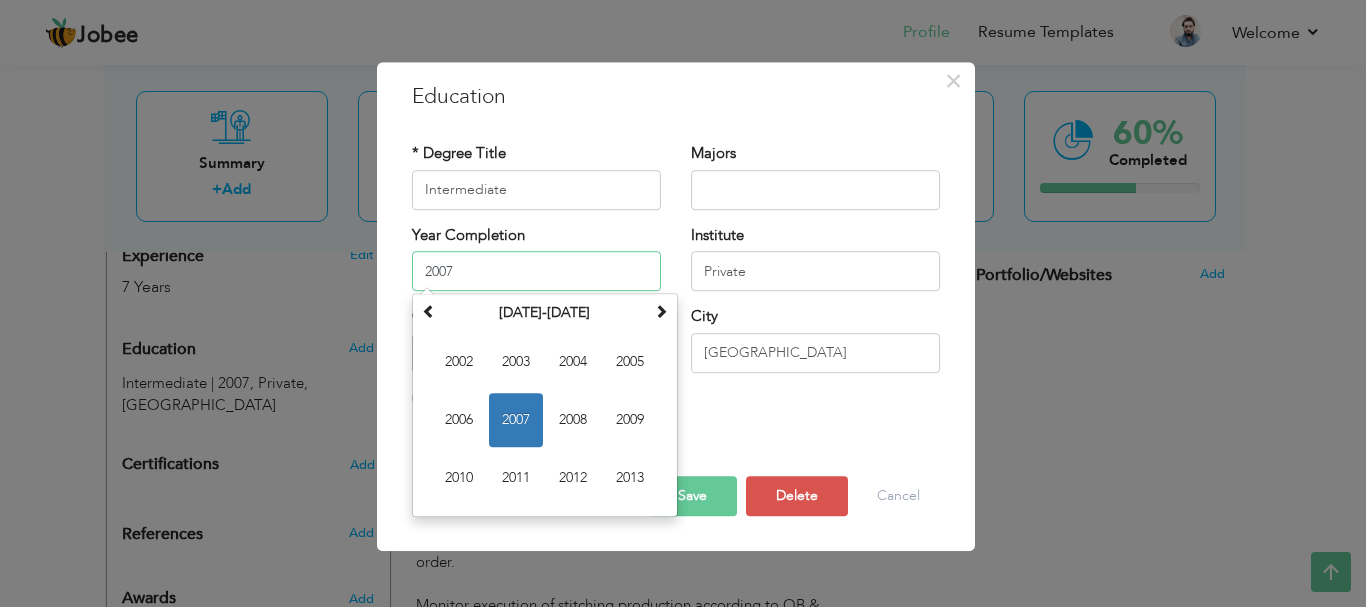 click on "2007" at bounding box center (536, 271) 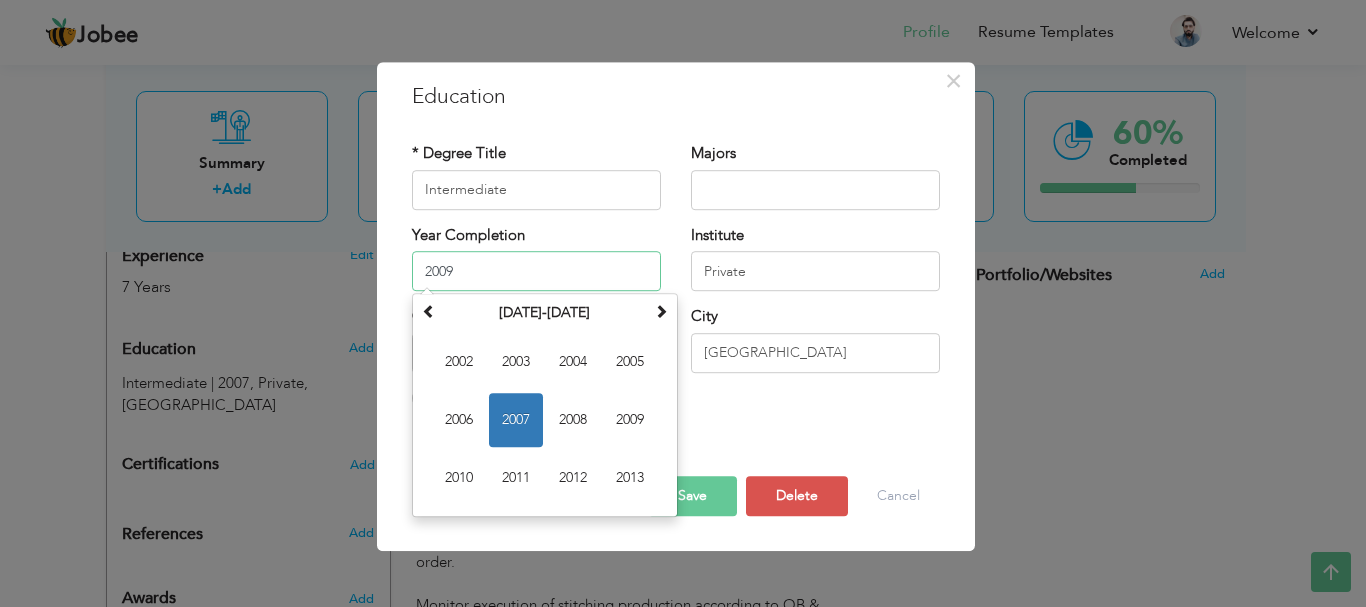 type on "2009" 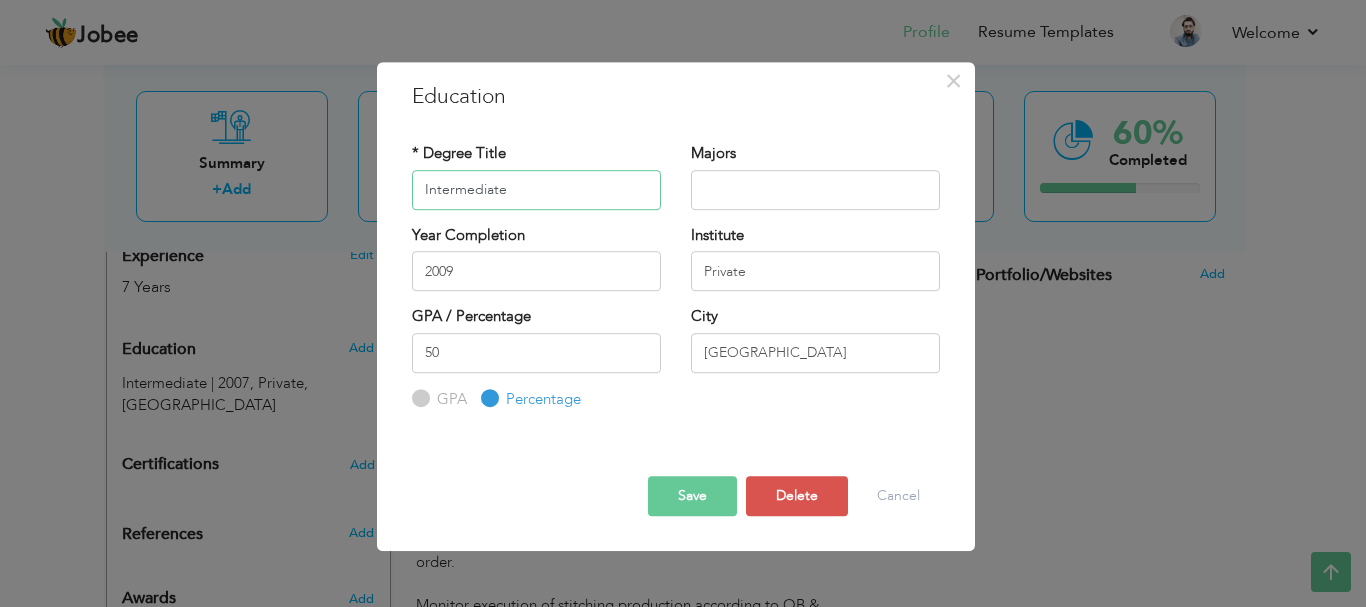 click on "Intermediate" at bounding box center [536, 190] 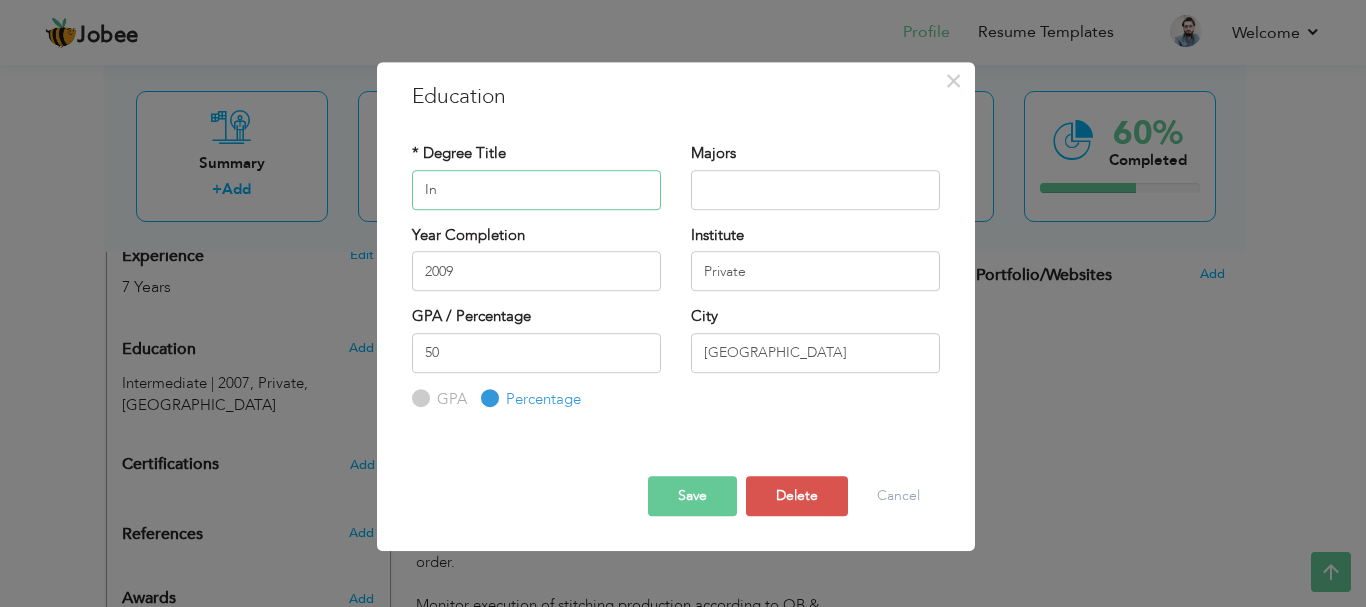 type on "I" 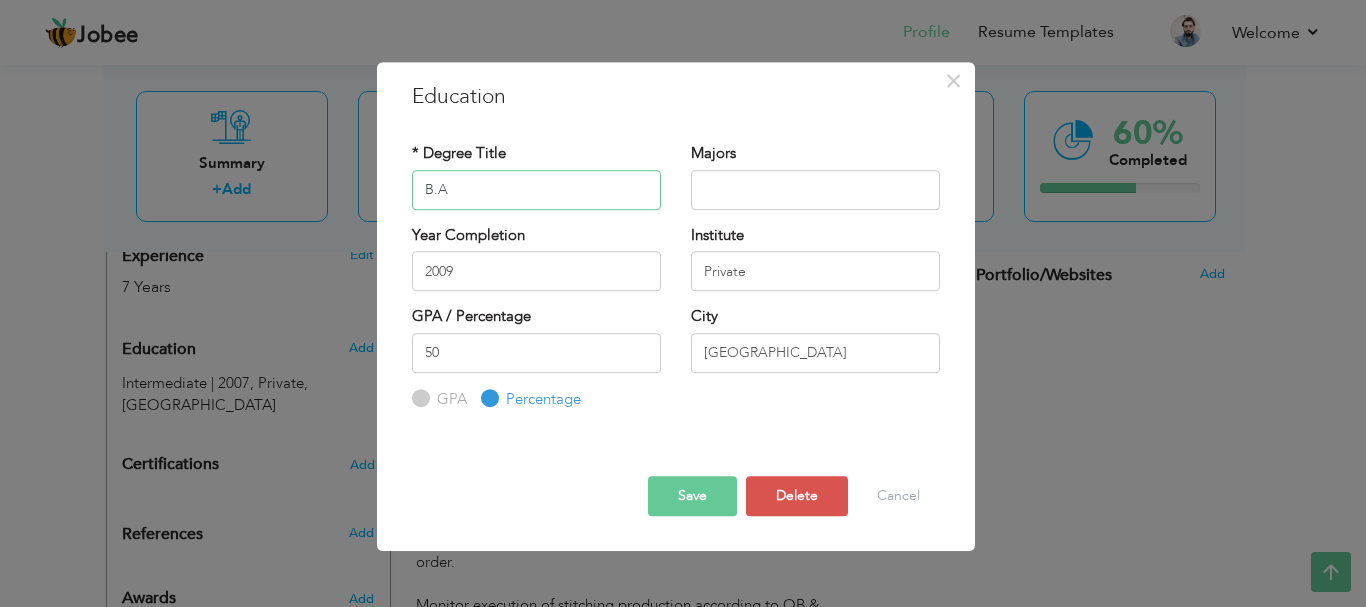 type on "B.A" 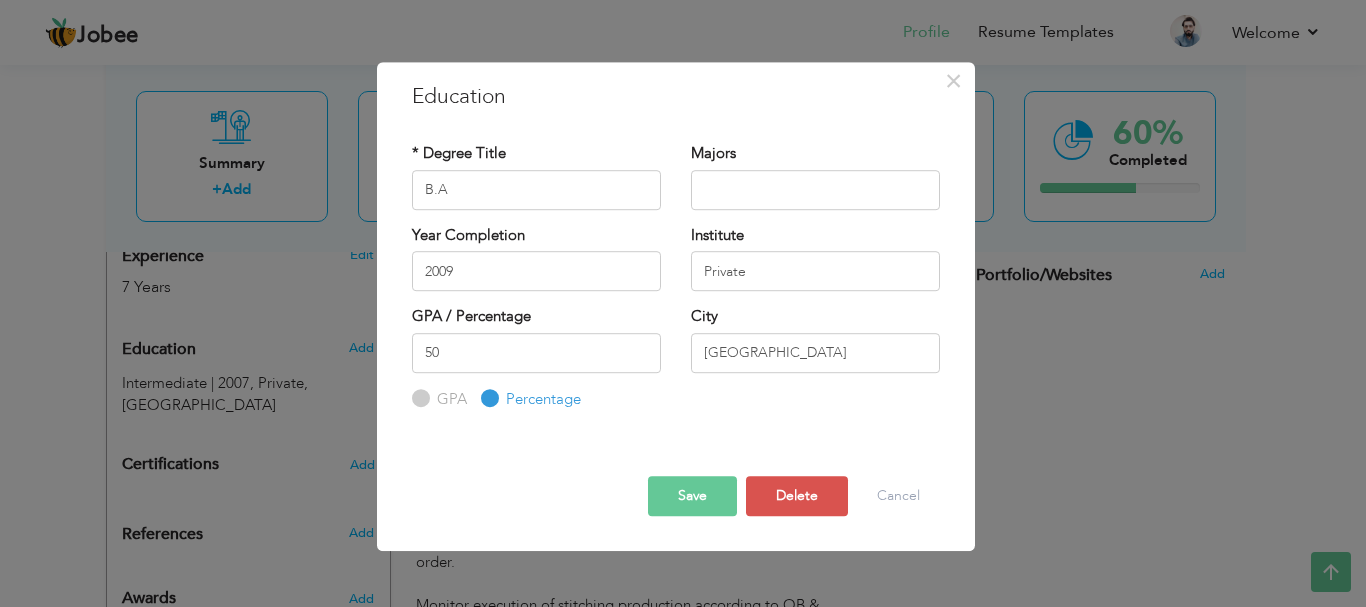 click on "Save" at bounding box center (692, 496) 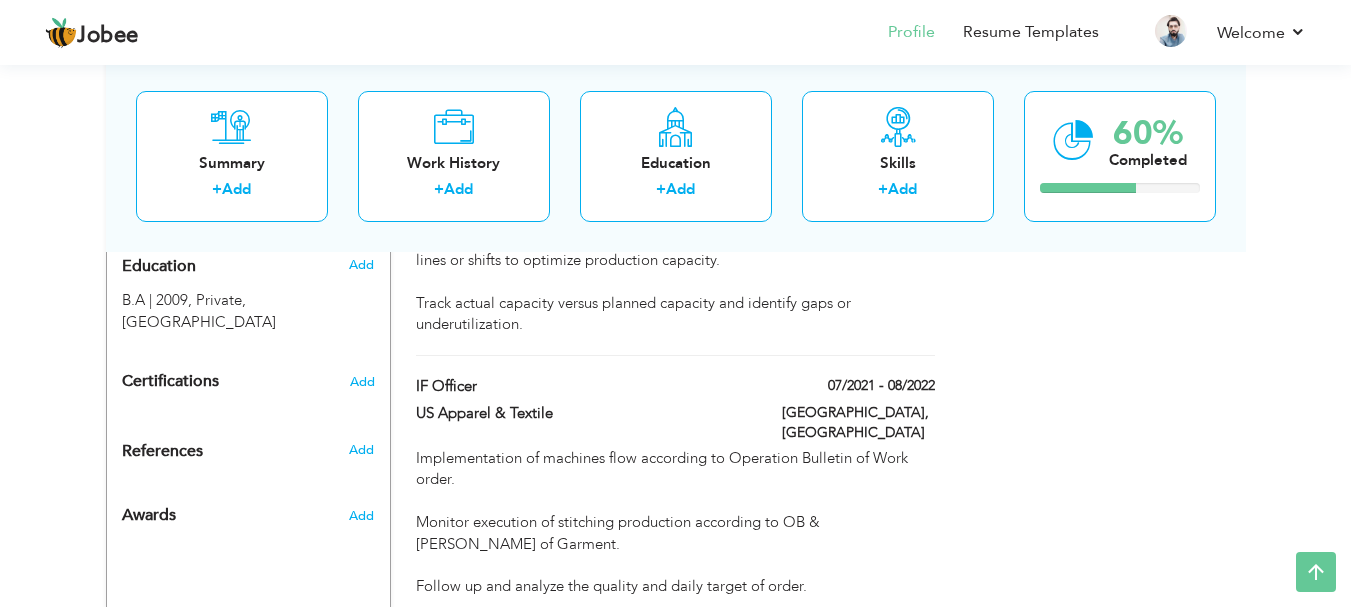 scroll, scrollTop: 898, scrollLeft: 0, axis: vertical 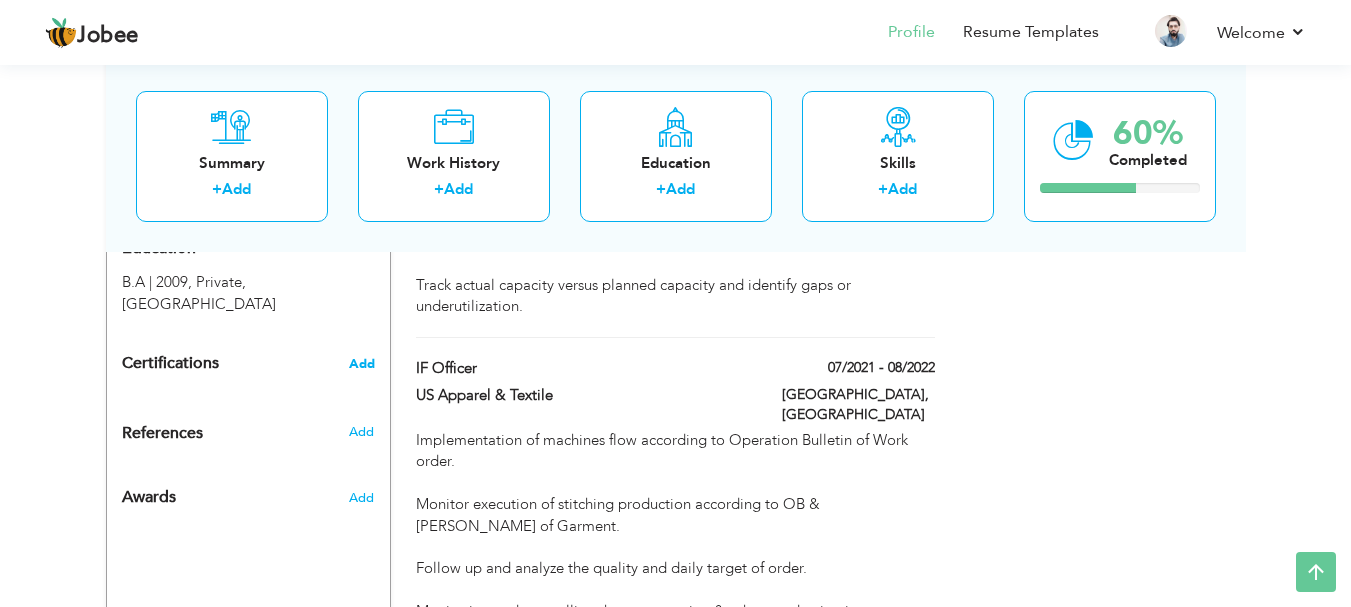 click on "Add" at bounding box center [362, 364] 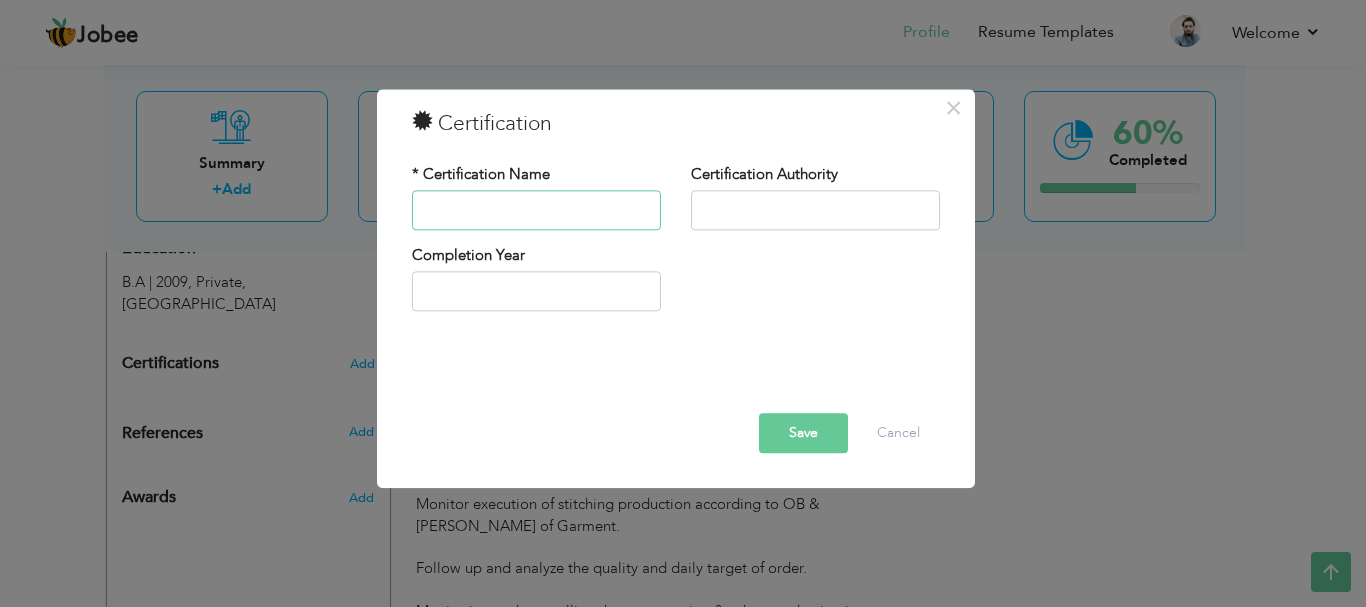 click at bounding box center (536, 210) 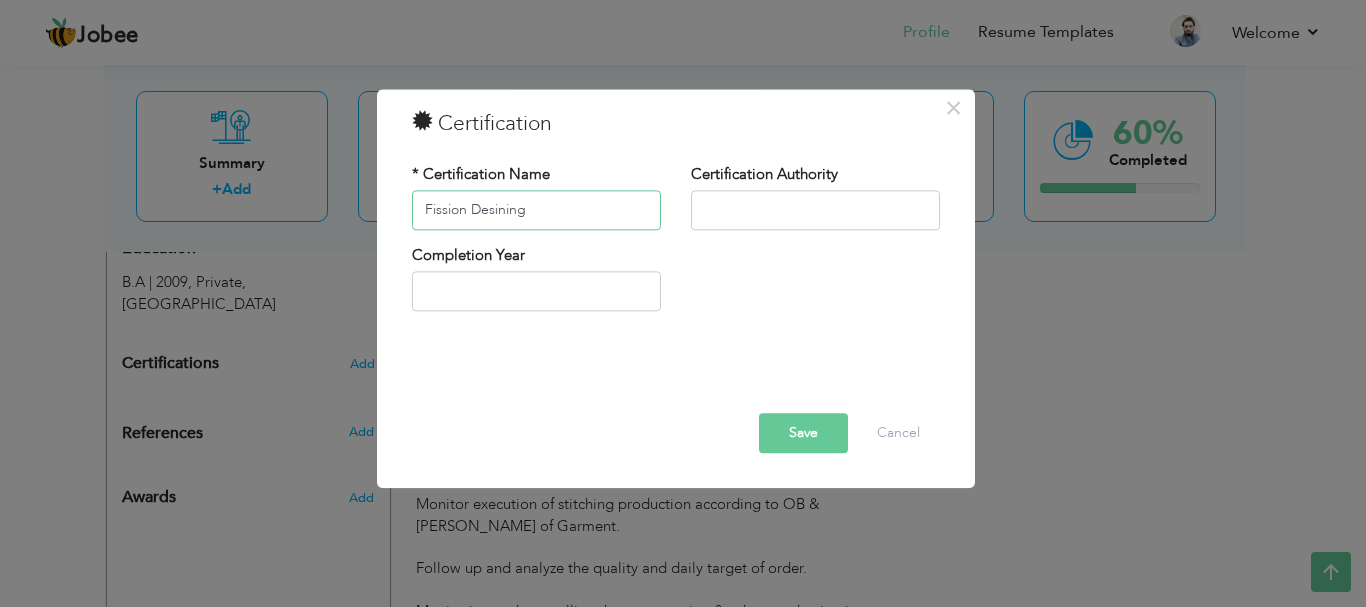 type on "Fission Desining" 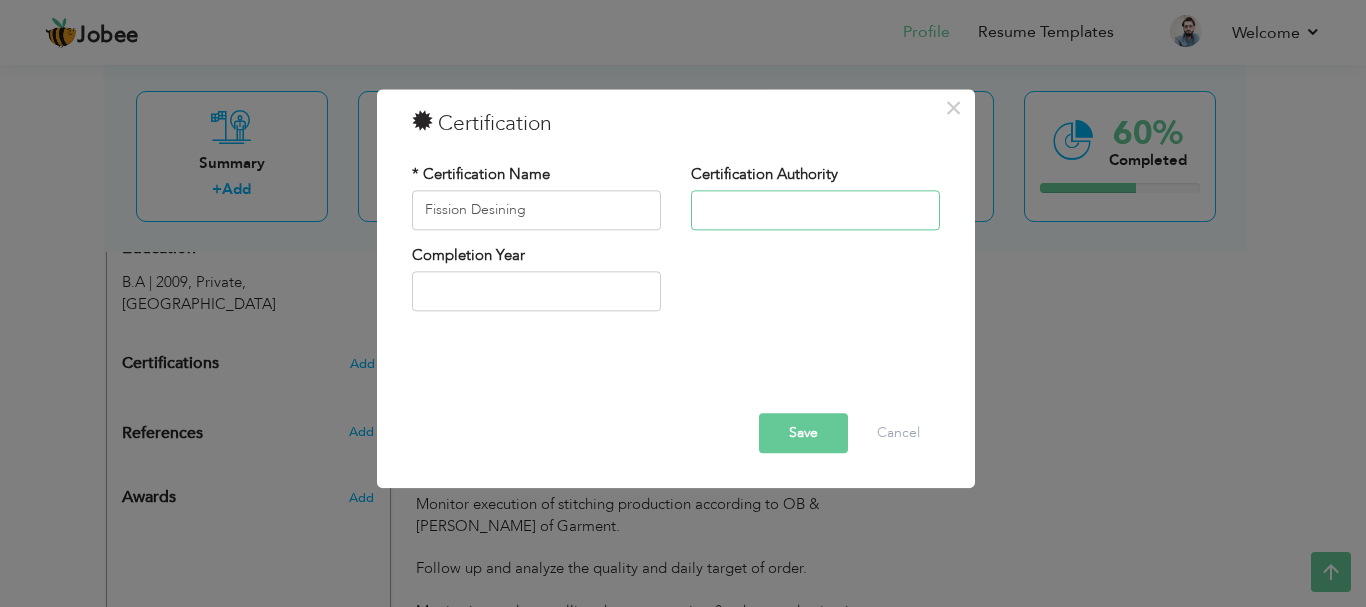 click at bounding box center (815, 210) 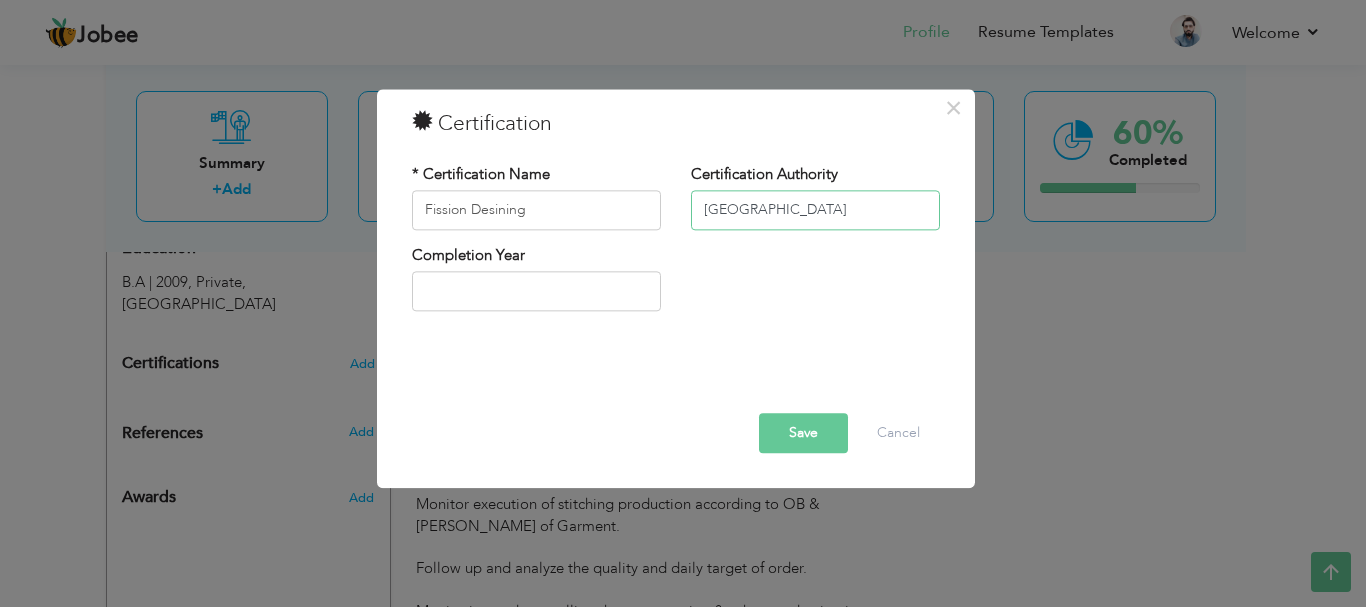 type on "Skills College" 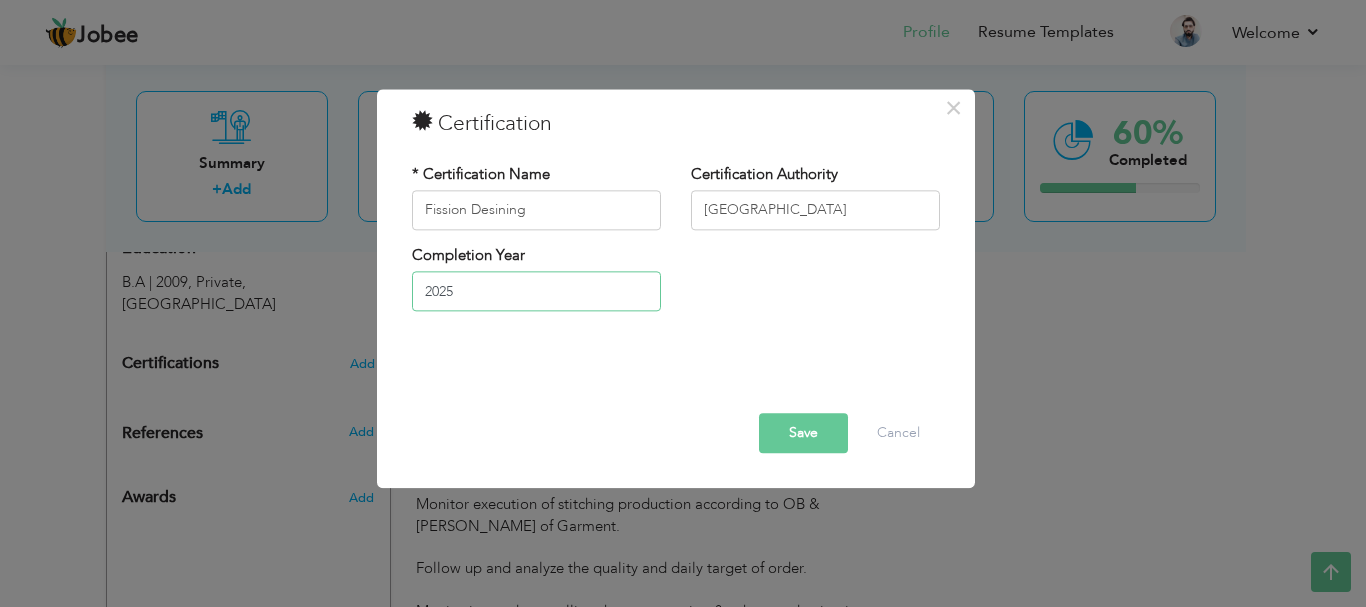 click on "2025" at bounding box center [536, 292] 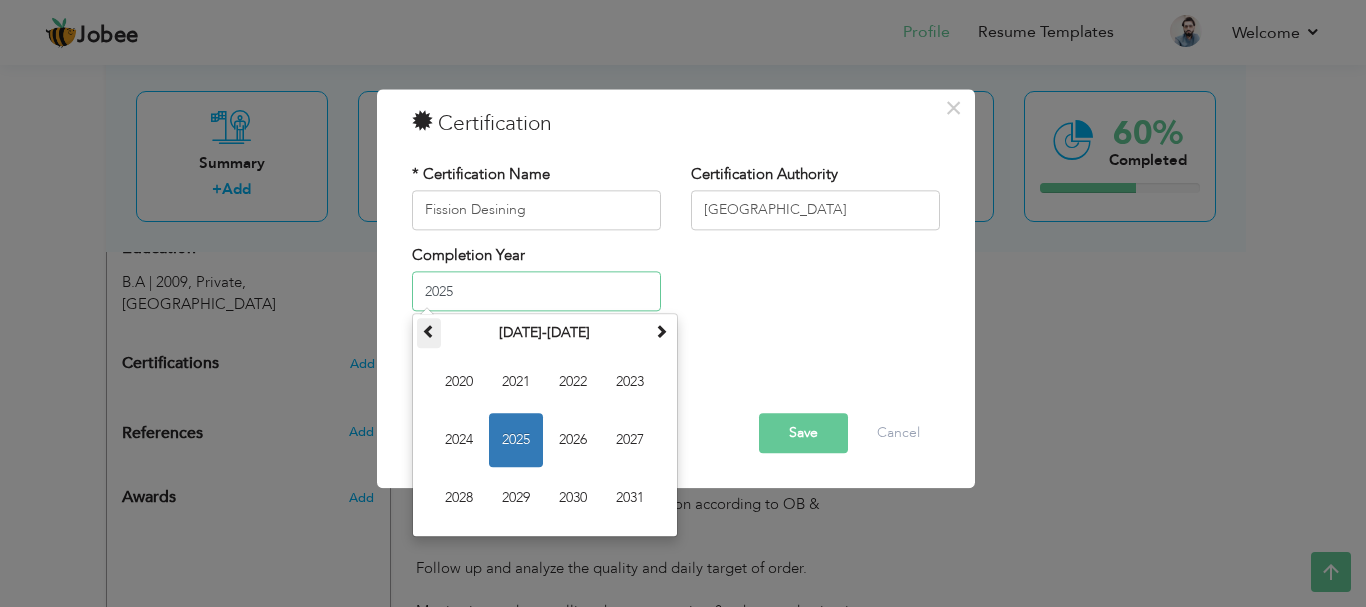 click at bounding box center (429, 332) 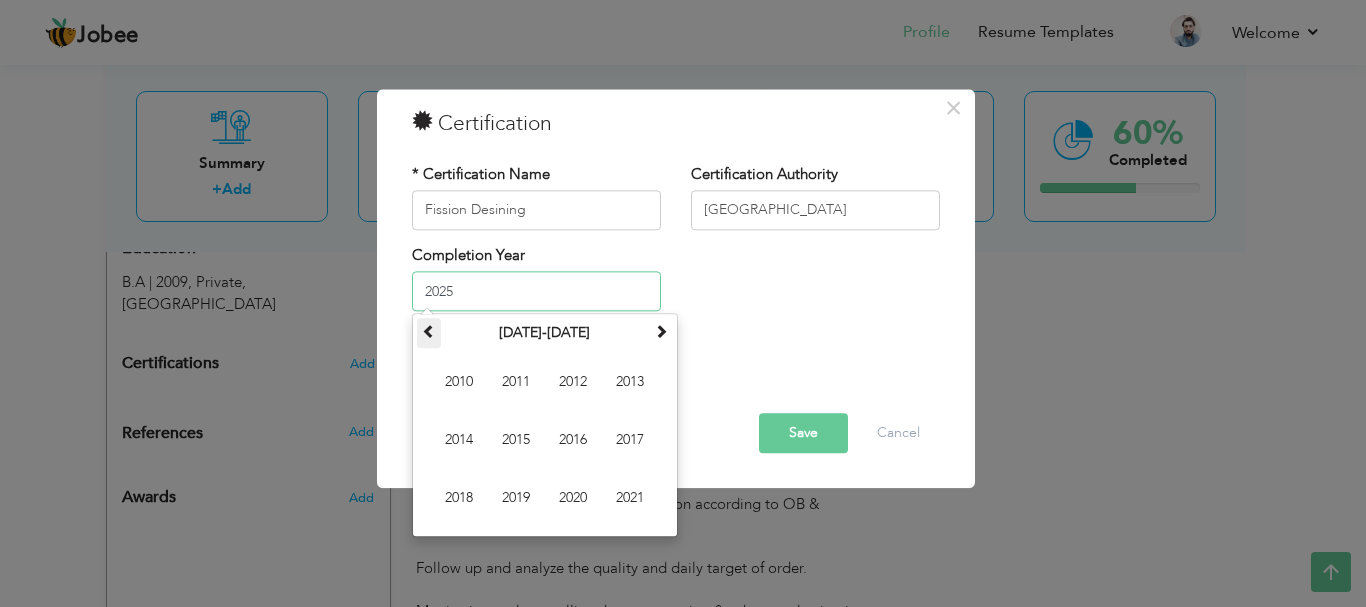 click at bounding box center [429, 332] 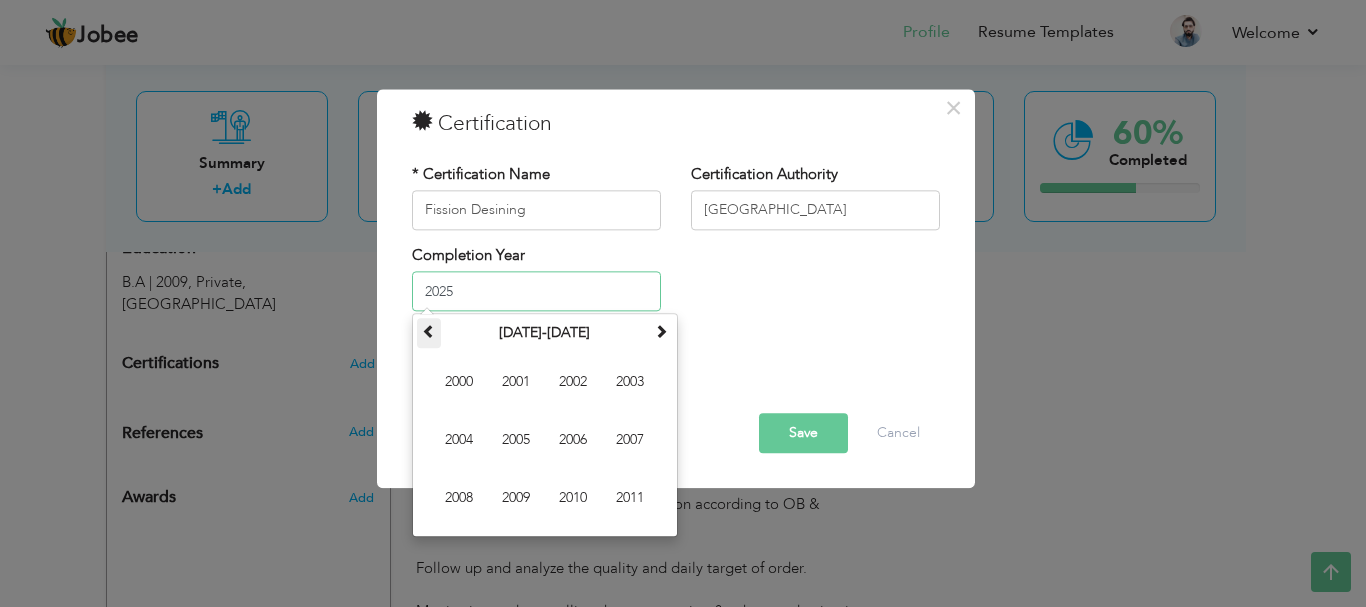 click at bounding box center [429, 332] 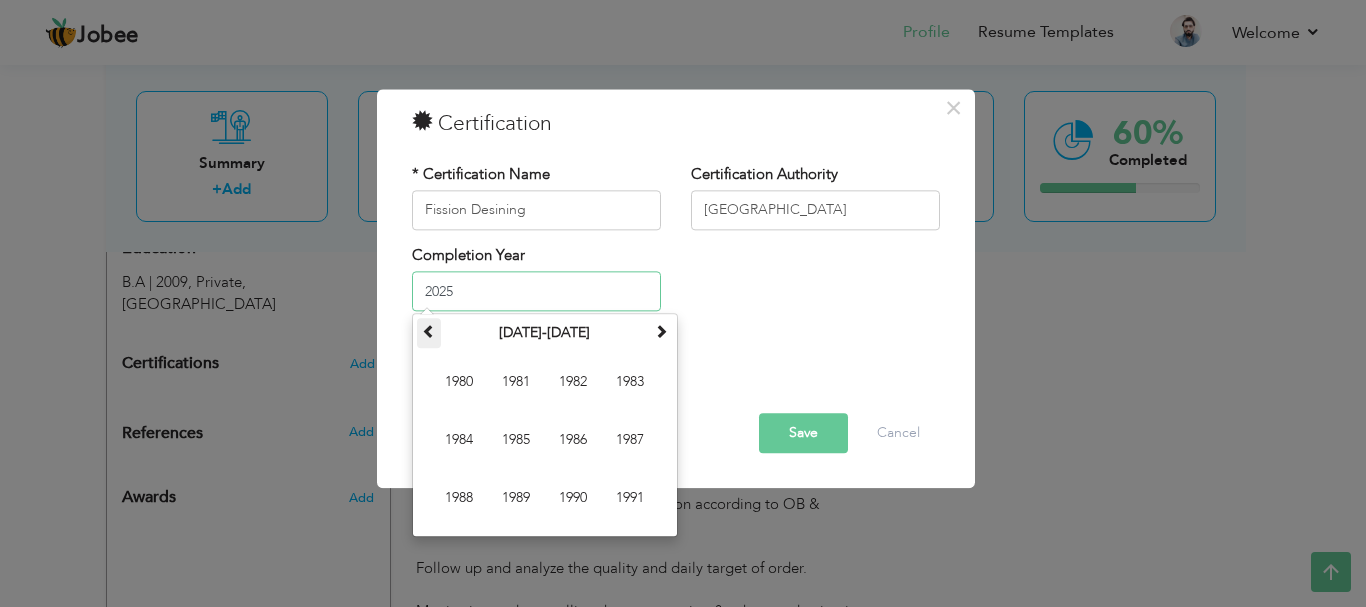 click at bounding box center (429, 332) 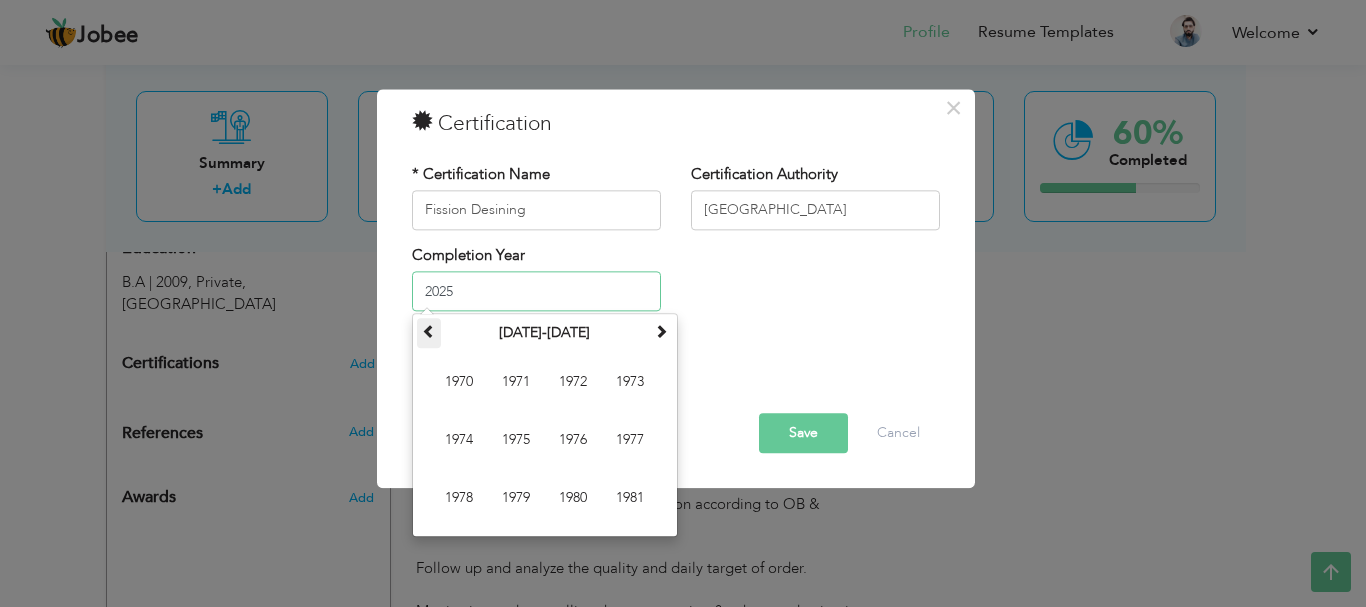 click at bounding box center [429, 332] 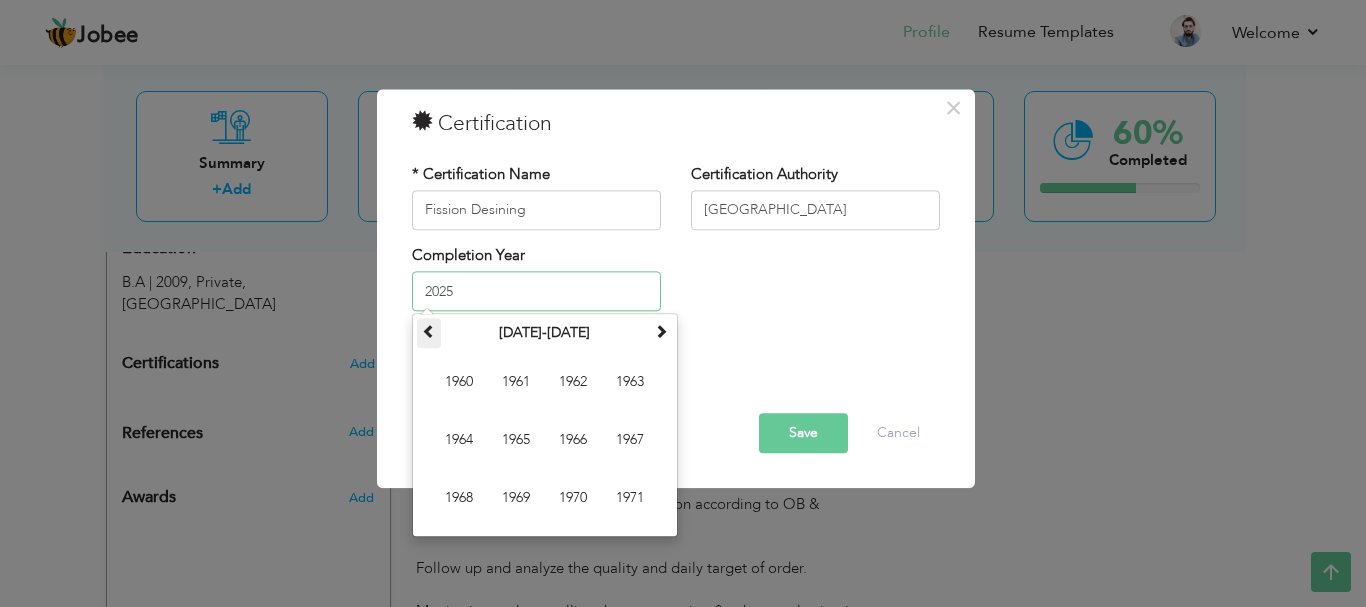 click at bounding box center (429, 332) 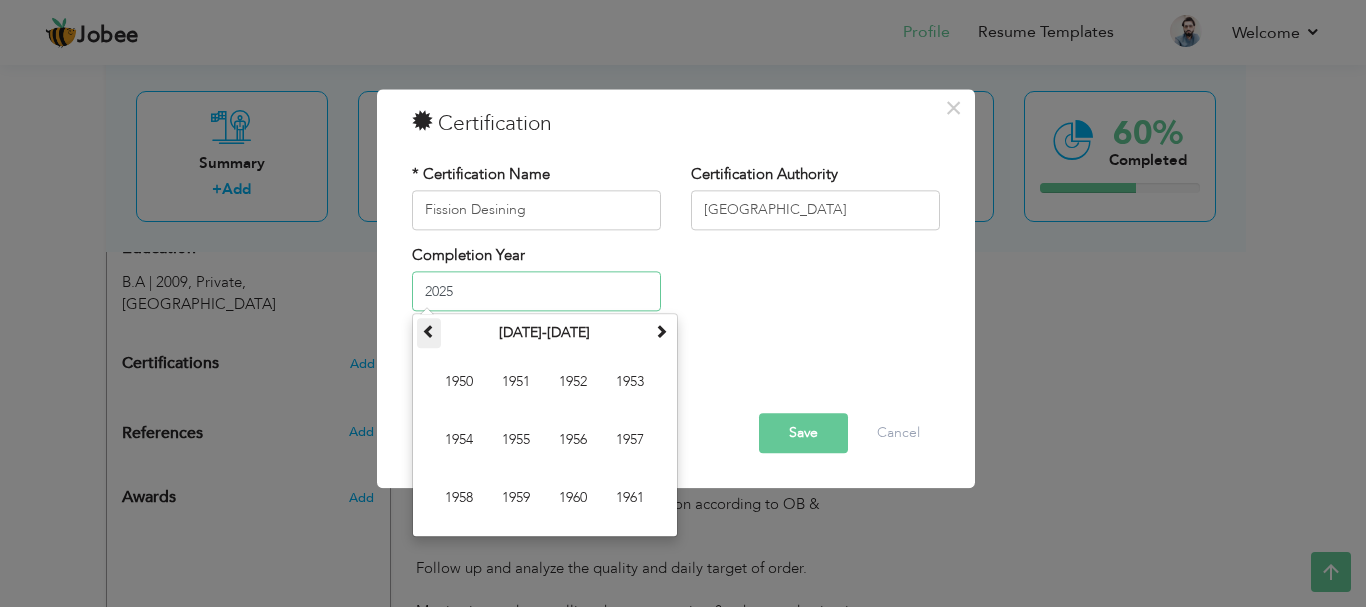 click at bounding box center [429, 332] 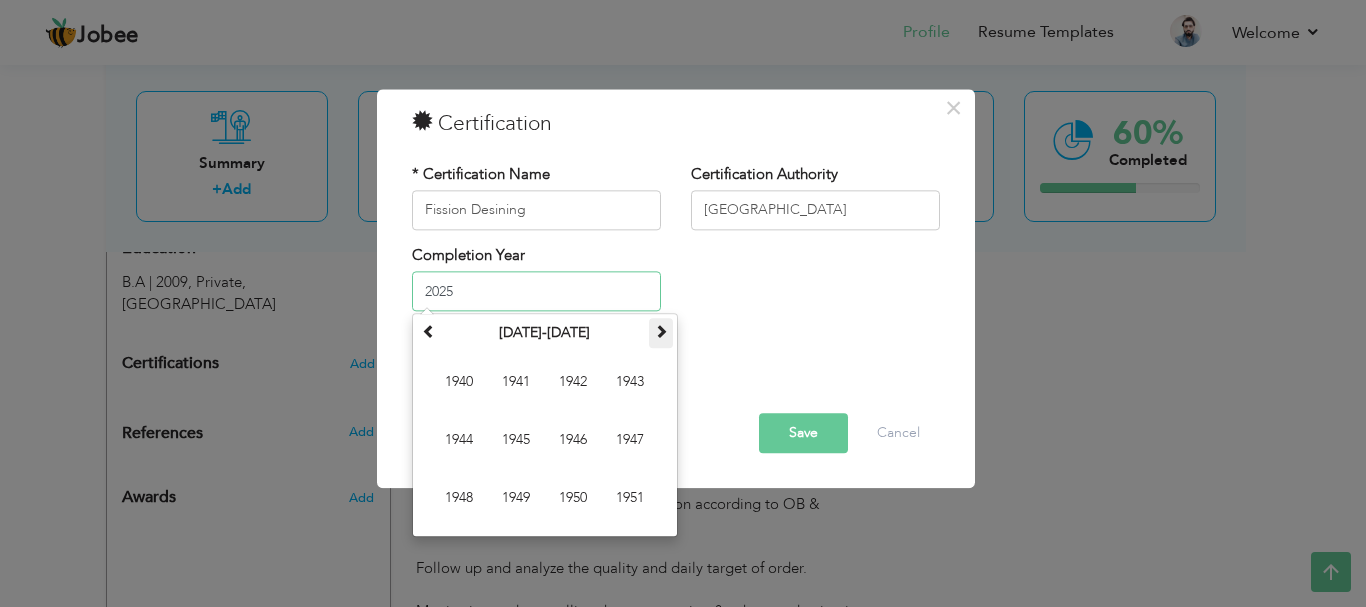 click at bounding box center (661, 332) 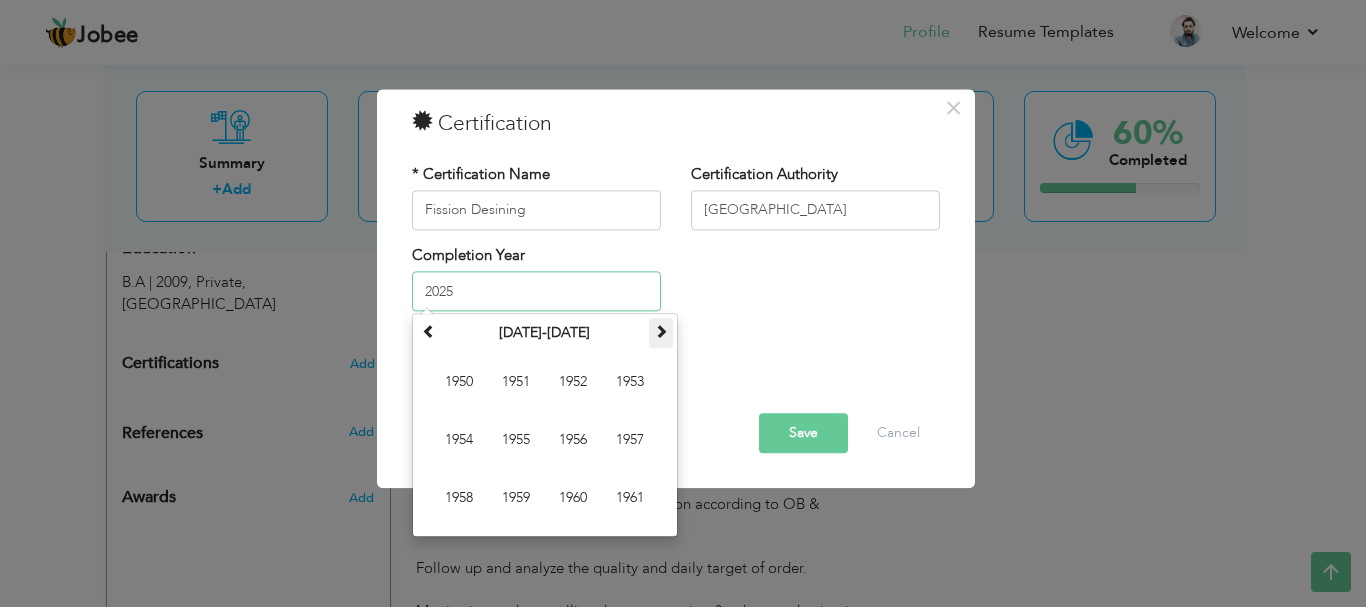 click at bounding box center [661, 332] 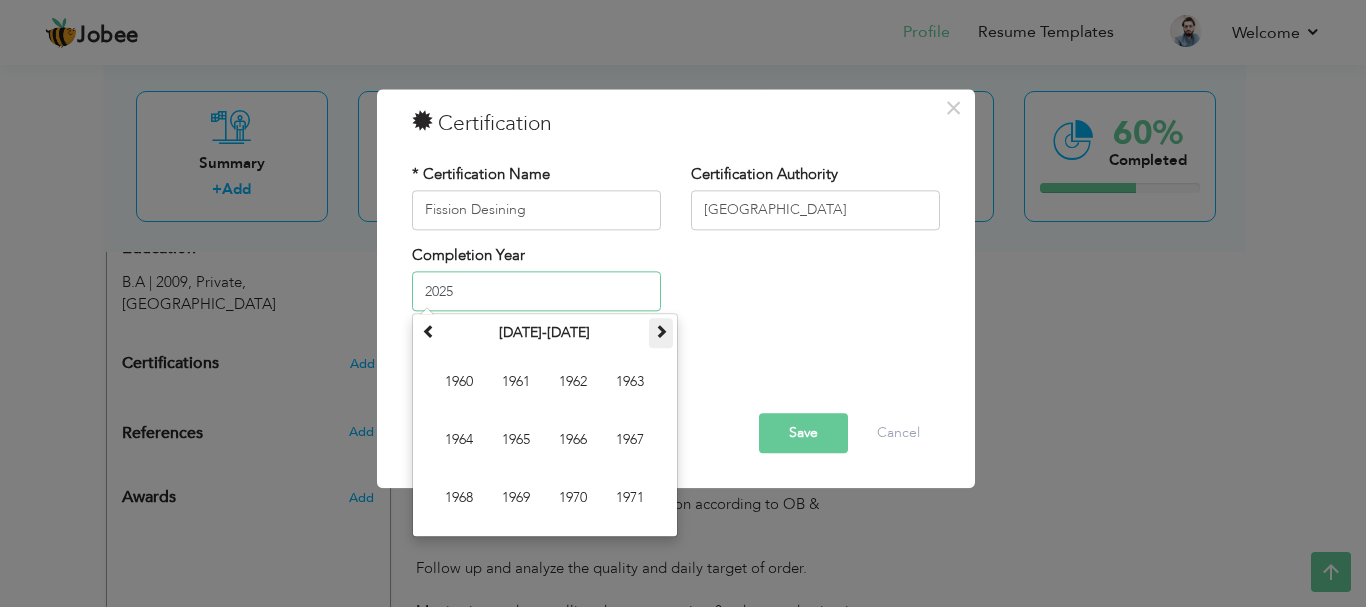 click at bounding box center [661, 332] 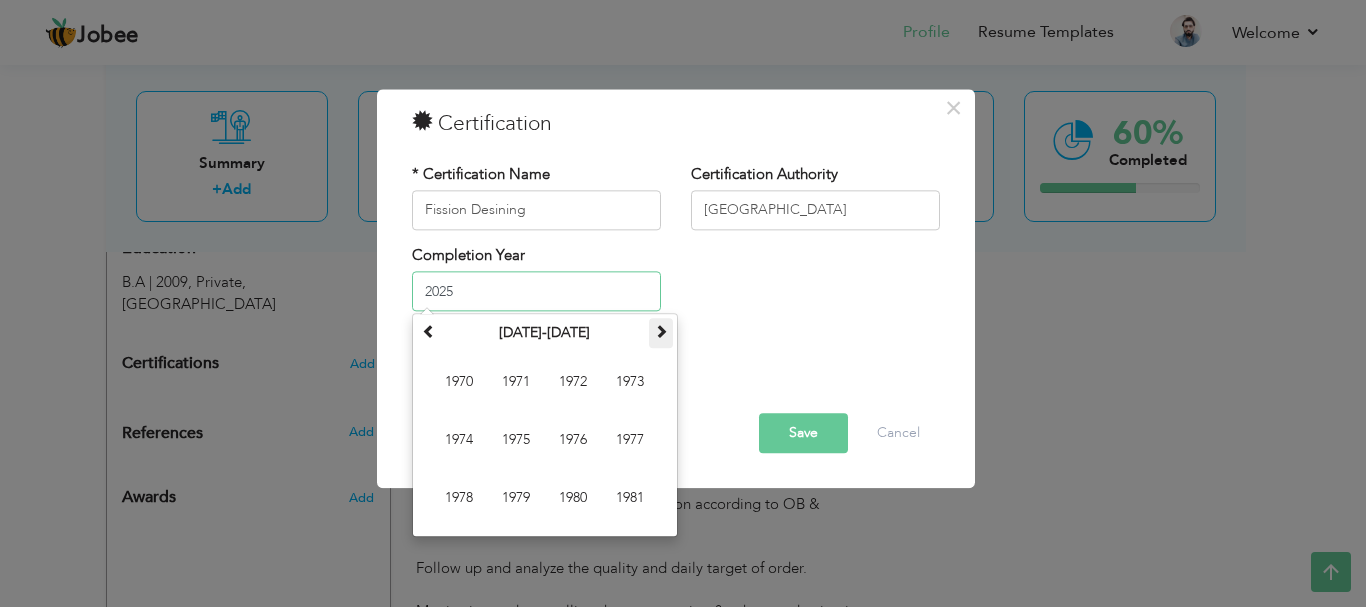 click at bounding box center (661, 332) 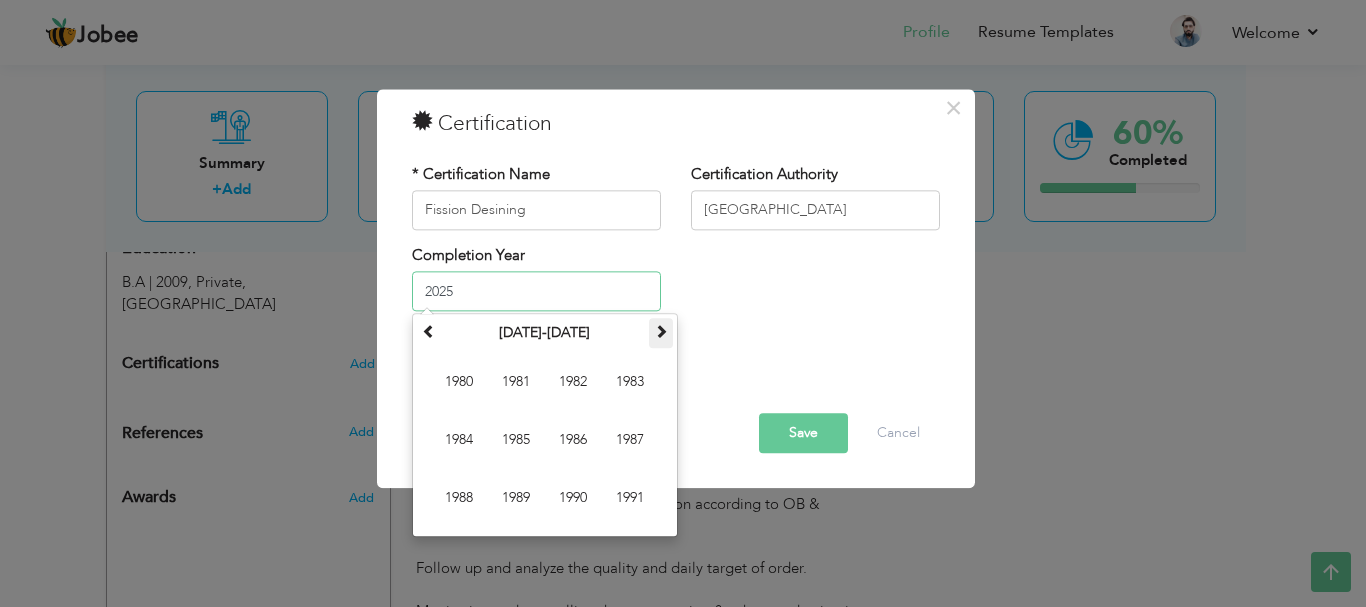 click at bounding box center (661, 332) 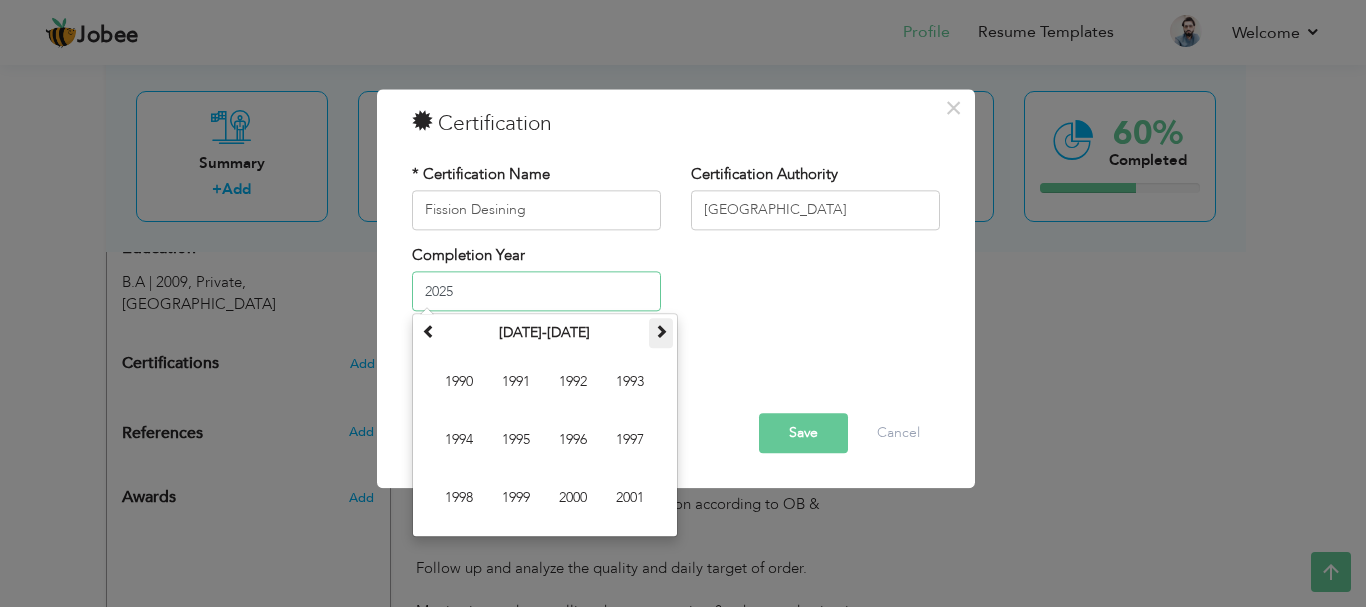 click at bounding box center (661, 332) 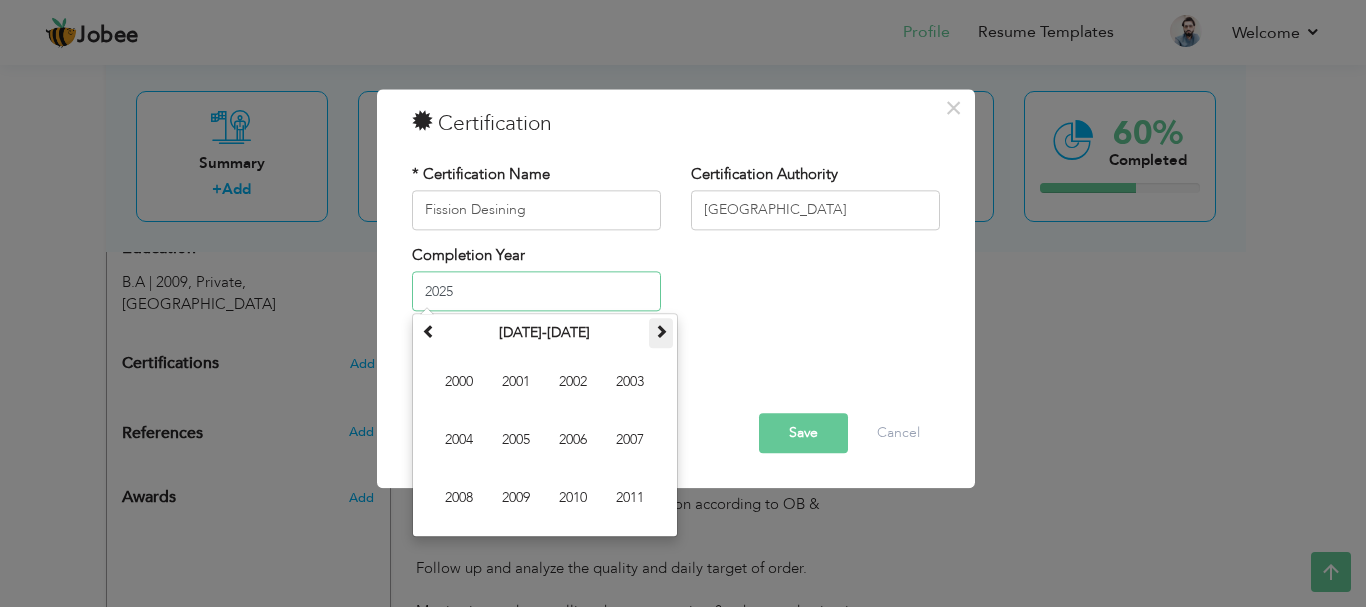 click at bounding box center (661, 332) 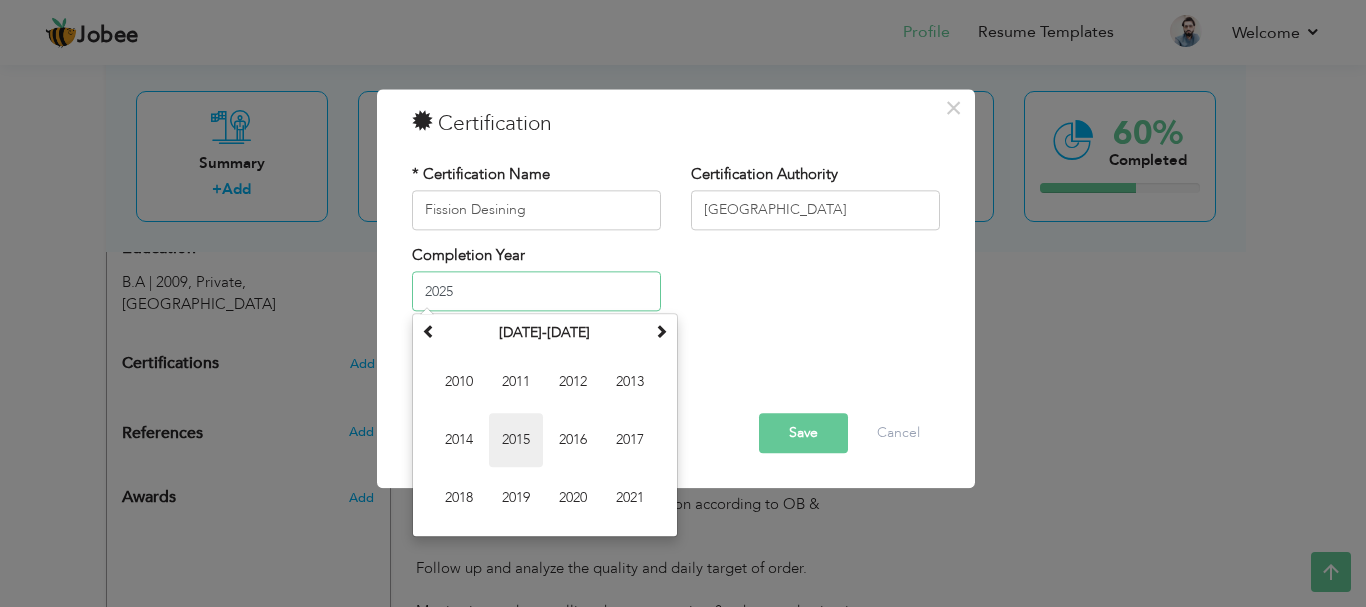 click on "2015" at bounding box center (516, 441) 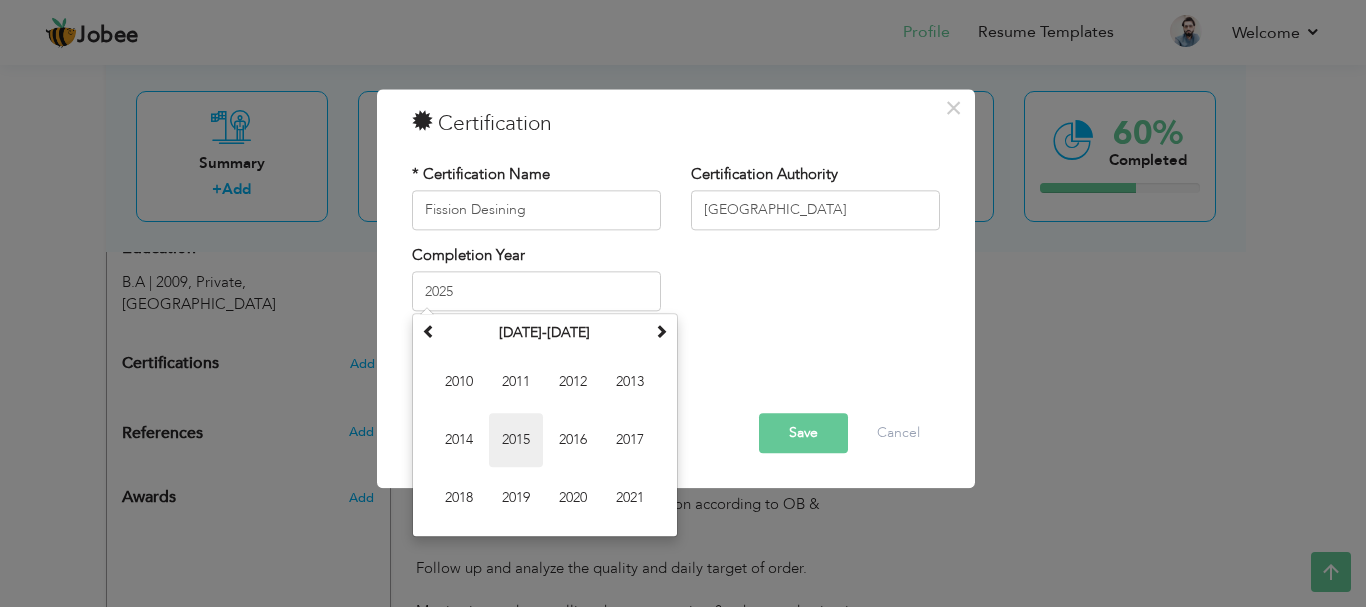 type on "2015" 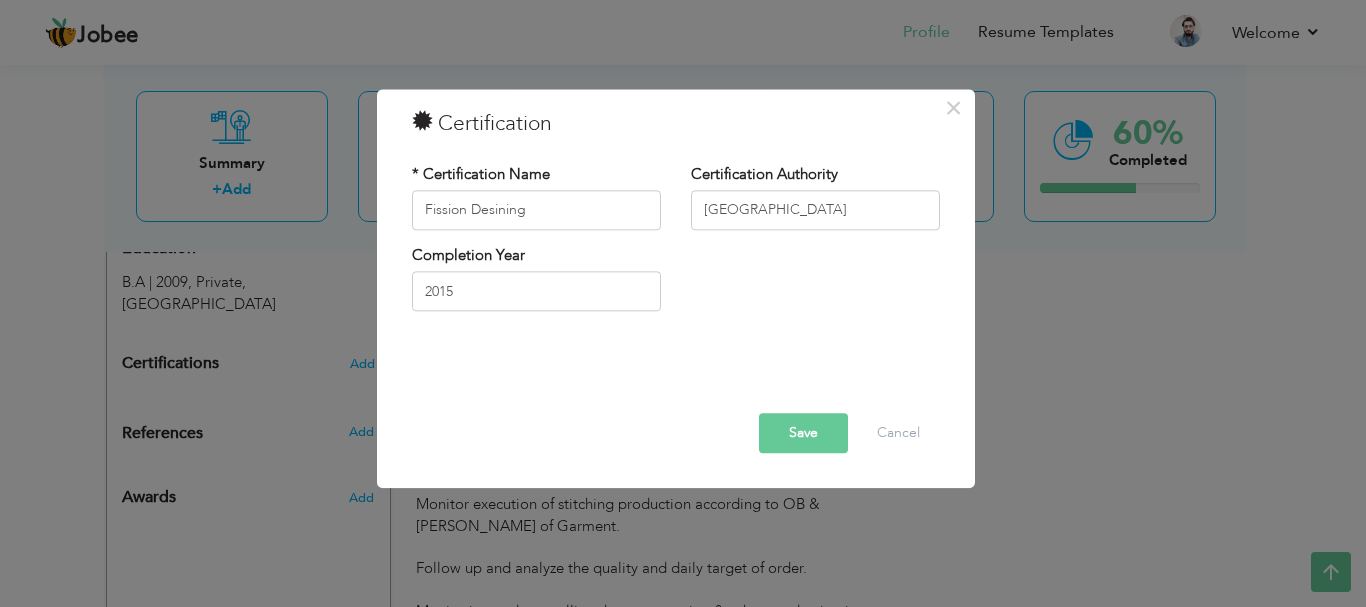 click on "Save" at bounding box center (803, 433) 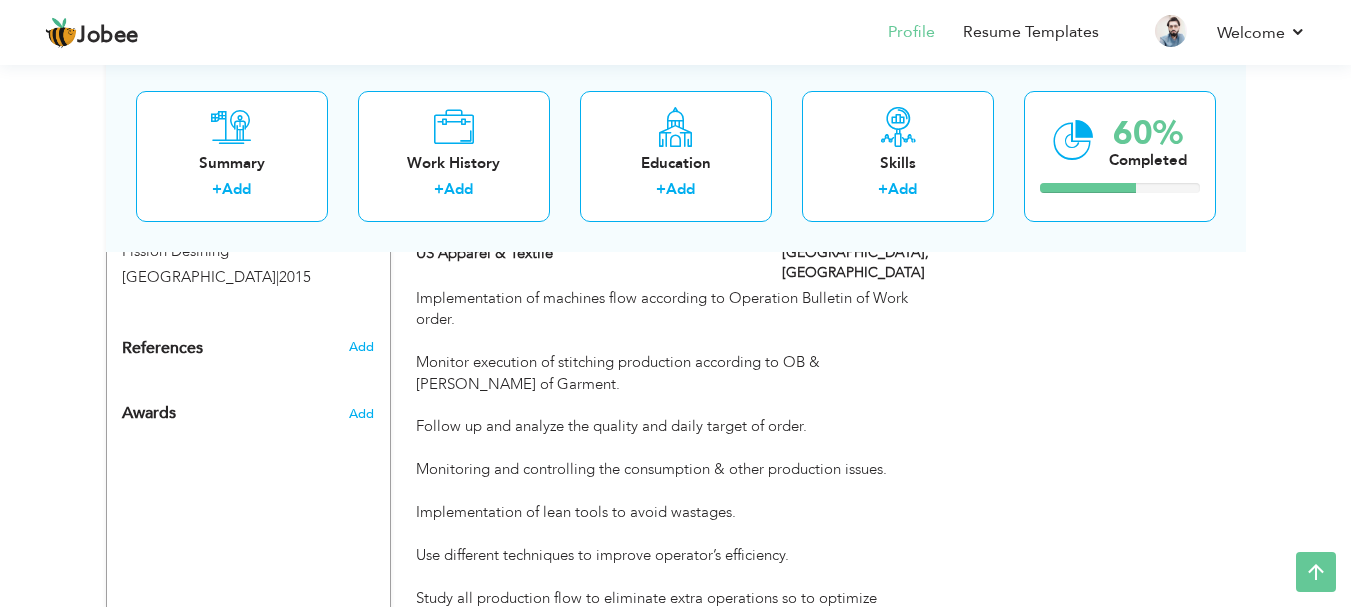 scroll, scrollTop: 1045, scrollLeft: 0, axis: vertical 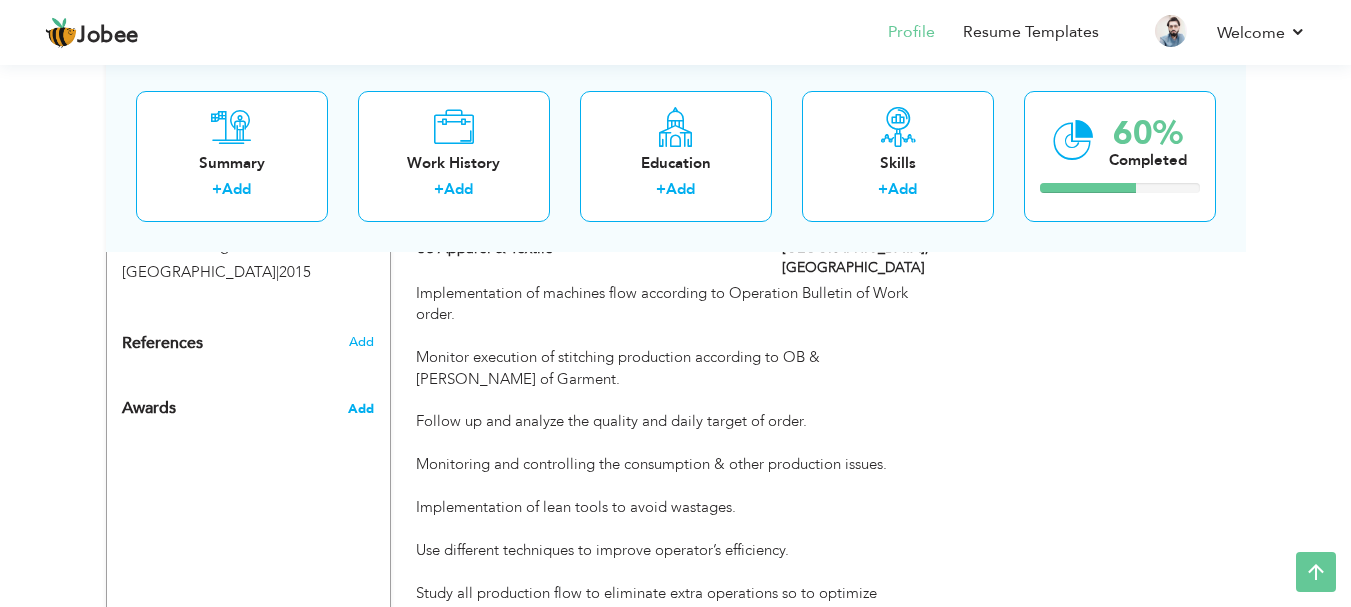 click on "Add" at bounding box center (361, 409) 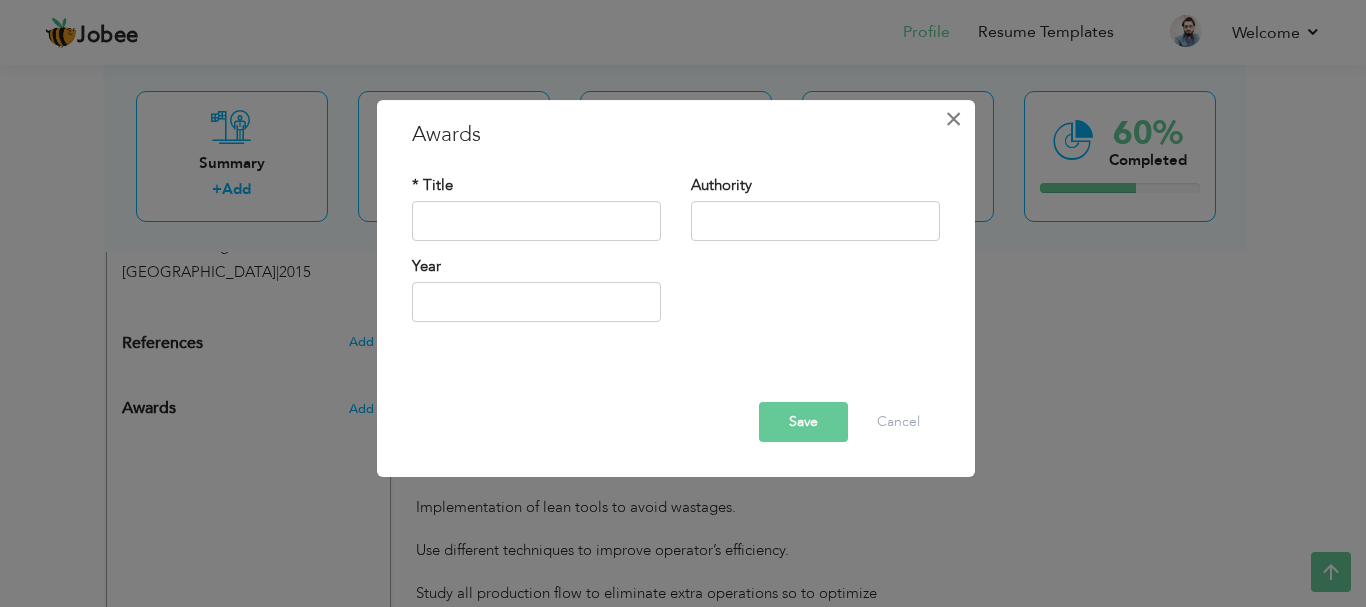 click on "×" at bounding box center (953, 119) 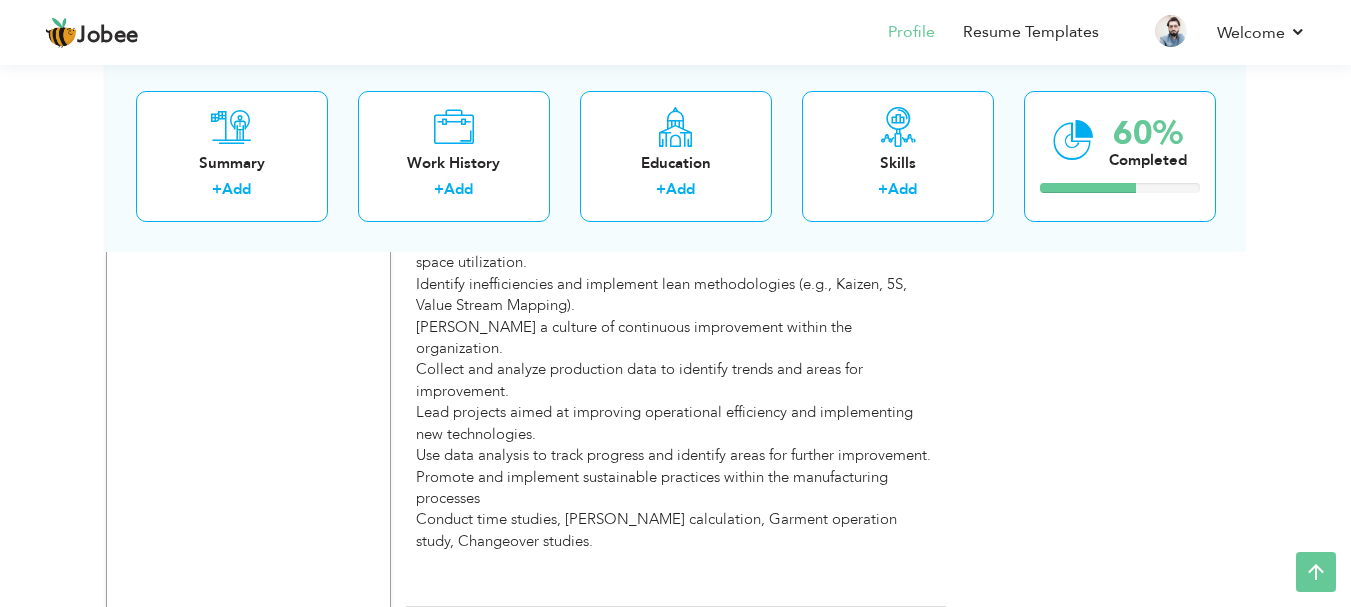 scroll, scrollTop: 2007, scrollLeft: 0, axis: vertical 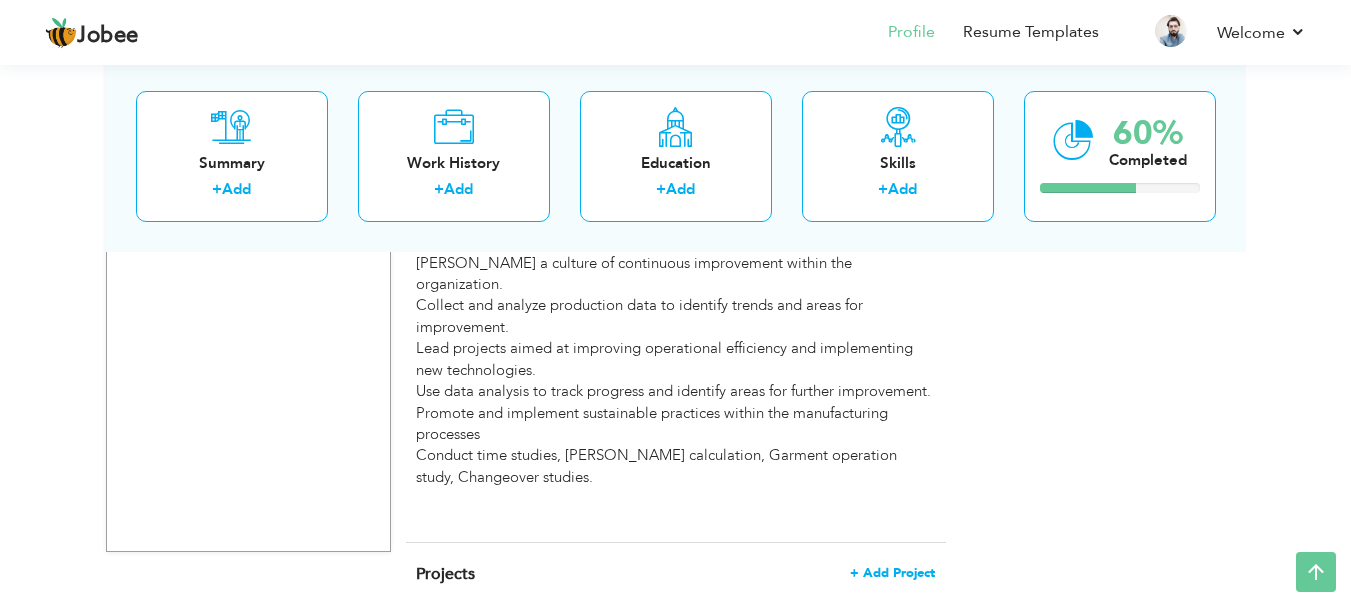 click on "+ Add Project" at bounding box center (892, 573) 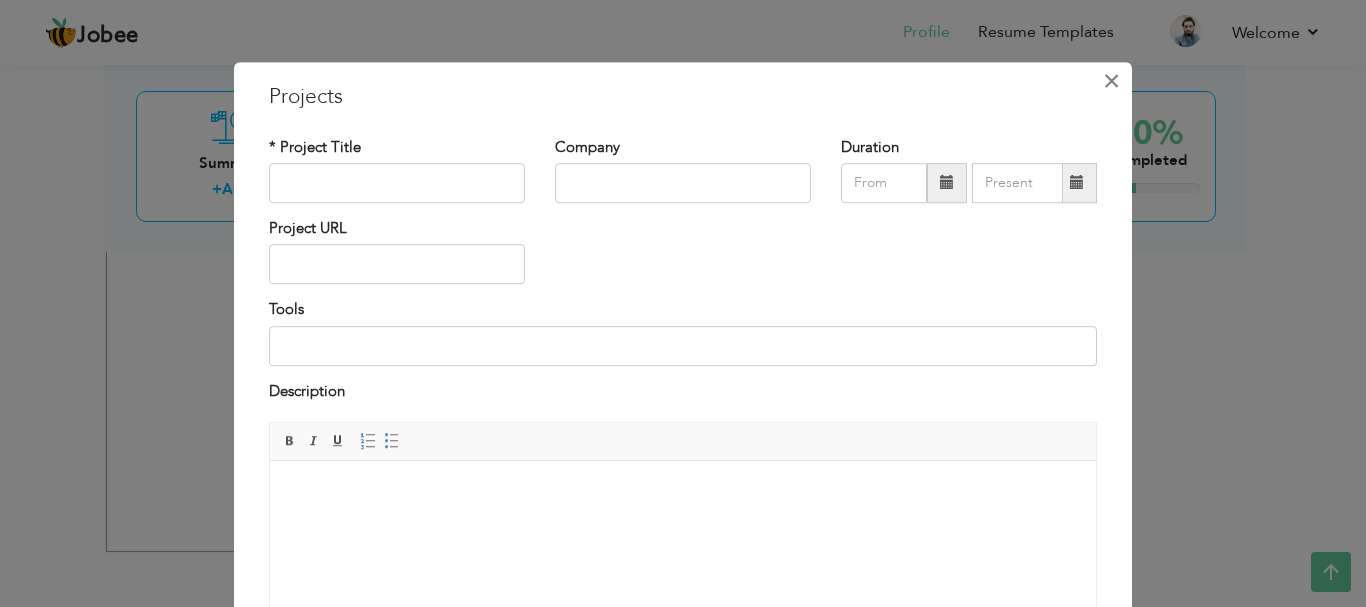 click on "×" at bounding box center (1111, 81) 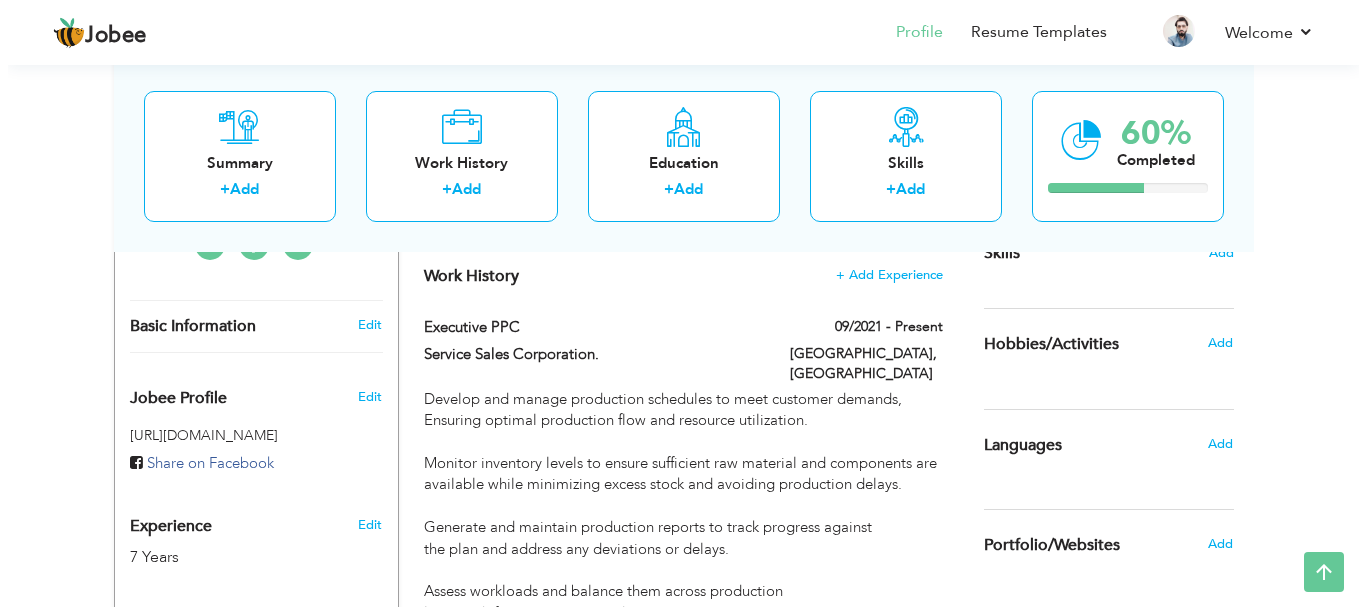 scroll, scrollTop: 536, scrollLeft: 0, axis: vertical 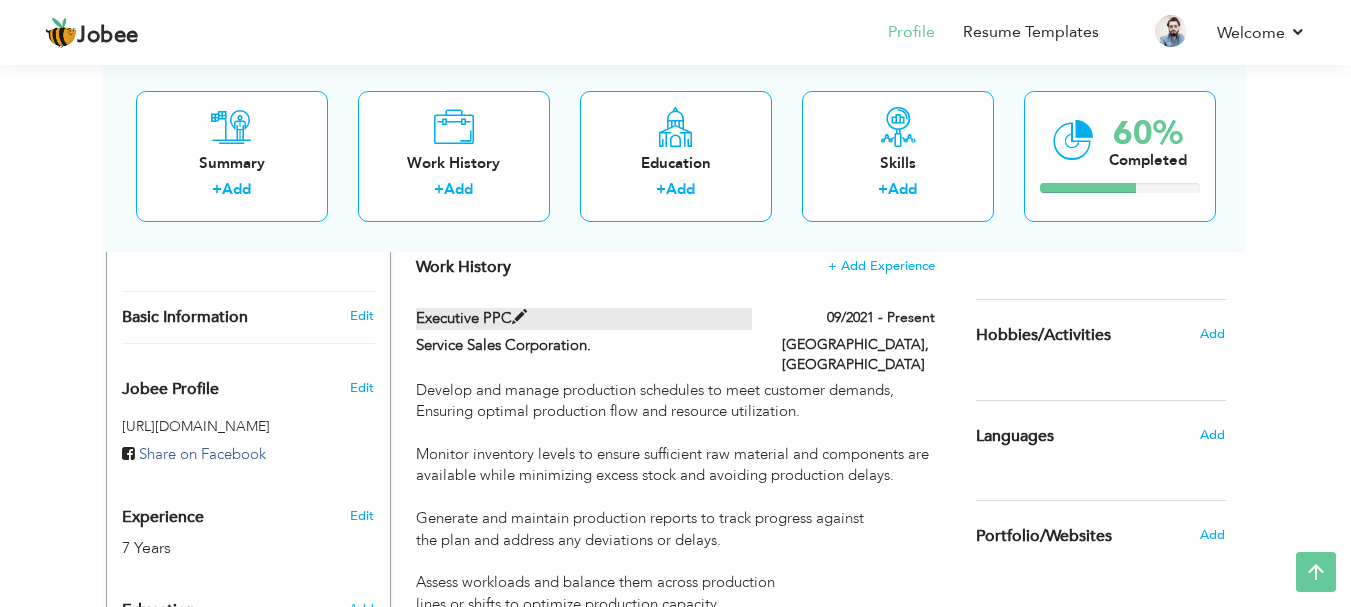 click at bounding box center [519, 317] 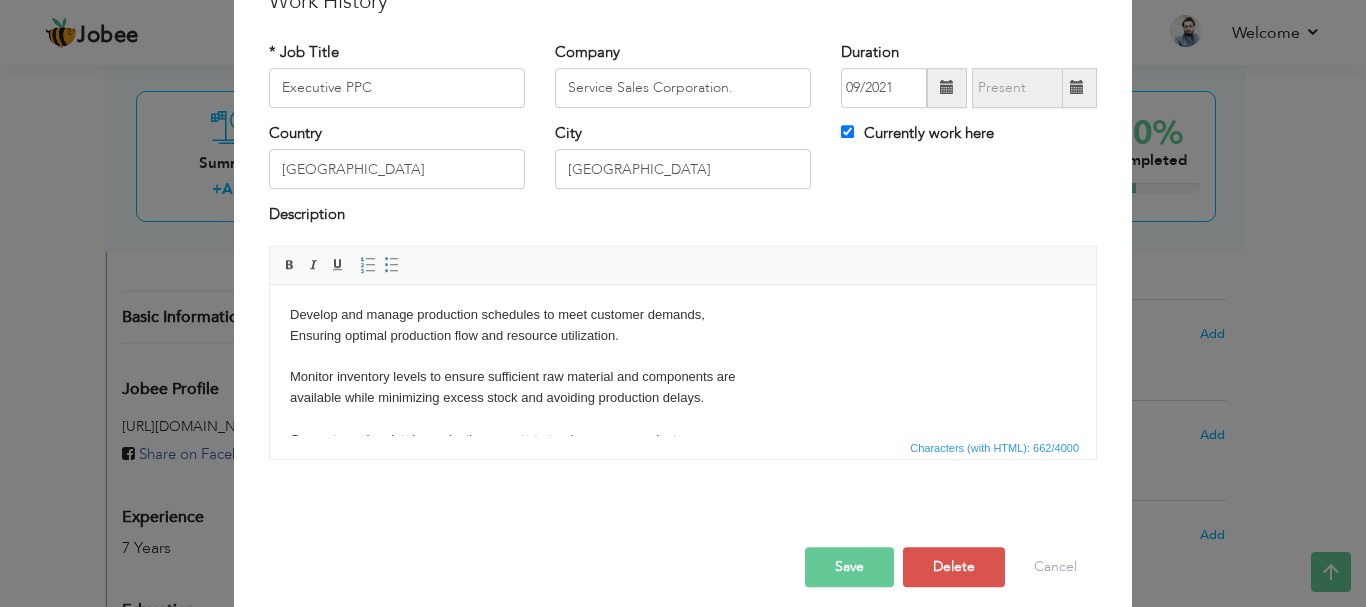 scroll, scrollTop: 0, scrollLeft: 0, axis: both 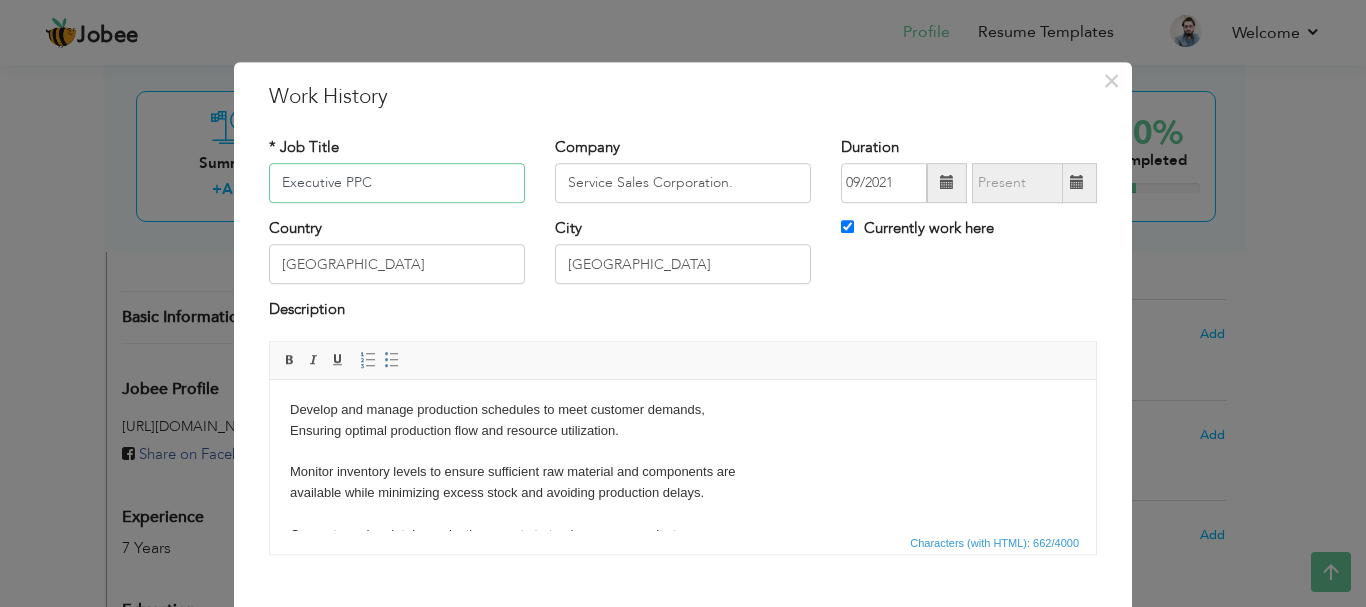 click on "Executive PPC" at bounding box center (397, 183) 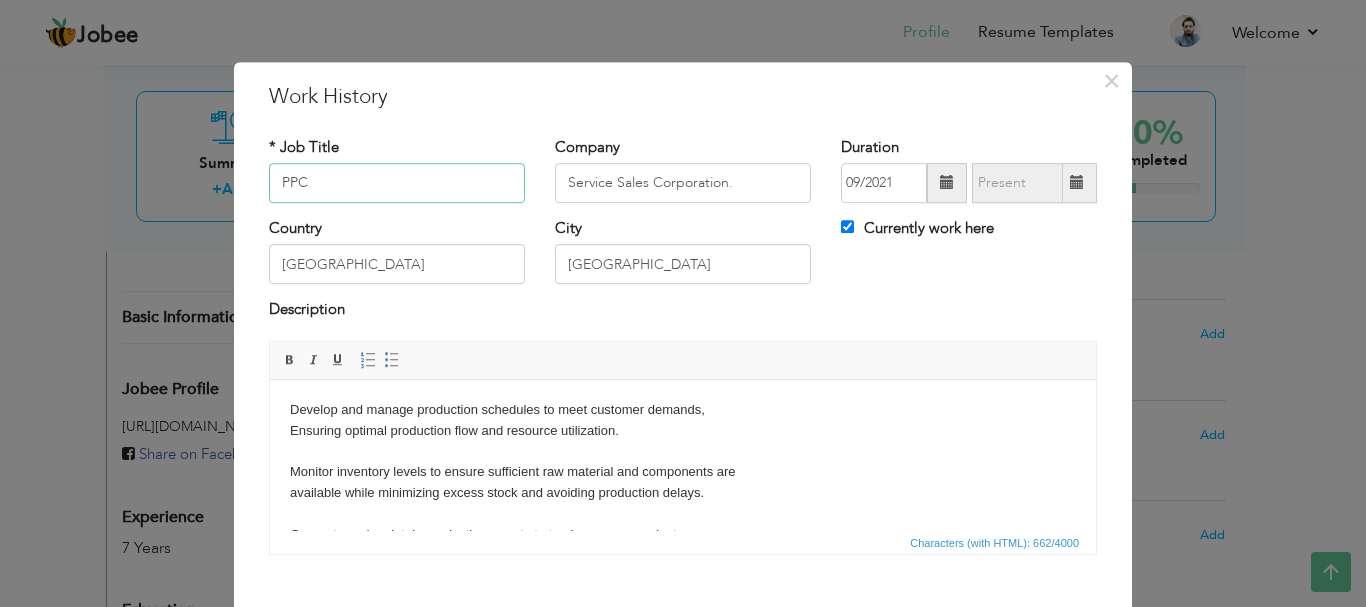 type on "PPC" 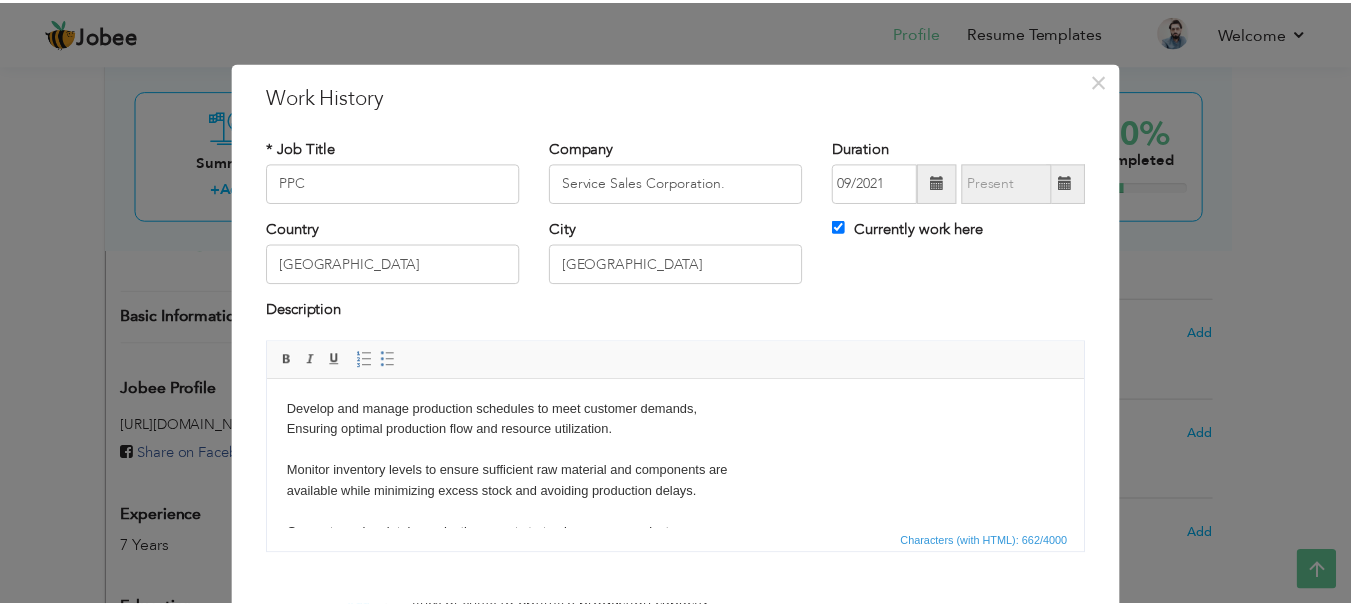 scroll, scrollTop: 110, scrollLeft: 0, axis: vertical 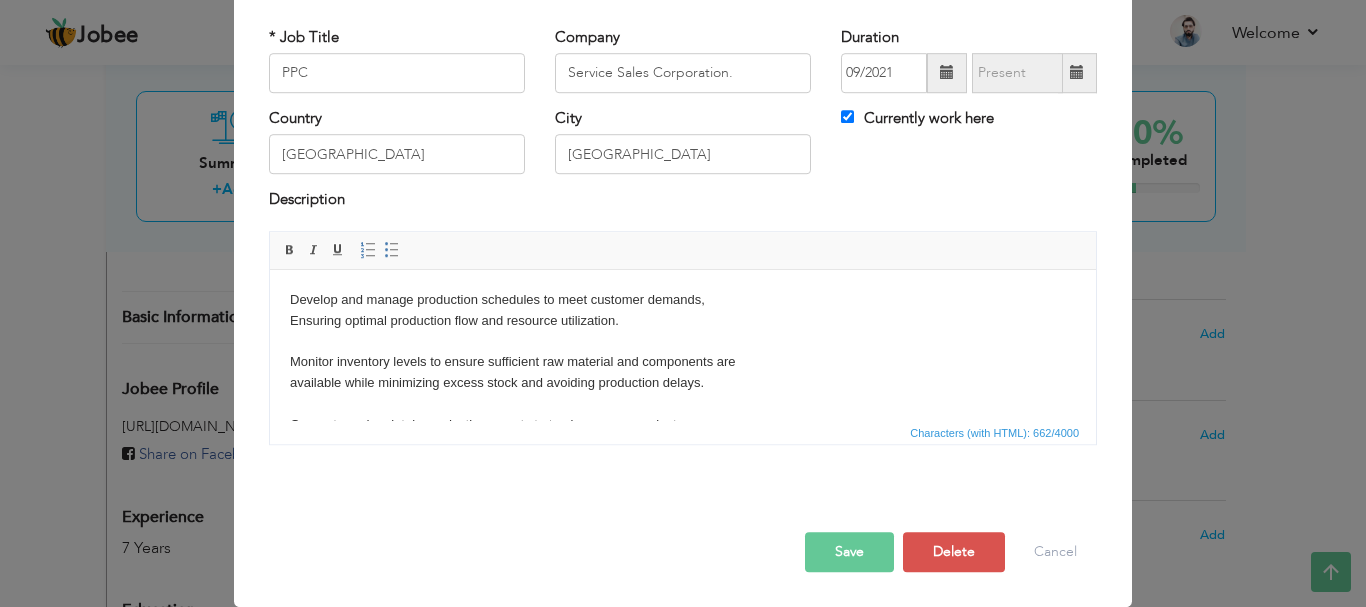 click on "Save" at bounding box center [849, 552] 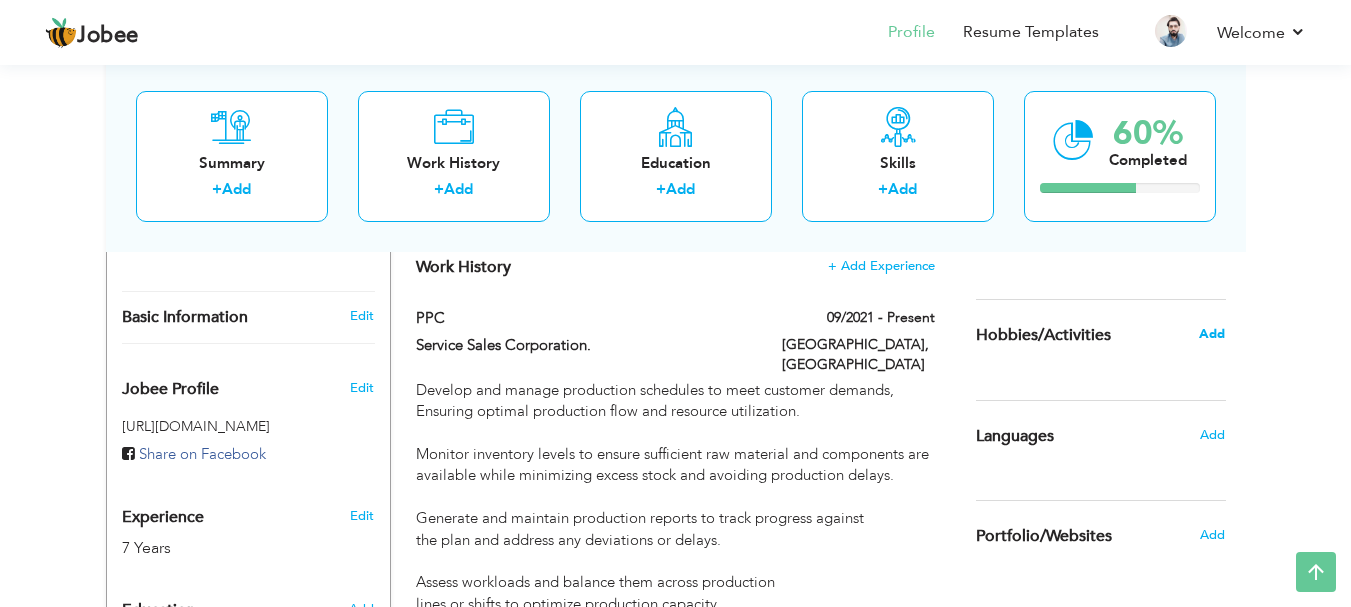 click on "Add" at bounding box center [1212, 334] 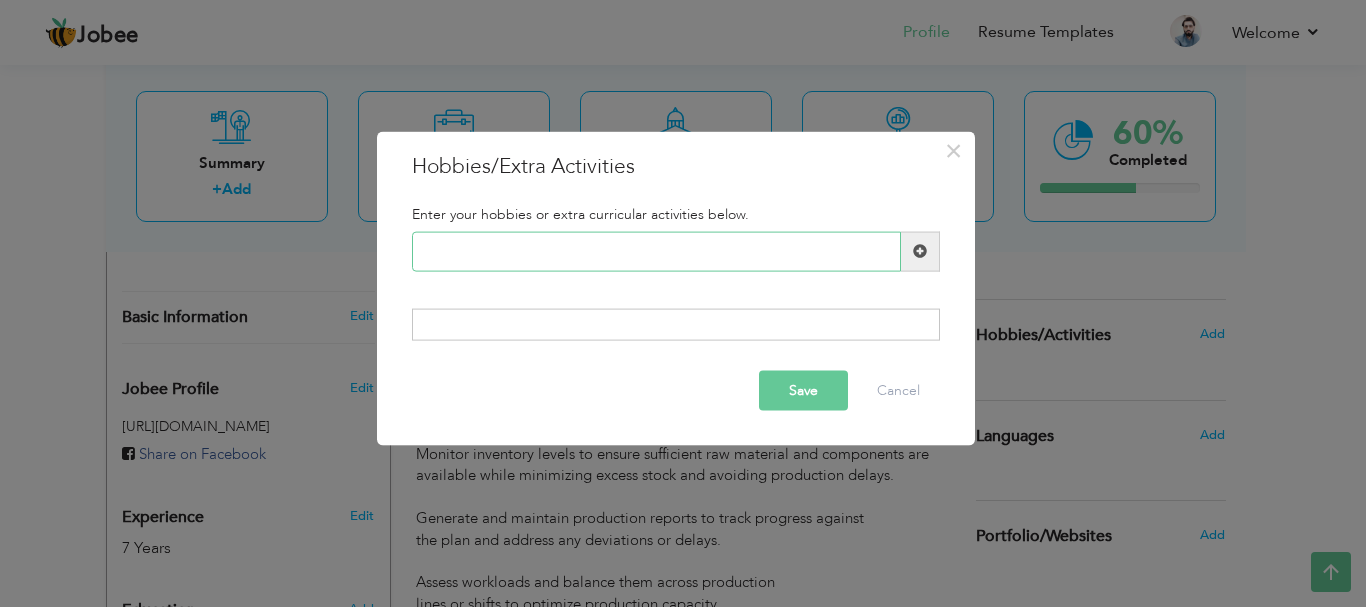 click at bounding box center [656, 251] 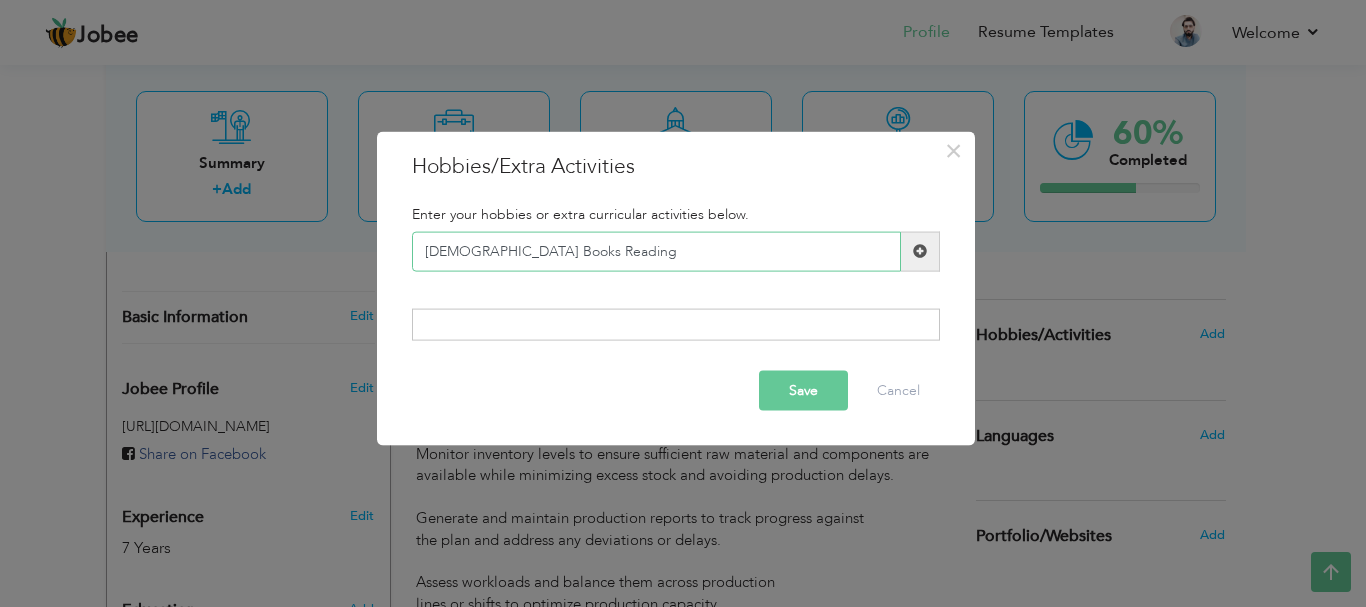 type on "Islamic Books Reading" 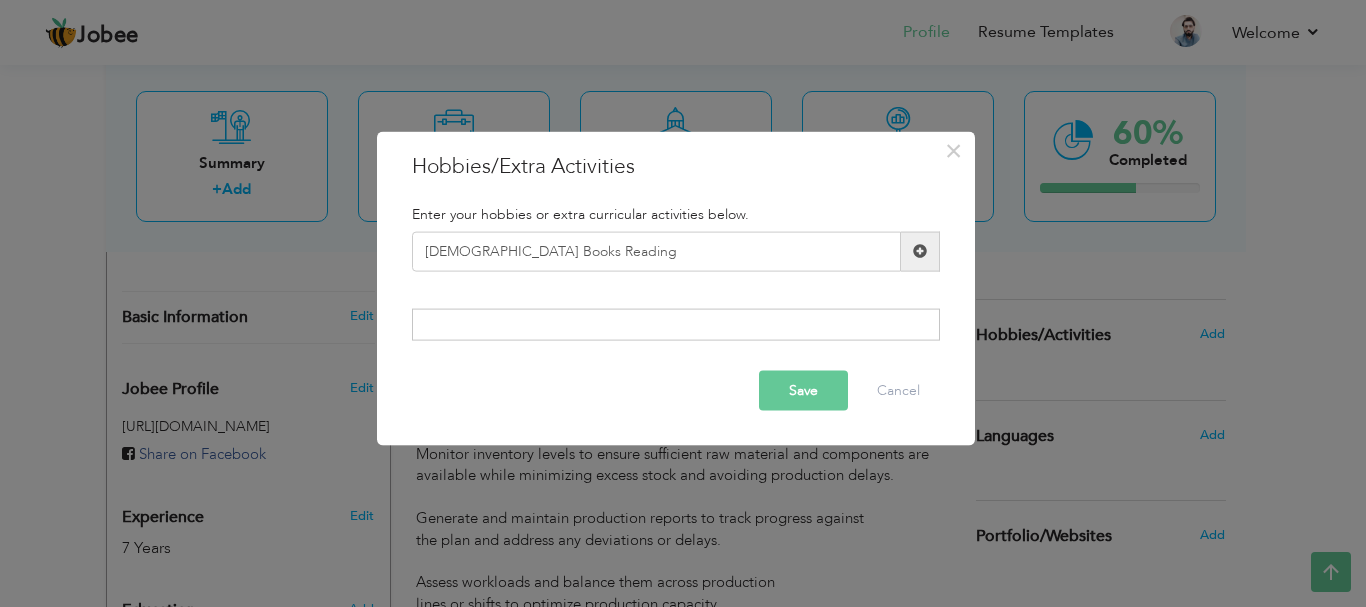 click at bounding box center (676, 325) 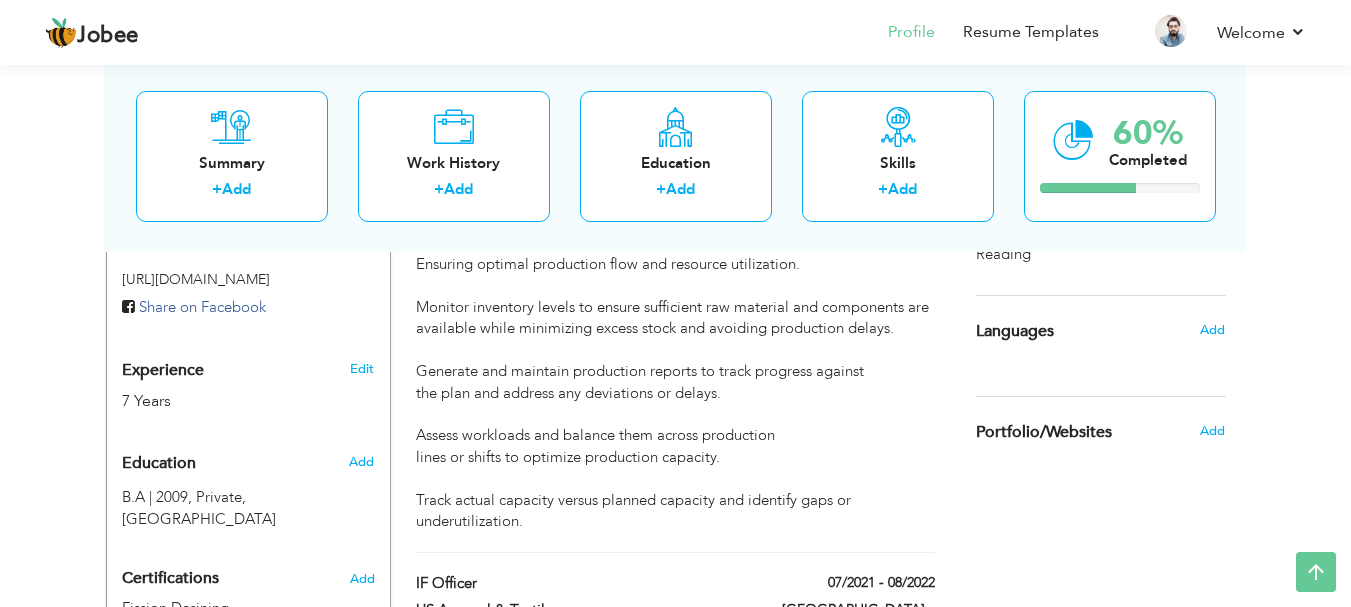 scroll, scrollTop: 687, scrollLeft: 0, axis: vertical 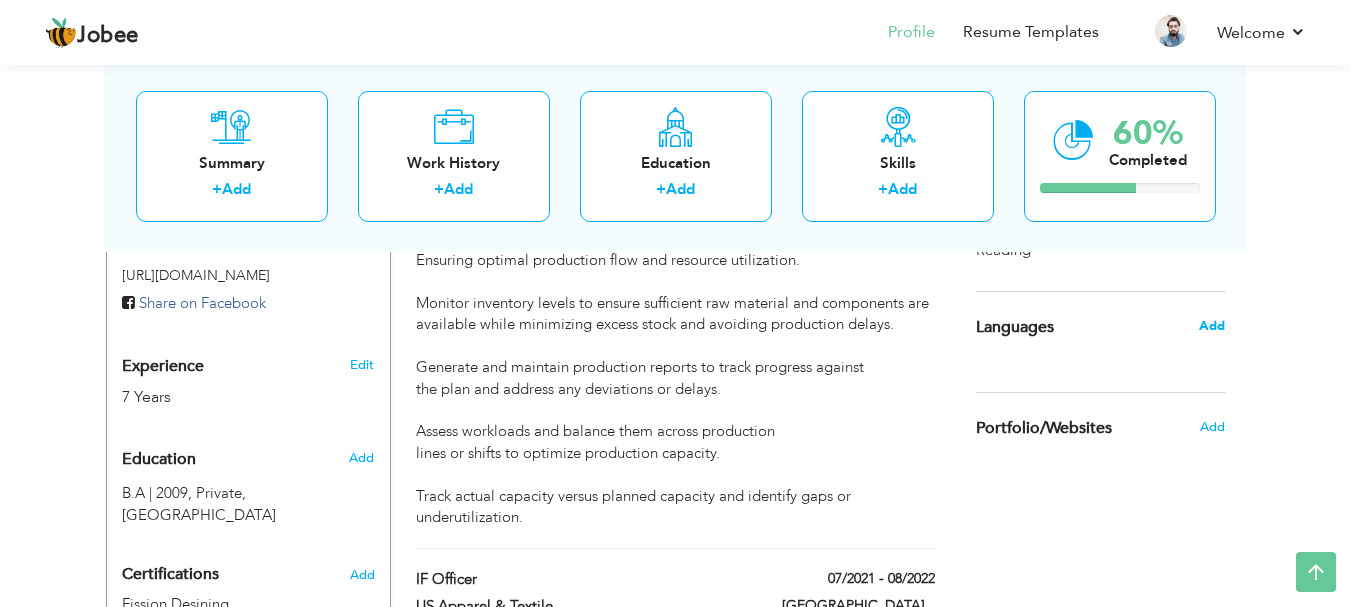 click on "Add" at bounding box center (1212, 326) 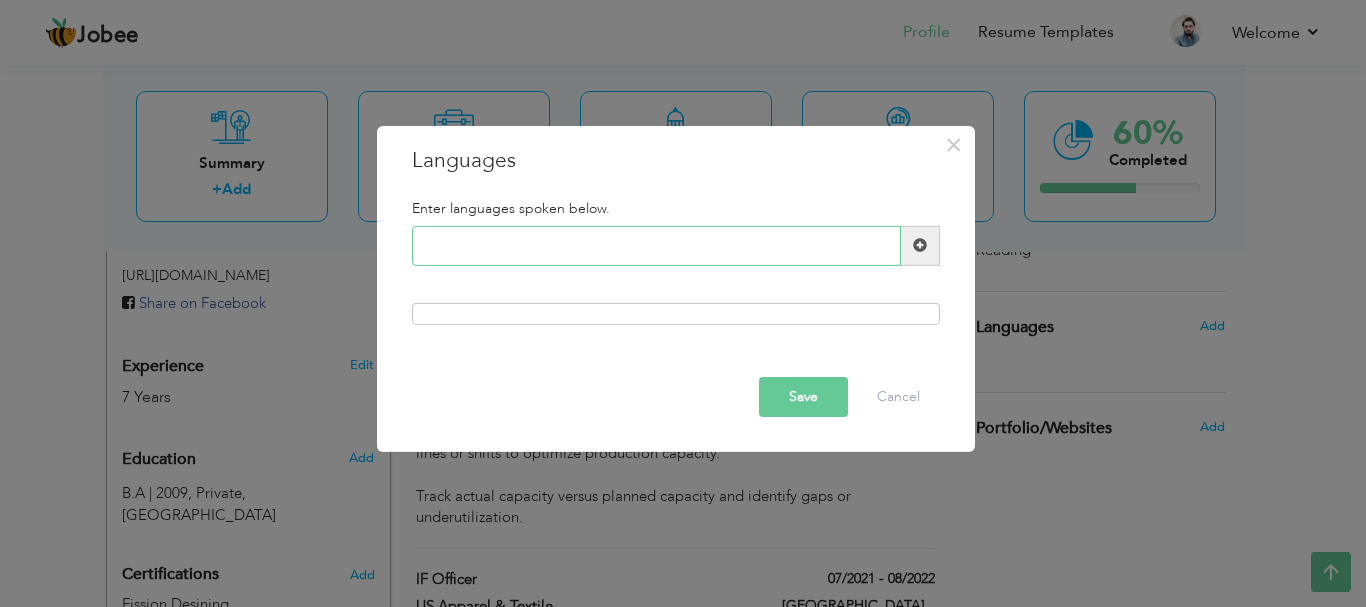 click at bounding box center (656, 246) 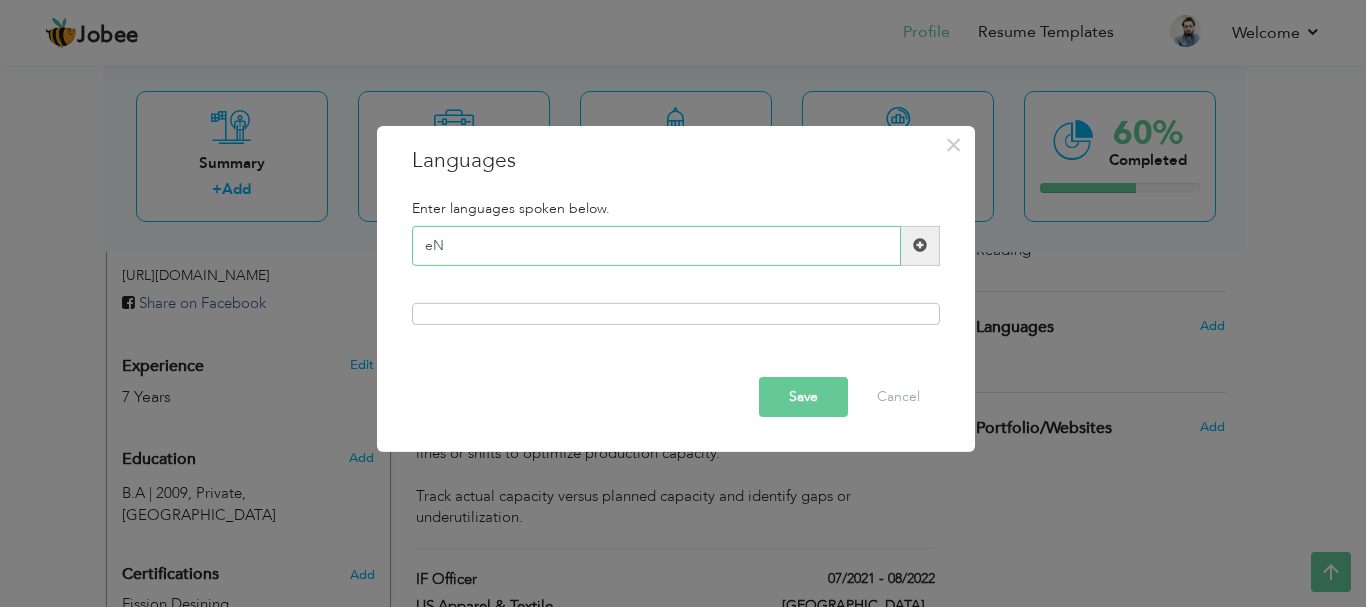 type on "e" 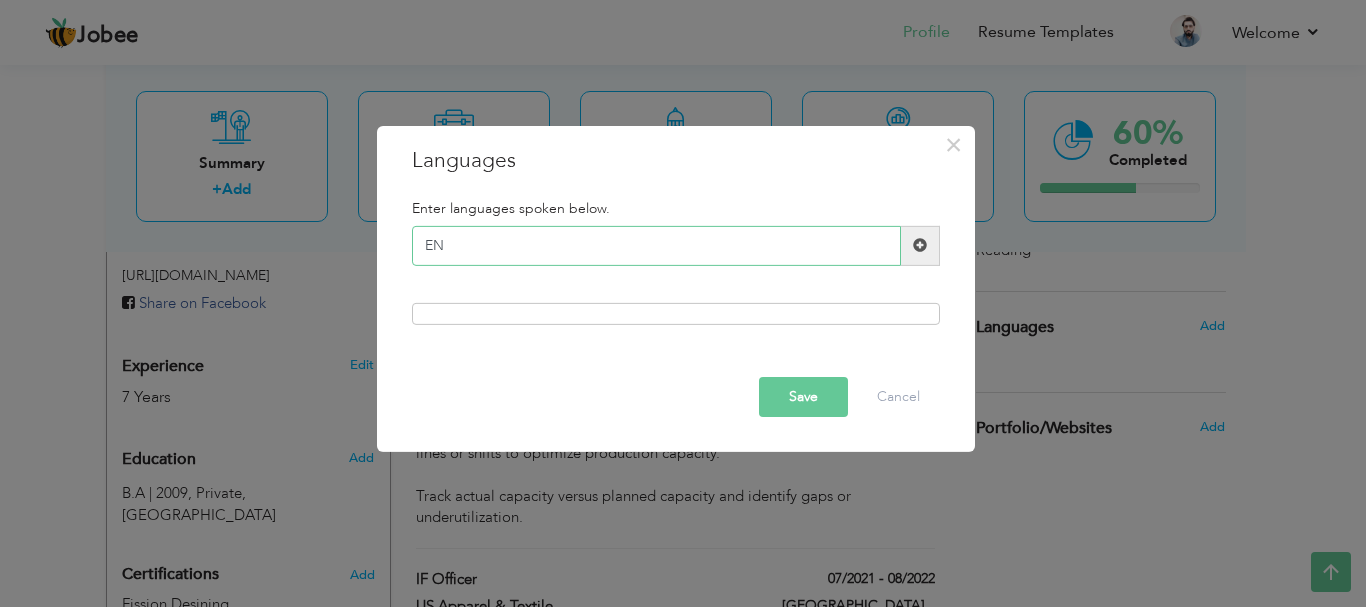 type on "E" 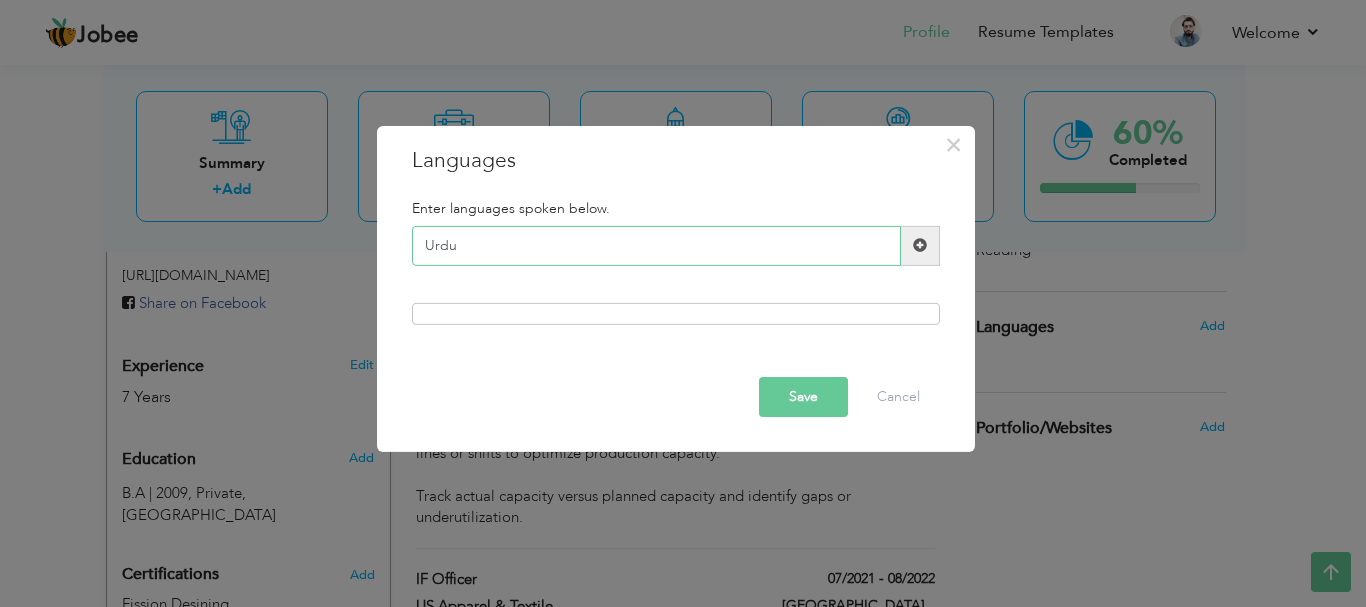 type on "Urdu" 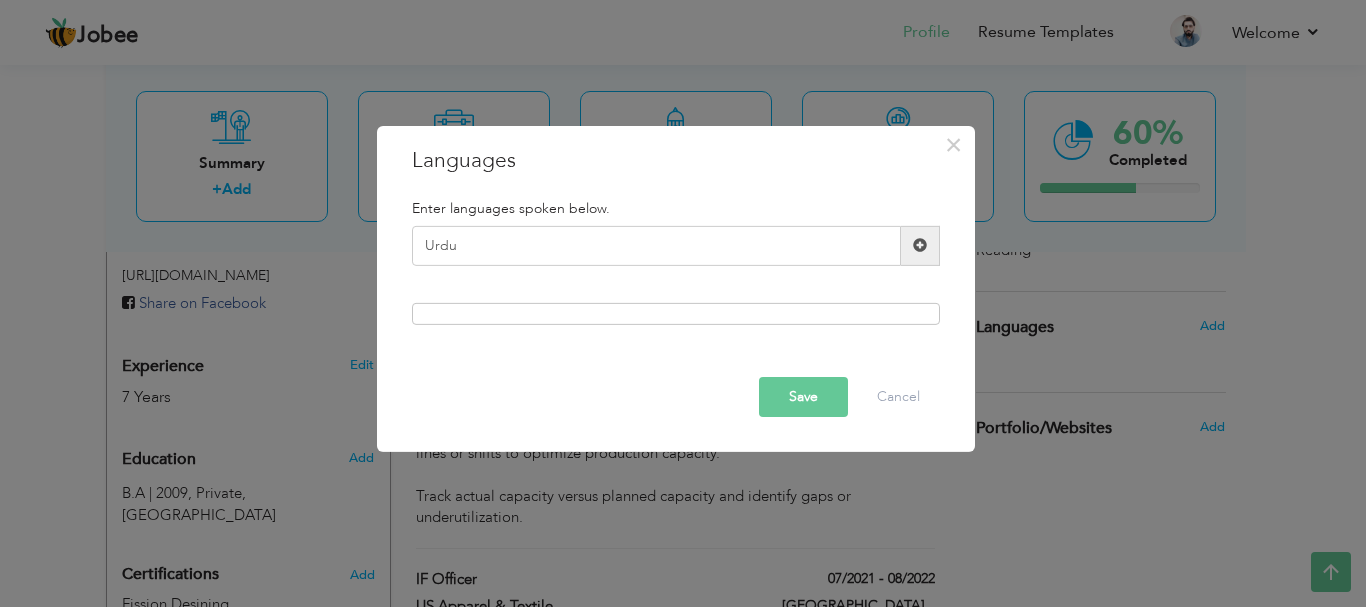 click at bounding box center [676, 314] 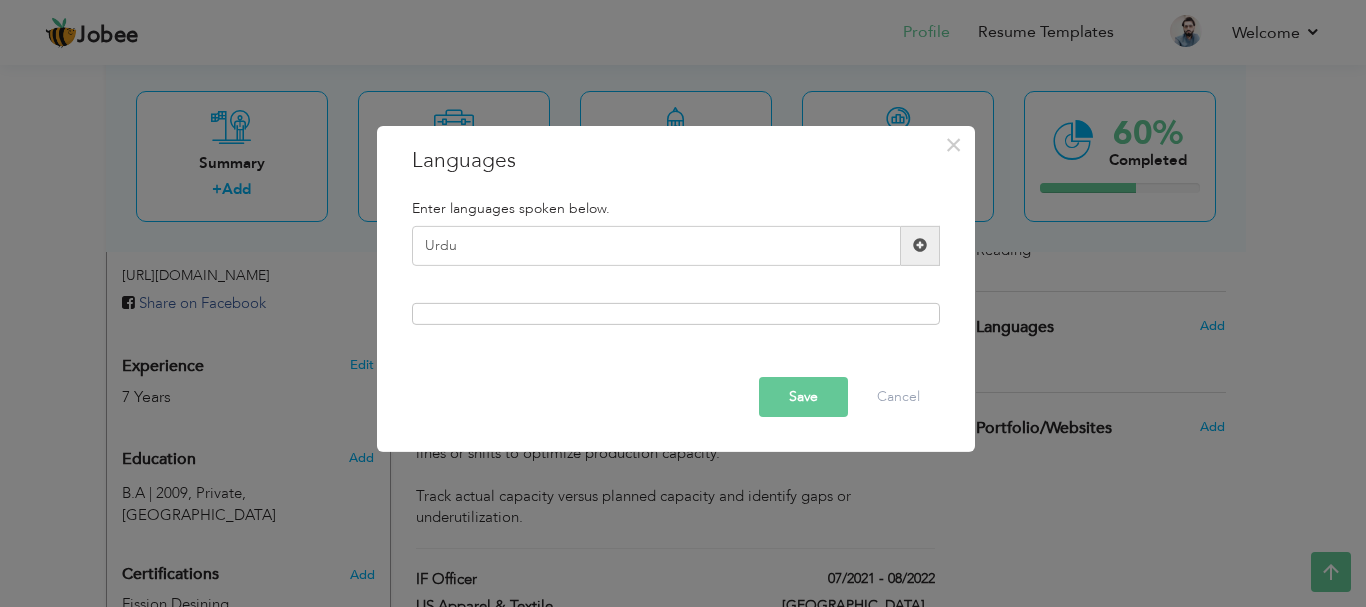 click at bounding box center (920, 245) 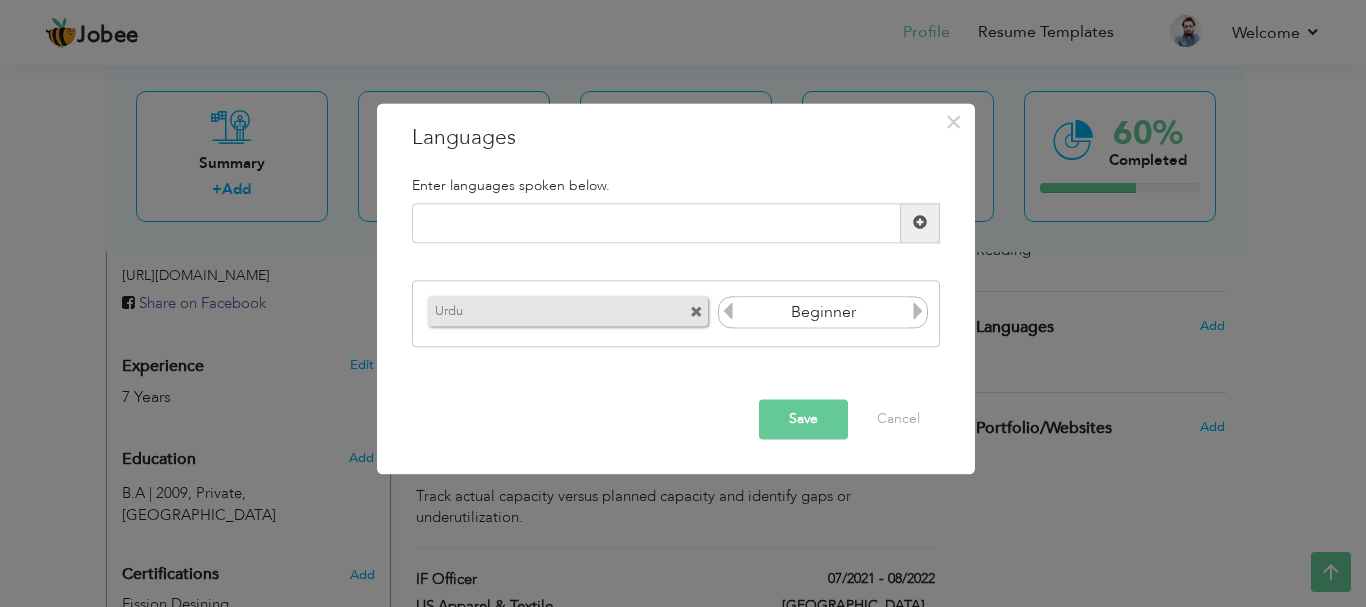 click on "Beginner" at bounding box center [823, 313] 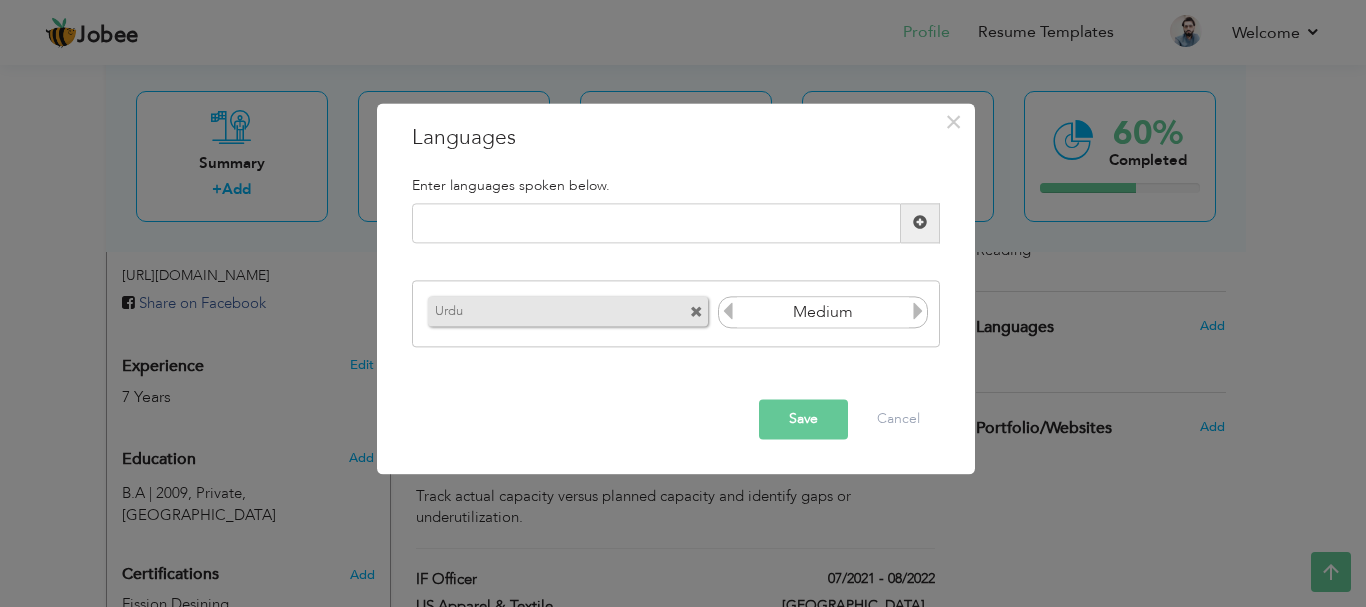 click at bounding box center (918, 312) 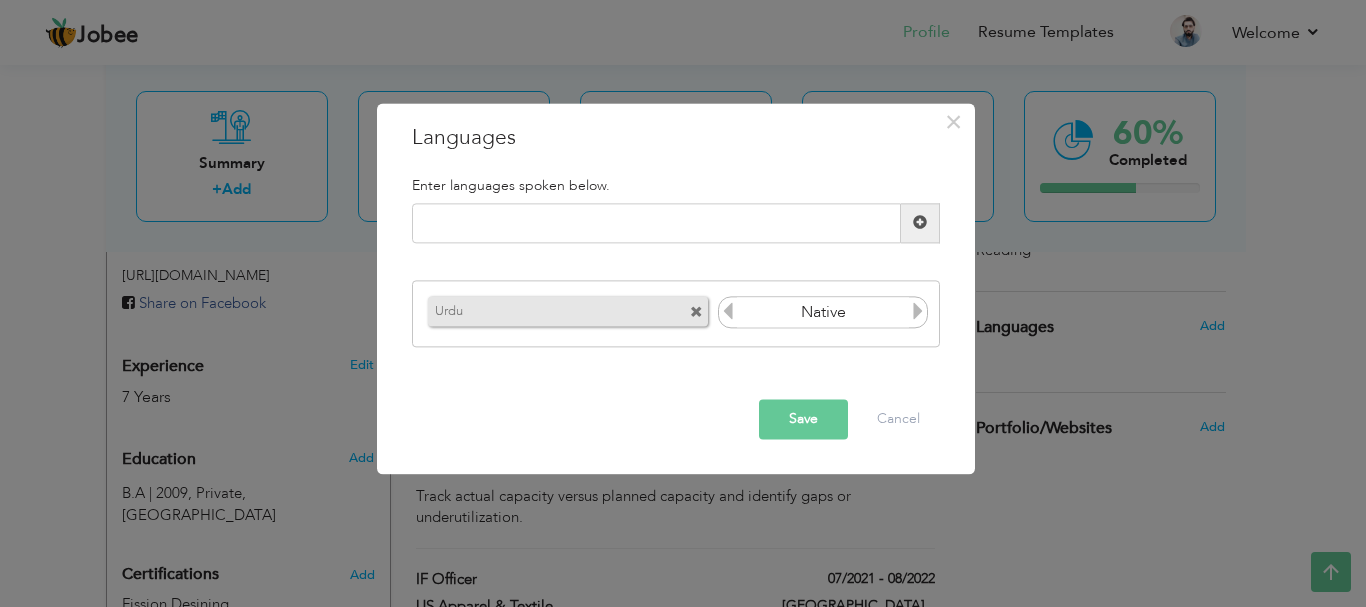 click at bounding box center [918, 312] 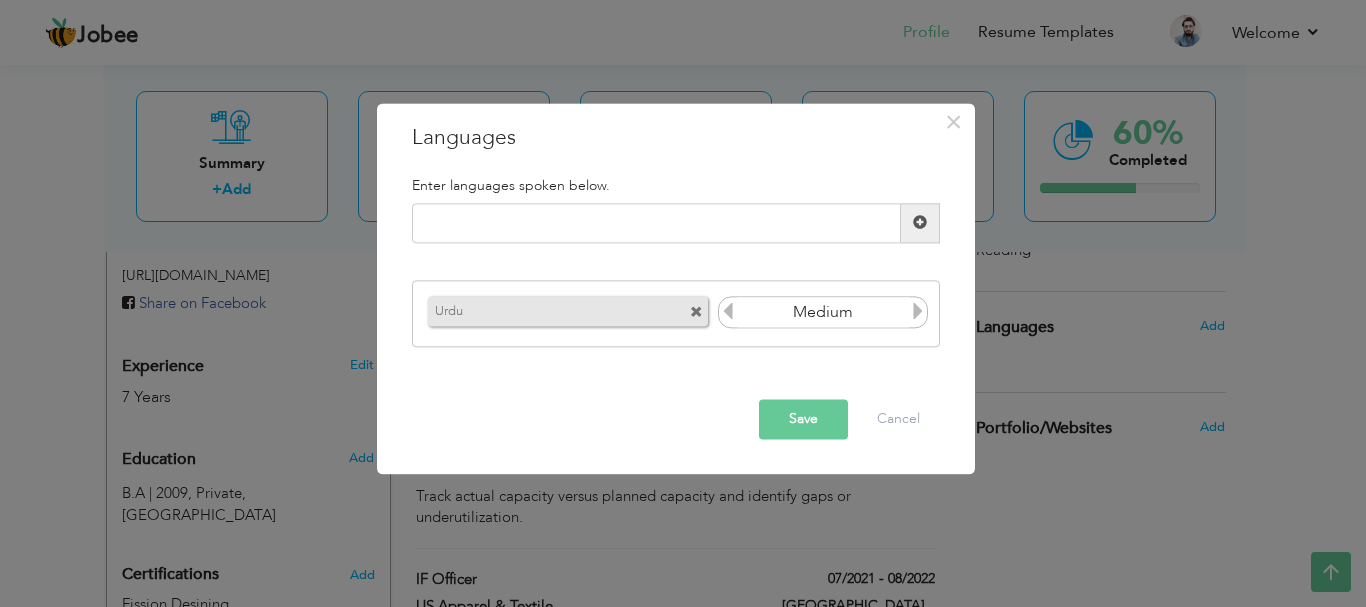 click at bounding box center [728, 312] 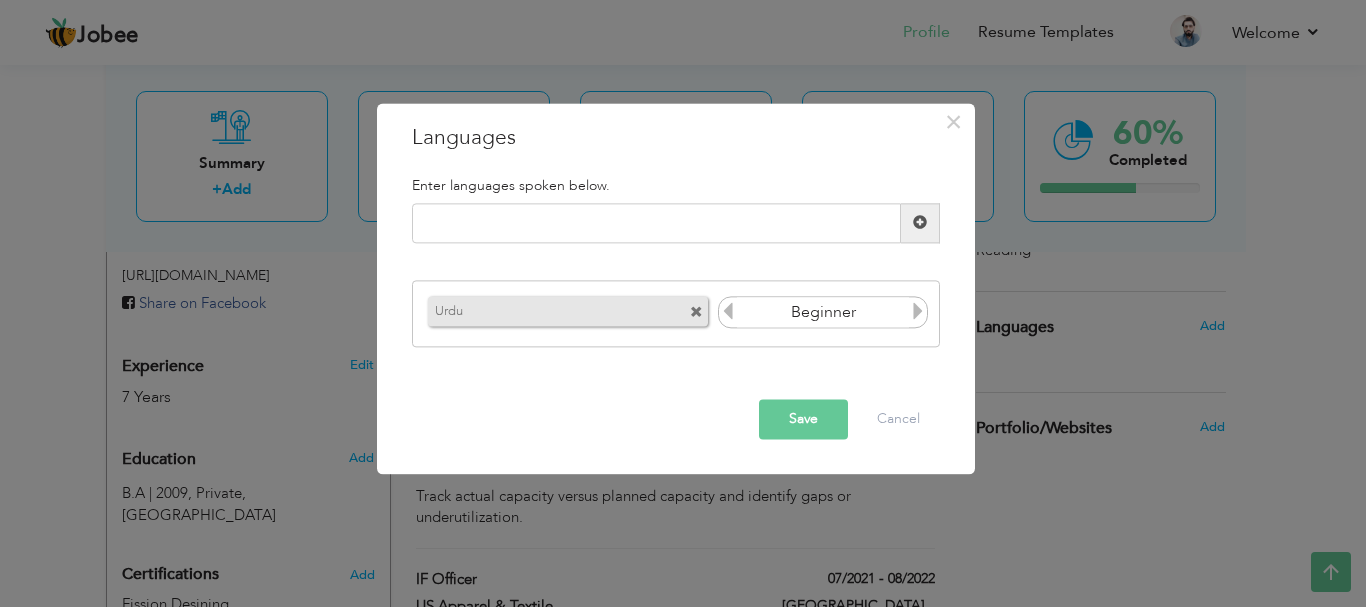 click at bounding box center (728, 312) 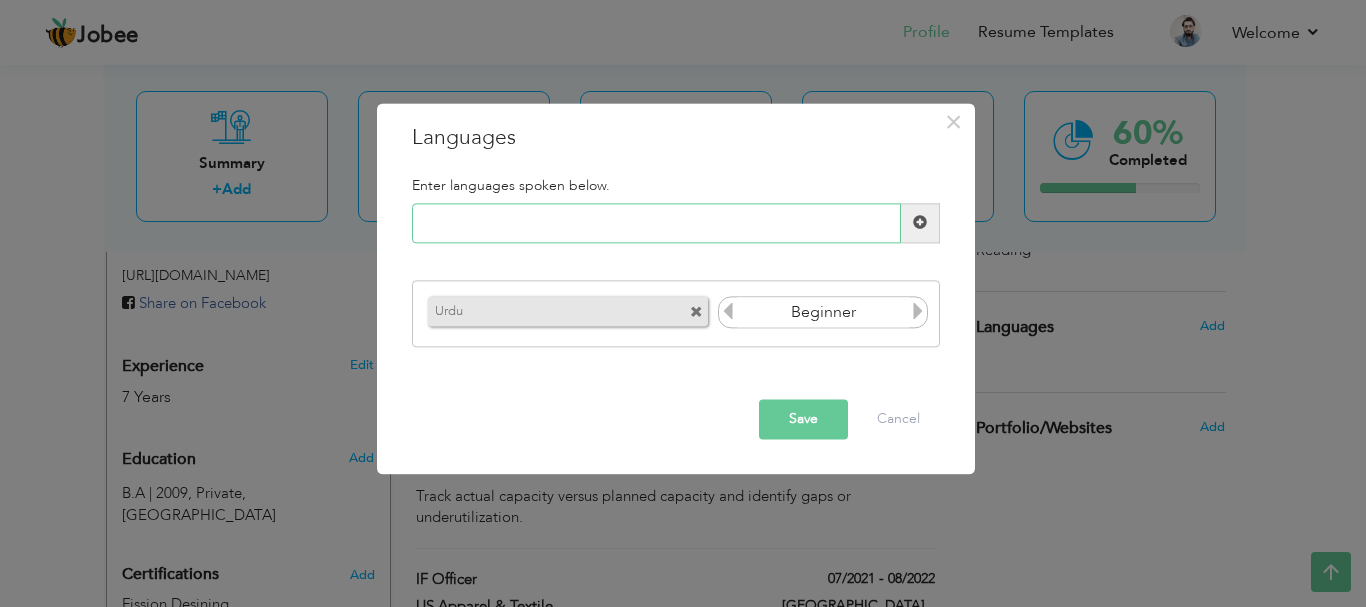 click at bounding box center (656, 223) 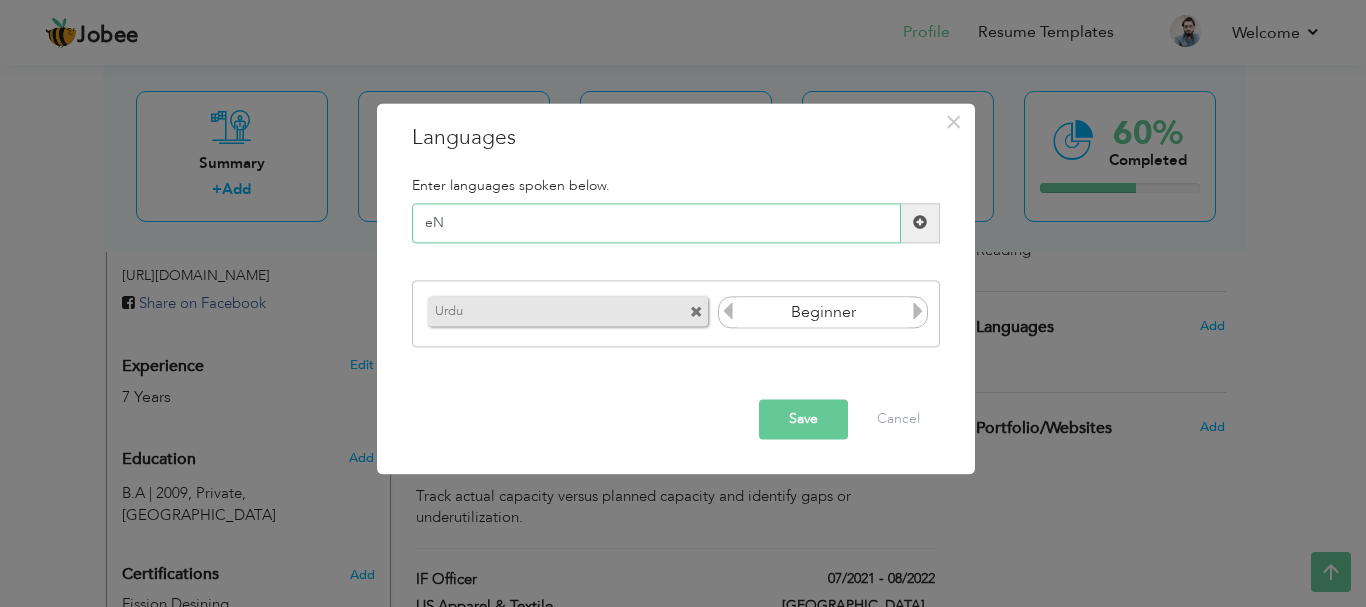 type on "e" 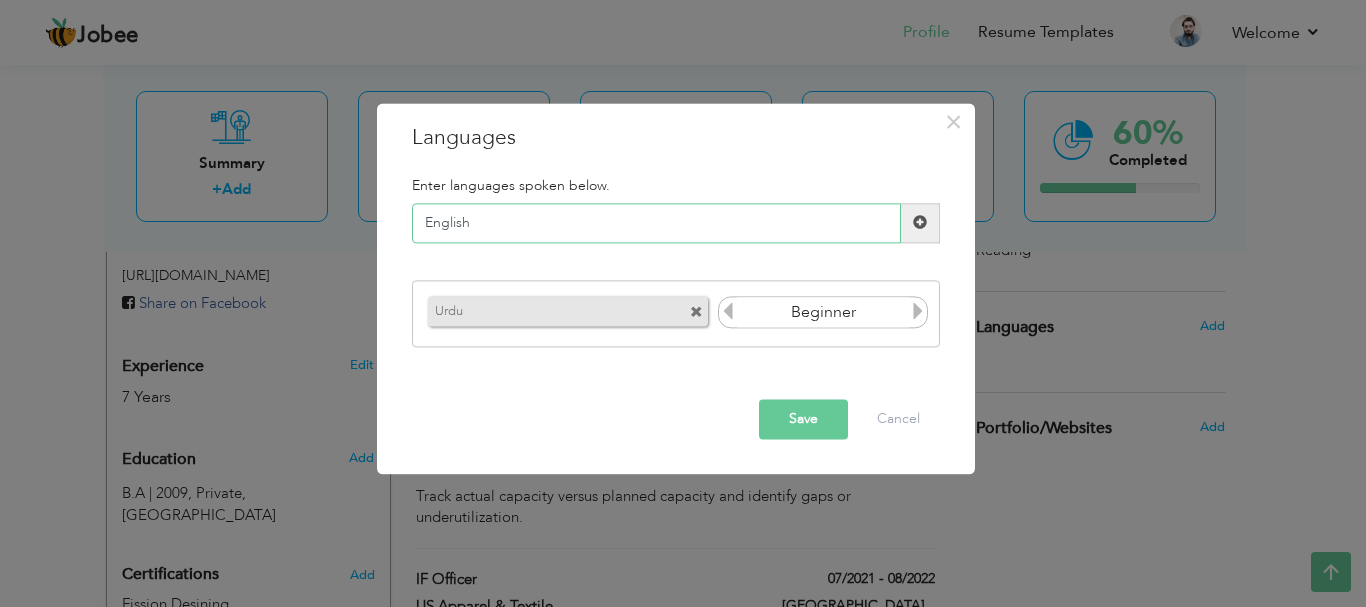 type on "English" 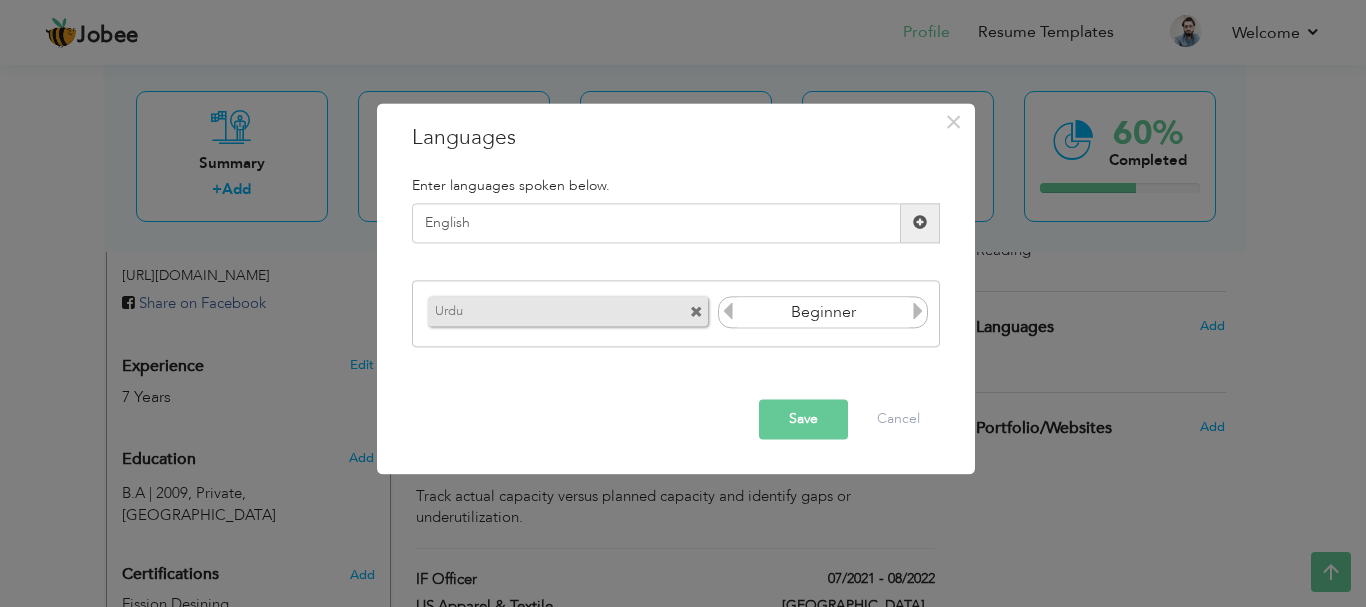 click at bounding box center [920, 223] 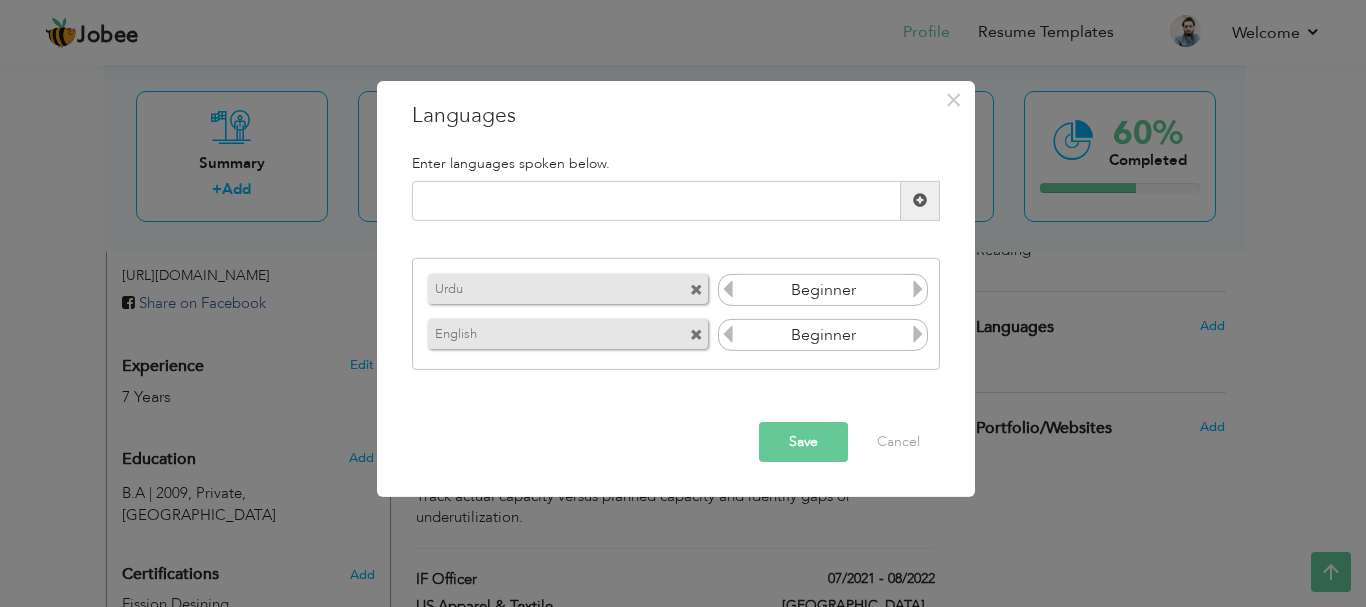 click at bounding box center (918, 289) 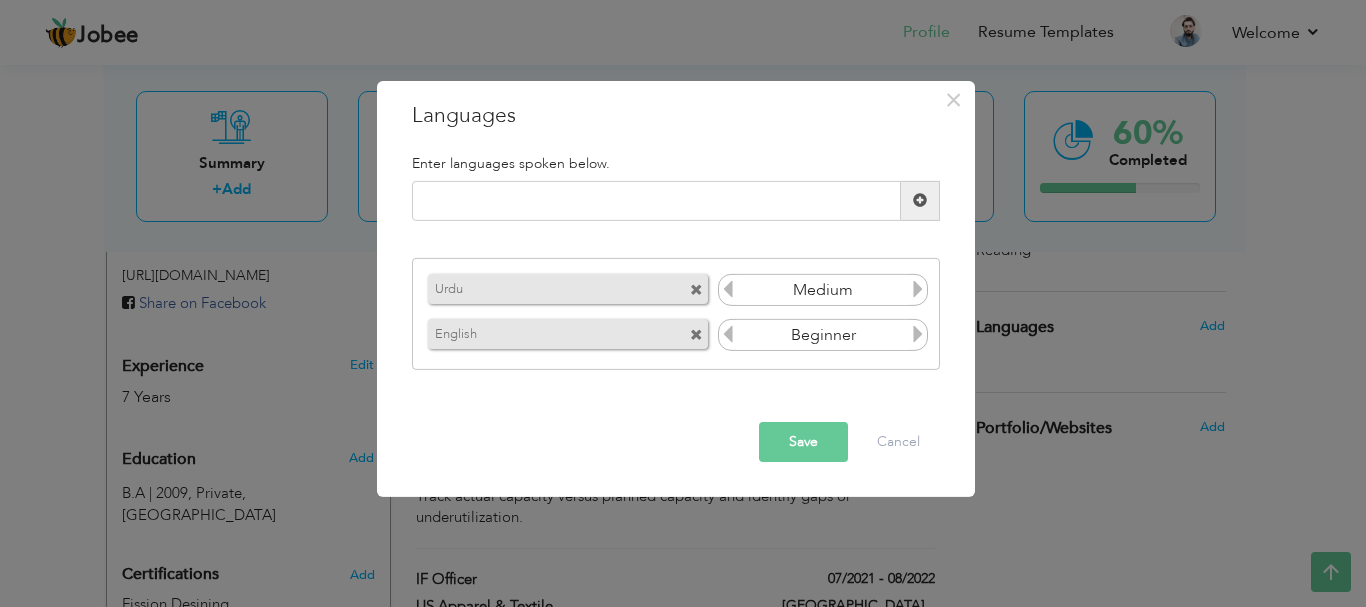 click at bounding box center [918, 289] 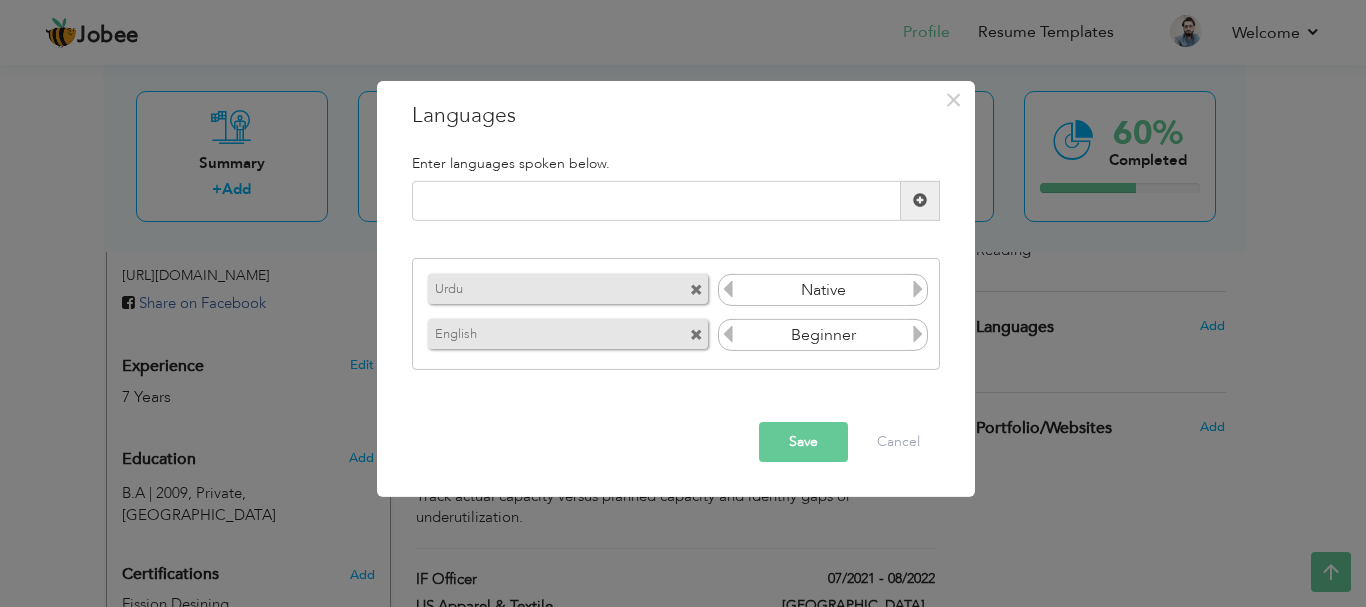 click at bounding box center [918, 289] 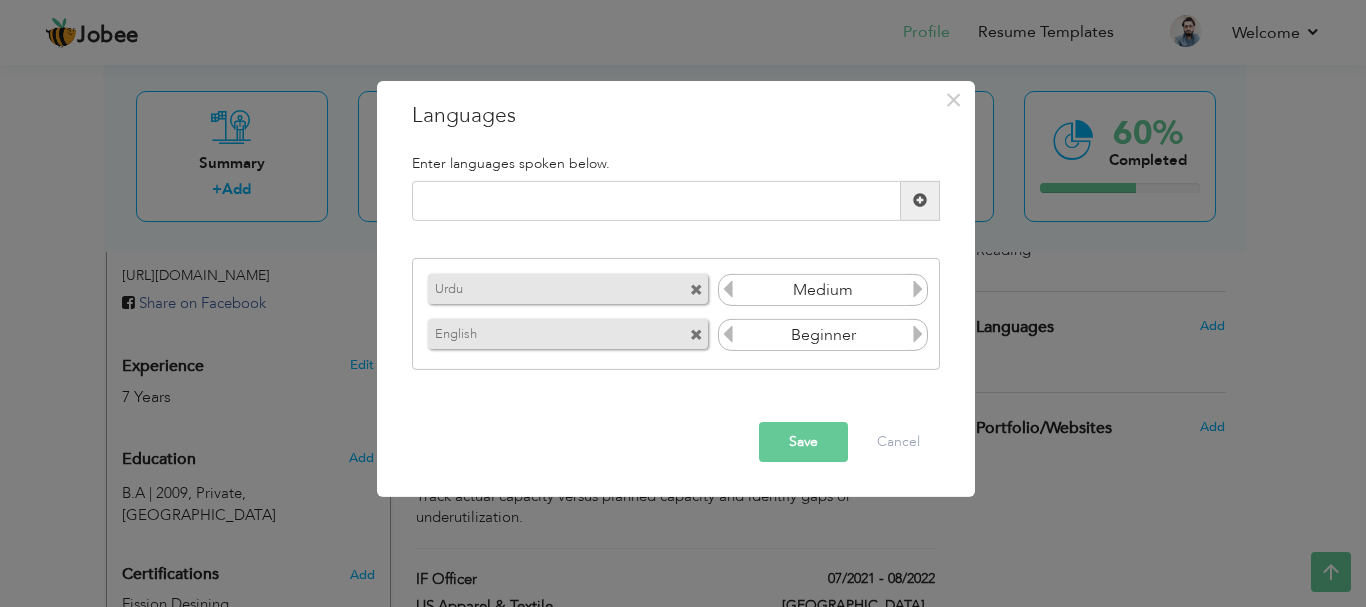 click at bounding box center [728, 289] 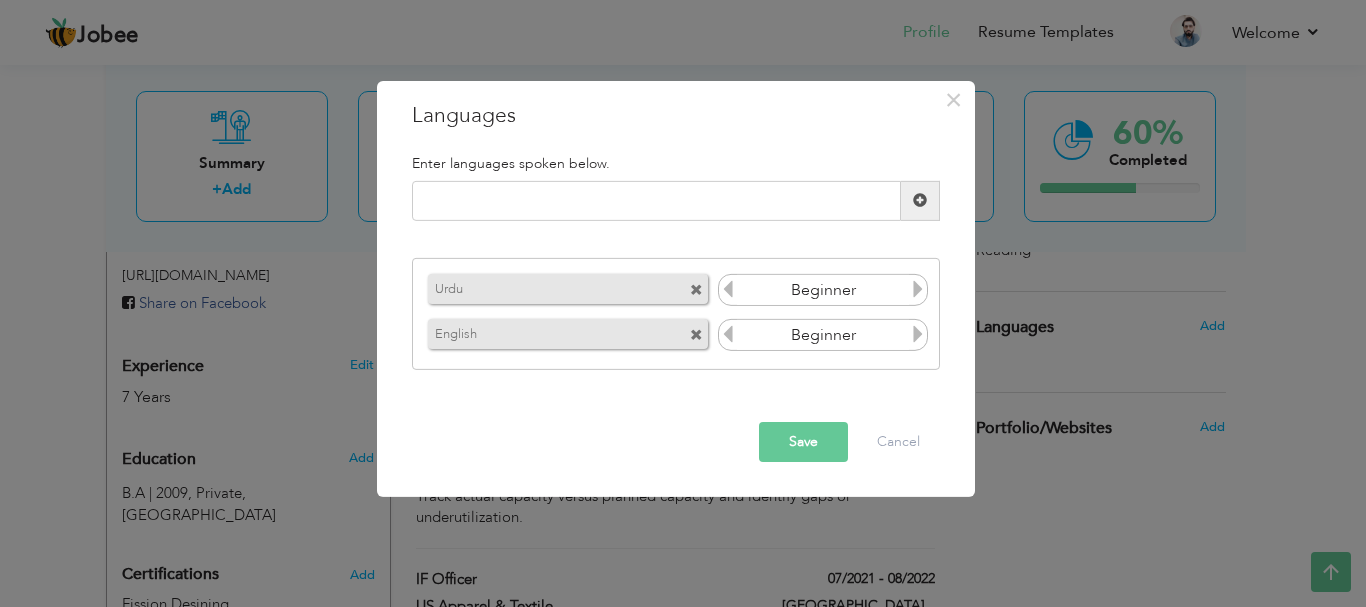click at bounding box center (918, 334) 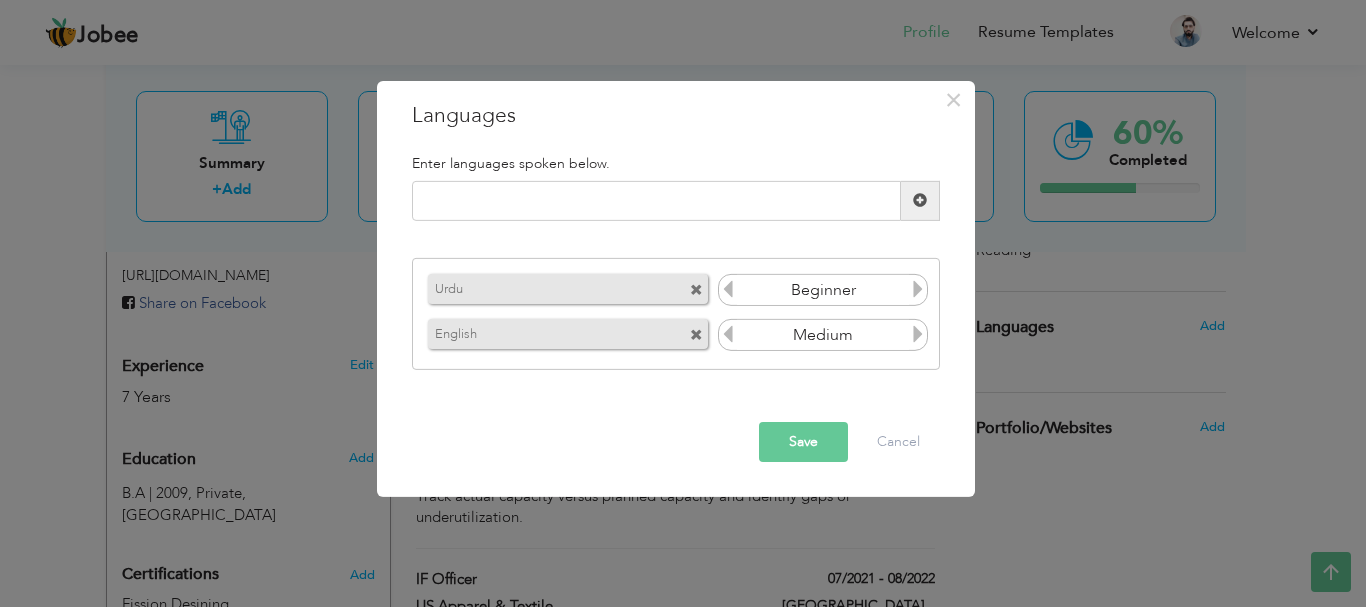 click on "Save" at bounding box center [803, 442] 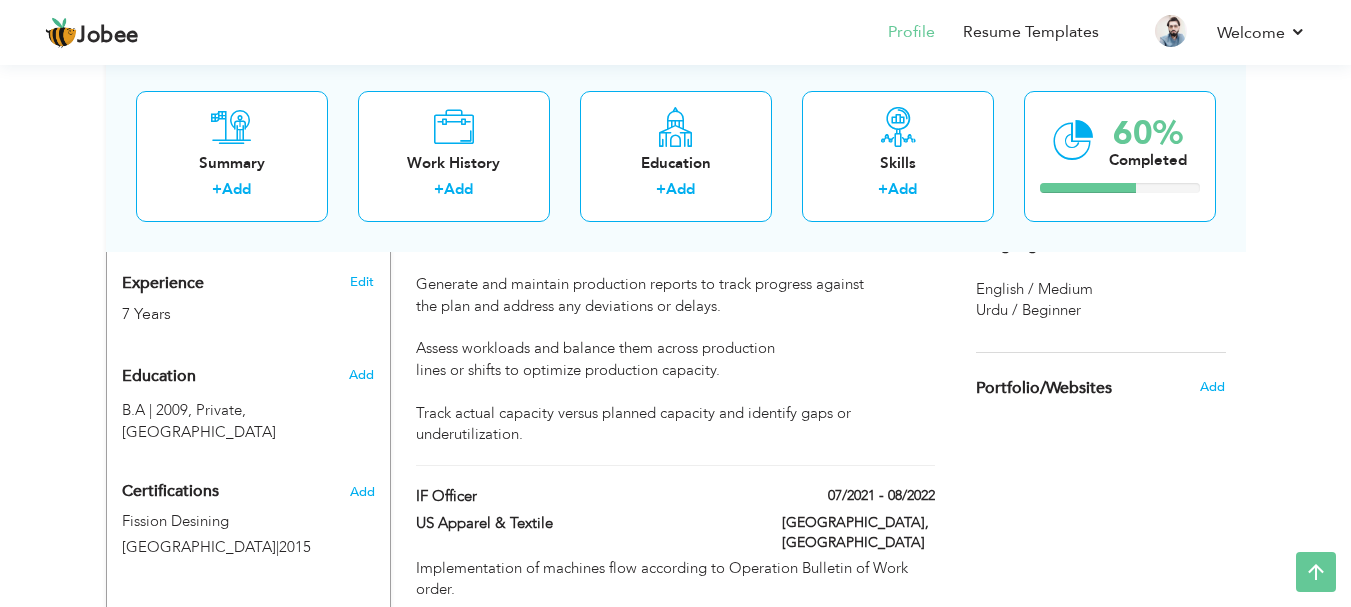 scroll, scrollTop: 802, scrollLeft: 0, axis: vertical 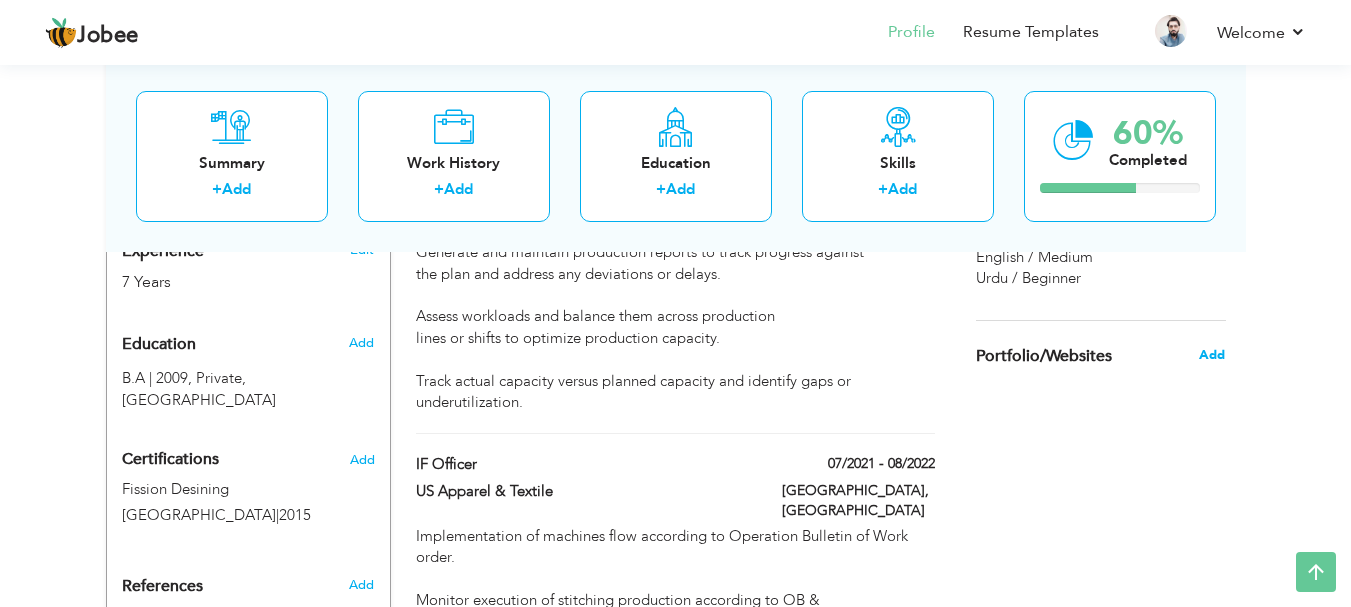 click on "Add" at bounding box center [1212, 355] 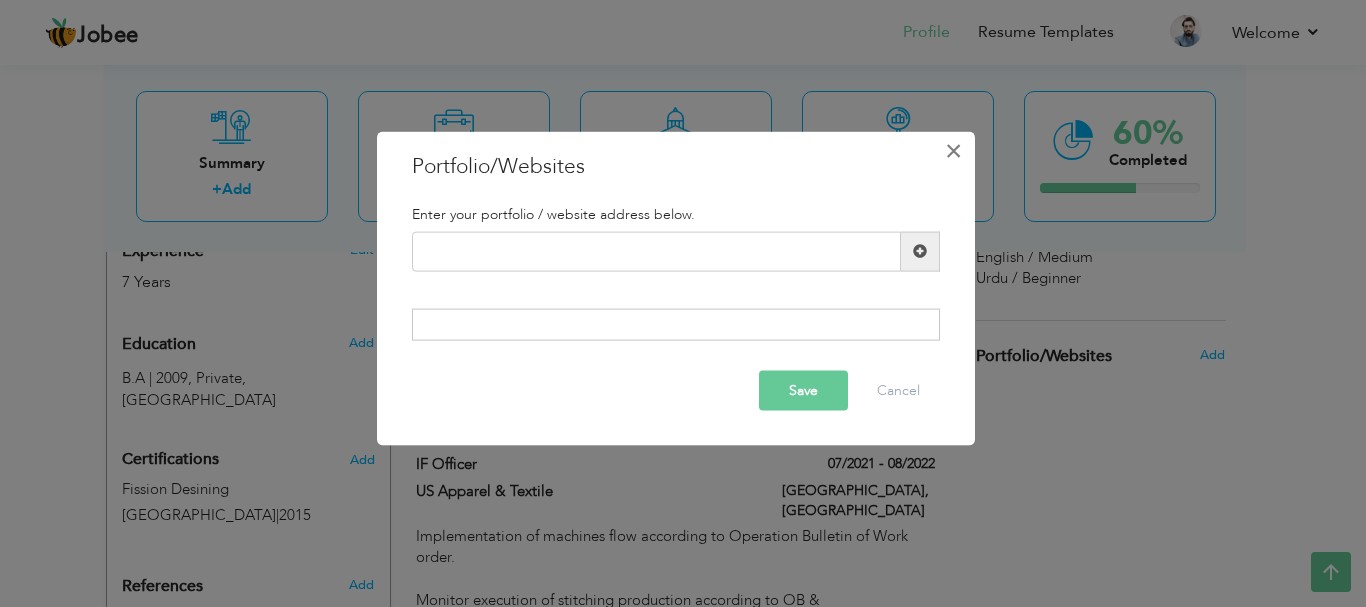 click on "×" at bounding box center [953, 150] 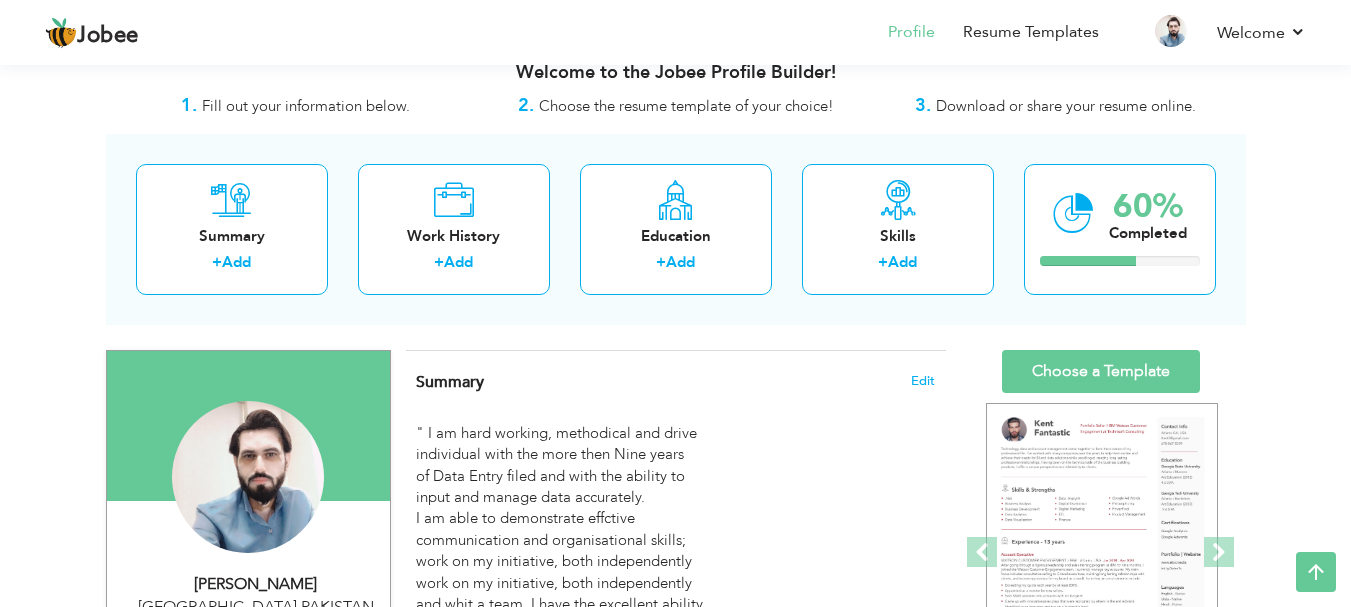 scroll, scrollTop: 0, scrollLeft: 0, axis: both 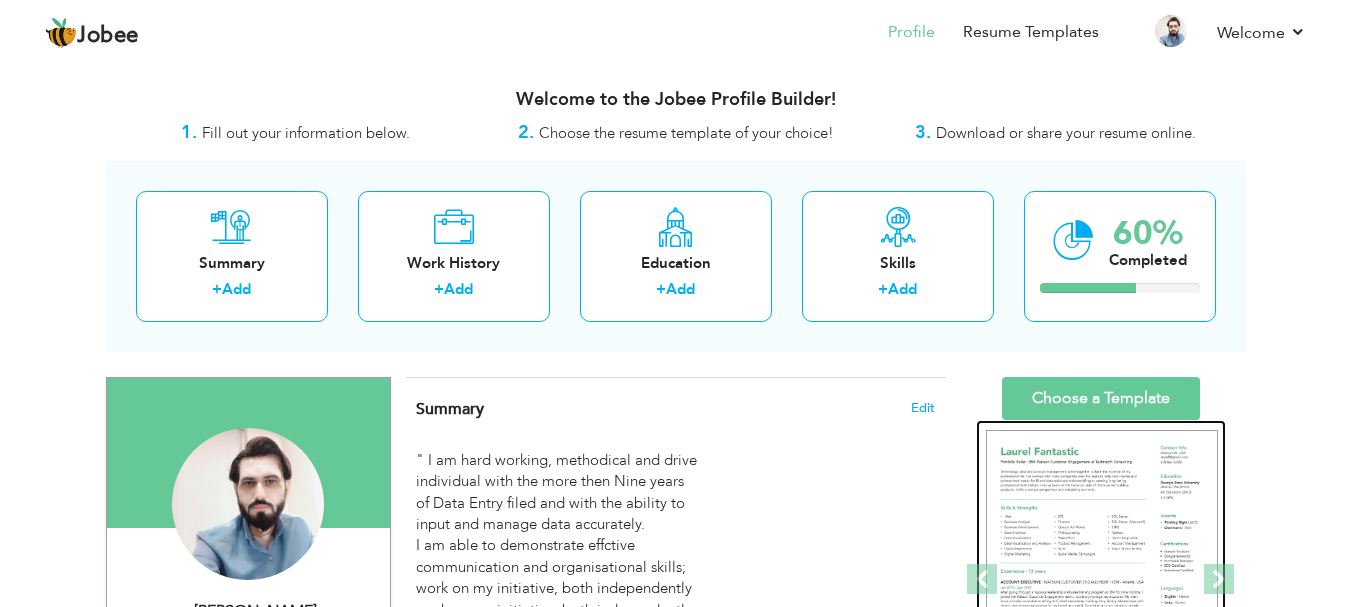 click at bounding box center [1102, 580] 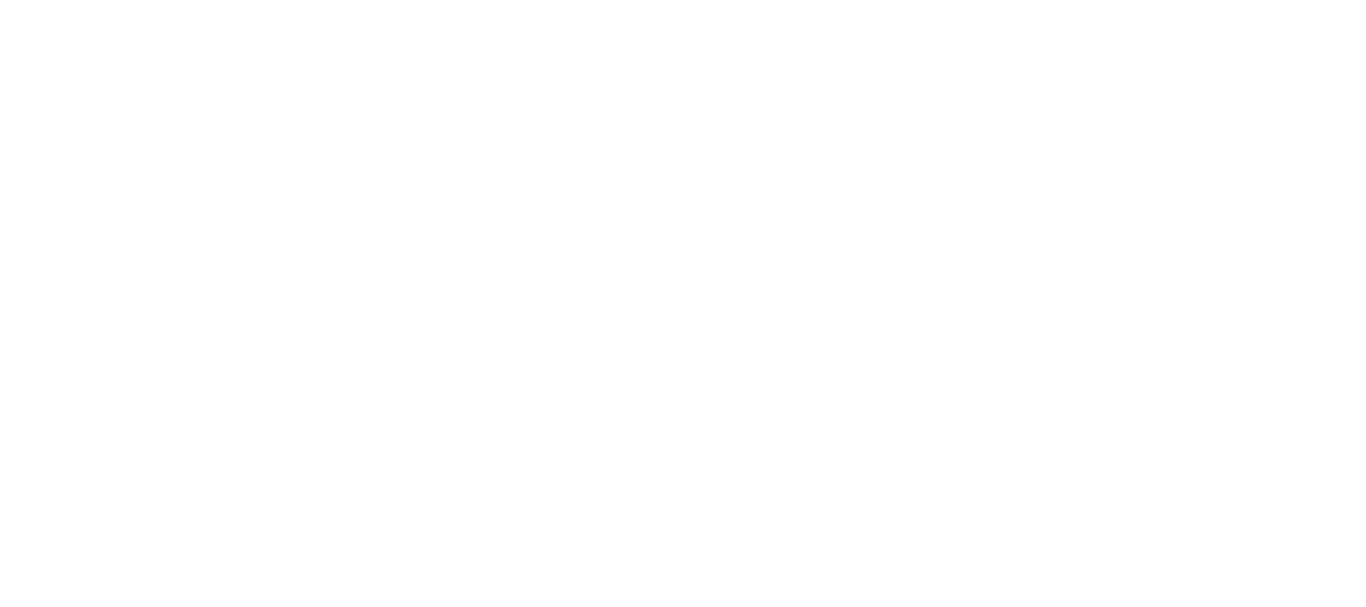 scroll, scrollTop: 0, scrollLeft: 0, axis: both 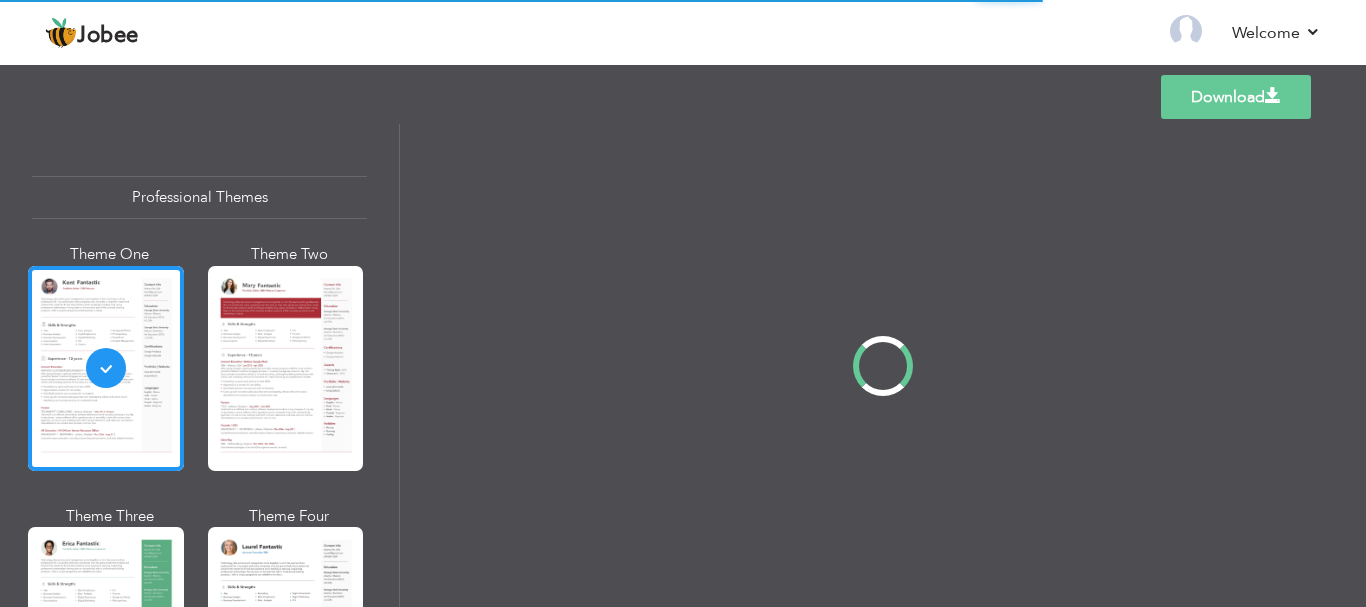 drag, startPoint x: 393, startPoint y: 165, endPoint x: 383, endPoint y: 227, distance: 62.801273 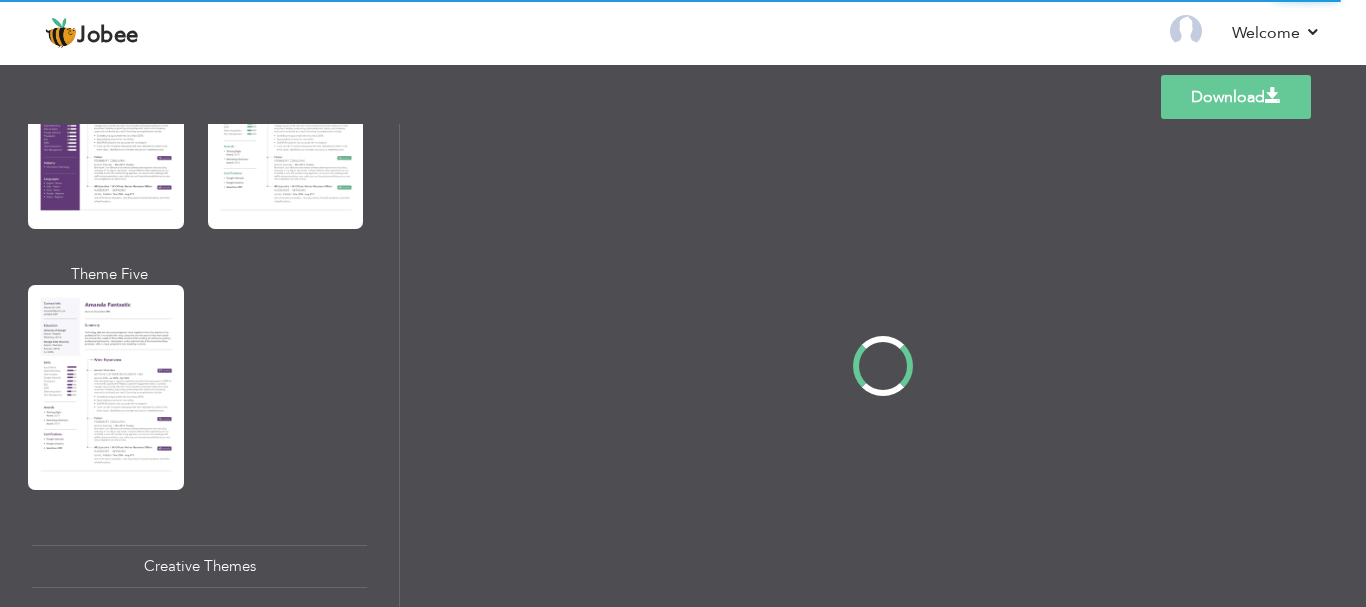 scroll, scrollTop: 1831, scrollLeft: 0, axis: vertical 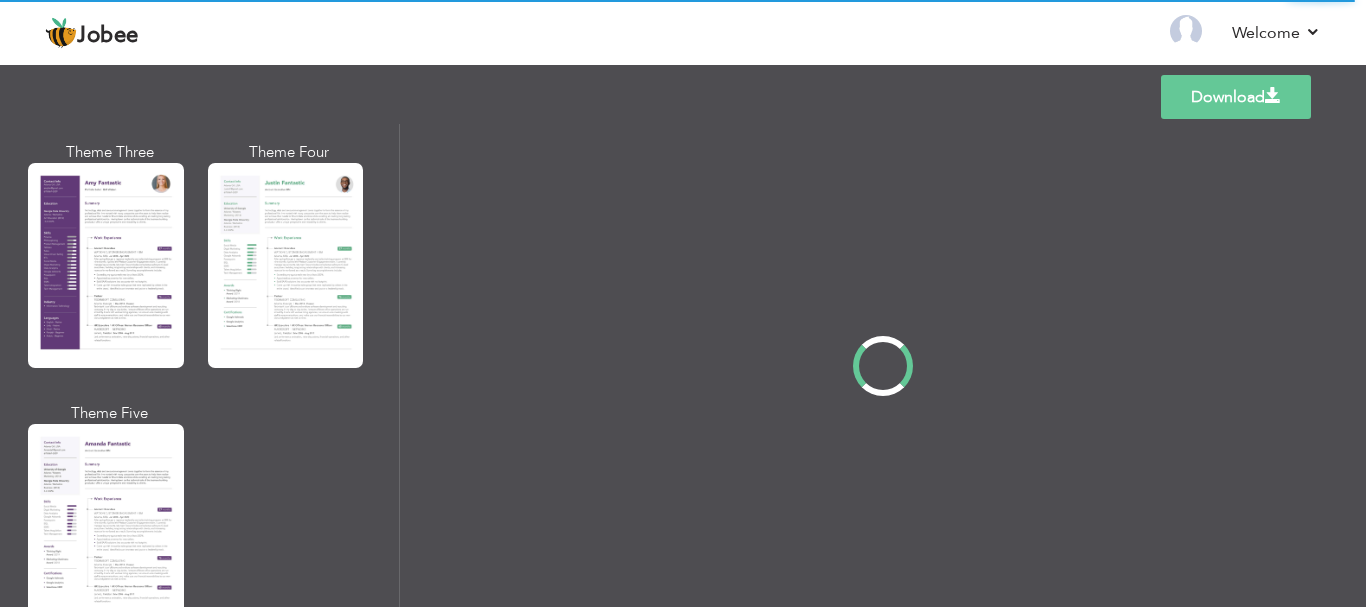 click on "Professional Themes
Theme One
Theme Two
Theme Three
Theme Four" at bounding box center [683, 365] 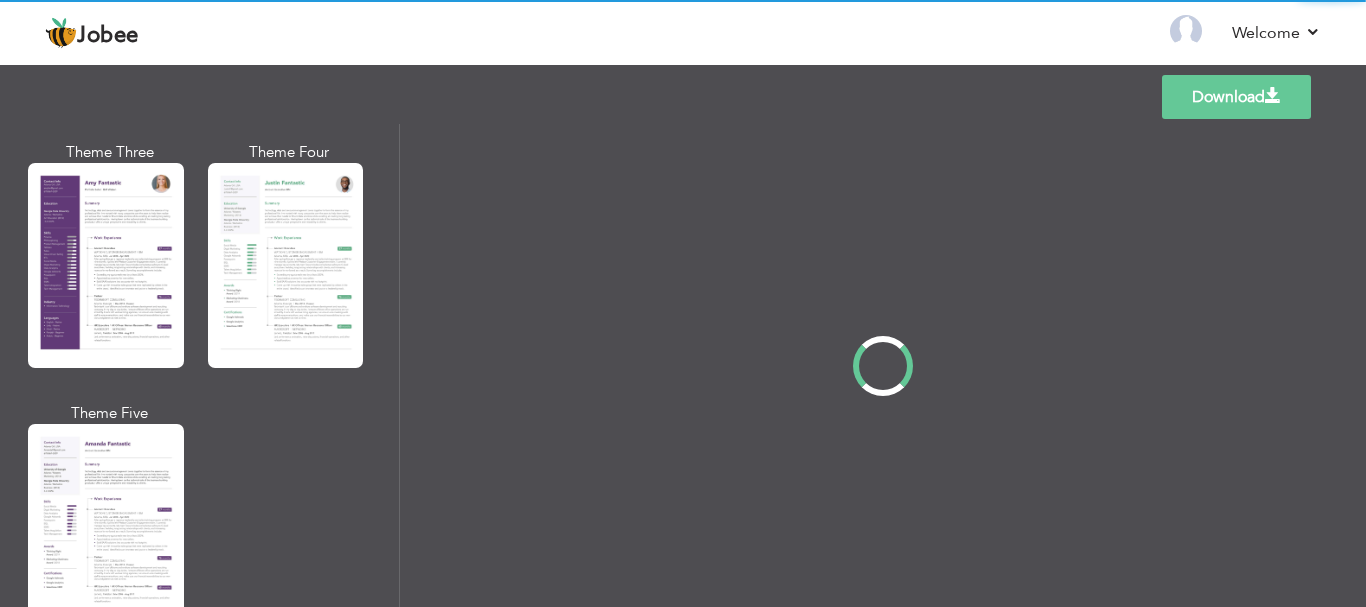 scroll, scrollTop: 1832, scrollLeft: 0, axis: vertical 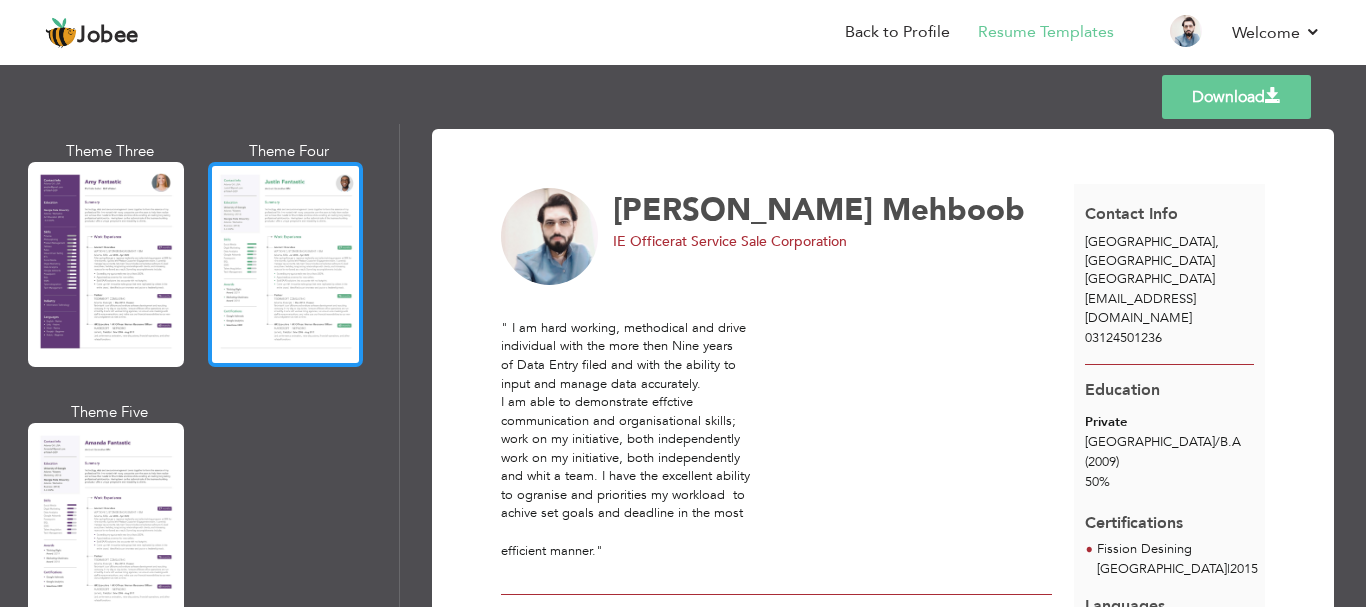 click at bounding box center (286, 264) 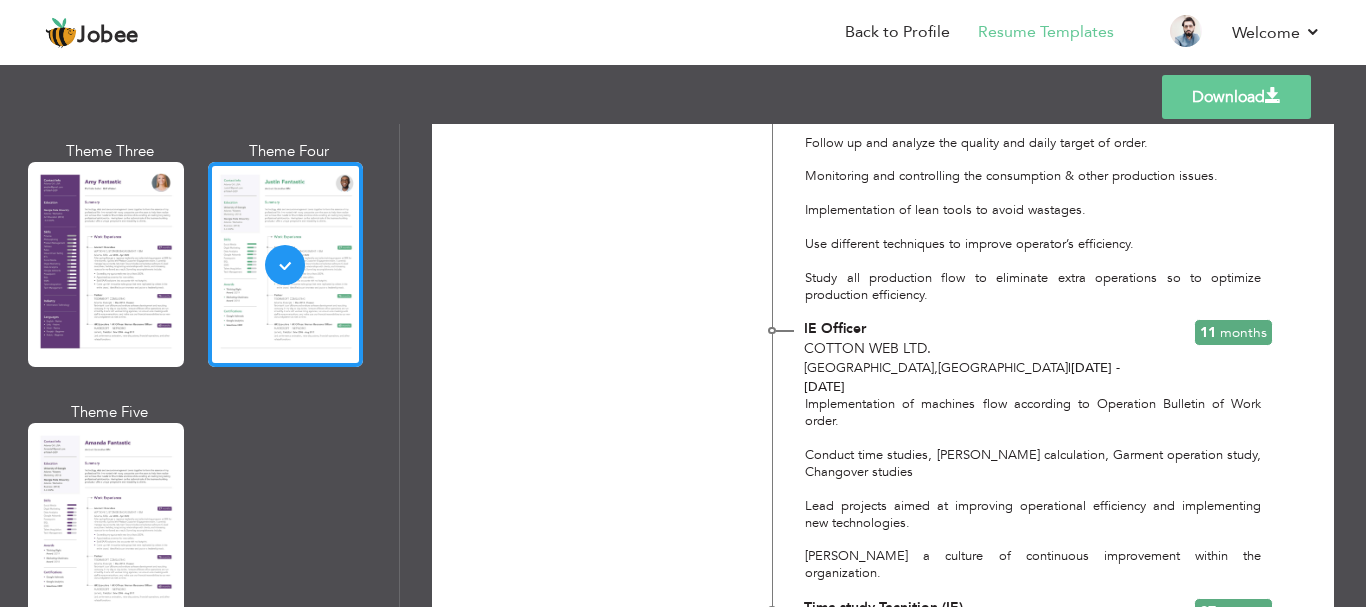 scroll, scrollTop: 1064, scrollLeft: 0, axis: vertical 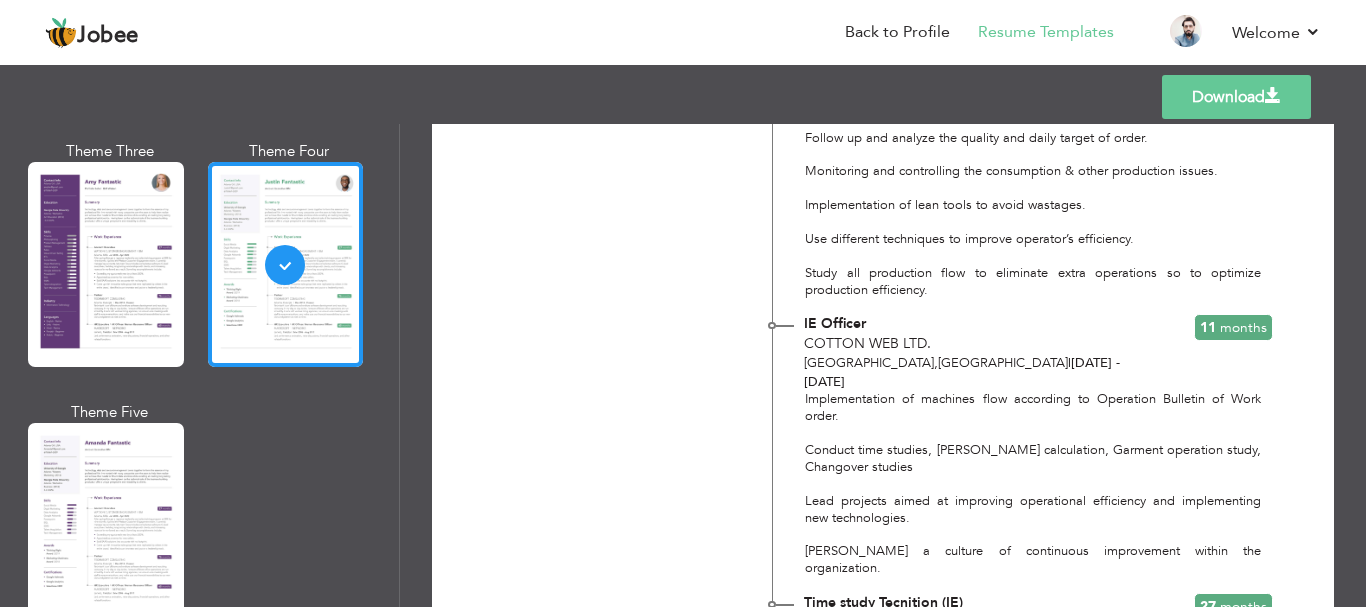 click on "Download
Contact Info
Lahore ,  PAKISTAN  Pakistan
Raaffay61@yahoo.com
03124501236
Education
Private
Lahore
/
B.A
(2009)
50%" at bounding box center (883, 365) 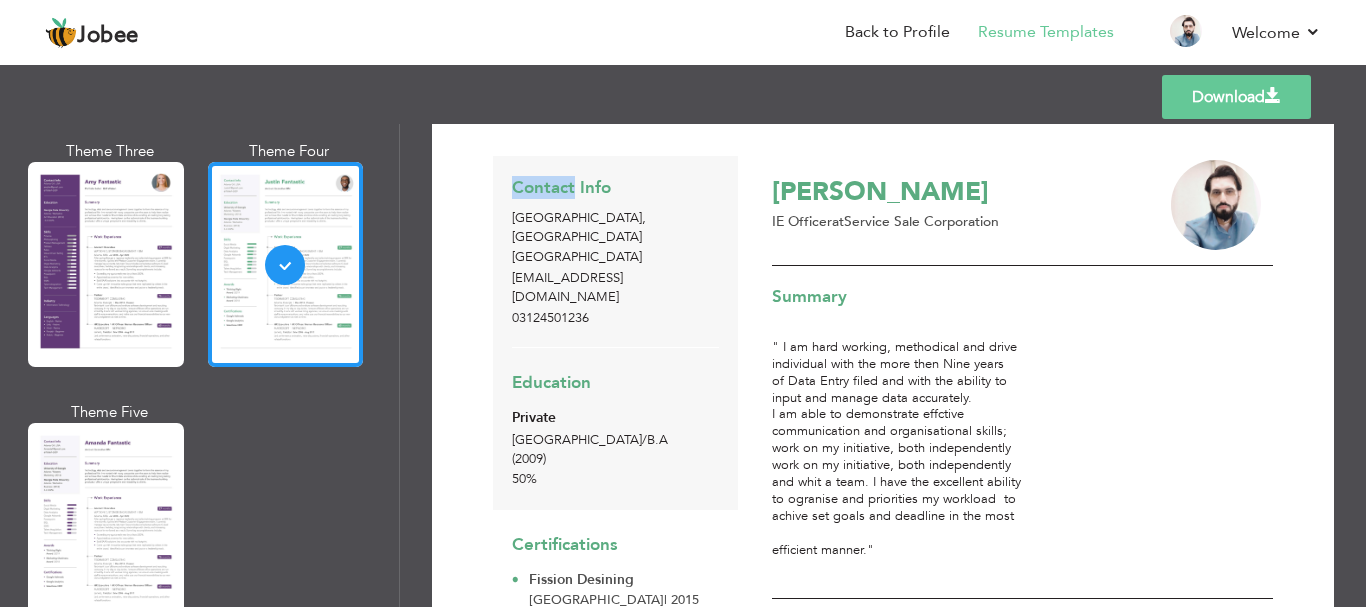 scroll, scrollTop: 0, scrollLeft: 0, axis: both 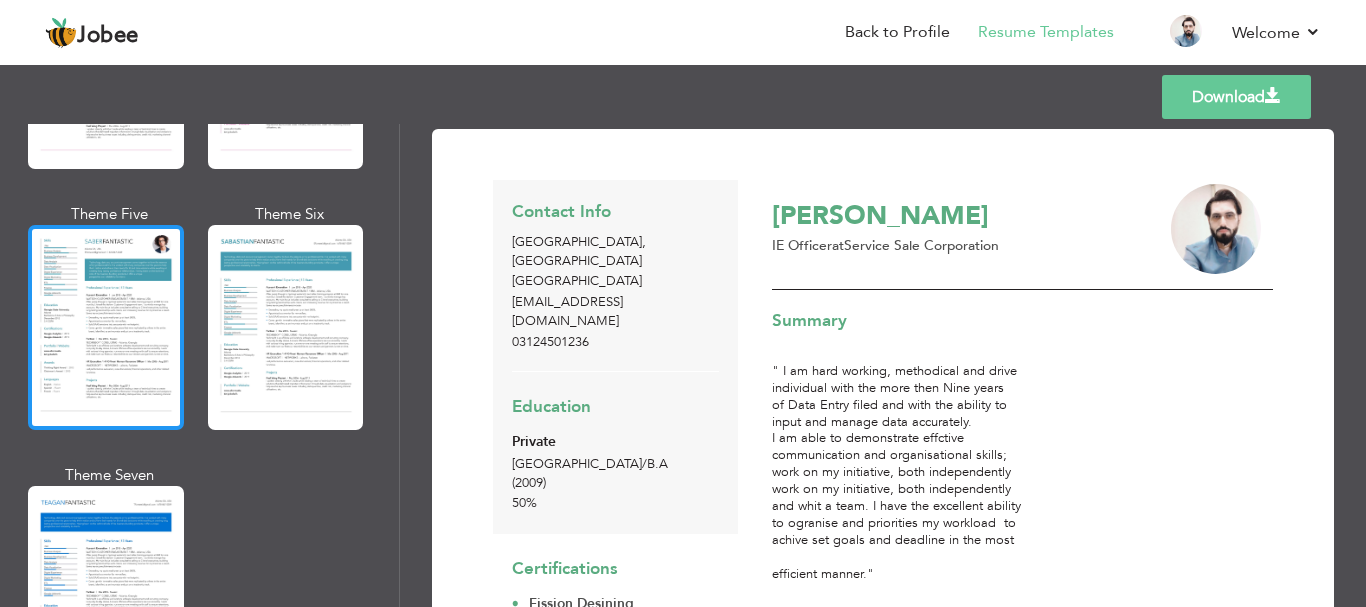 click at bounding box center (106, 327) 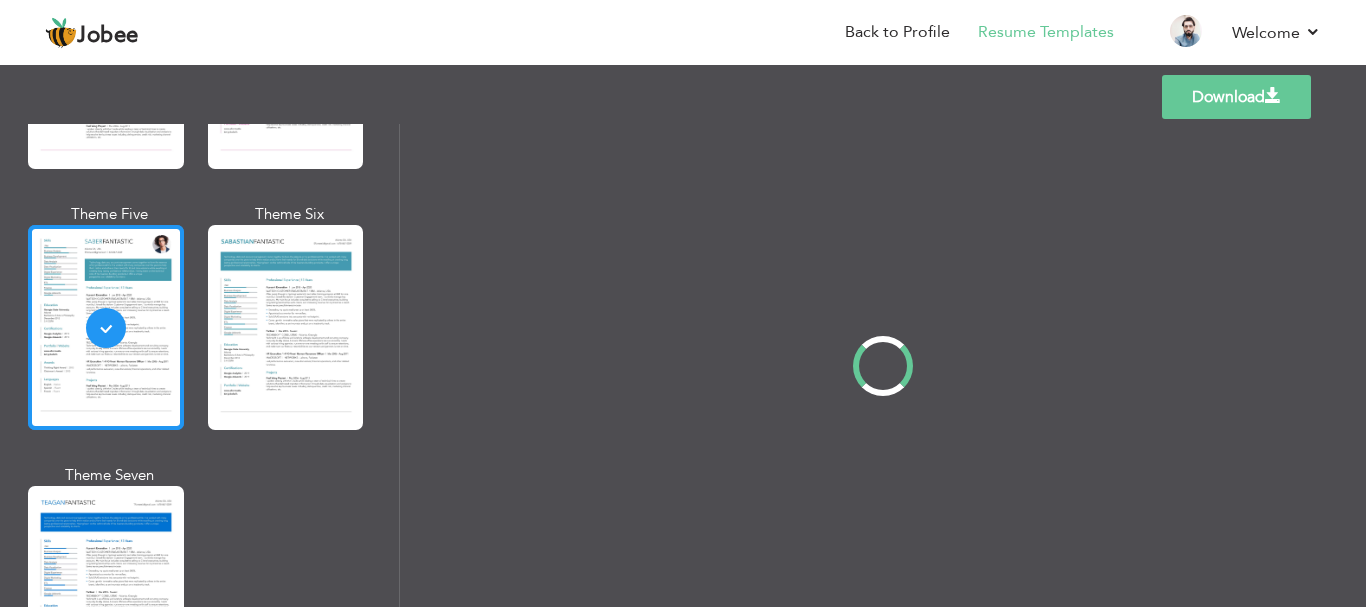 scroll, scrollTop: 2902, scrollLeft: 0, axis: vertical 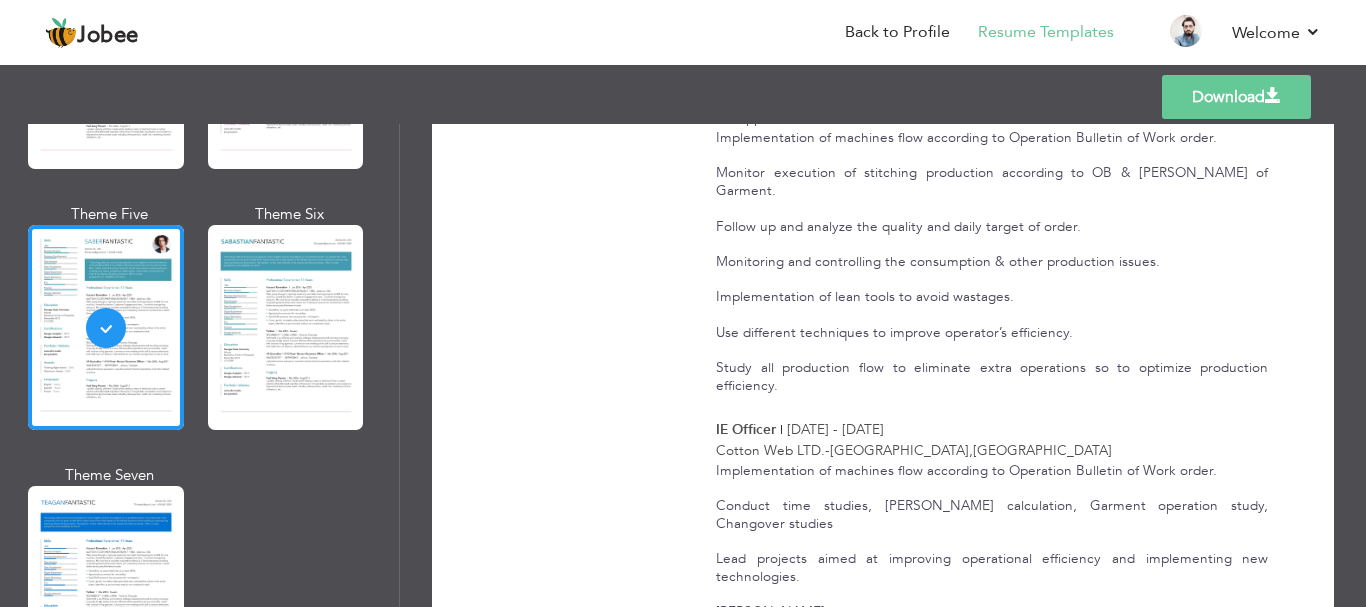 drag, startPoint x: 1352, startPoint y: 450, endPoint x: 1354, endPoint y: 220, distance: 230.0087 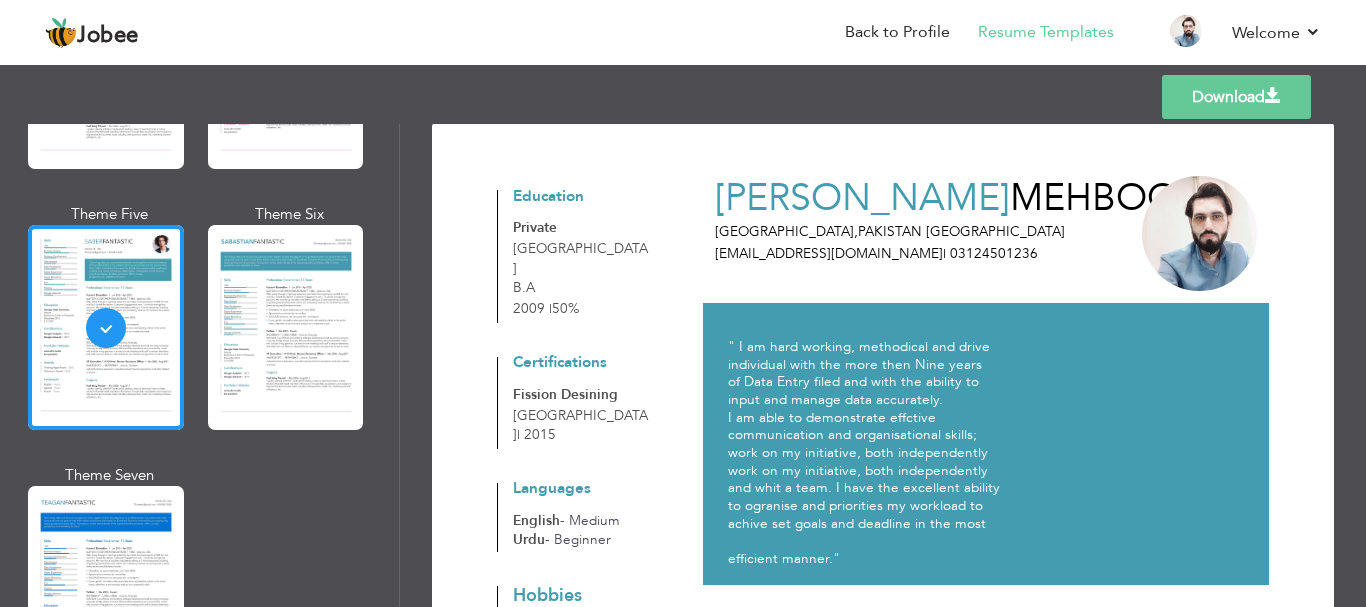 scroll, scrollTop: 0, scrollLeft: 0, axis: both 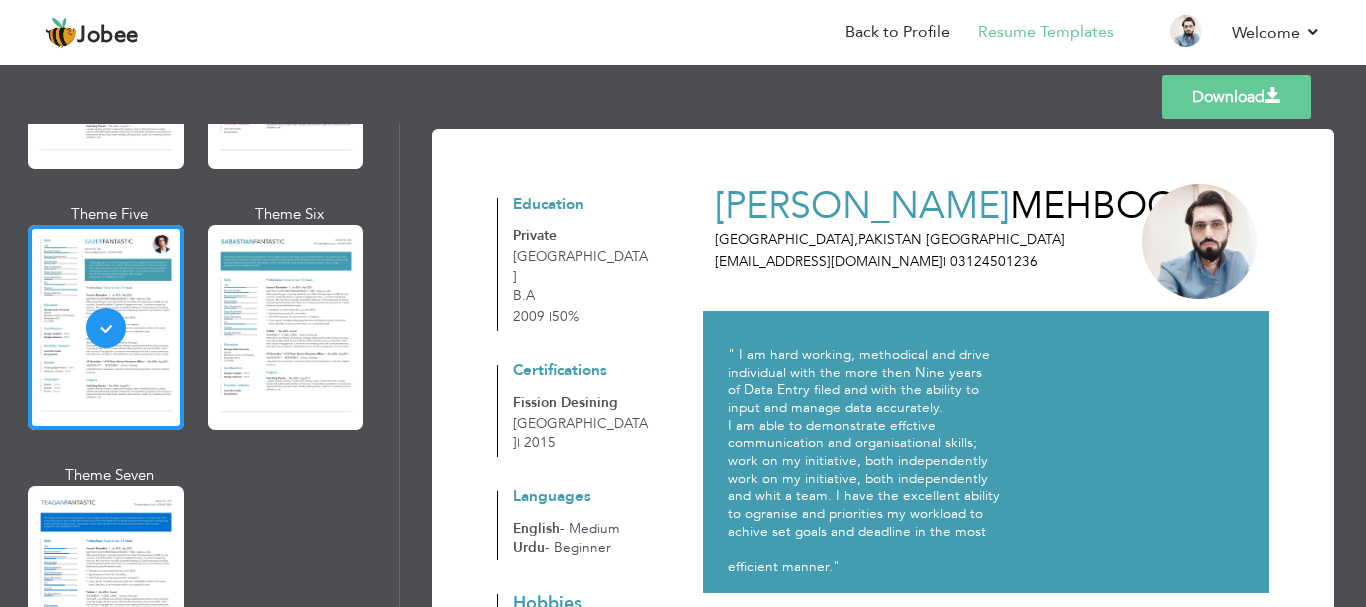 click on "03124501236" at bounding box center (994, 261) 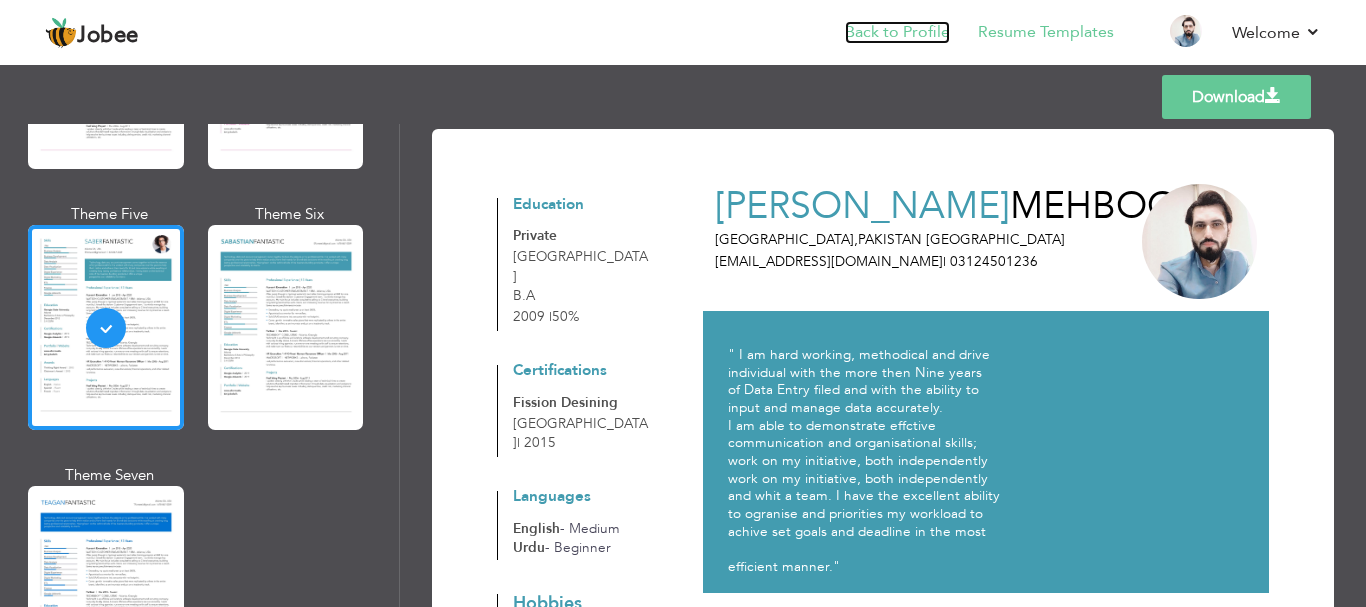 click on "Back to Profile" at bounding box center (897, 32) 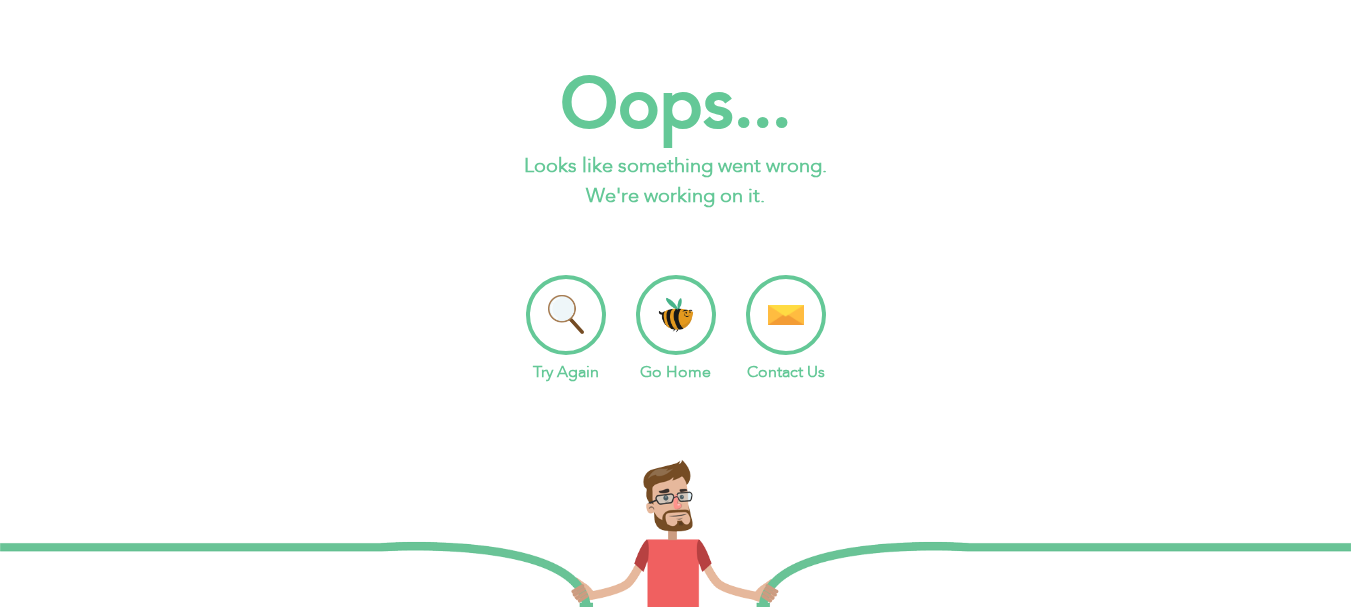 scroll, scrollTop: 0, scrollLeft: 0, axis: both 